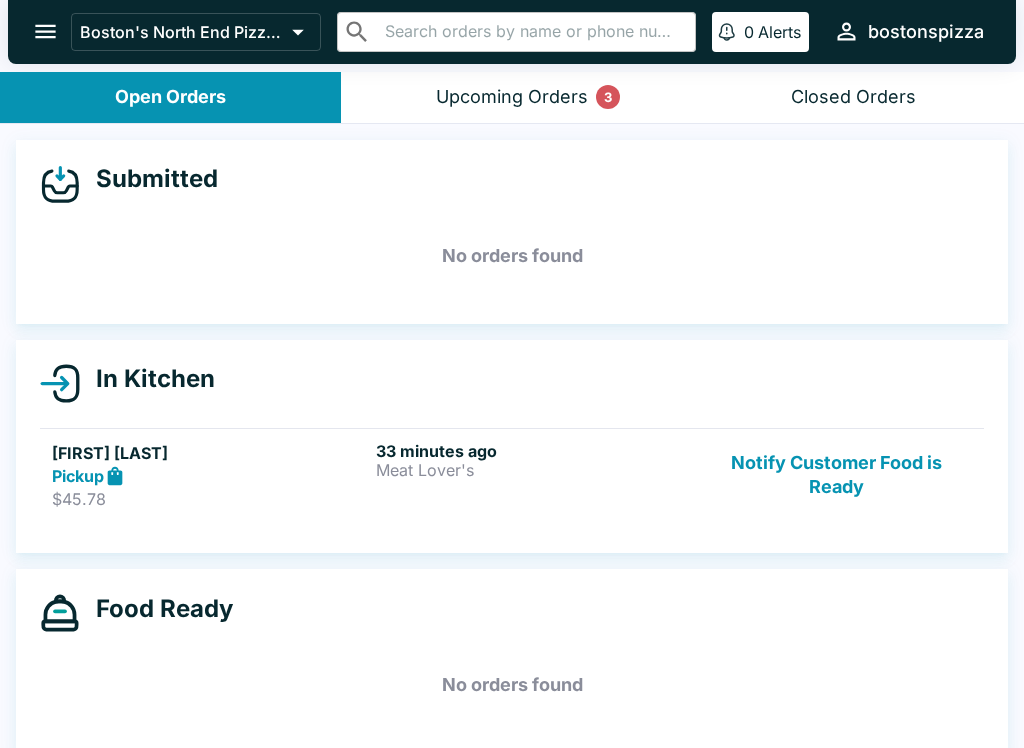 click on "Upcoming Orders 3" at bounding box center (512, 97) 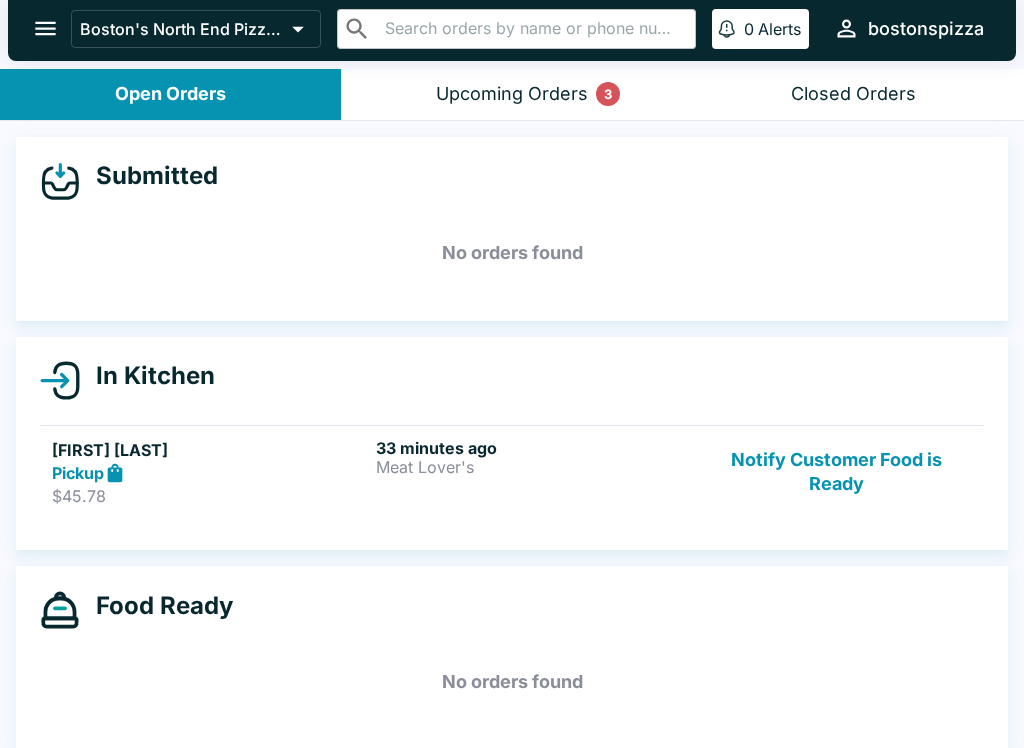 scroll, scrollTop: 3, scrollLeft: 0, axis: vertical 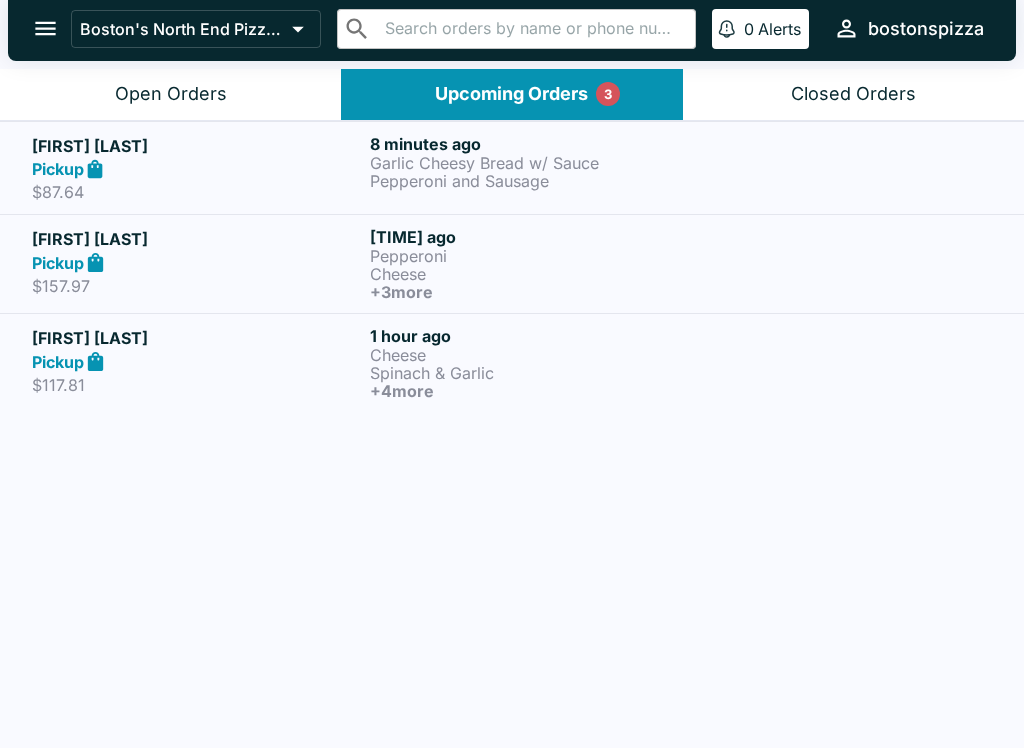 click on "+ 4  more" at bounding box center (535, 391) 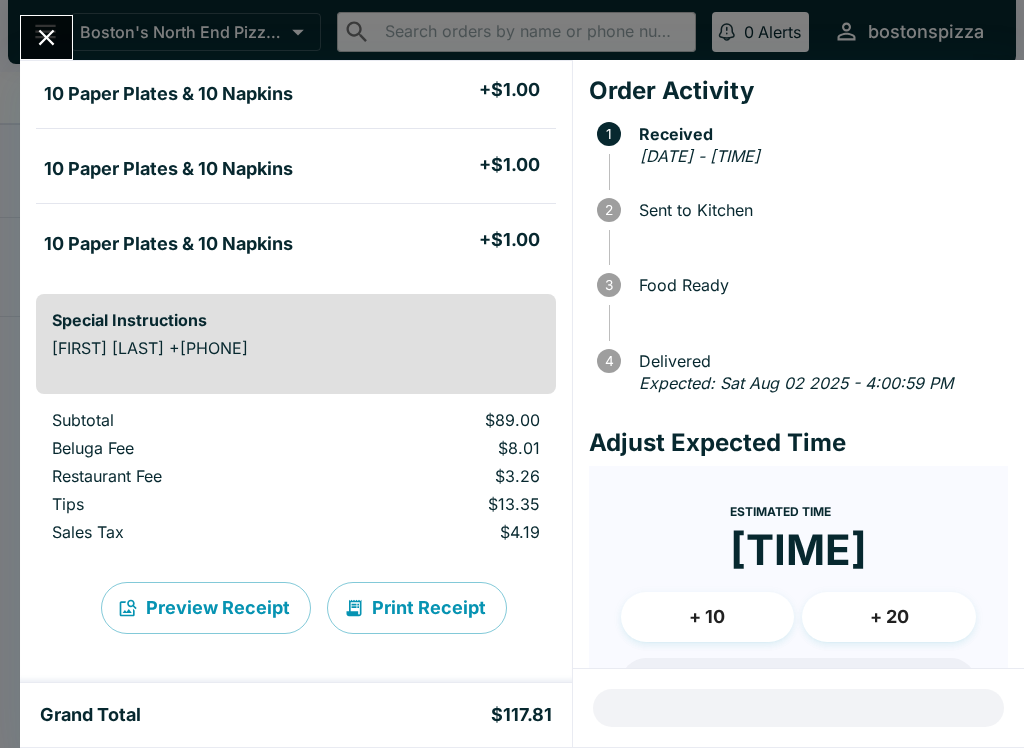 scroll, scrollTop: 585, scrollLeft: 0, axis: vertical 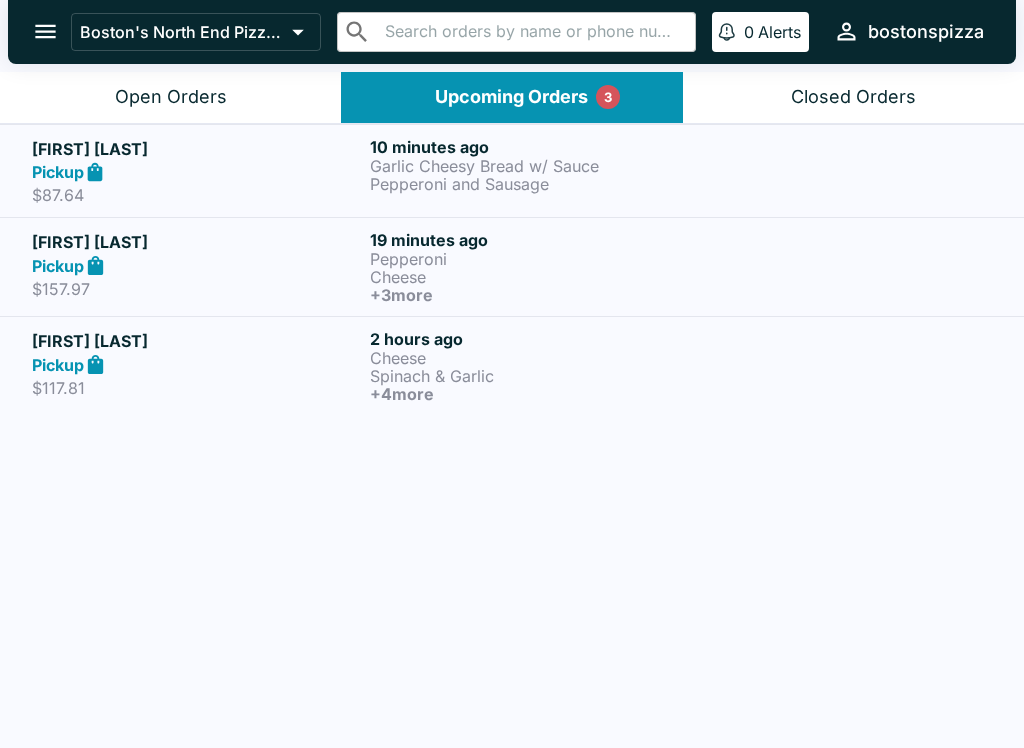 click on "Pepperoni" at bounding box center (535, 259) 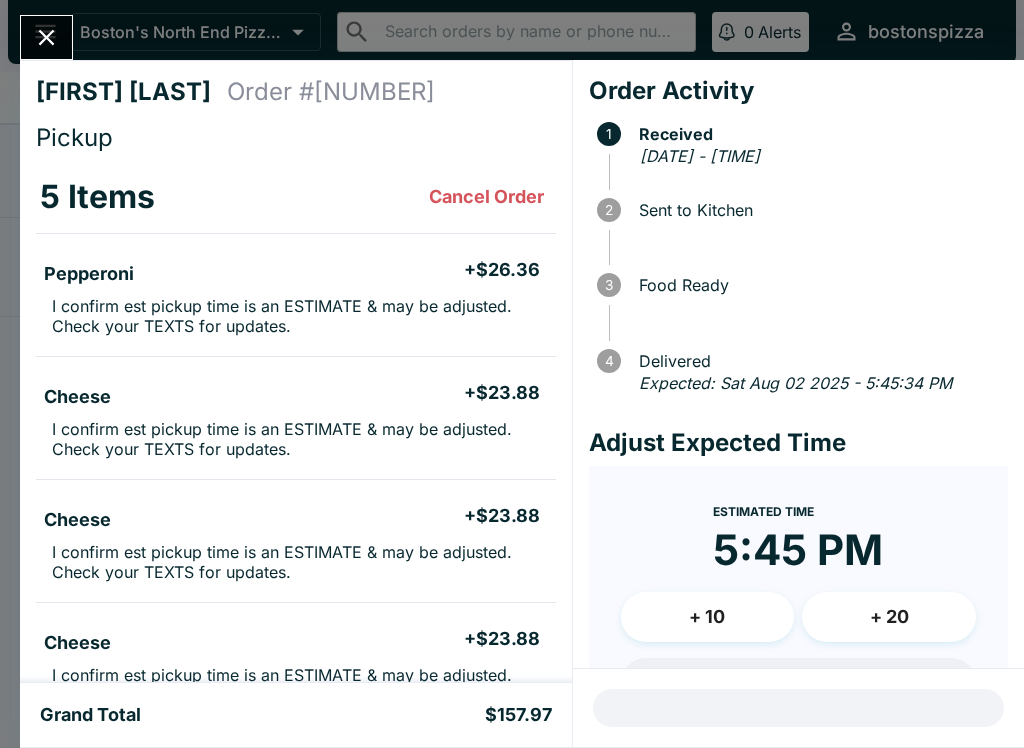 scroll, scrollTop: 0, scrollLeft: 0, axis: both 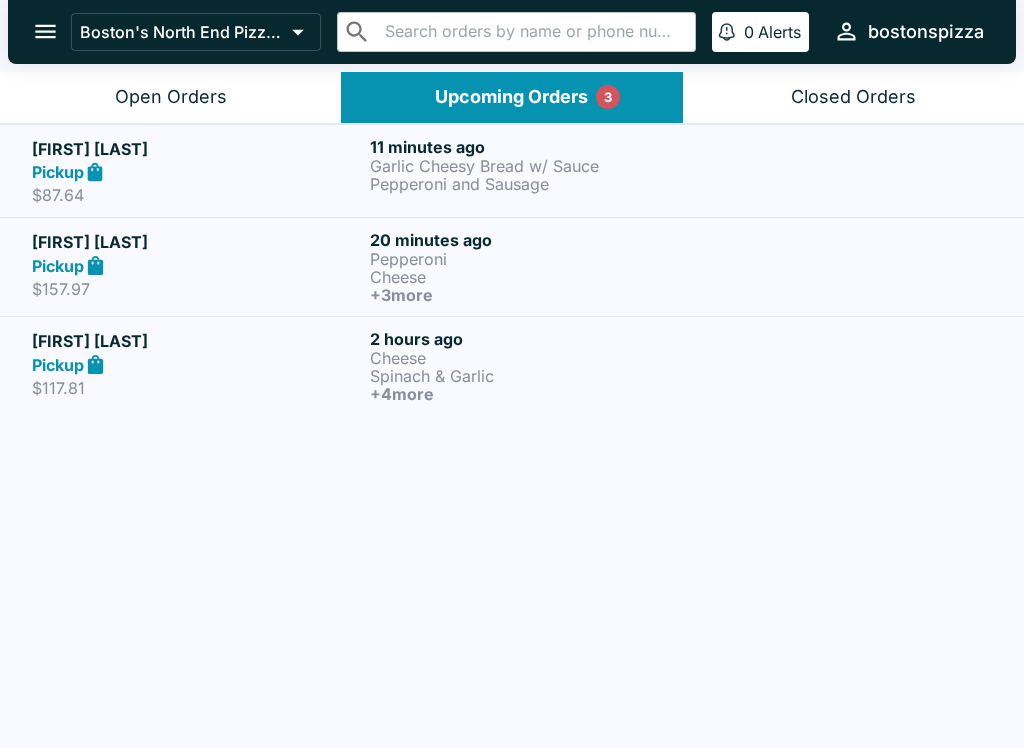 click on "[FIRST] [LAST]" at bounding box center [197, 149] 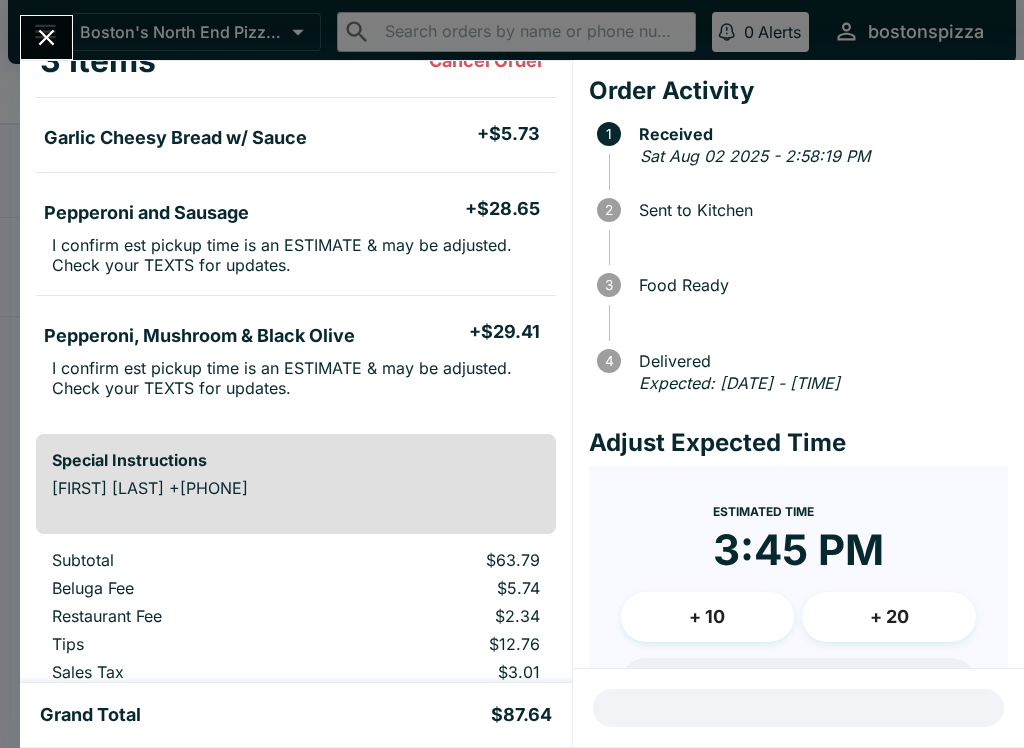 scroll, scrollTop: 140, scrollLeft: 0, axis: vertical 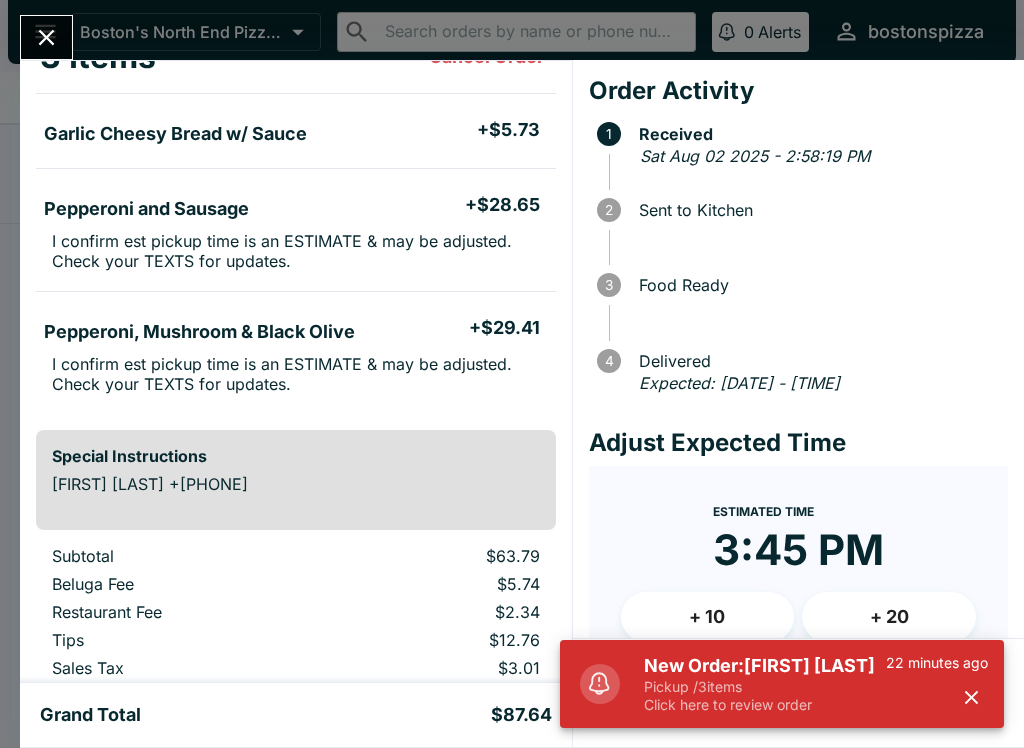 click on "Pickup   /  3  items" at bounding box center (765, 687) 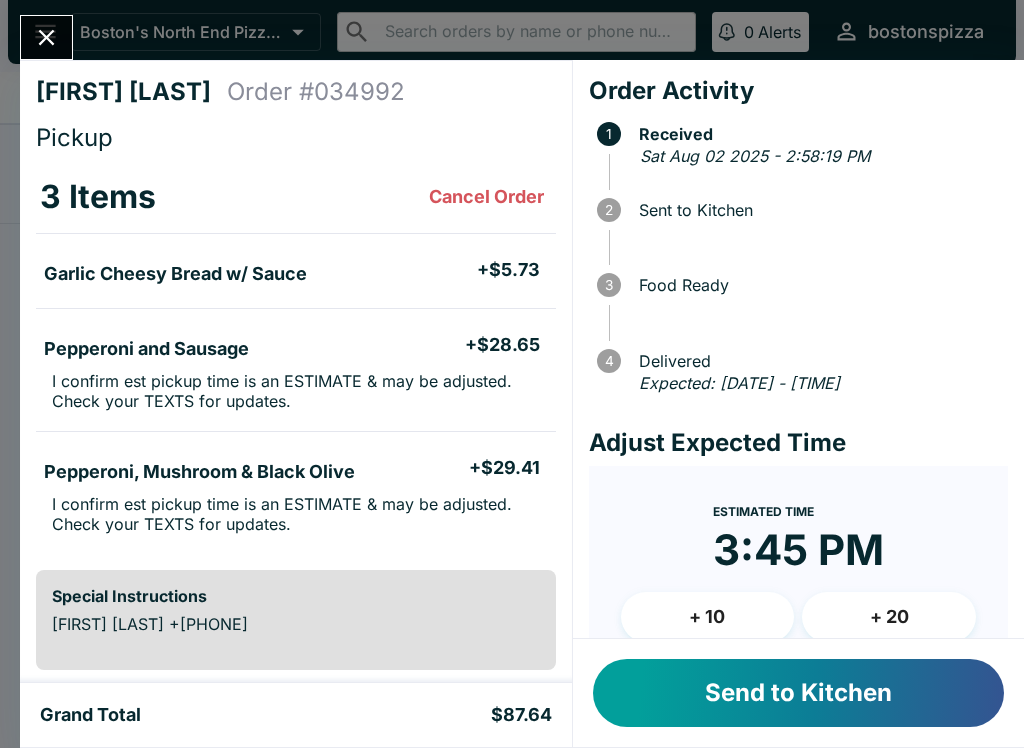scroll, scrollTop: -1, scrollLeft: 0, axis: vertical 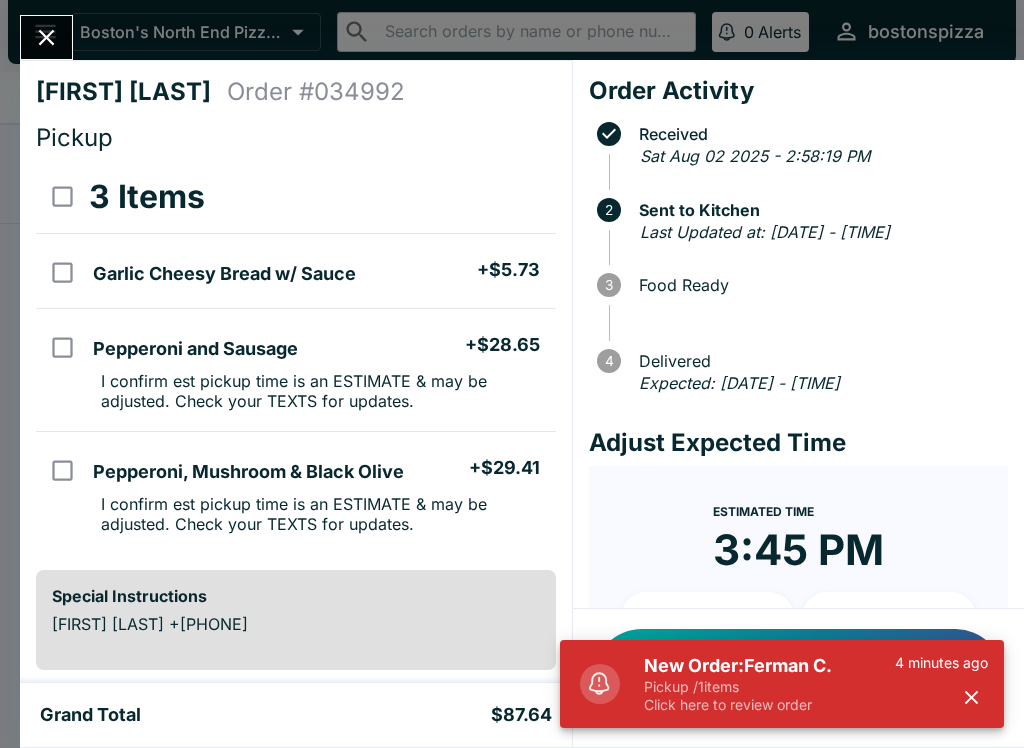 click on "New Order:  [FIRST] [LAST]" at bounding box center [769, 666] 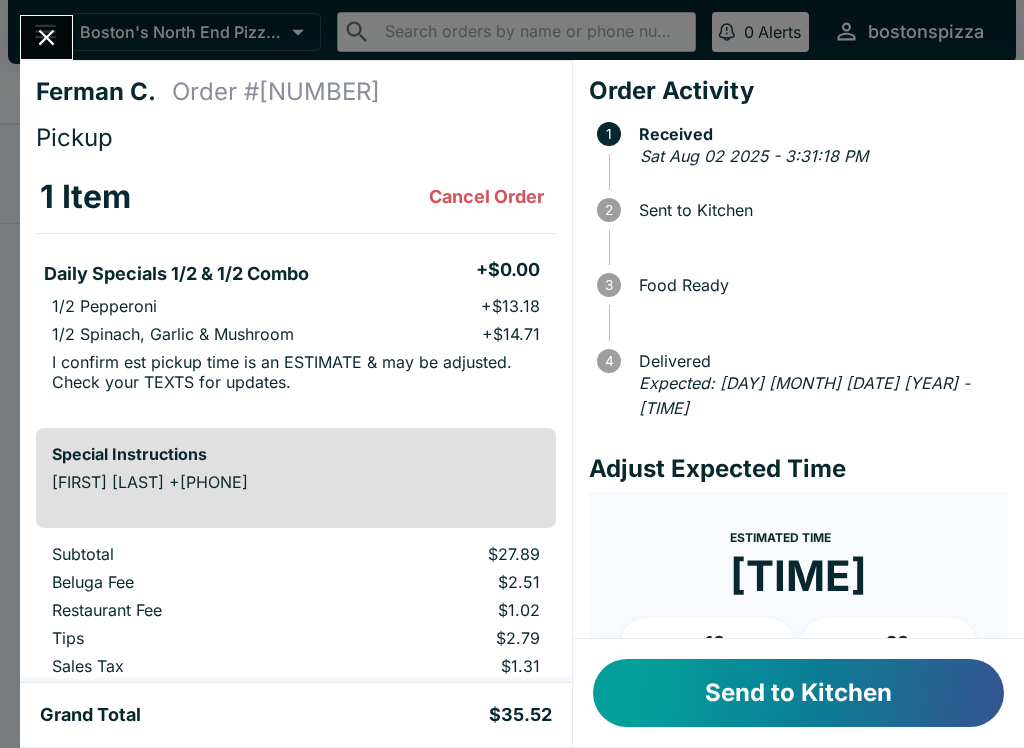 click on "+ 10" at bounding box center [708, 643] 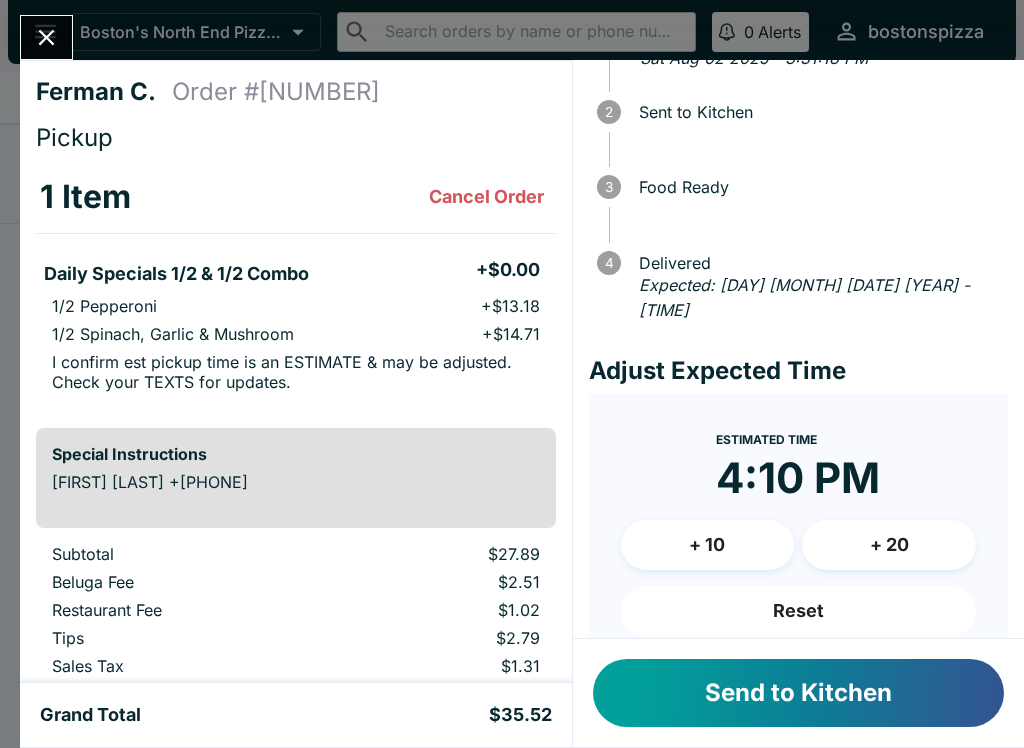 scroll, scrollTop: 108, scrollLeft: 0, axis: vertical 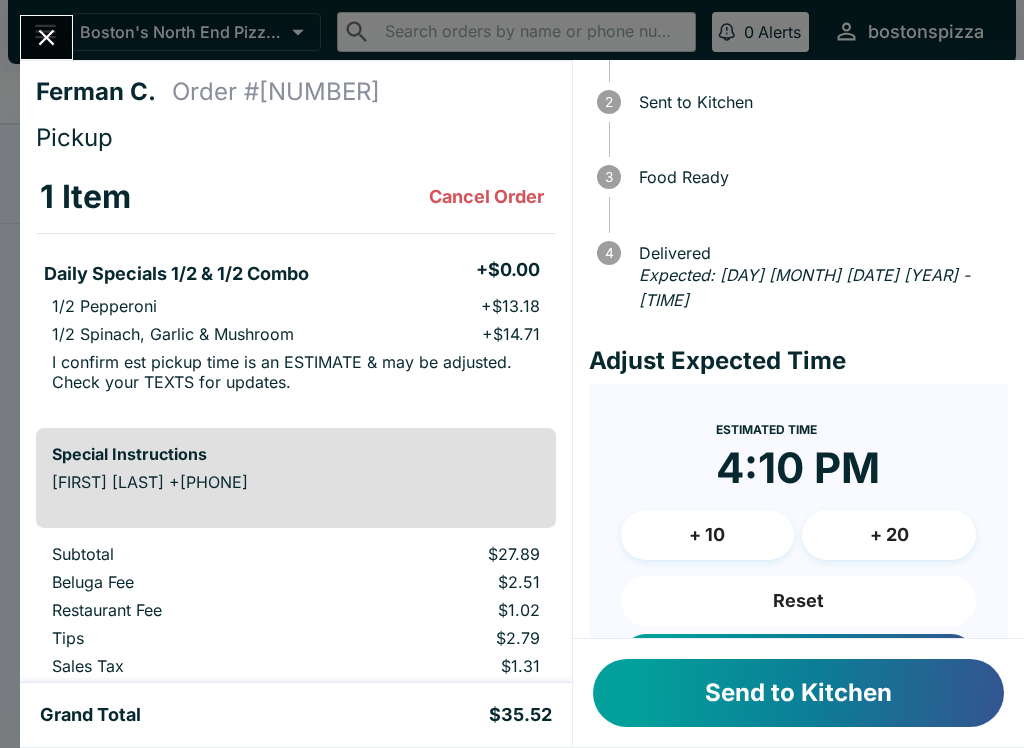 click on "Update ETA" at bounding box center (798, 659) 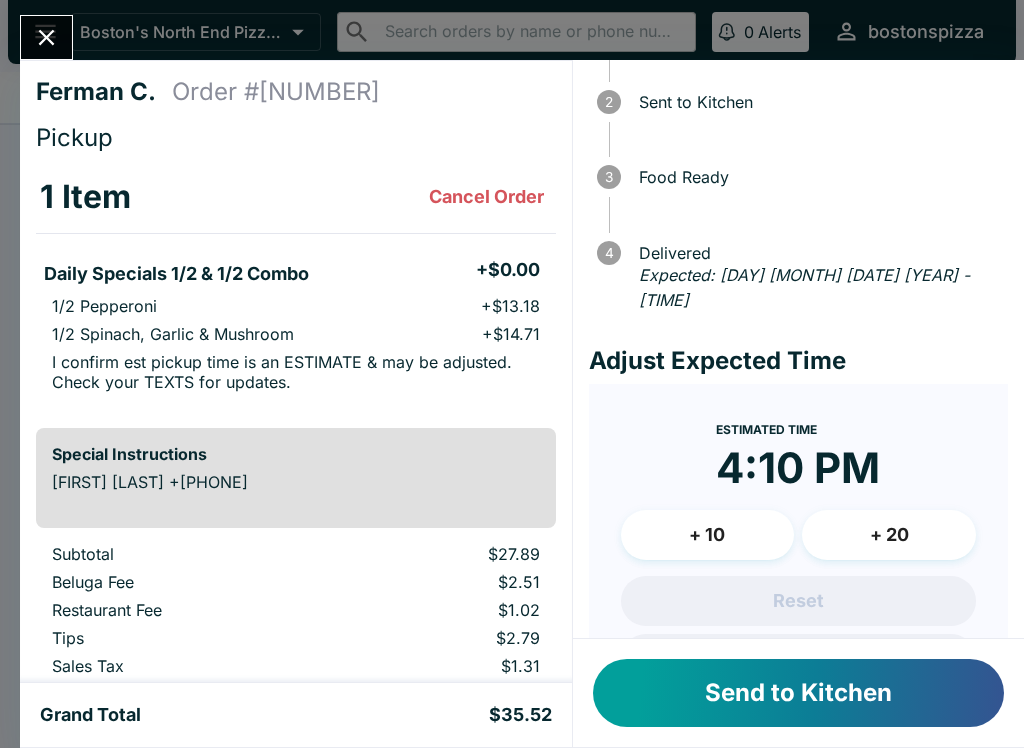 click on "Send to Kitchen" at bounding box center (798, 693) 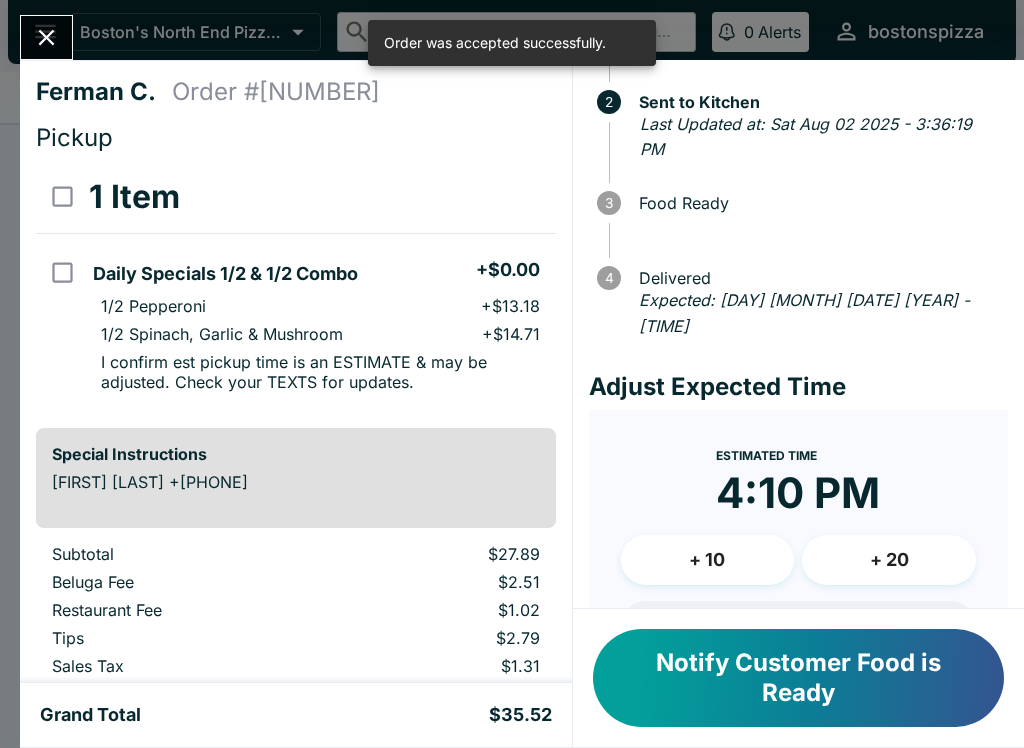click at bounding box center [46, 37] 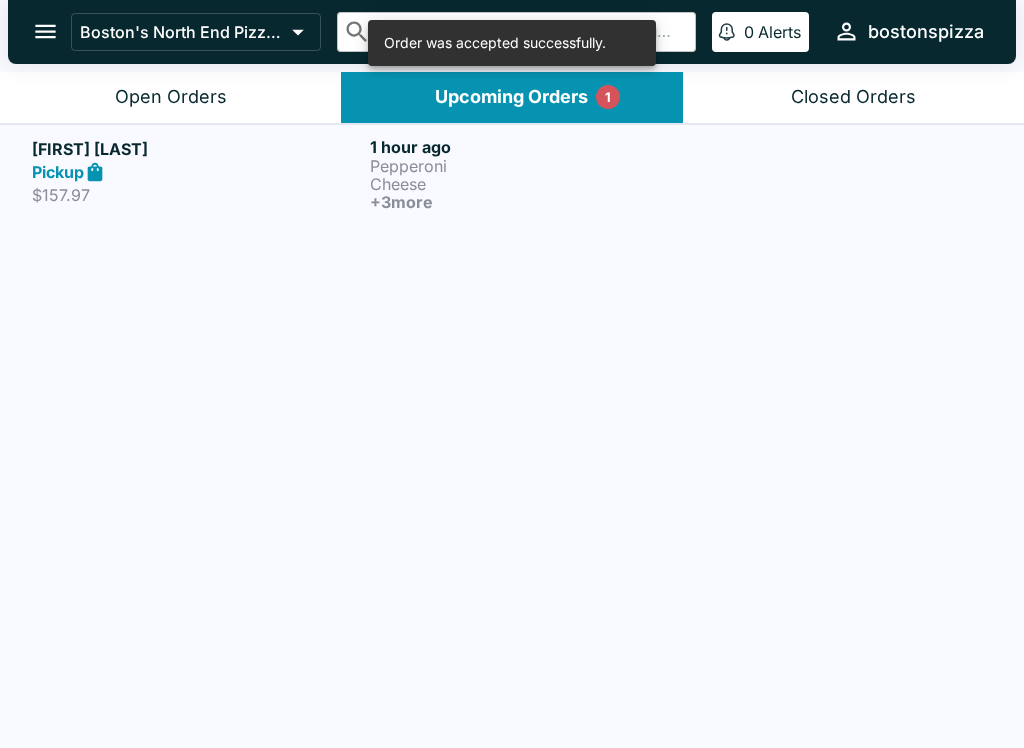 click on "Open Orders" at bounding box center [170, 97] 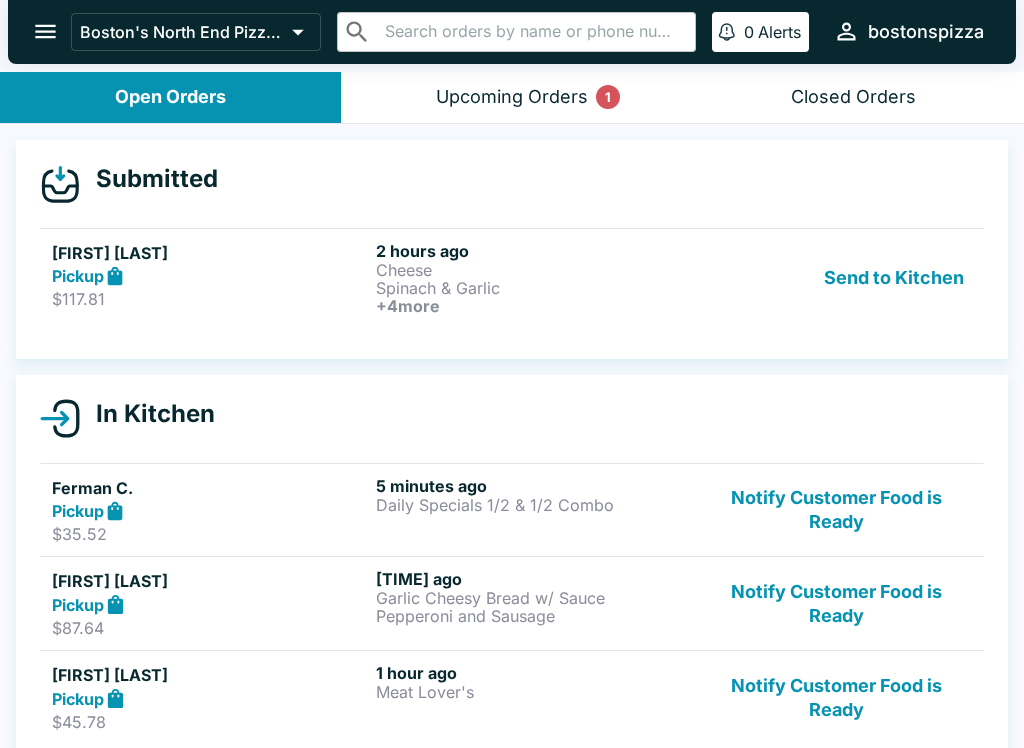 click on "Cheese" at bounding box center (534, 270) 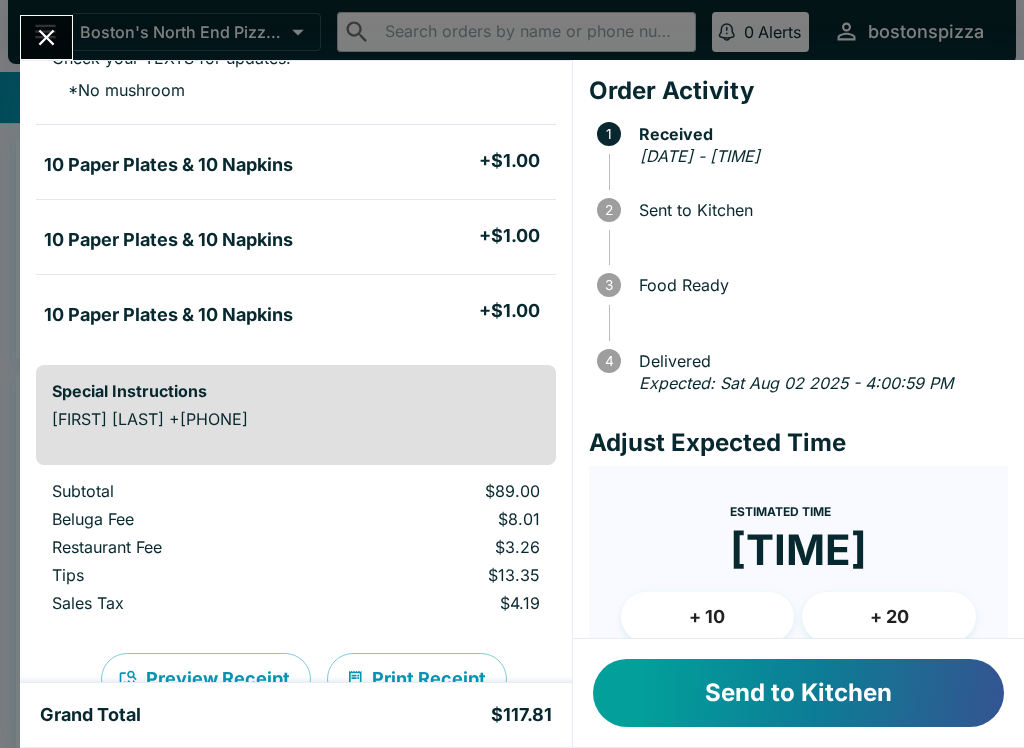 click on "Send to Kitchen" at bounding box center (798, 693) 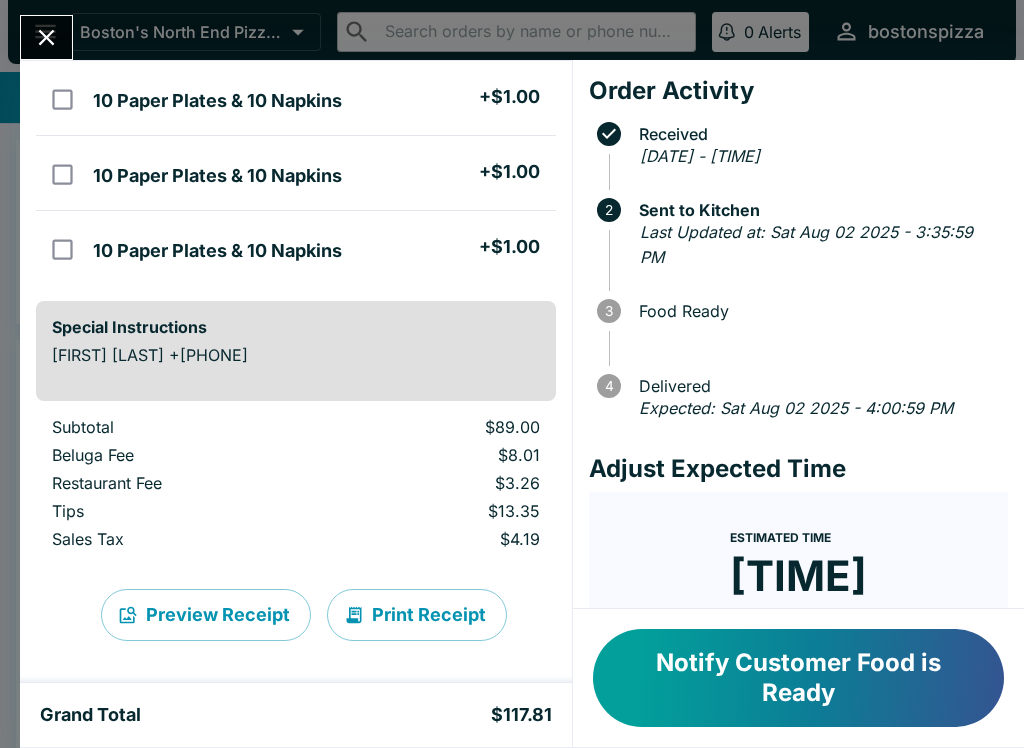 scroll, scrollTop: 579, scrollLeft: 0, axis: vertical 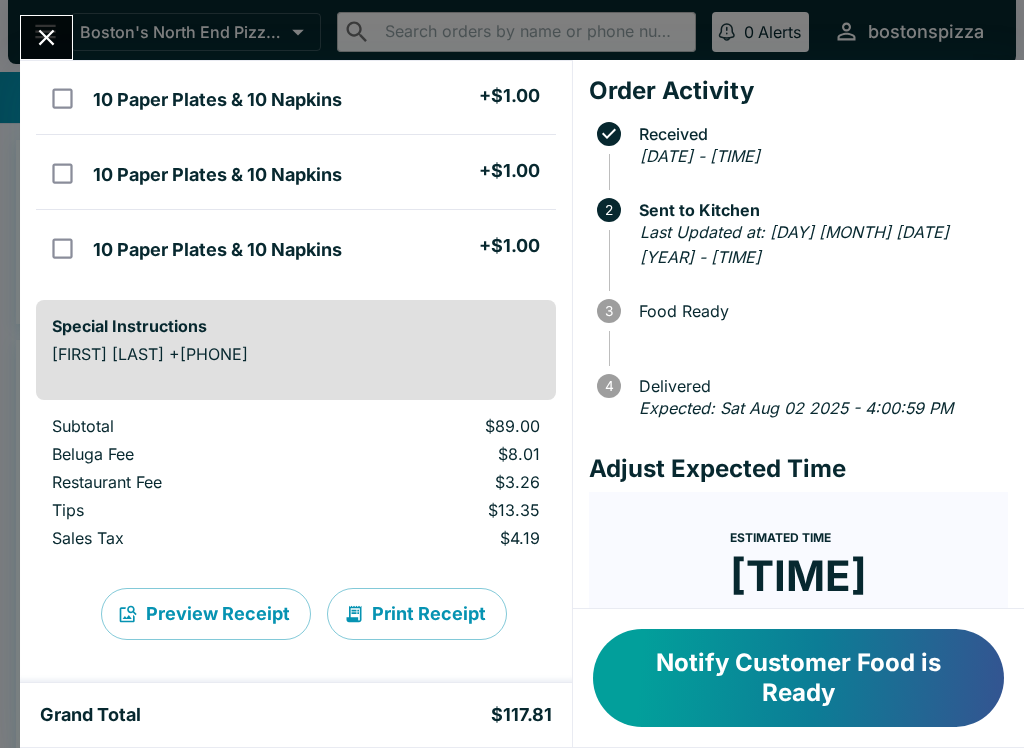 click 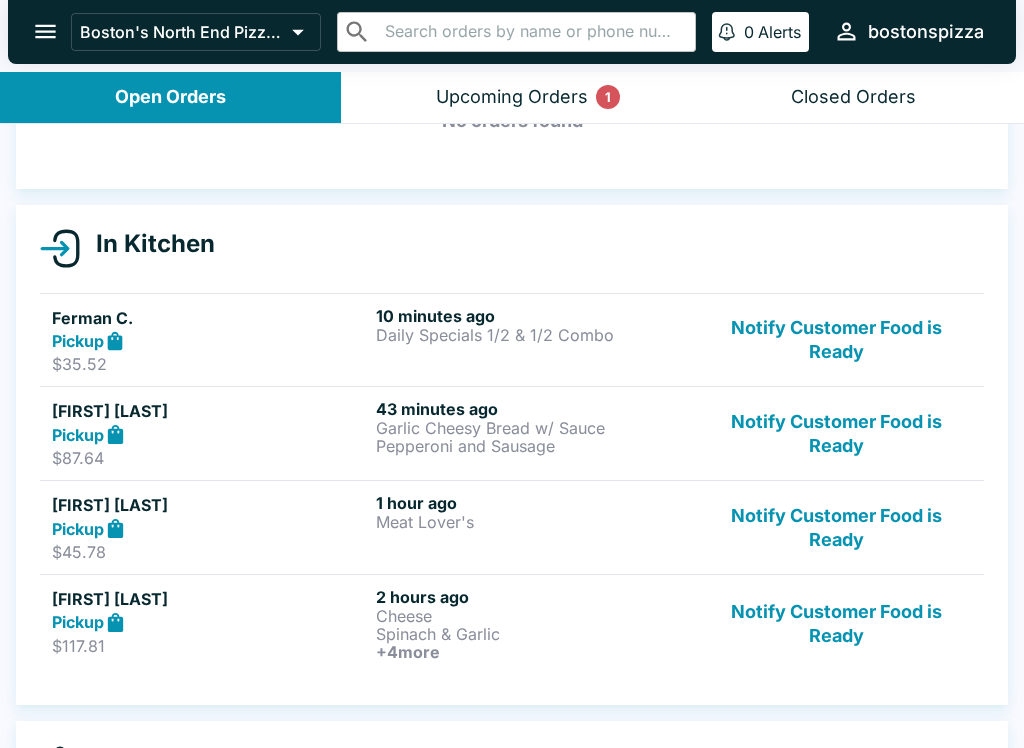 scroll, scrollTop: 148, scrollLeft: 0, axis: vertical 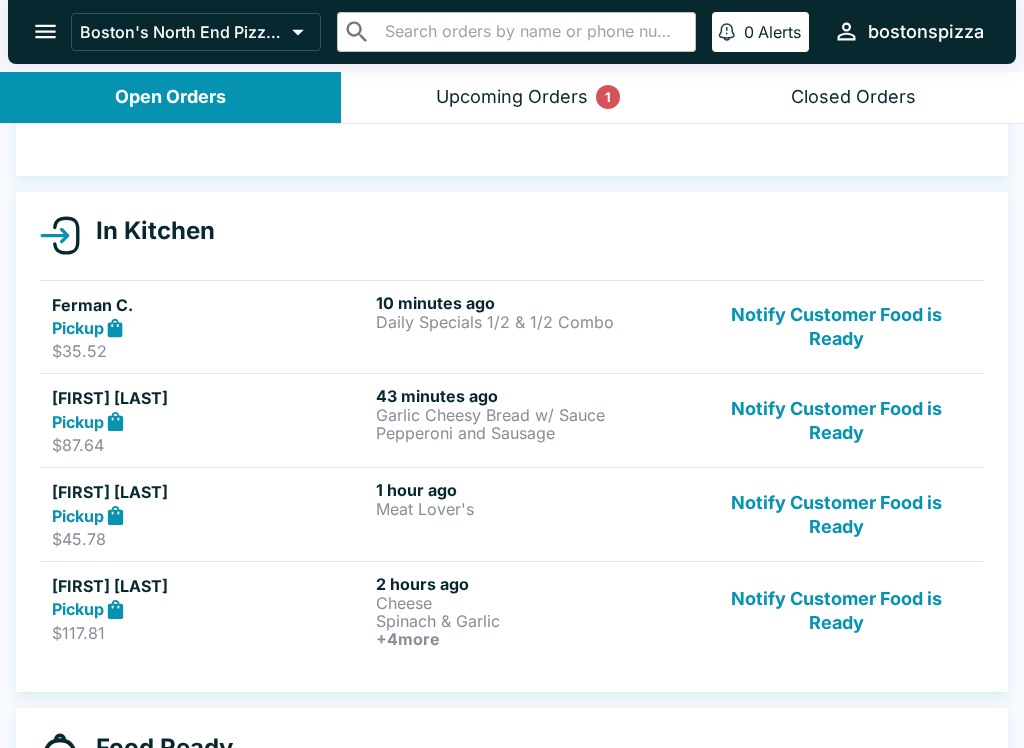 click on "Notify Customer Food is Ready" at bounding box center (836, 420) 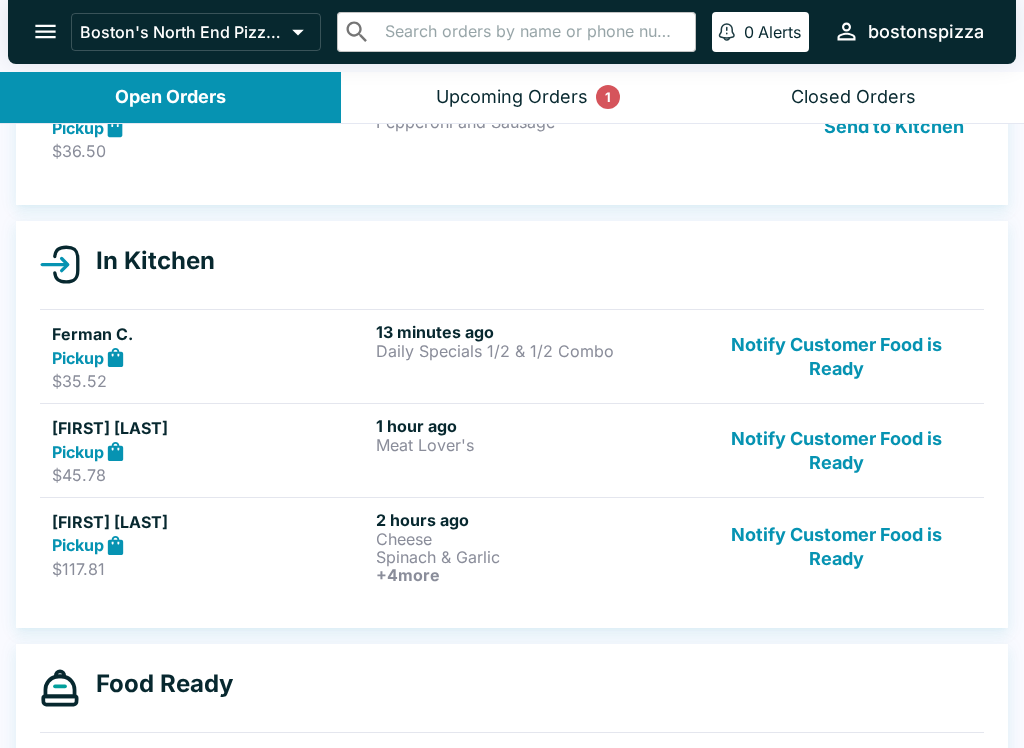 click on "Upcoming Orders 1" at bounding box center [511, 97] 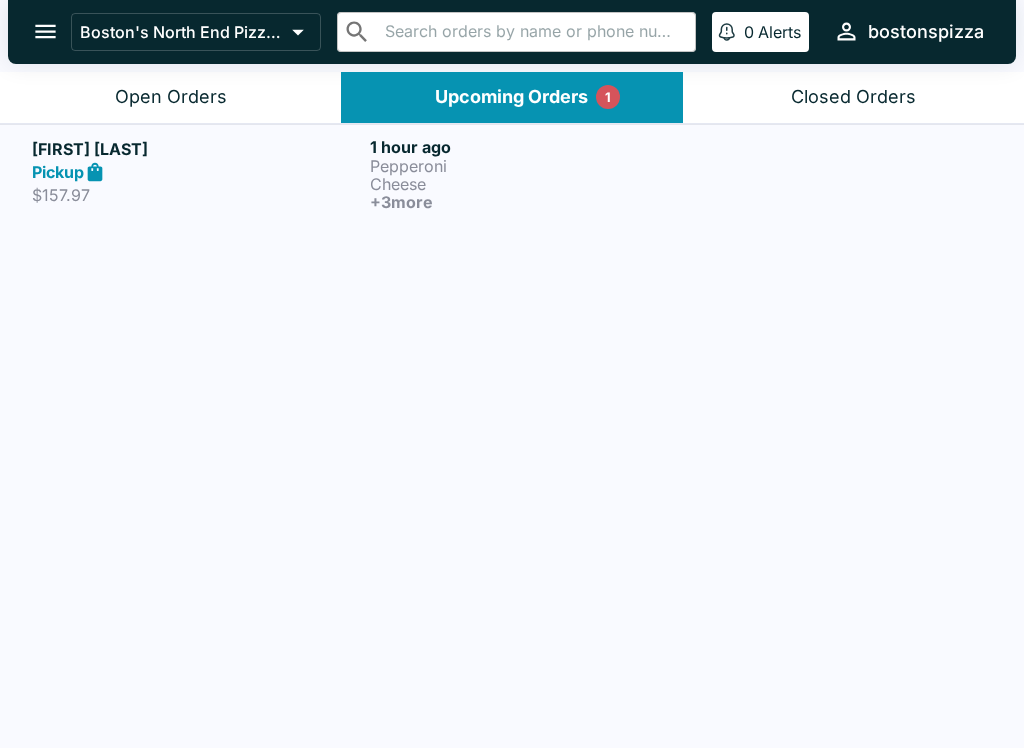 click on "Pepperoni" at bounding box center [535, 166] 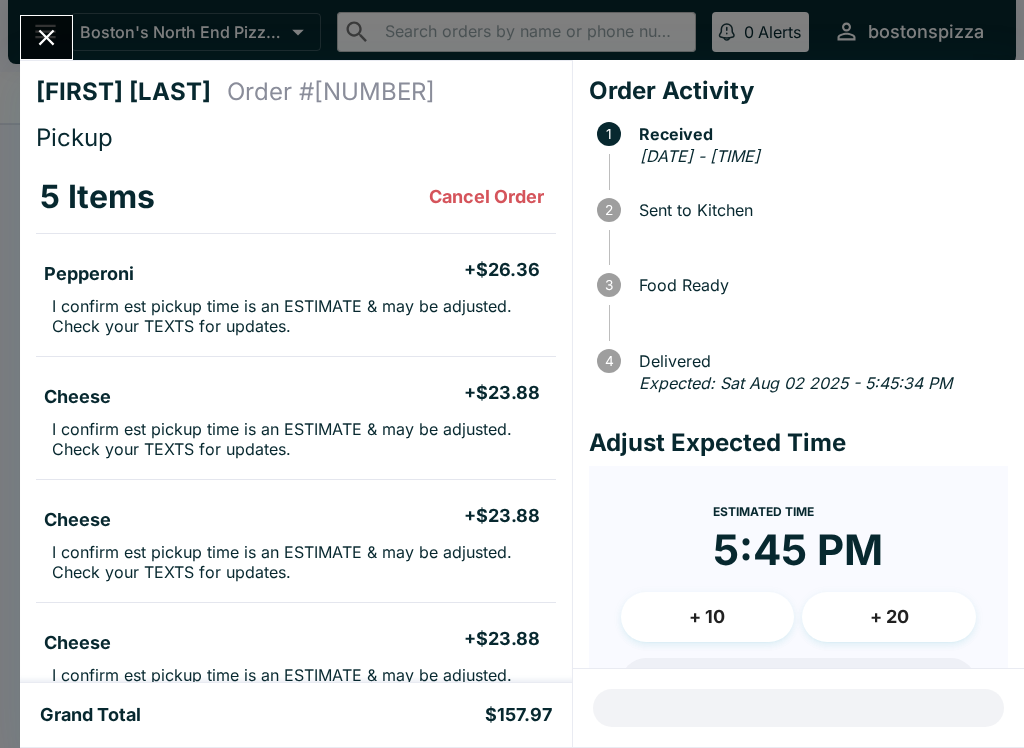 scroll, scrollTop: 0, scrollLeft: 0, axis: both 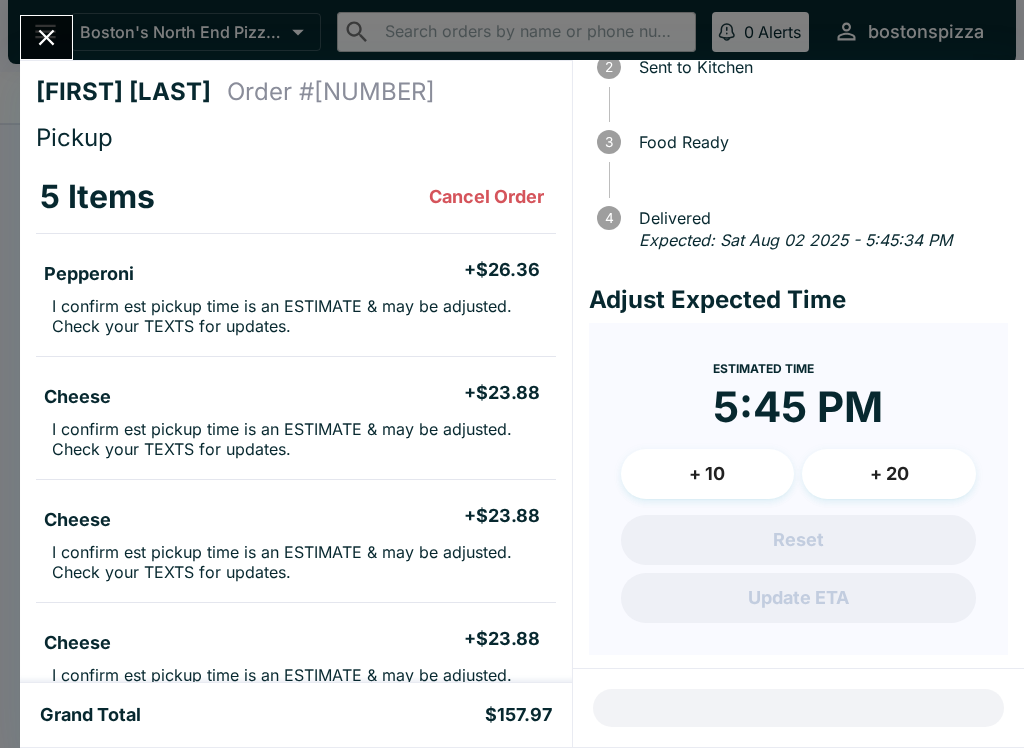 click at bounding box center (46, 37) 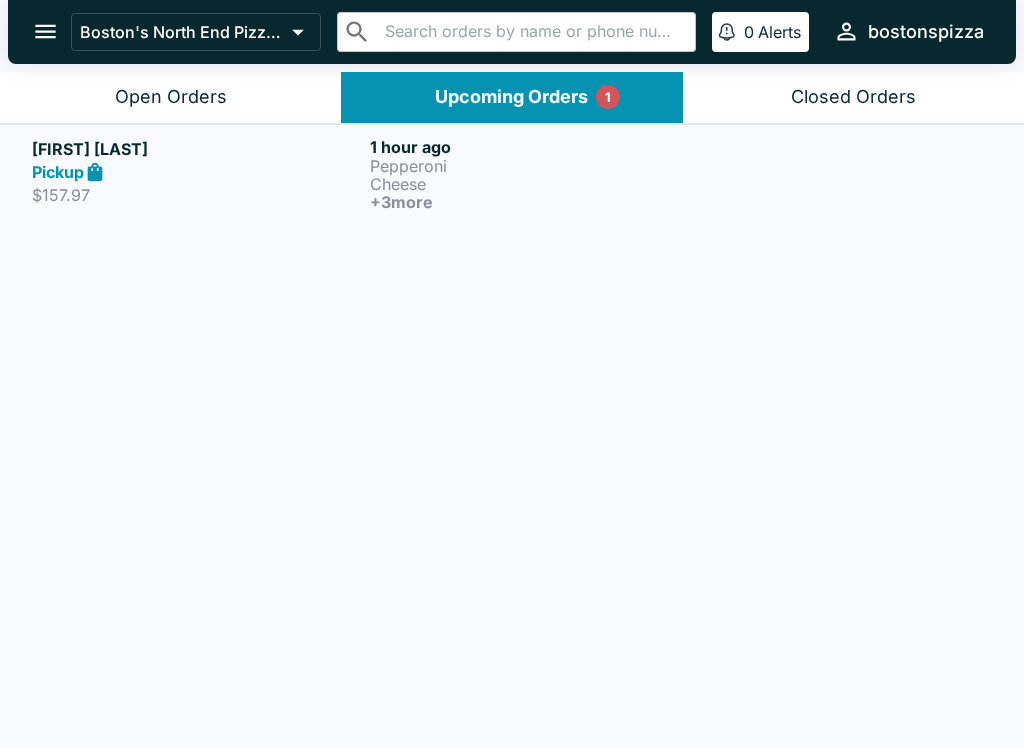 click on "Open Orders" at bounding box center (170, 97) 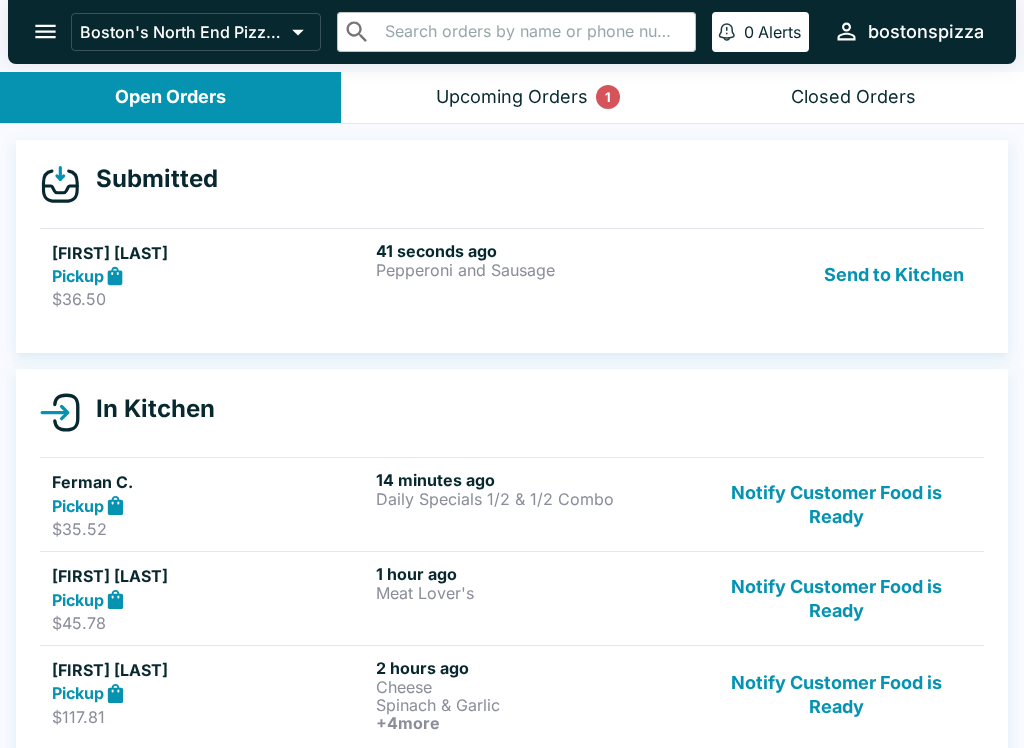 click on "41 seconds ago Pepperoni and Sausage" at bounding box center (534, 275) 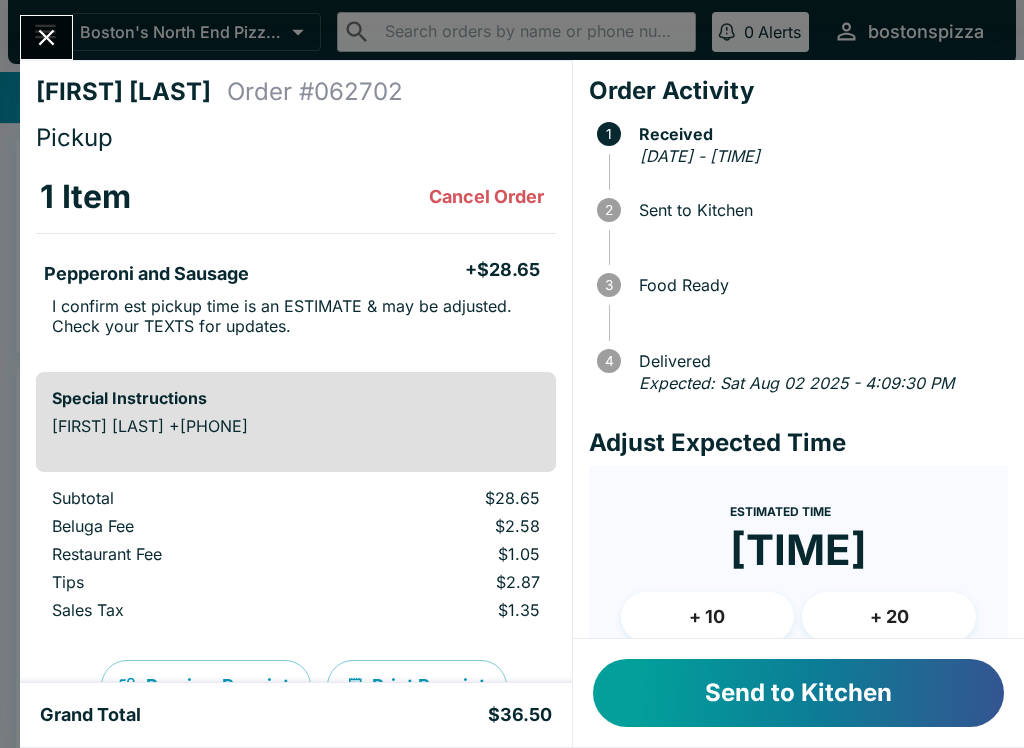 scroll, scrollTop: 0, scrollLeft: 0, axis: both 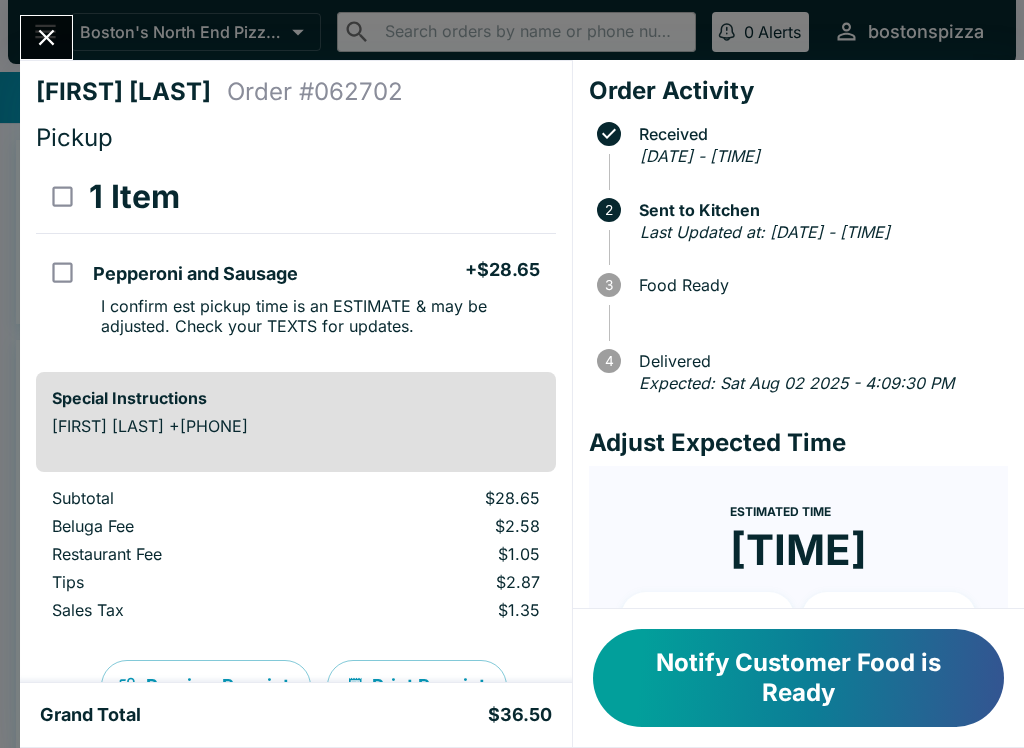click at bounding box center (46, 37) 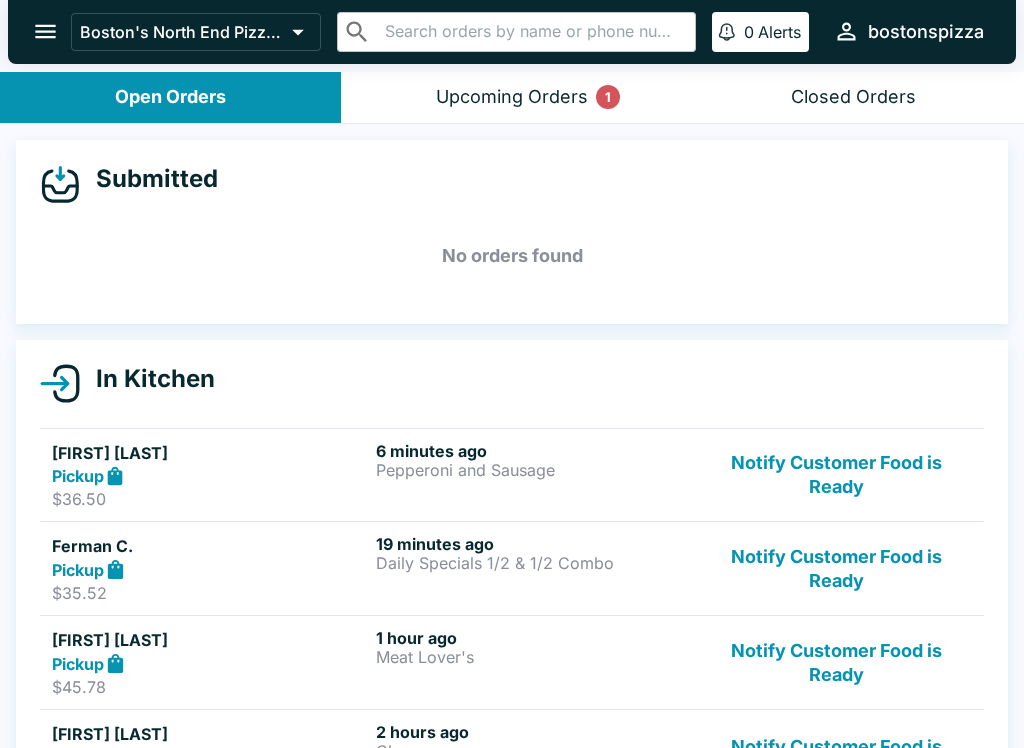 click at bounding box center (45, 31) 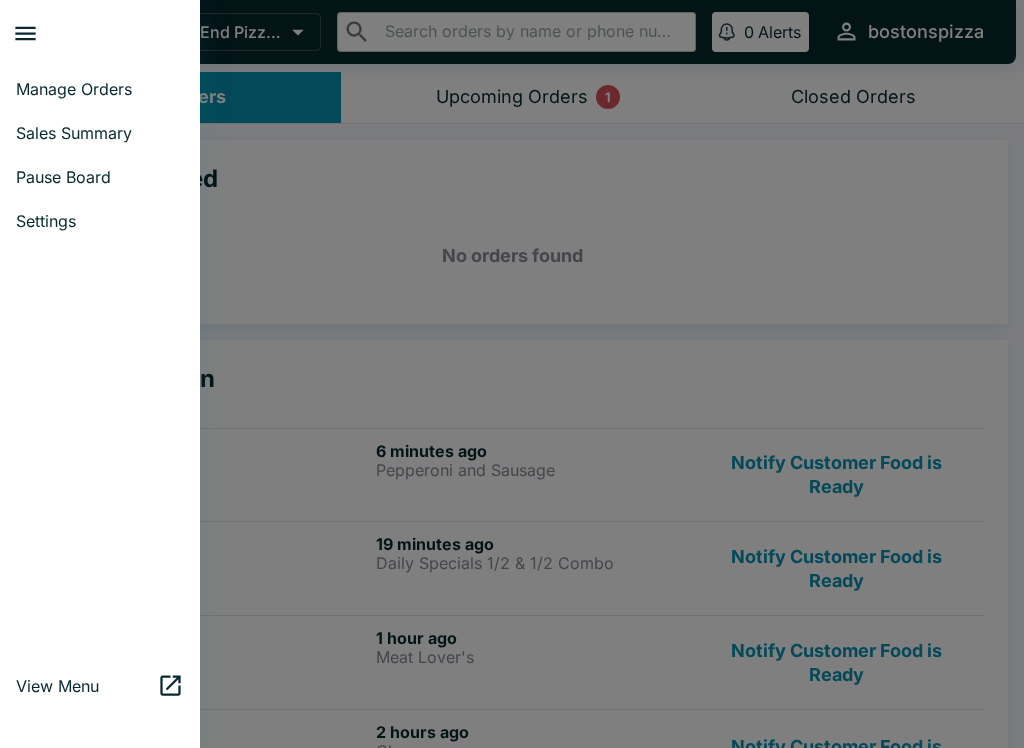 click at bounding box center (512, 374) 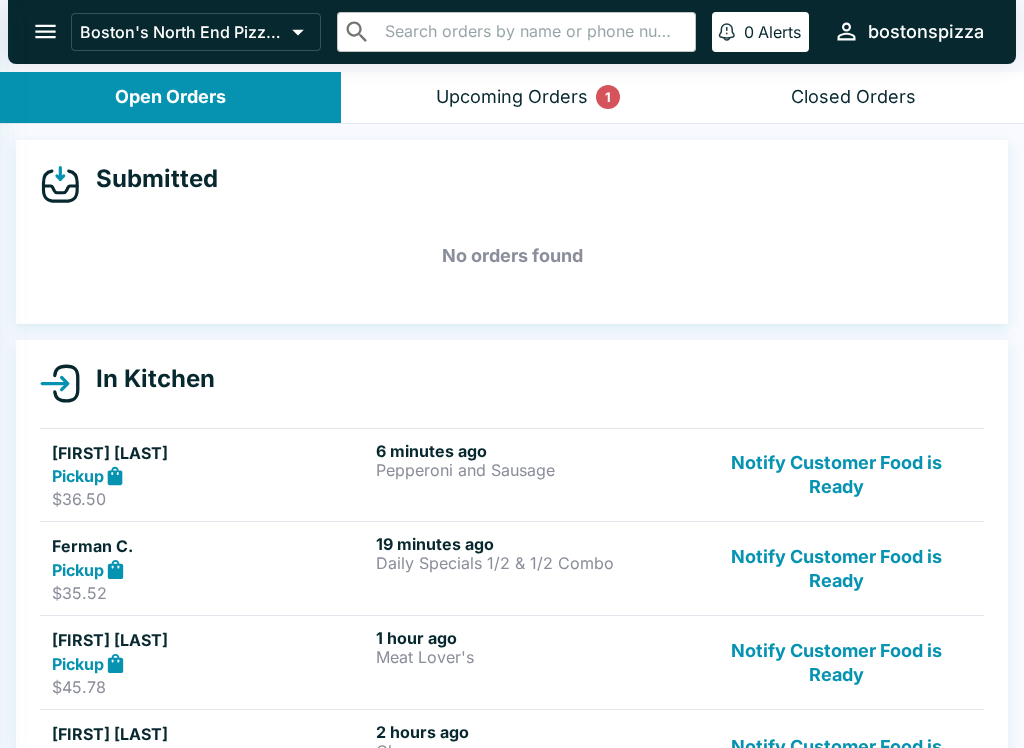 click on "1" at bounding box center (608, 97) 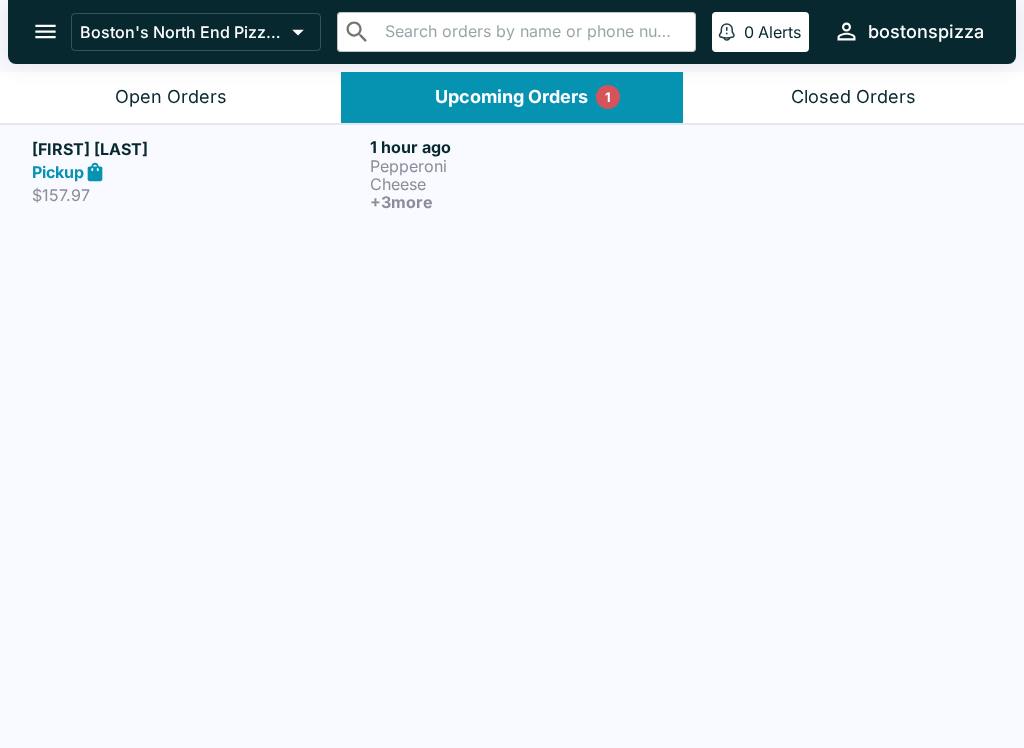 click on "Cheese" at bounding box center [535, 184] 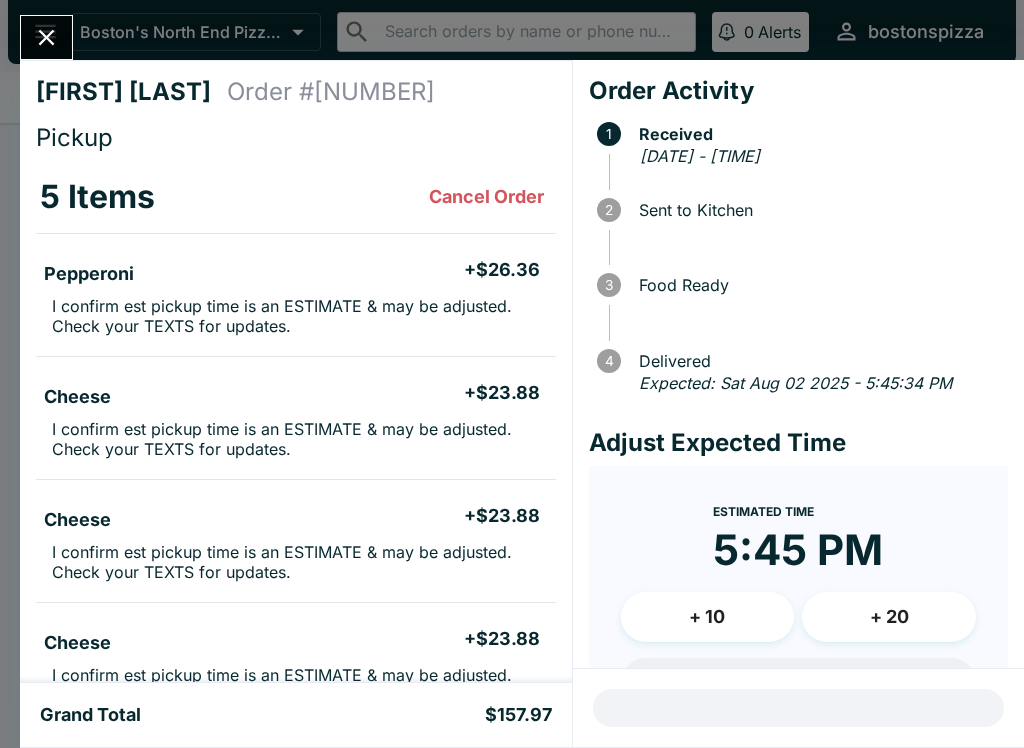 click at bounding box center (46, 37) 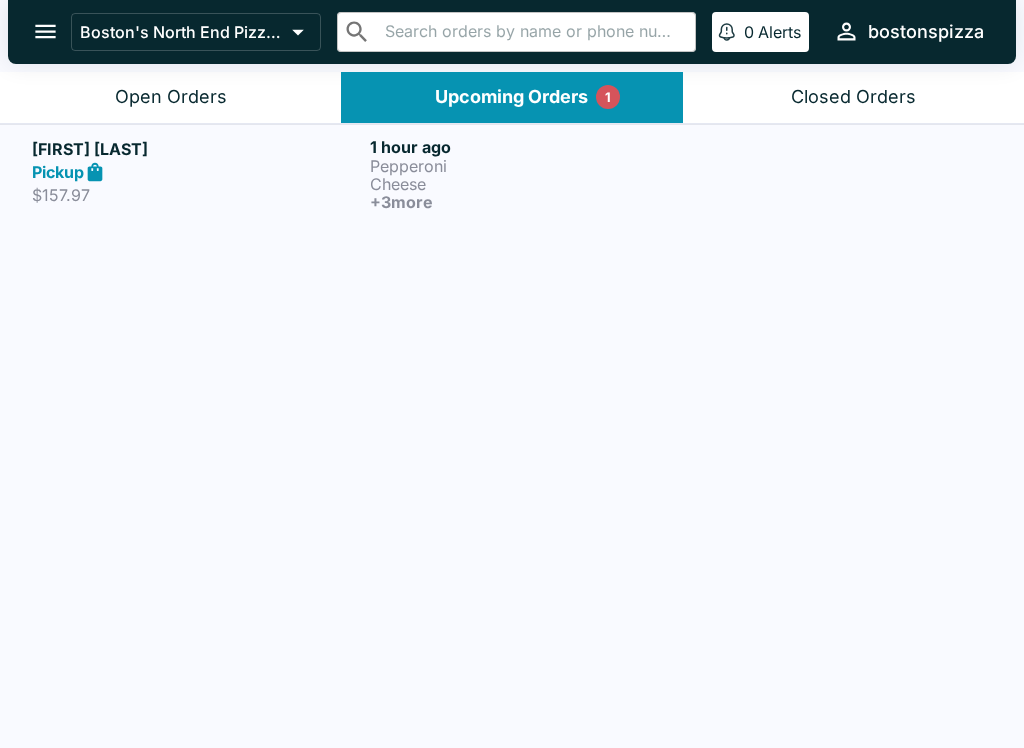 click on "Open Orders" at bounding box center (171, 97) 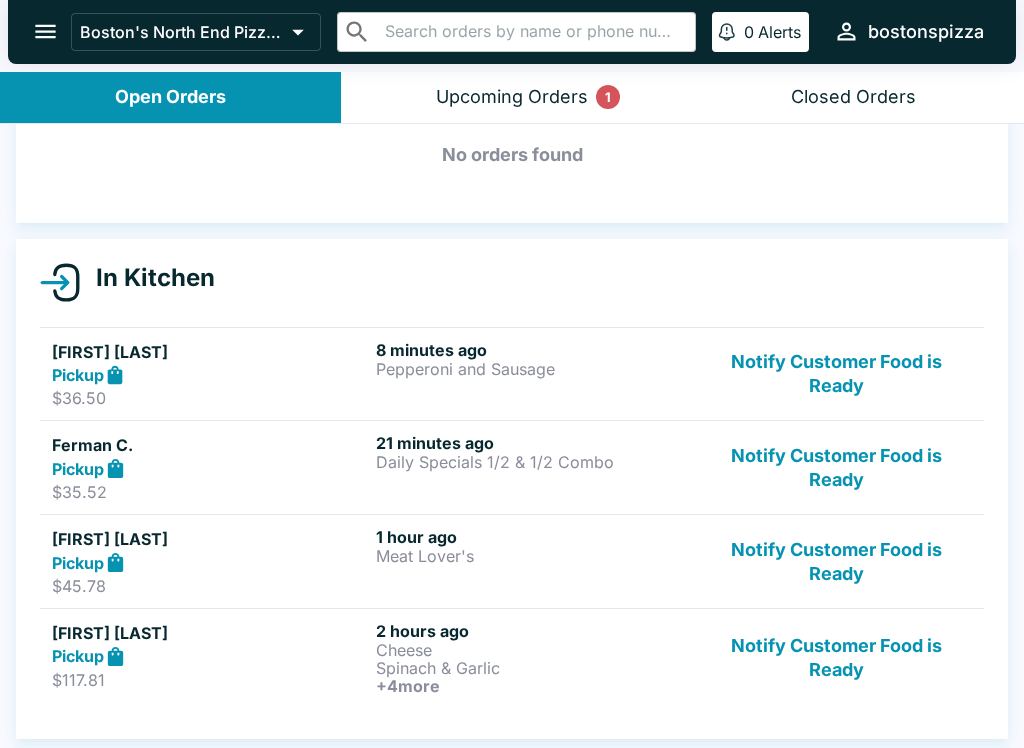 scroll, scrollTop: 118, scrollLeft: 0, axis: vertical 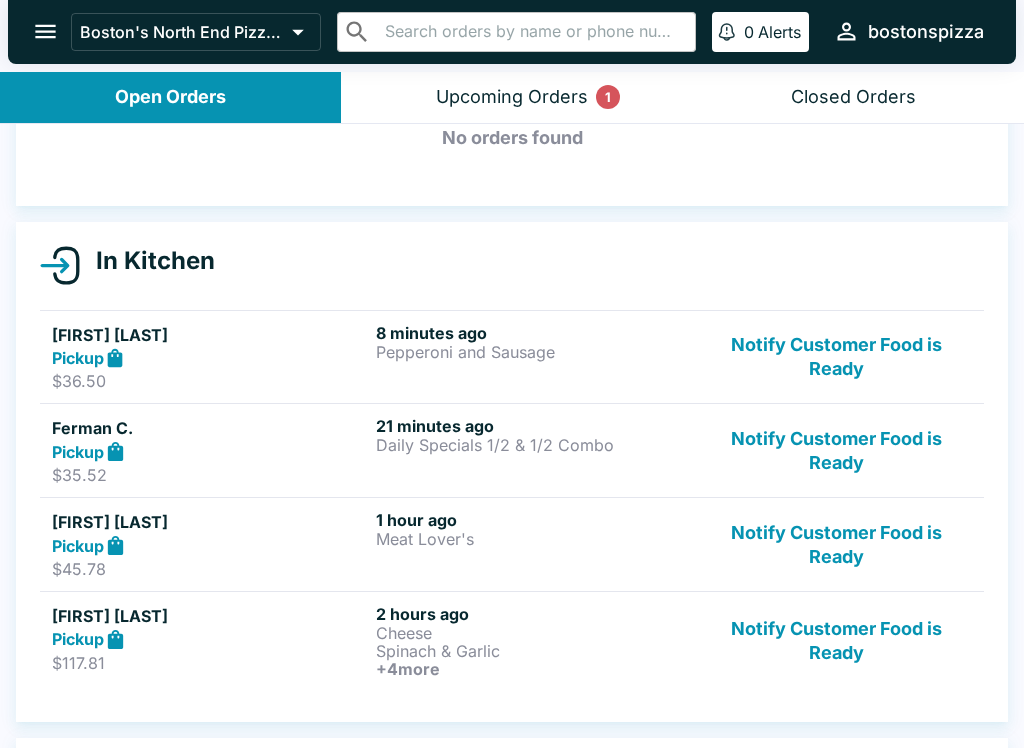 click on "Notify Customer Food is Ready" at bounding box center (836, 450) 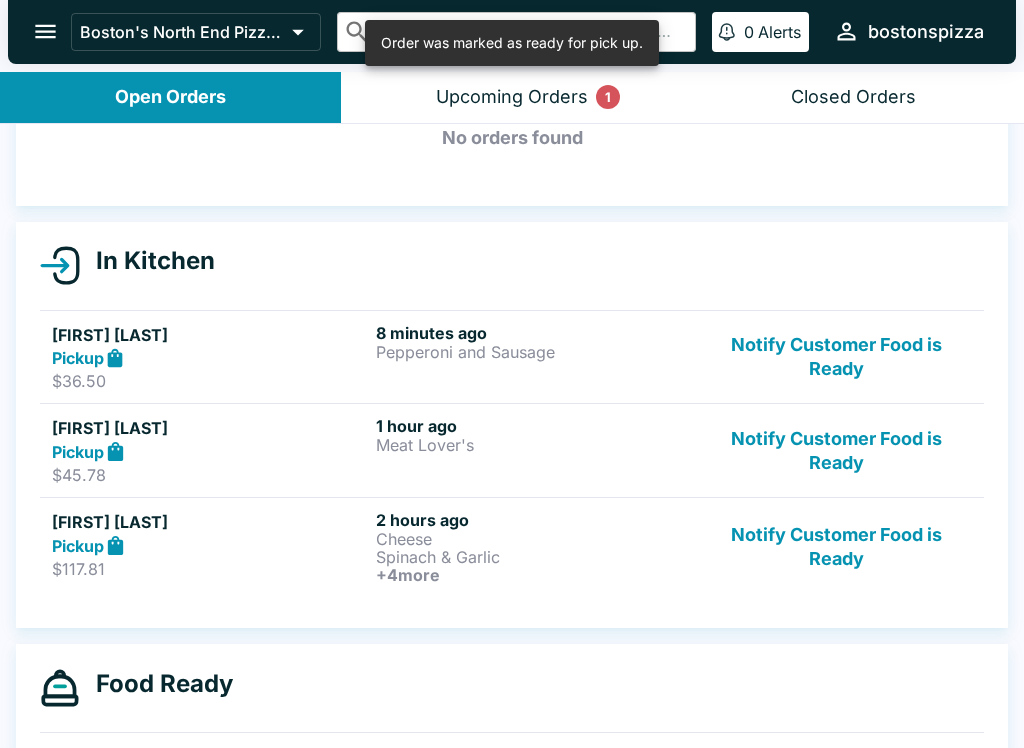 click on "Notify Customer Food is Ready" at bounding box center (836, 450) 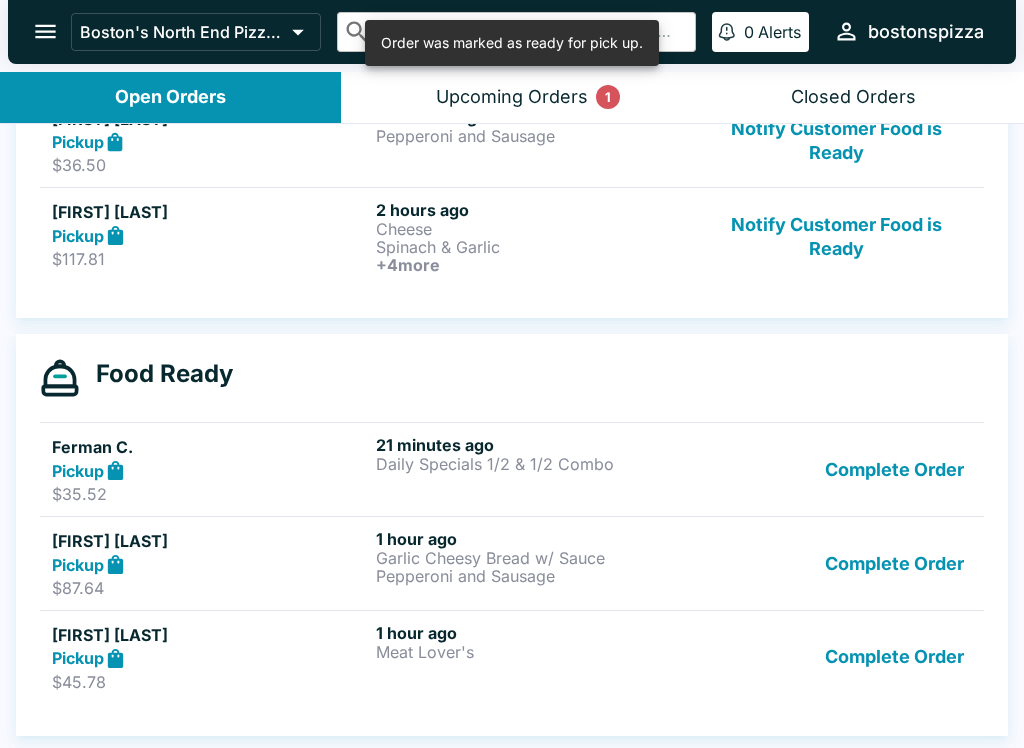 scroll, scrollTop: 334, scrollLeft: 0, axis: vertical 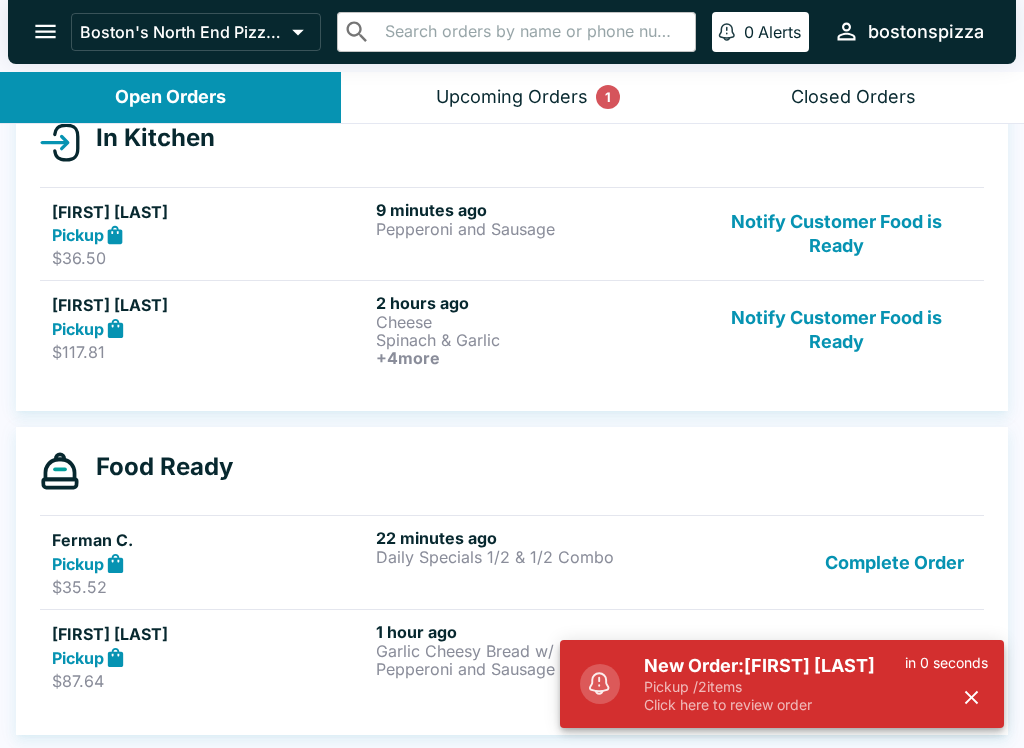 click on "in 0 seconds" at bounding box center (946, 684) 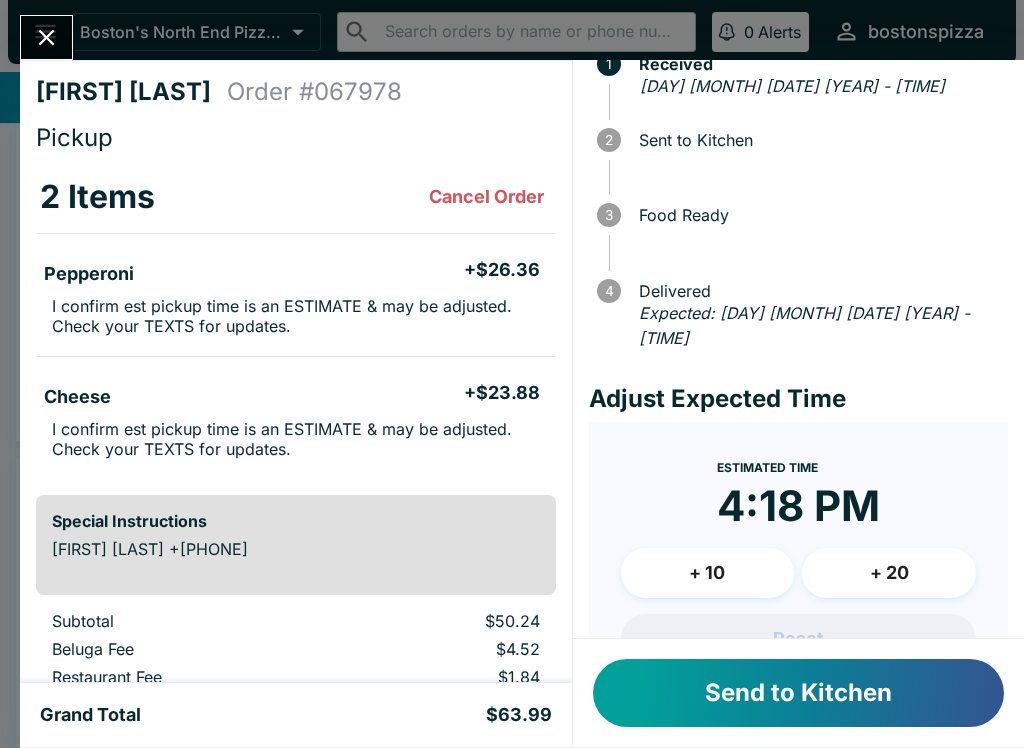 scroll, scrollTop: 101, scrollLeft: 0, axis: vertical 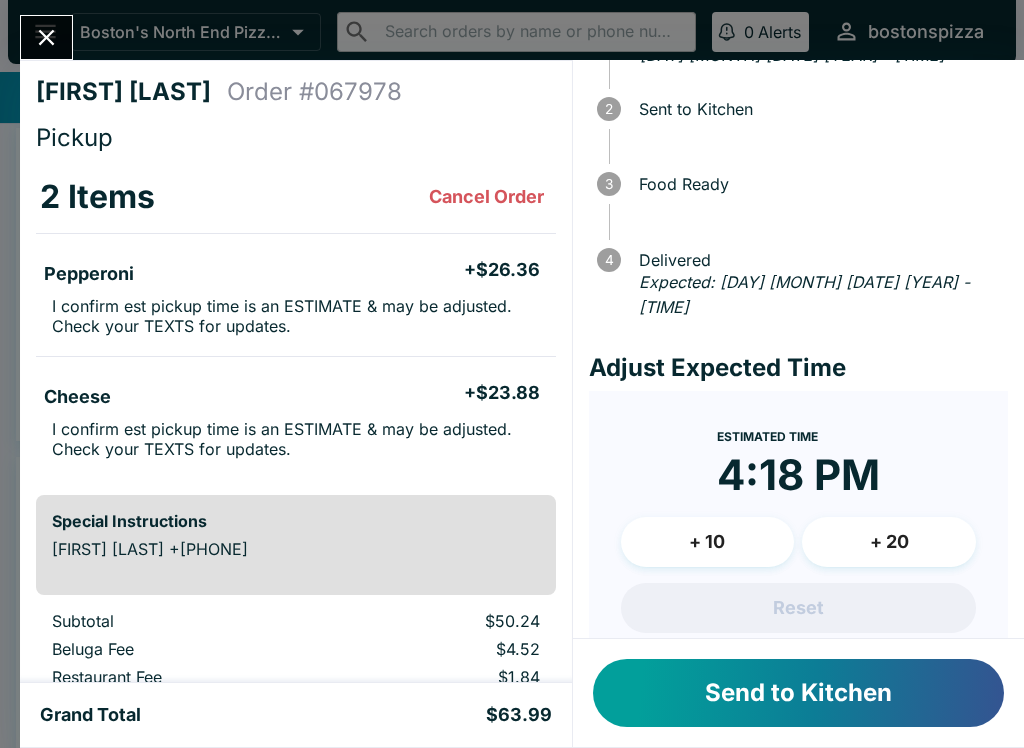 click on "+ 10" at bounding box center [708, 542] 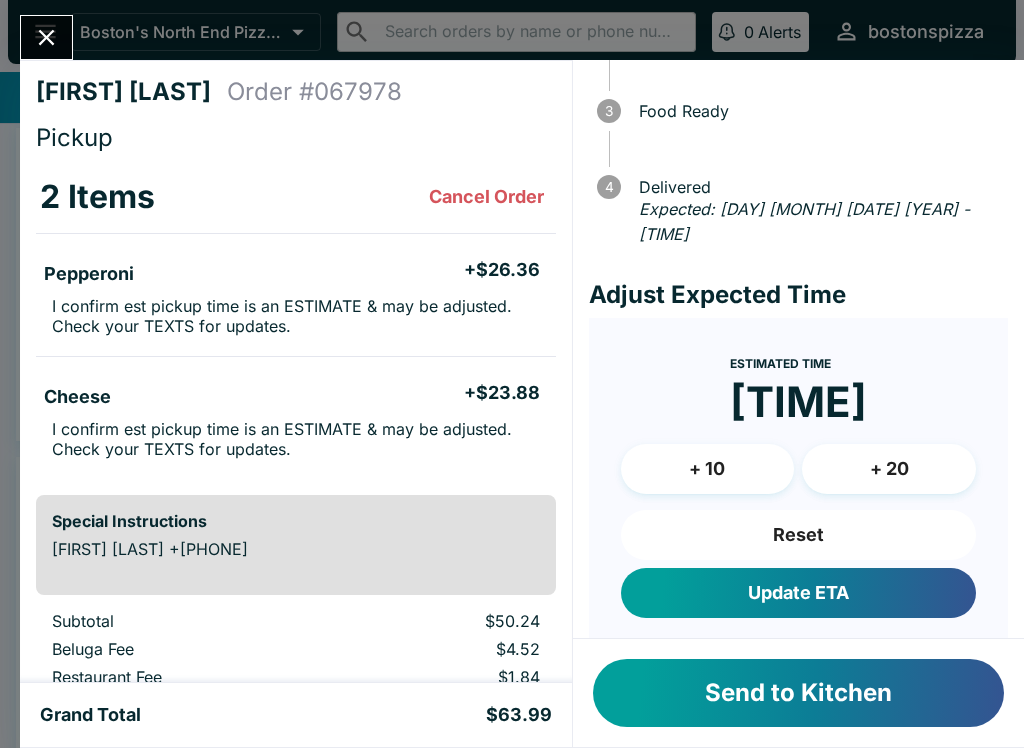 scroll, scrollTop: 173, scrollLeft: 0, axis: vertical 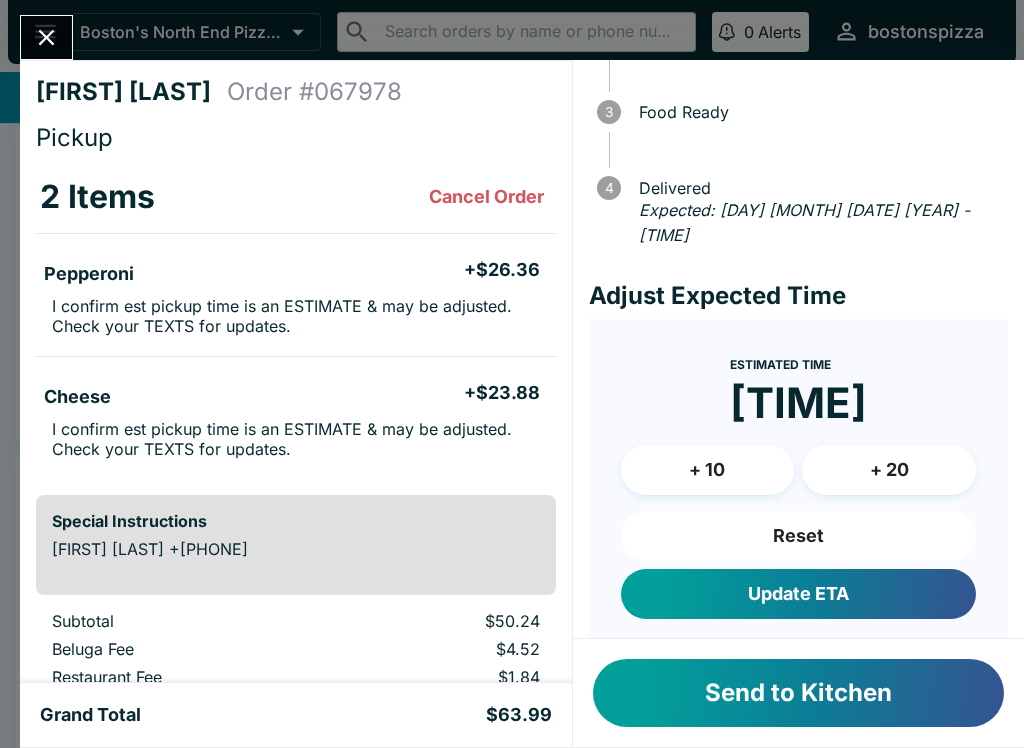 click on "Update ETA" at bounding box center [798, 594] 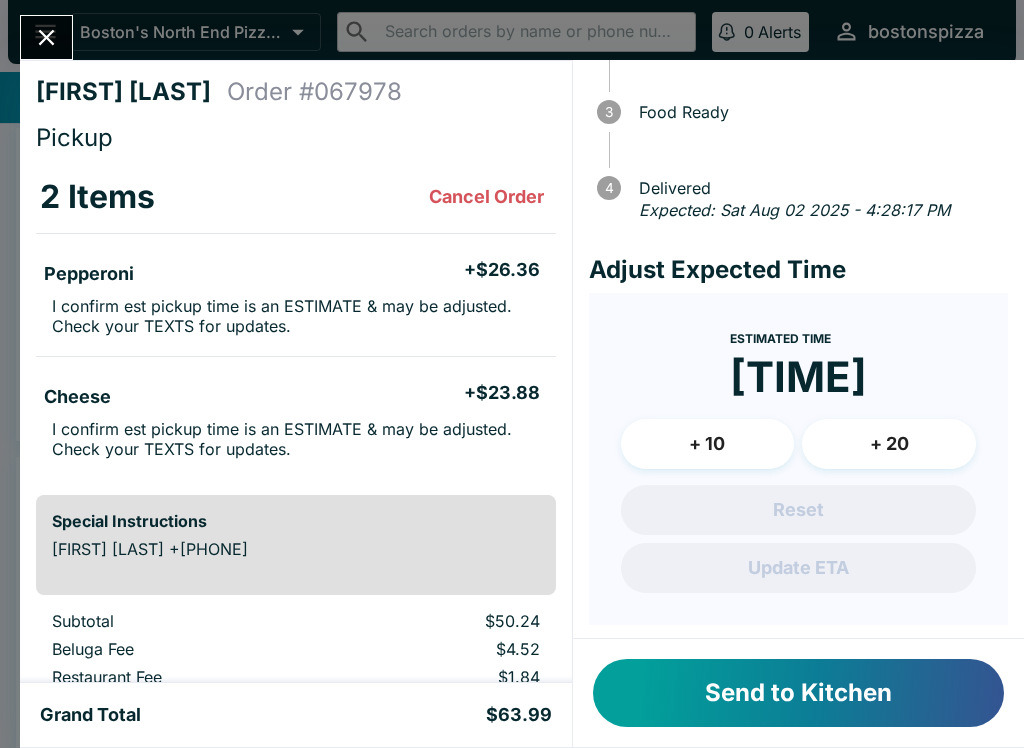 click 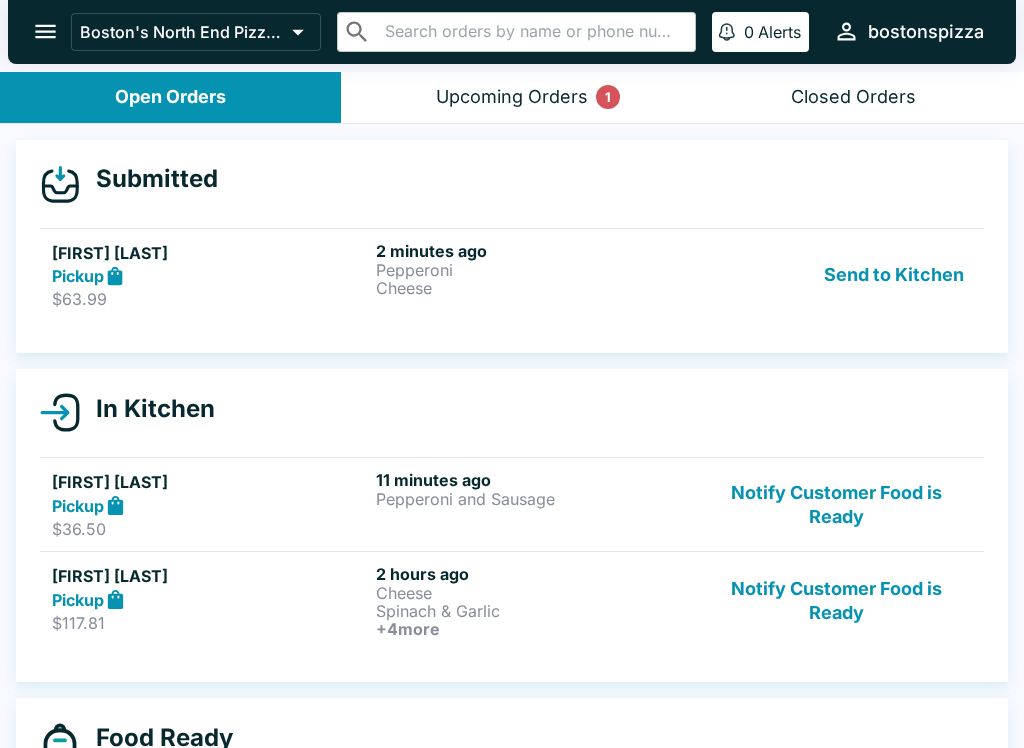 scroll, scrollTop: 0, scrollLeft: 0, axis: both 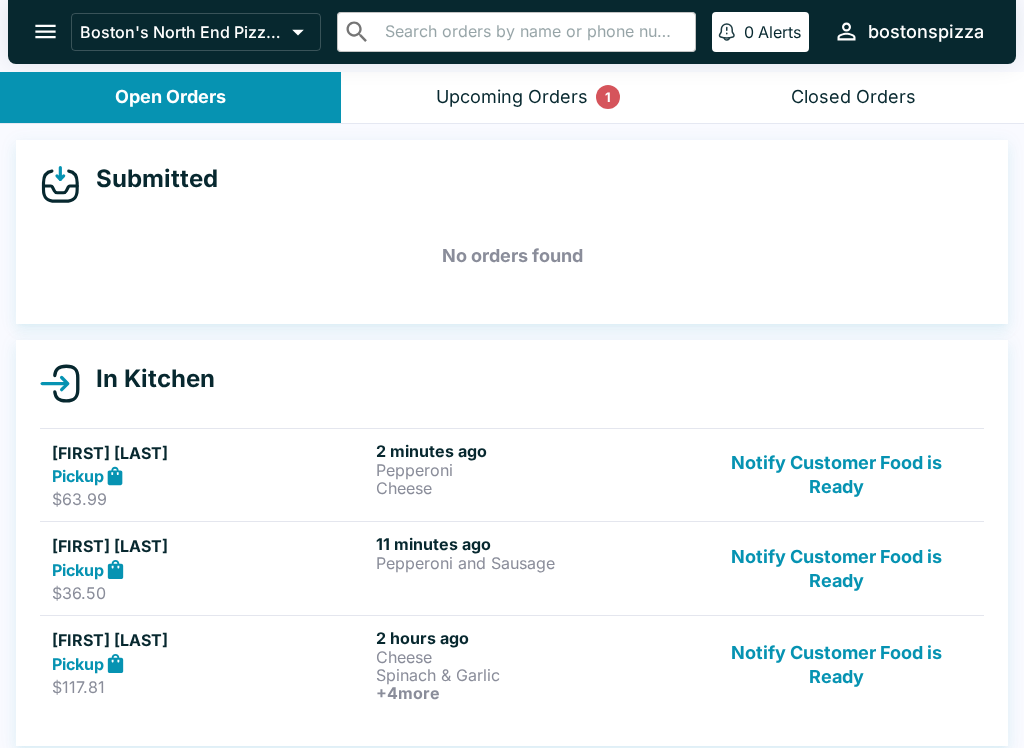 click on "1" at bounding box center (608, 97) 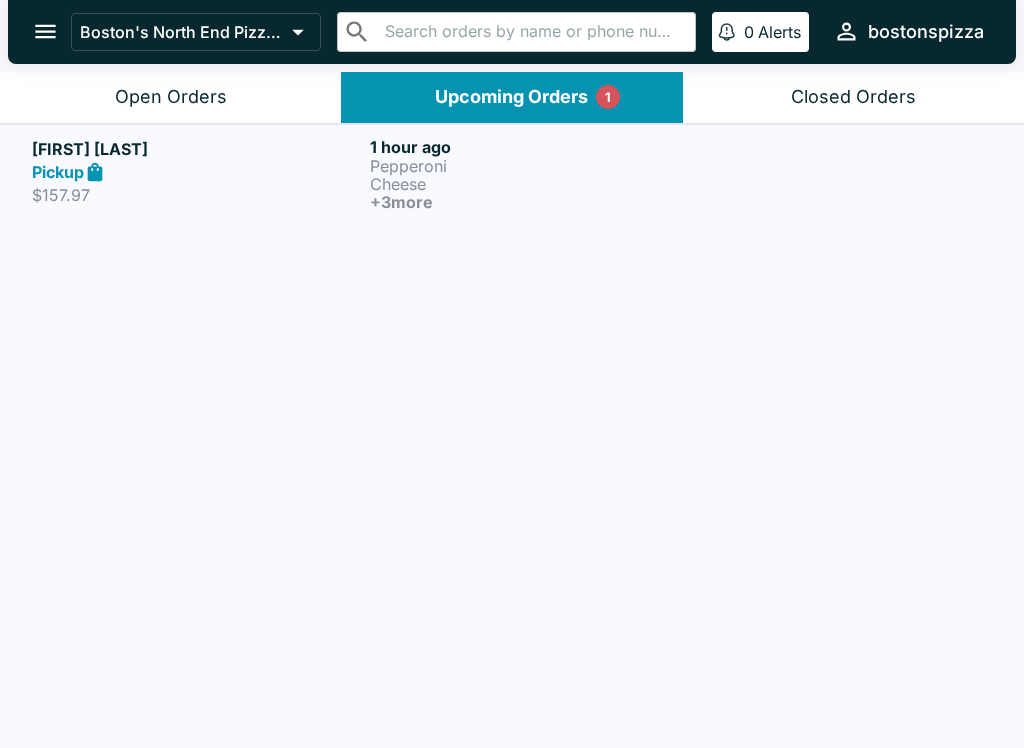 click on "+ 3  more" at bounding box center [535, 202] 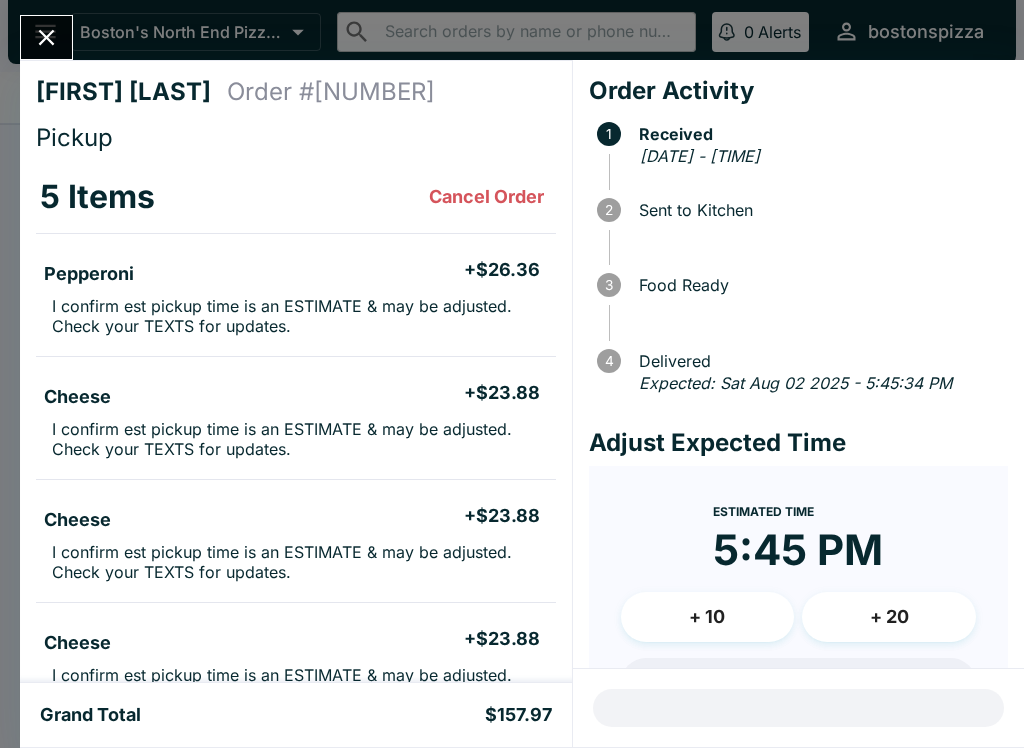 scroll, scrollTop: -1, scrollLeft: 0, axis: vertical 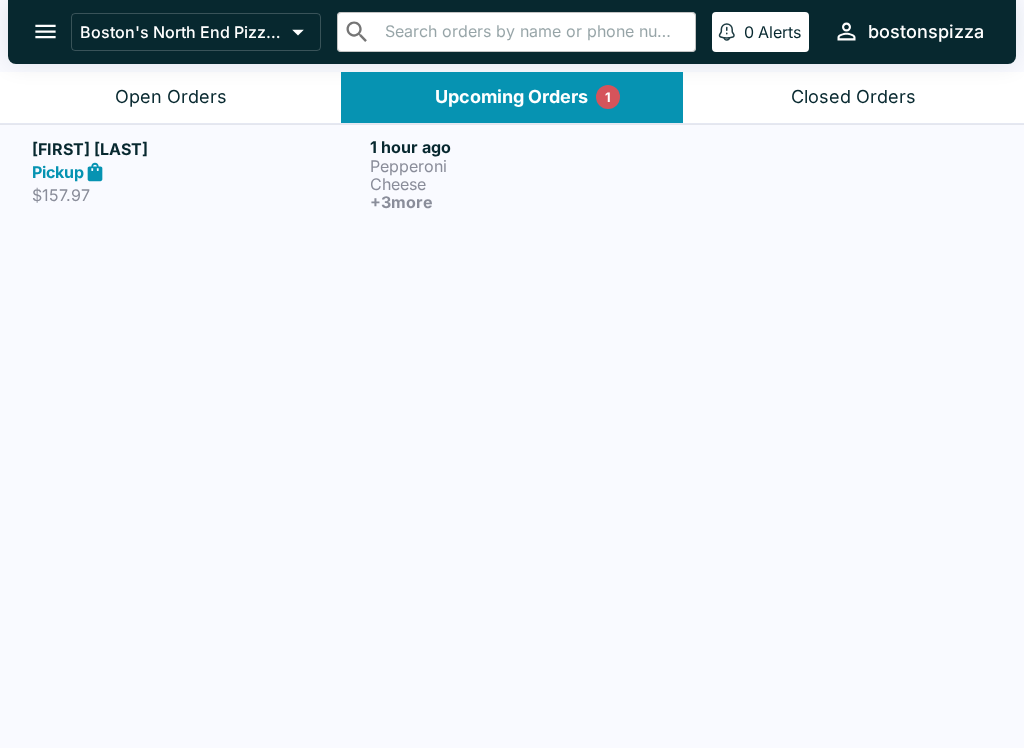 click on "Open Orders" at bounding box center [170, 97] 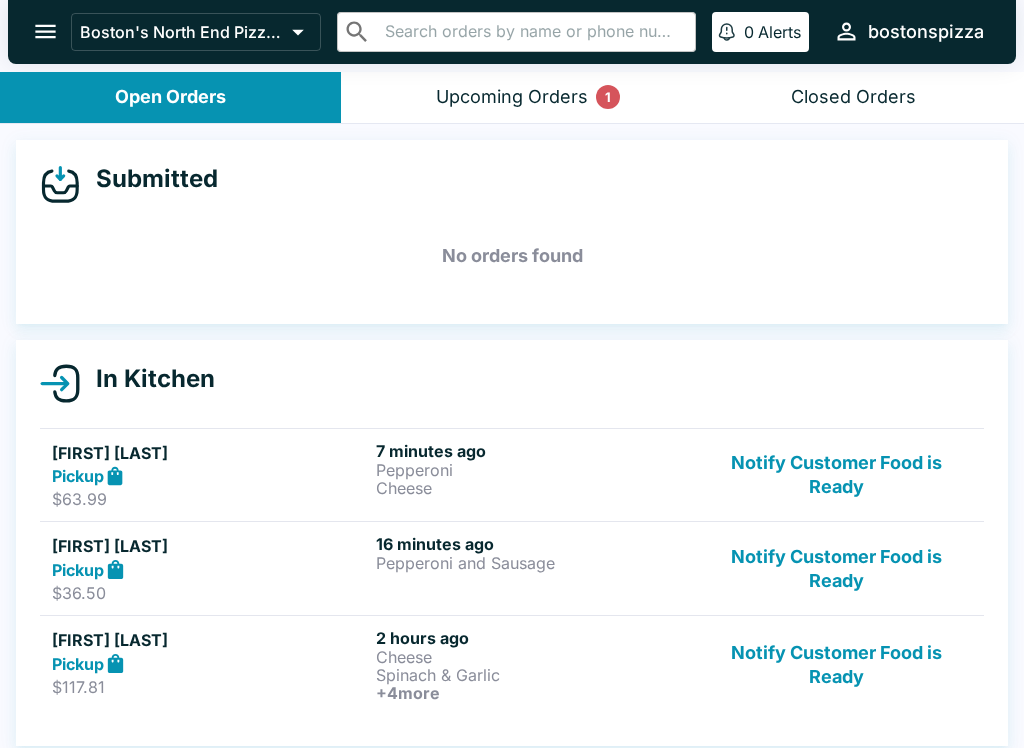 click on "Notify Customer Food is Ready" at bounding box center [836, 475] 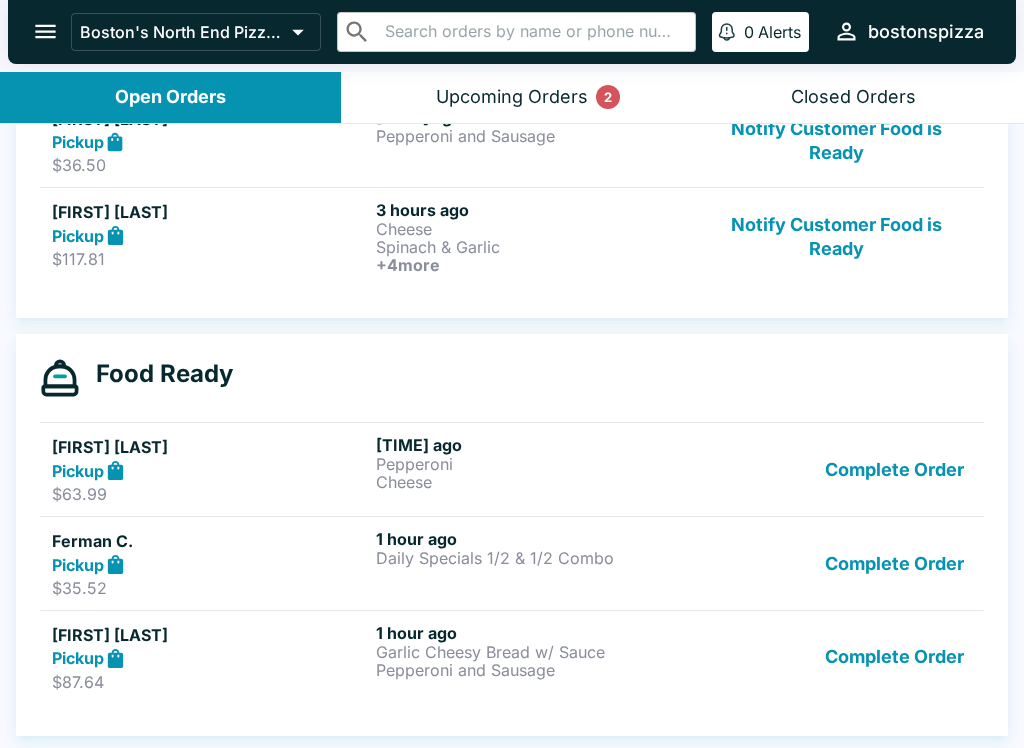 scroll, scrollTop: 334, scrollLeft: 0, axis: vertical 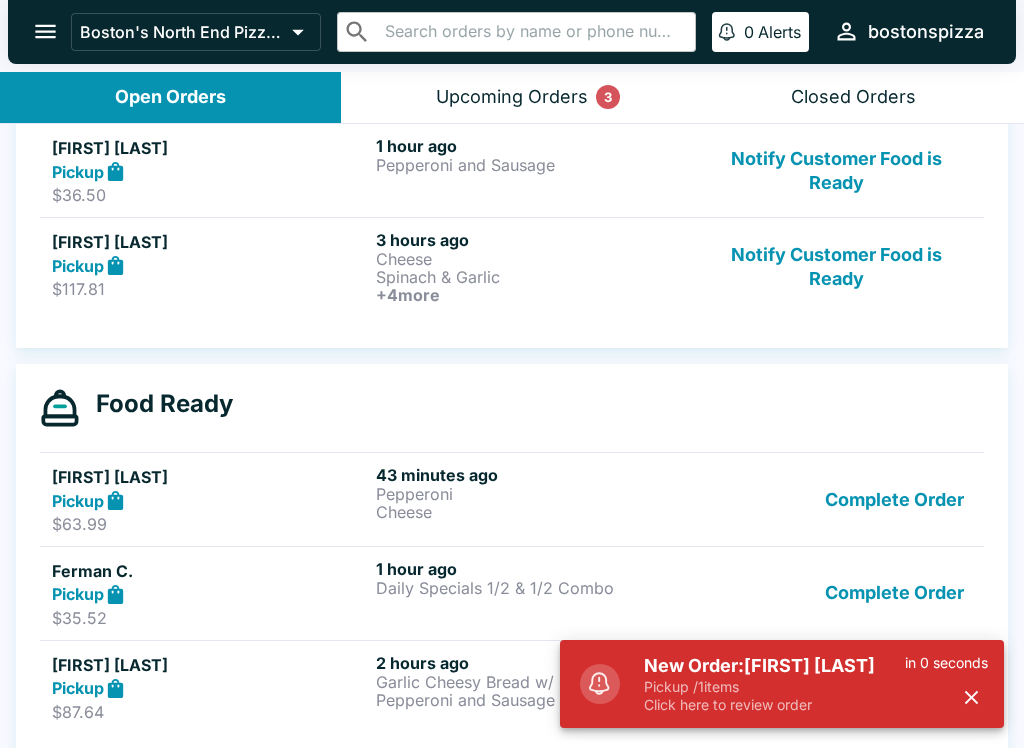 click on "New Order:  [FIRST] [LAST]" at bounding box center [774, 666] 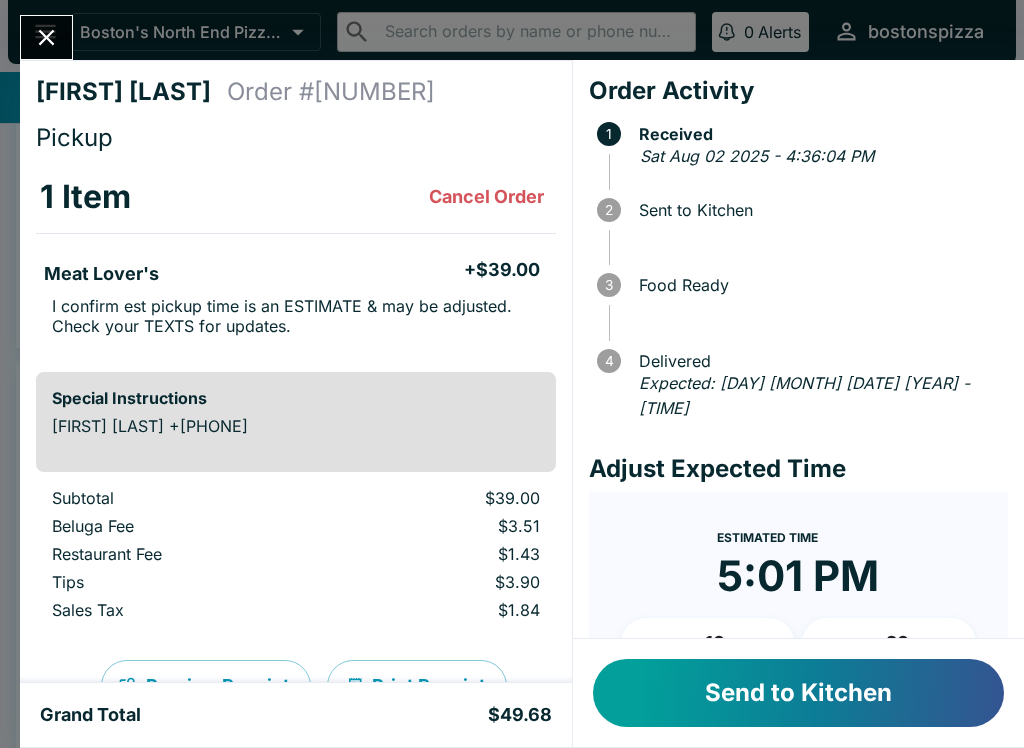 click on "Send to Kitchen" at bounding box center (798, 693) 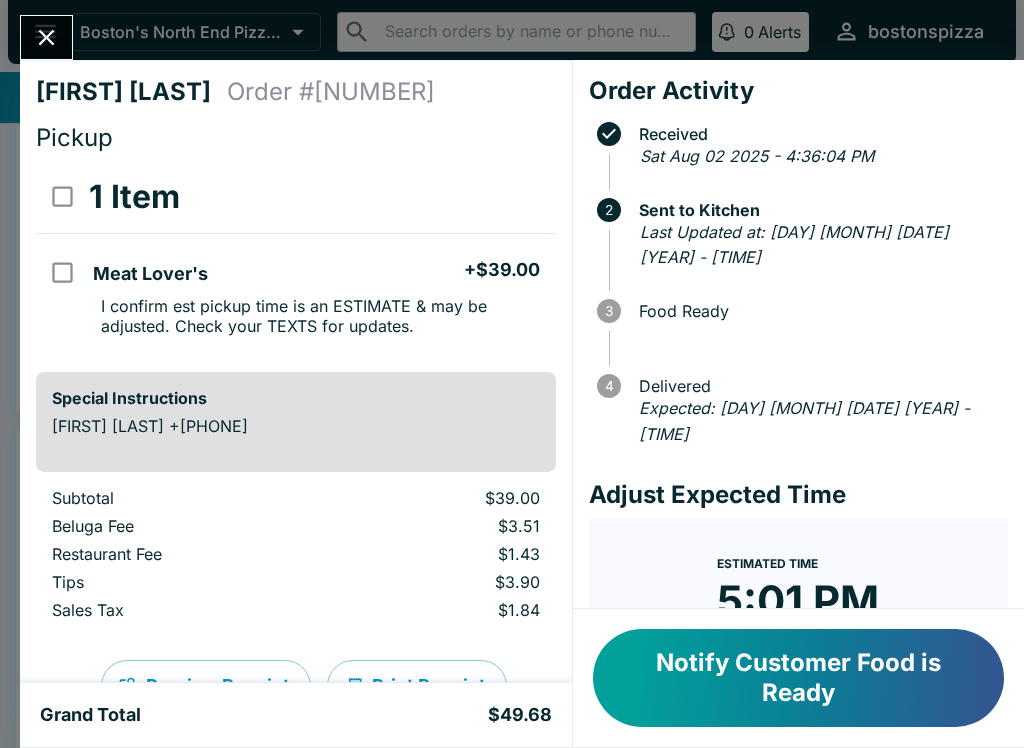 click 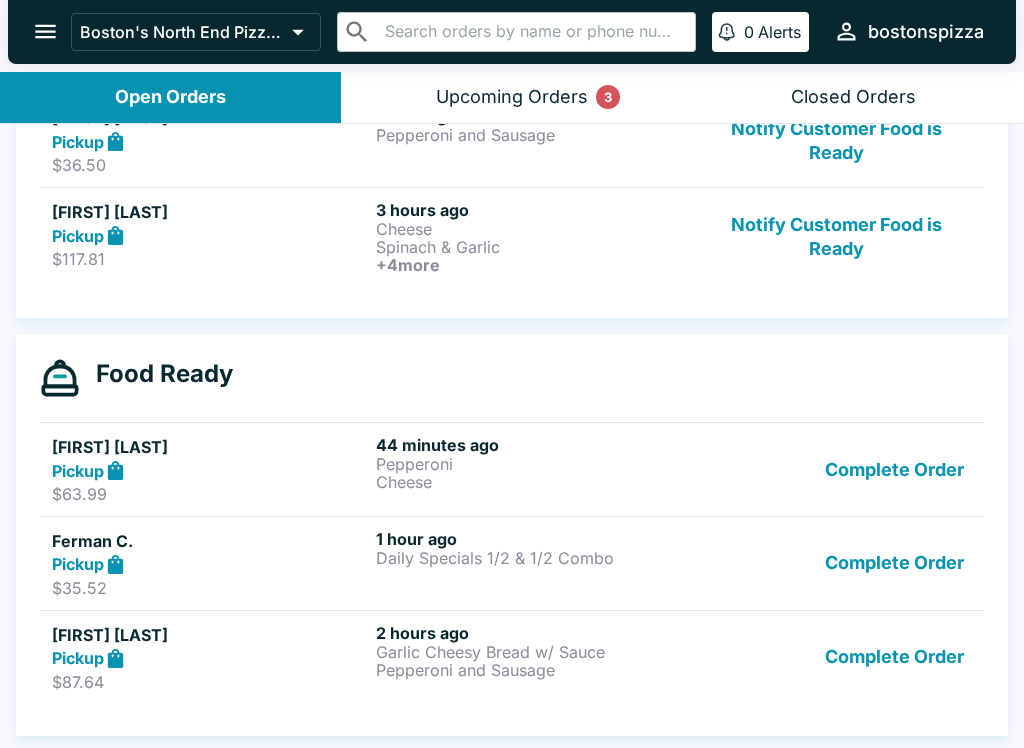 scroll, scrollTop: 428, scrollLeft: 0, axis: vertical 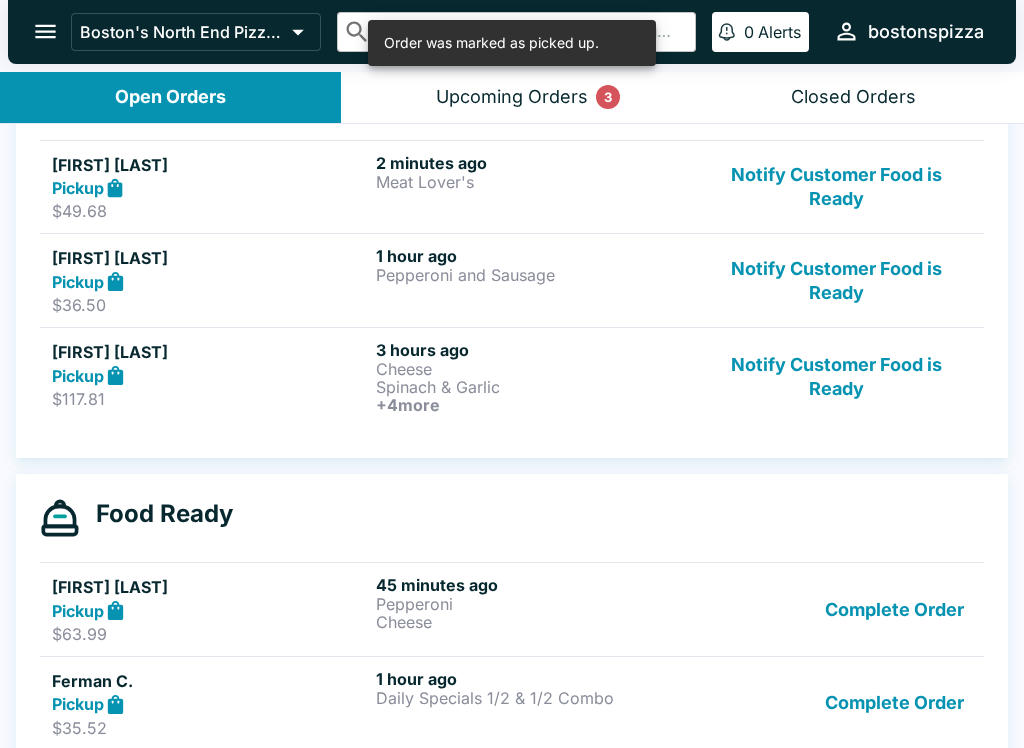 click on "+ 4  more" at bounding box center (534, 405) 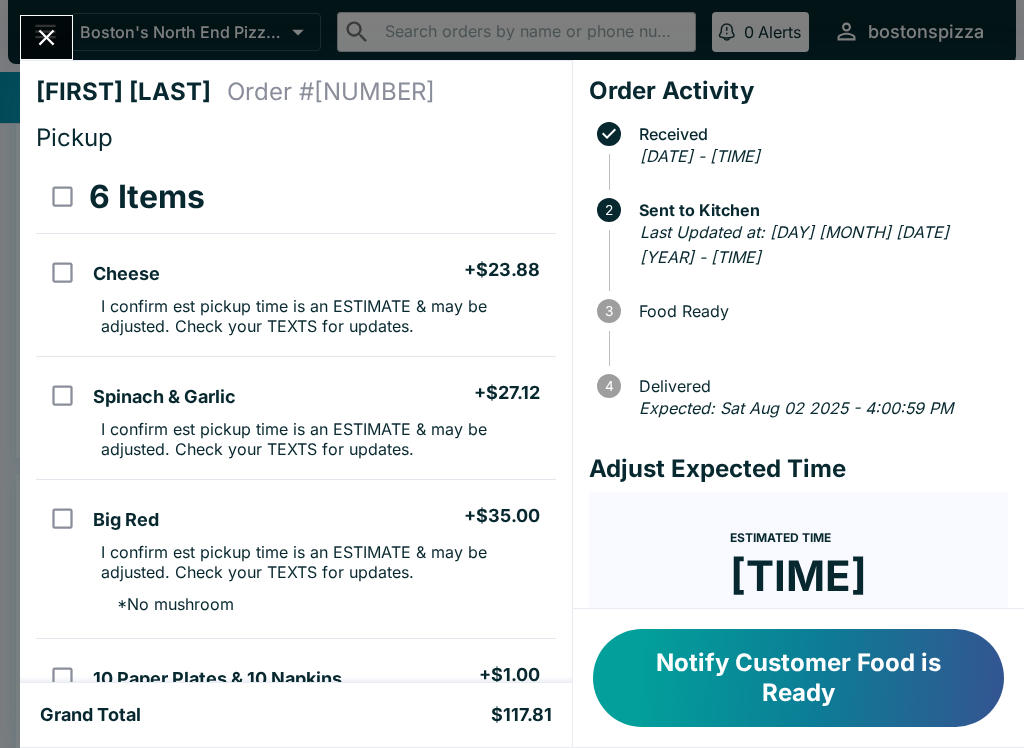 click 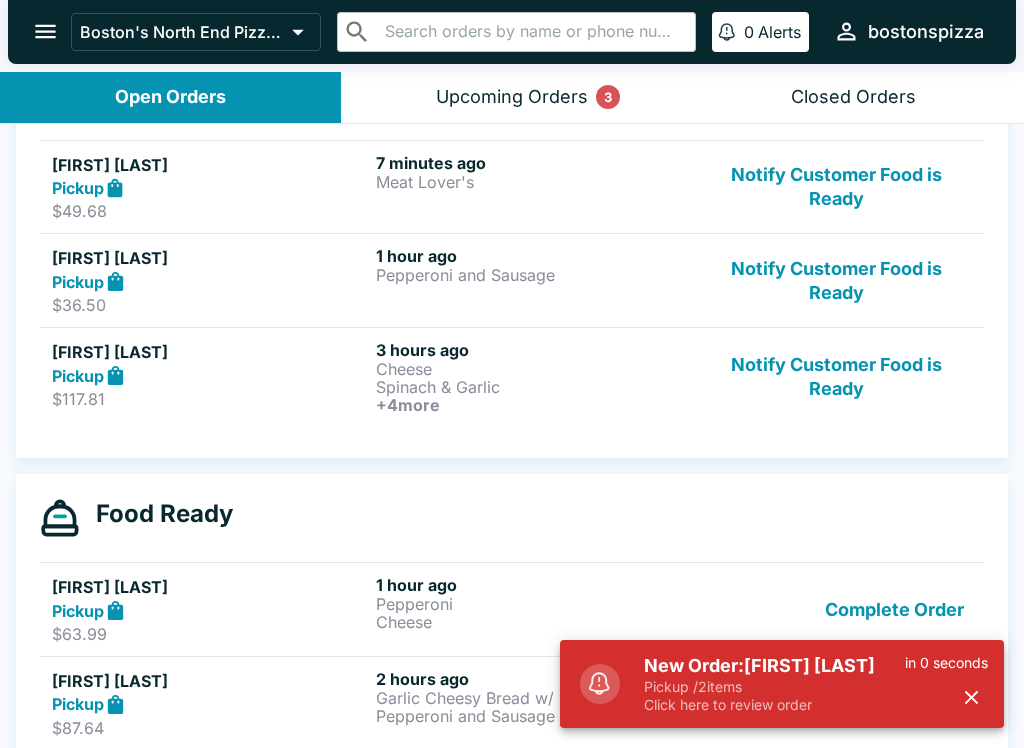 click on "Pickup   /  2  items" at bounding box center (774, 687) 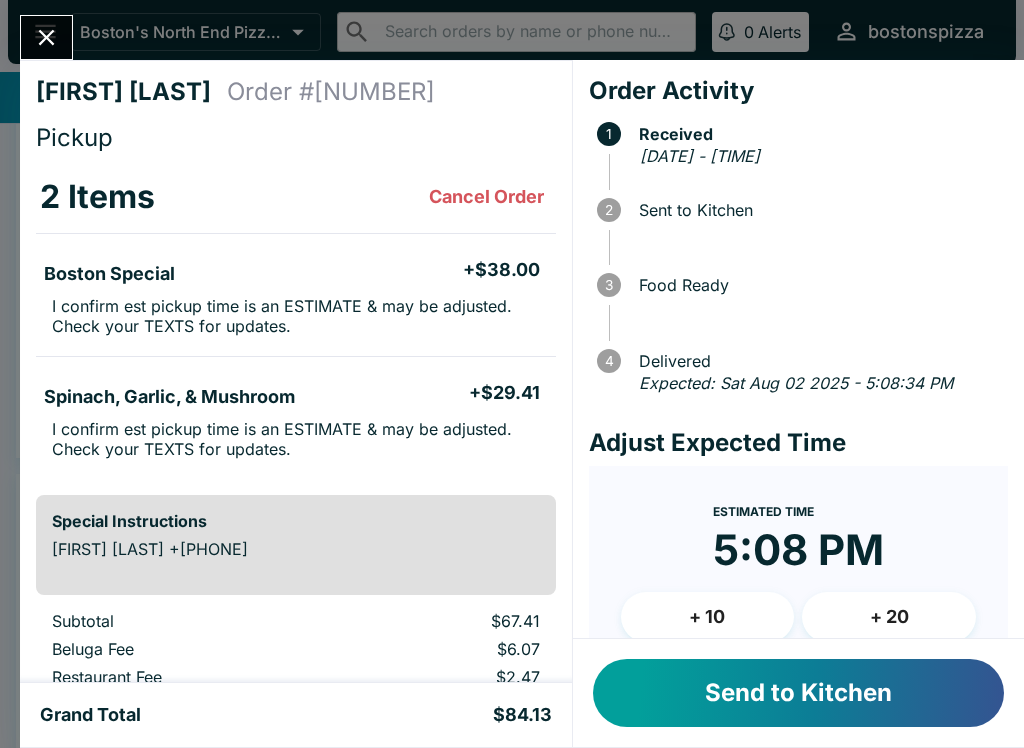 click on "Send to Kitchen" at bounding box center [798, 693] 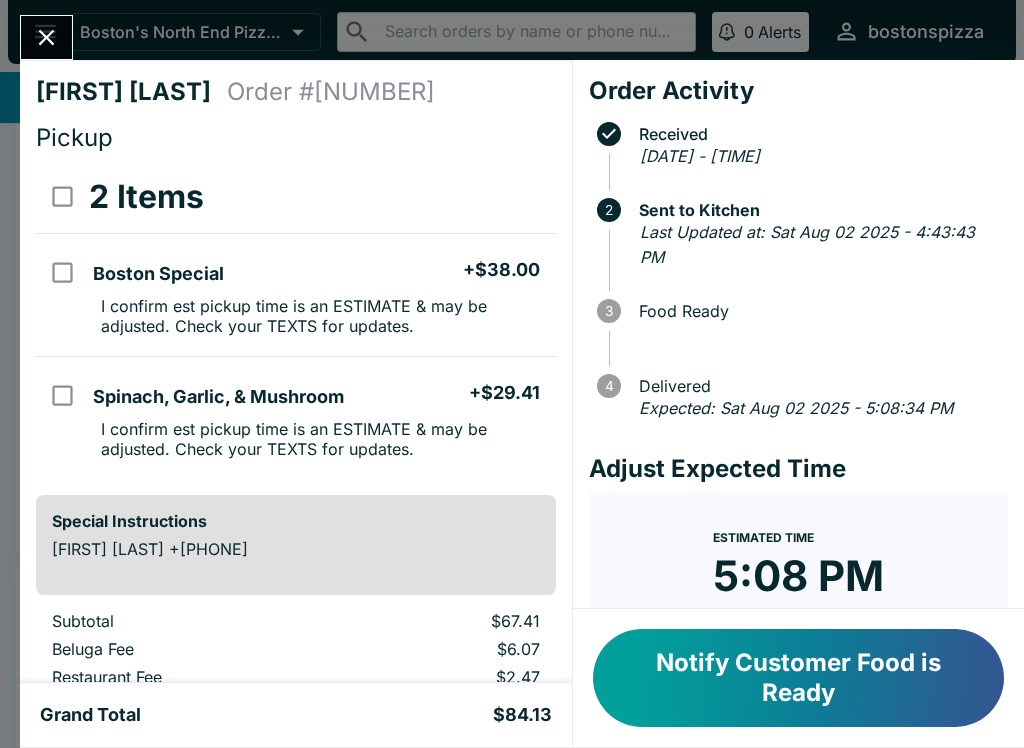 click at bounding box center (46, 37) 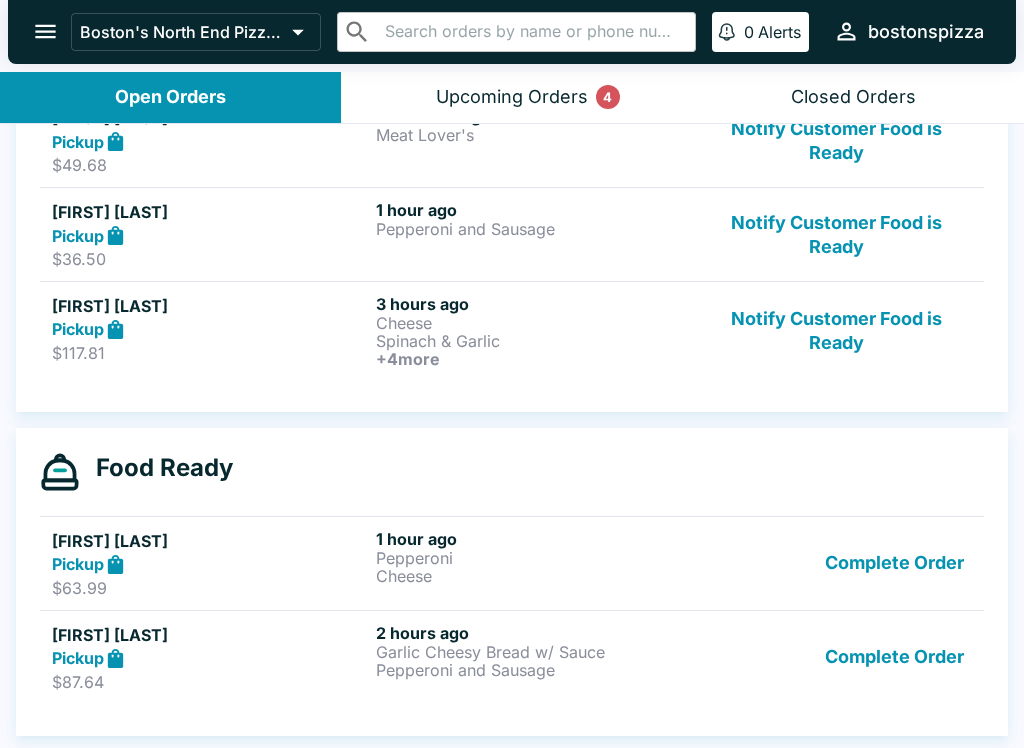 scroll, scrollTop: 428, scrollLeft: 0, axis: vertical 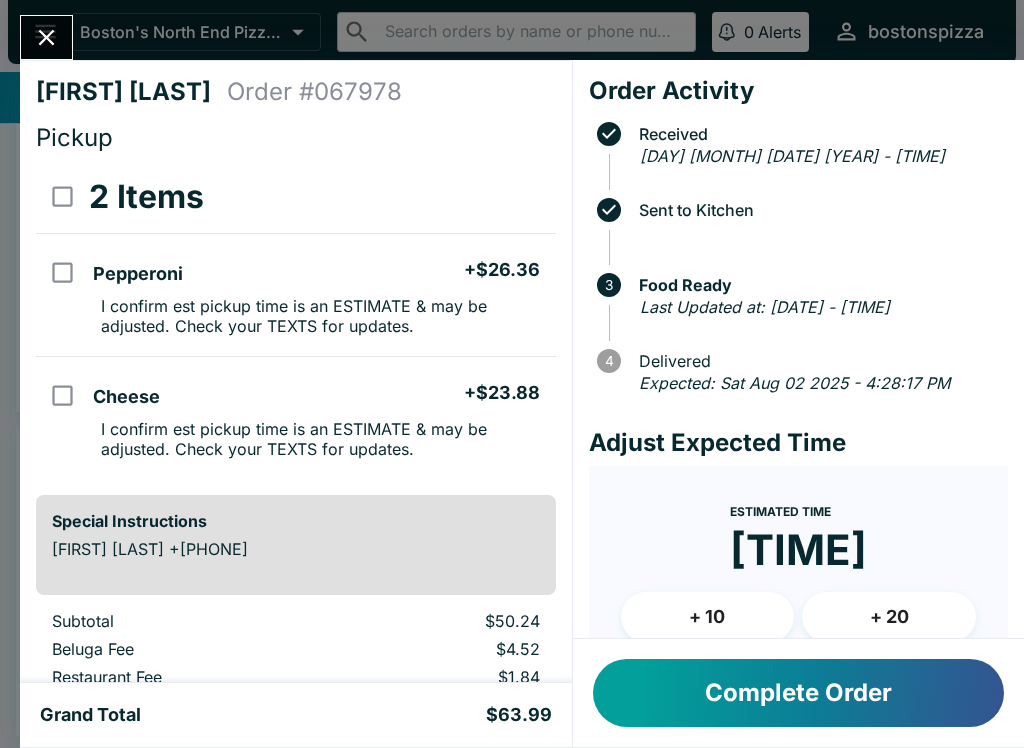 click on "Complete Order" at bounding box center (798, 693) 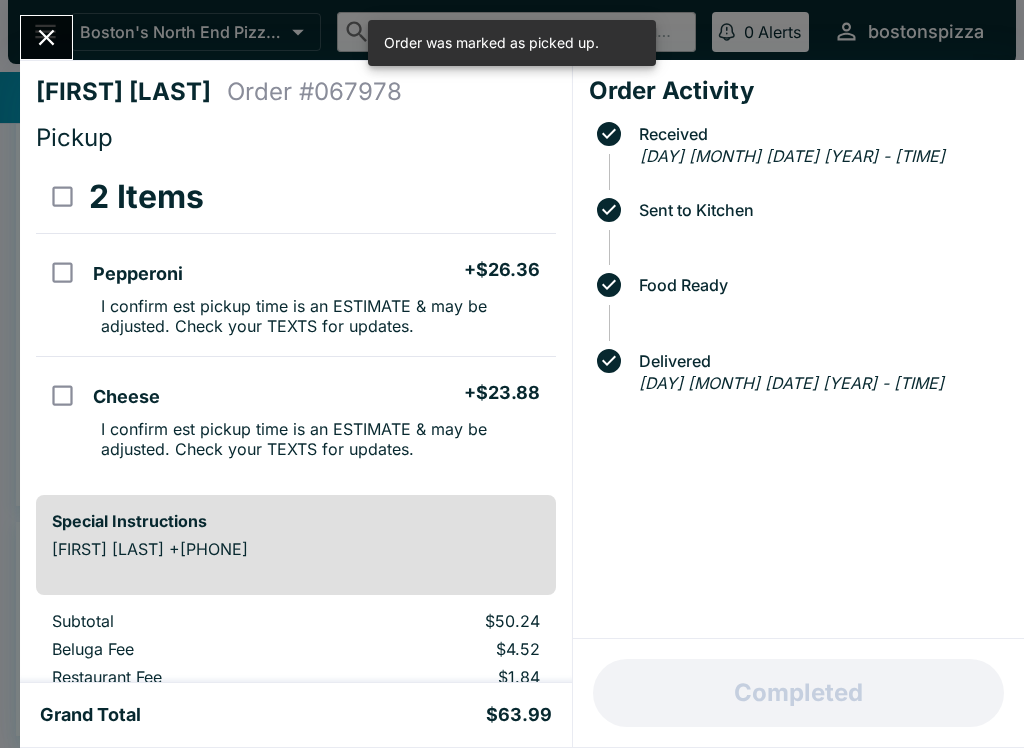 scroll, scrollTop: 334, scrollLeft: 0, axis: vertical 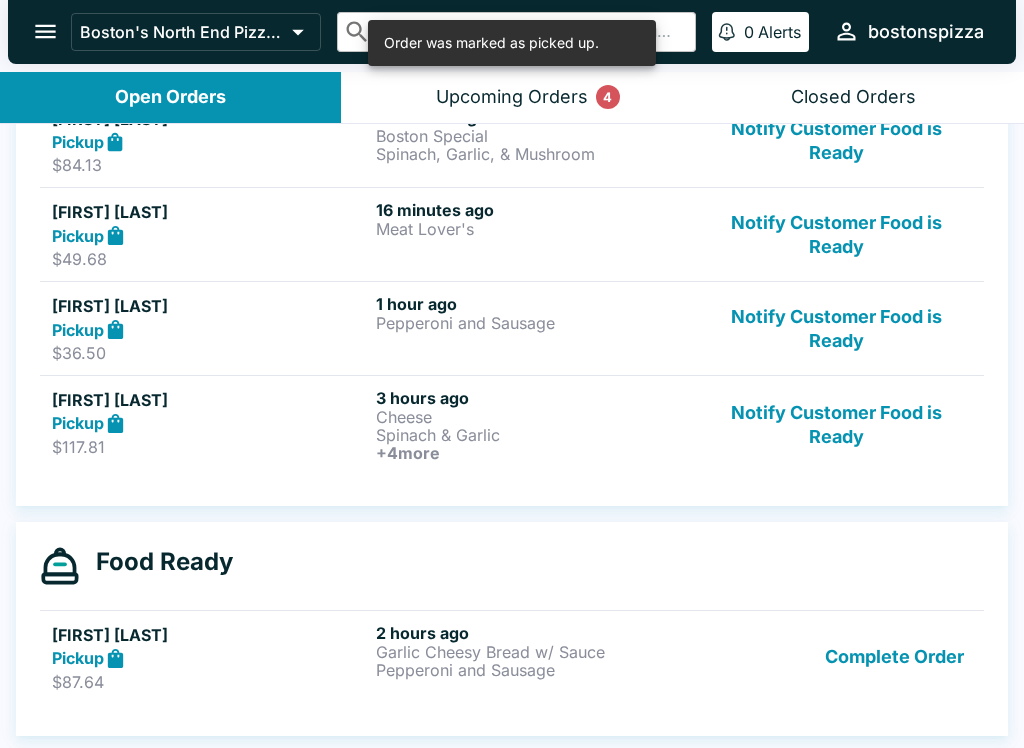 click on "Pickup" at bounding box center [210, 658] 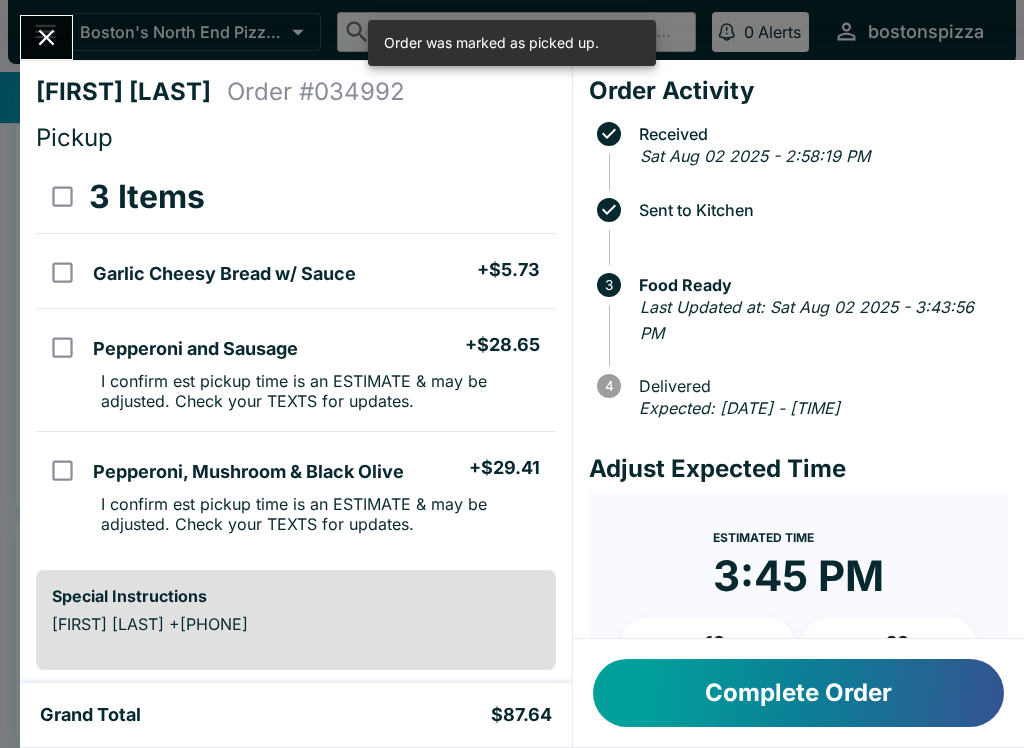 click on "Complete Order" at bounding box center [798, 693] 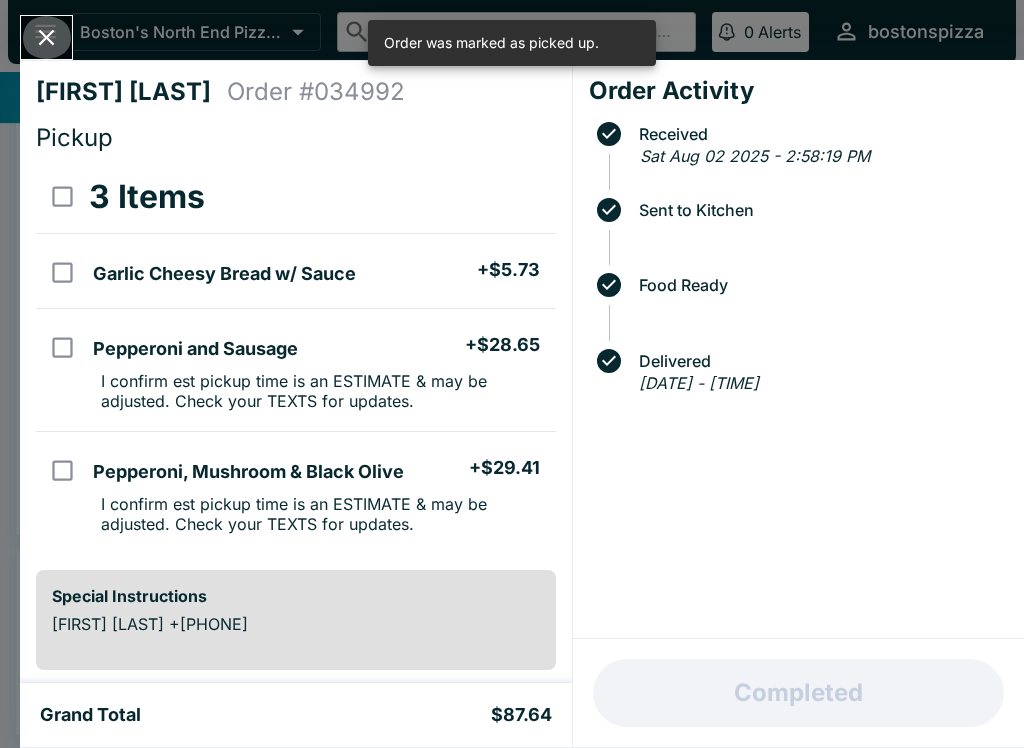 click 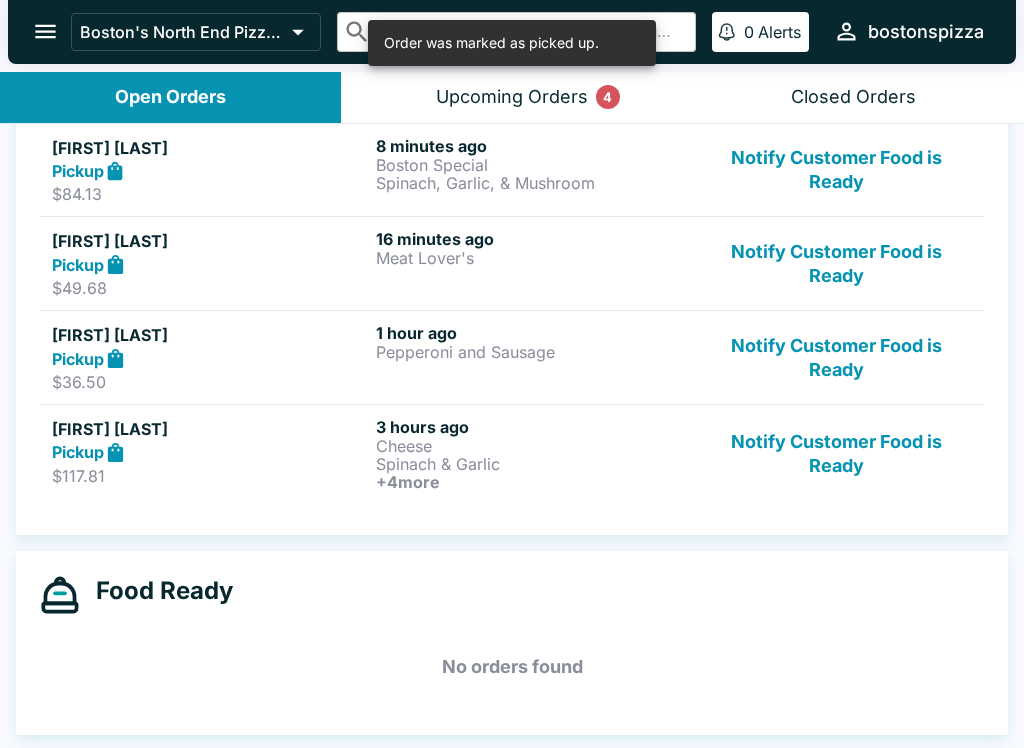 click on "+ 4  more" at bounding box center [534, 482] 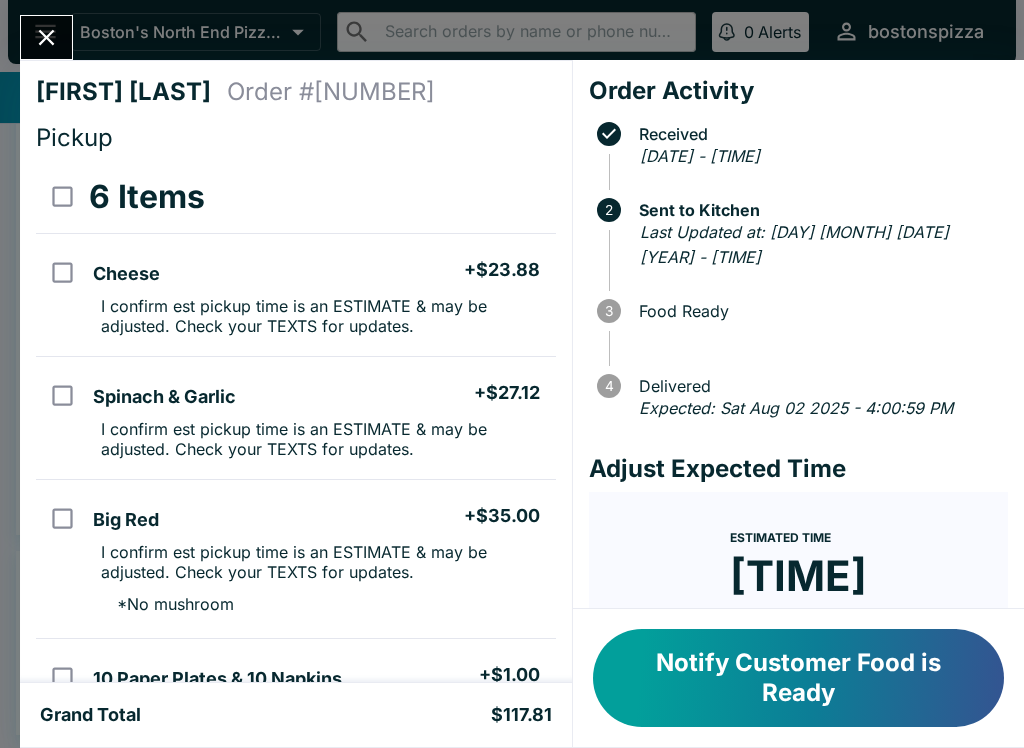 click on "Notify Customer Food is Ready" at bounding box center [798, 678] 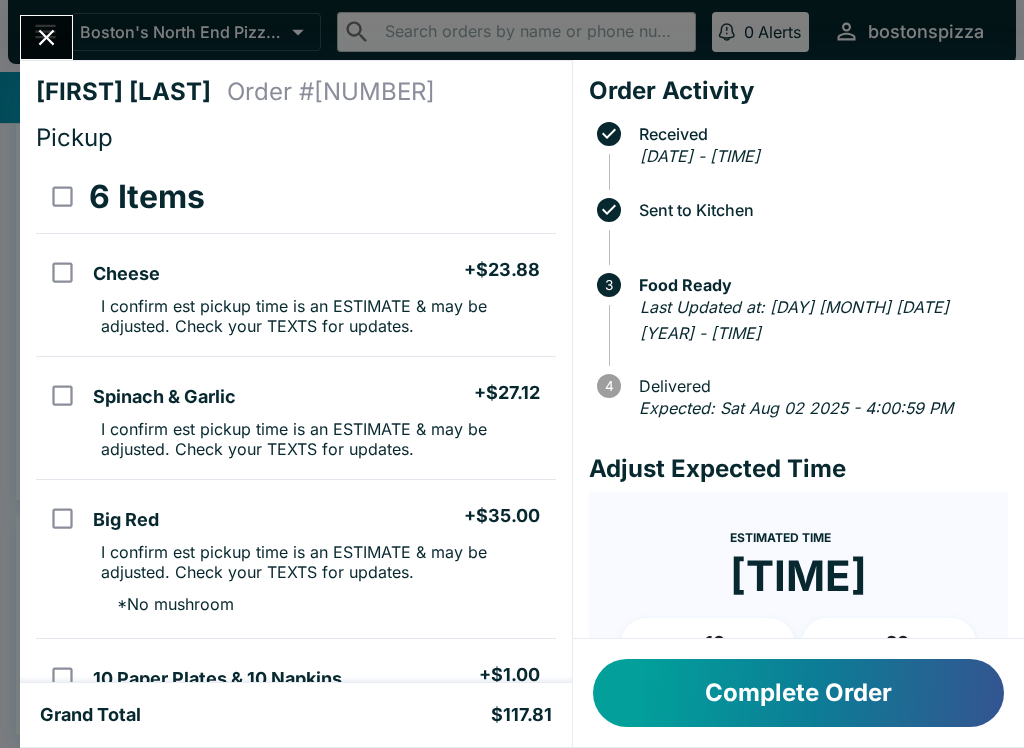 scroll, scrollTop: 241, scrollLeft: 0, axis: vertical 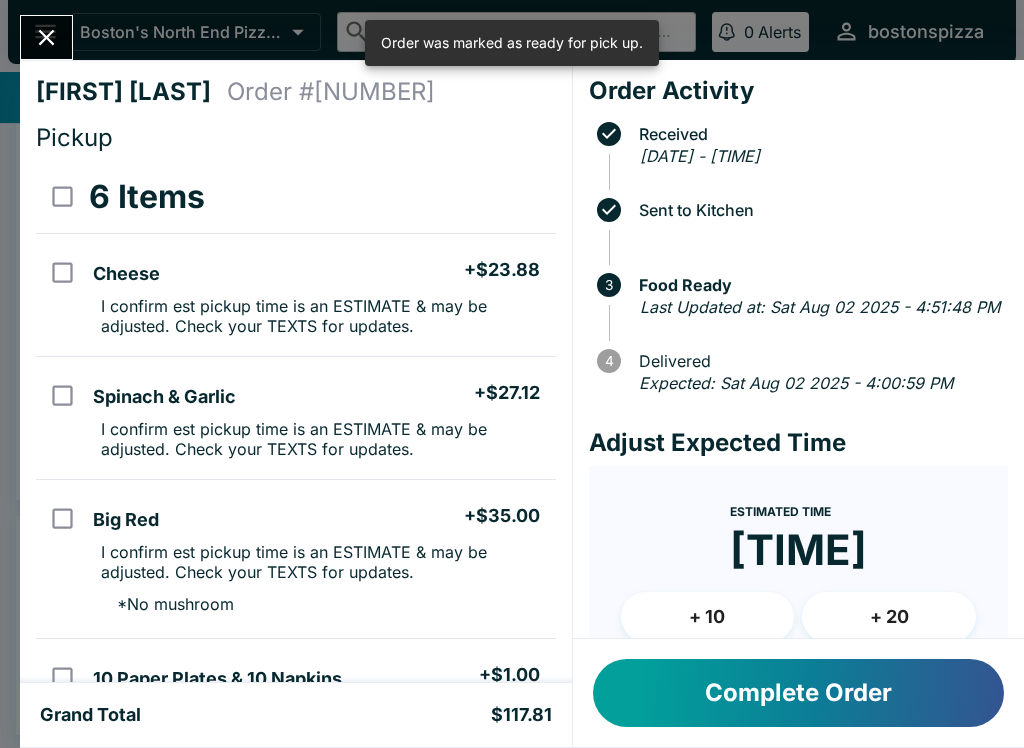 click on "Complete Order" at bounding box center (798, 693) 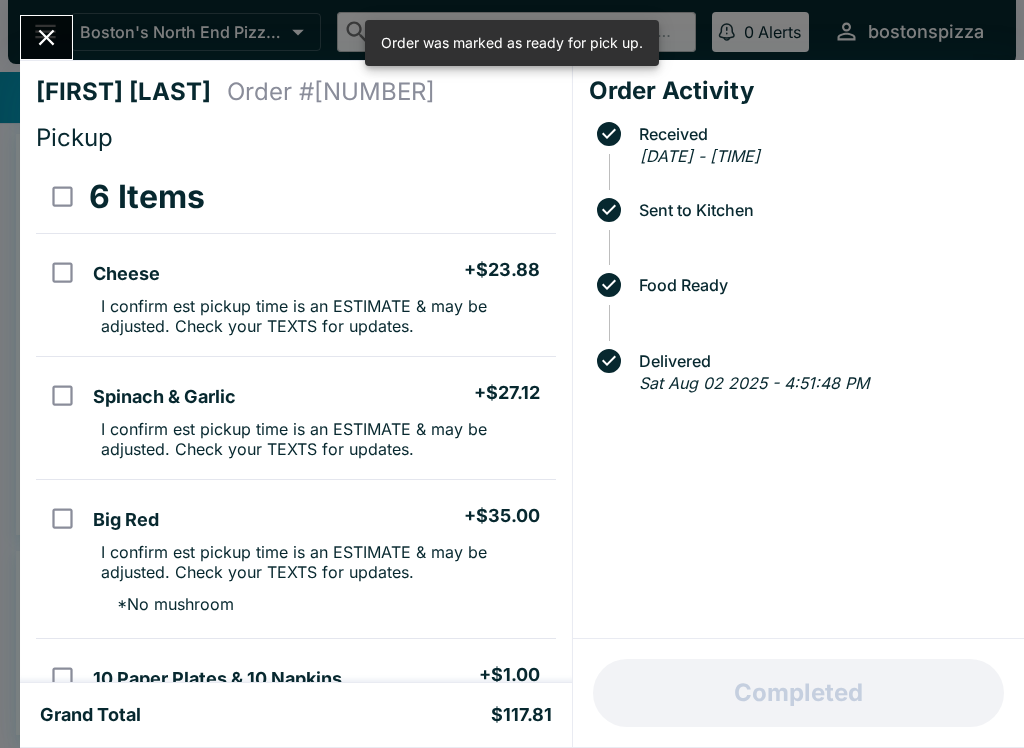 scroll, scrollTop: 206, scrollLeft: 0, axis: vertical 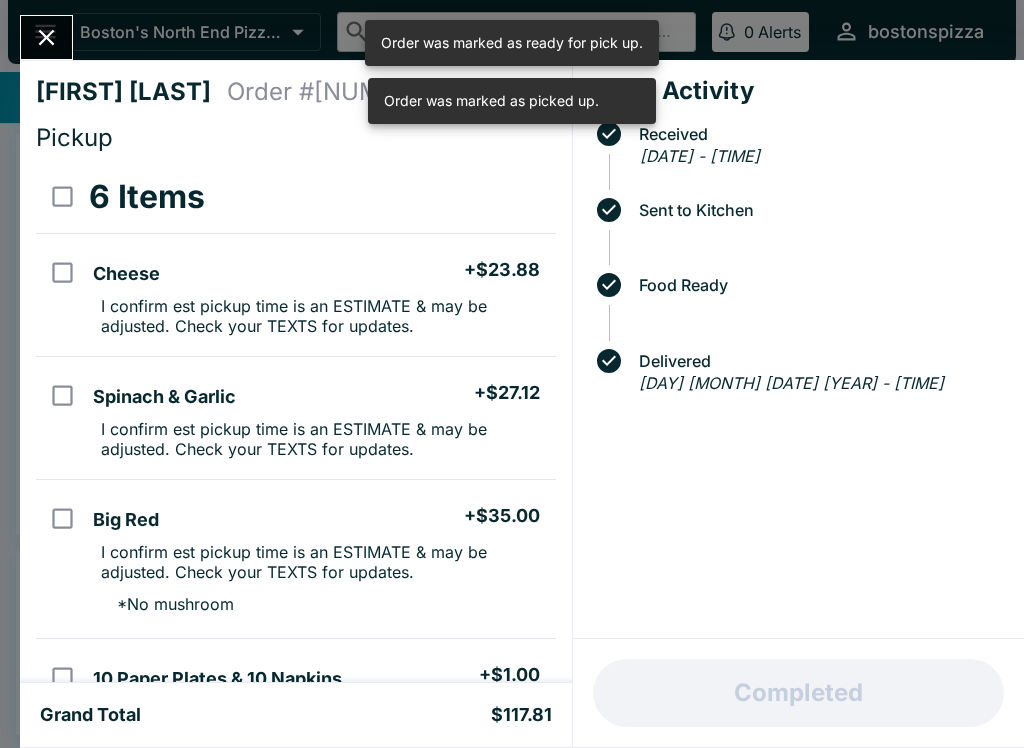 click at bounding box center [46, 37] 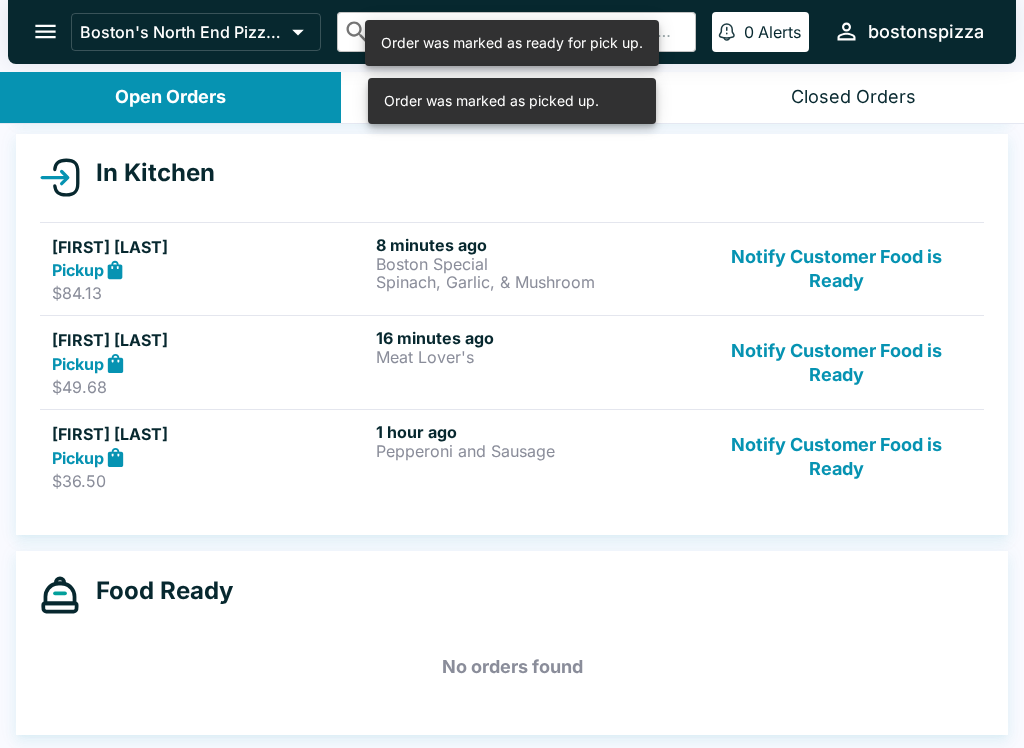 click on "Pepperoni and Sausage" at bounding box center [534, 451] 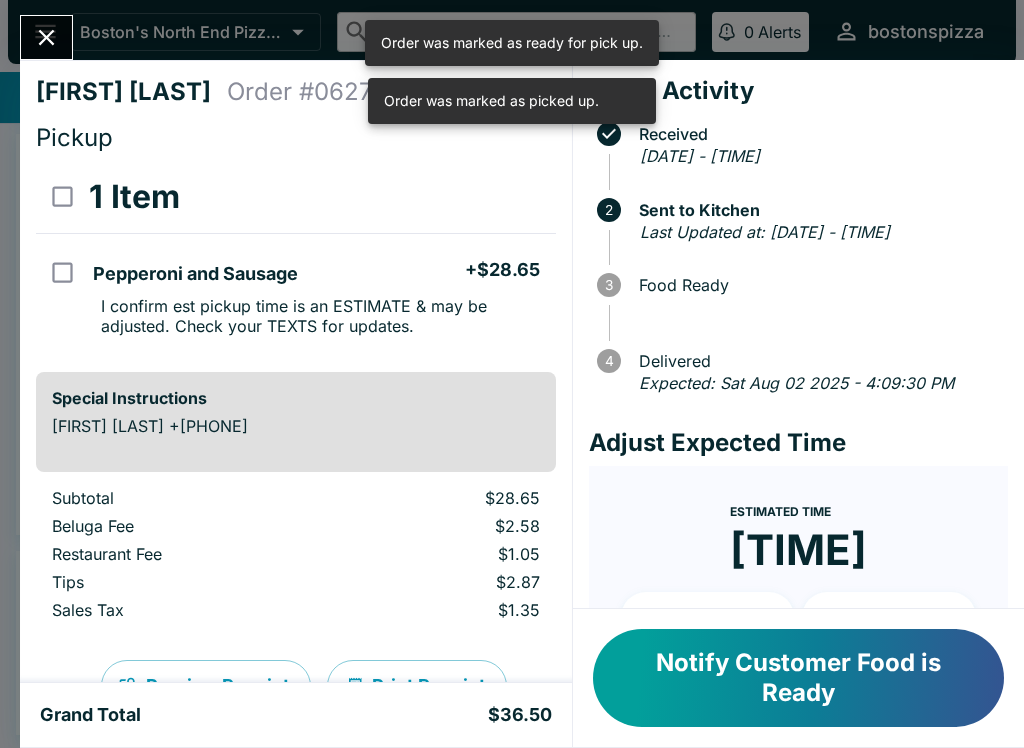 click on "Notify Customer Food is Ready" at bounding box center (798, 678) 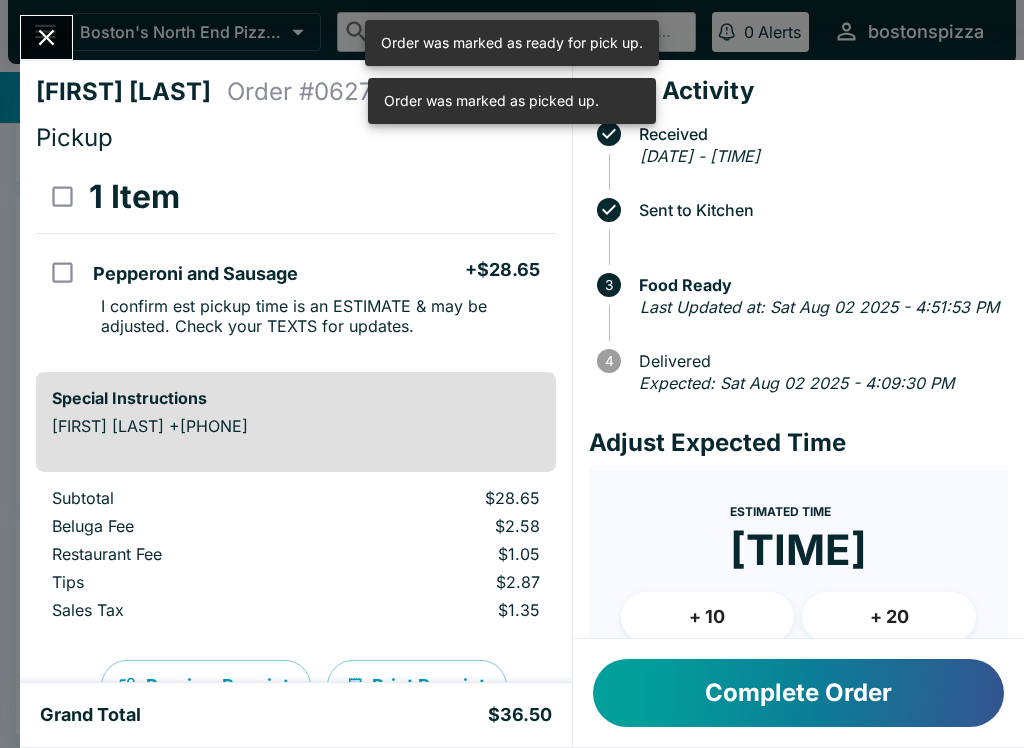 click on "Complete Order" at bounding box center (798, 693) 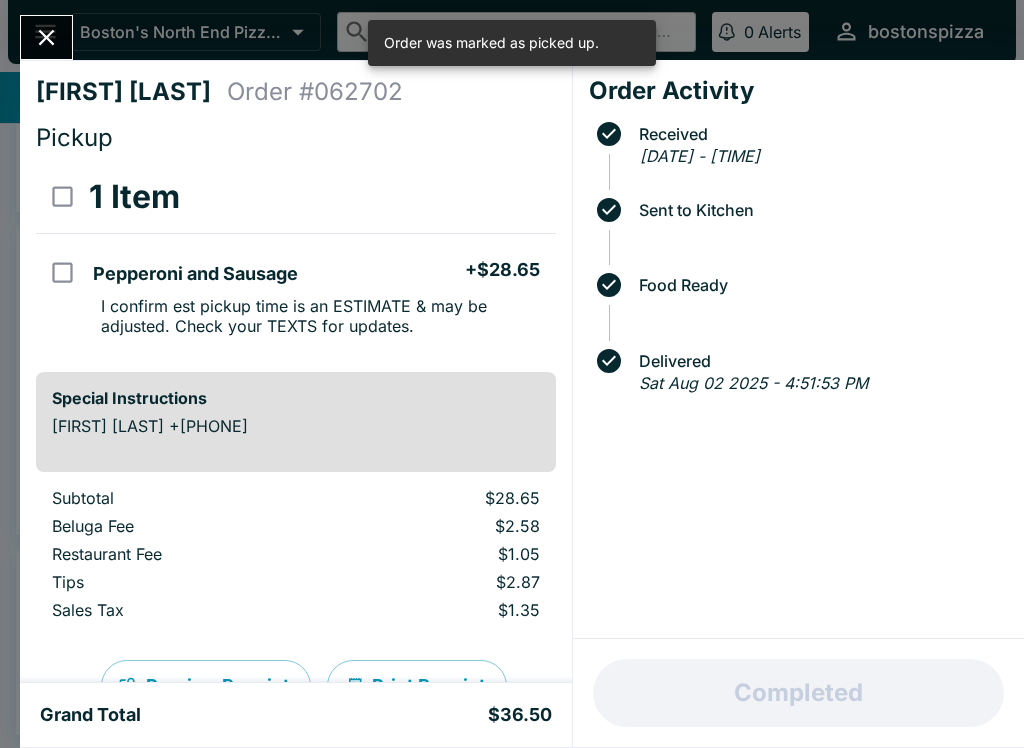 click at bounding box center [46, 37] 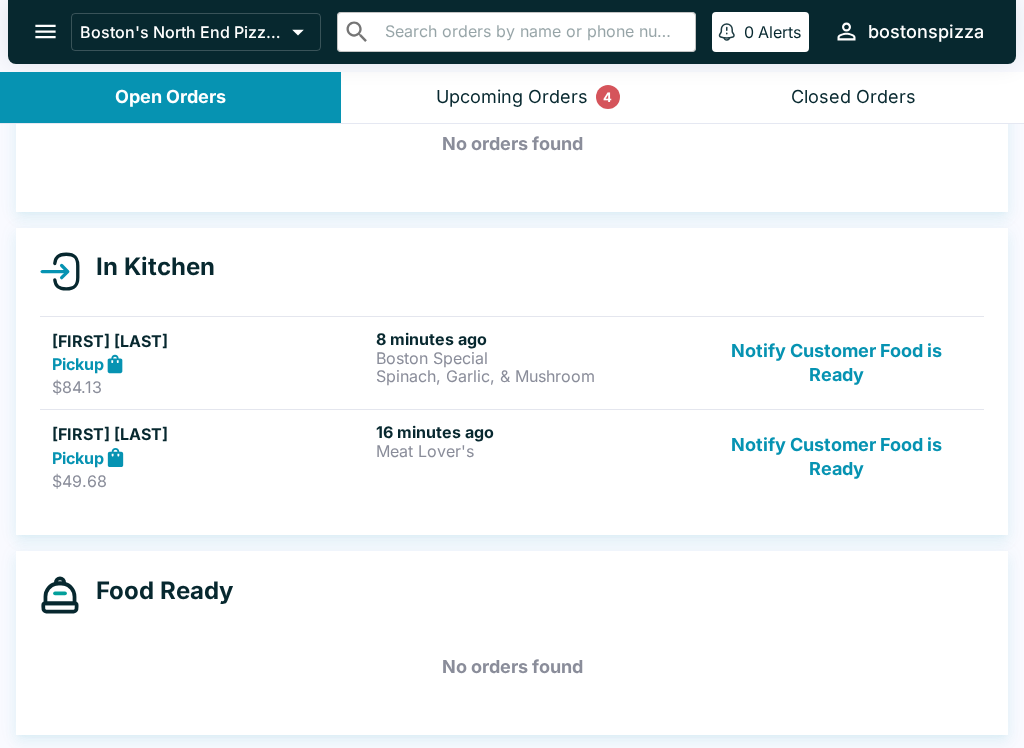click on "Meat Lover's" at bounding box center (534, 451) 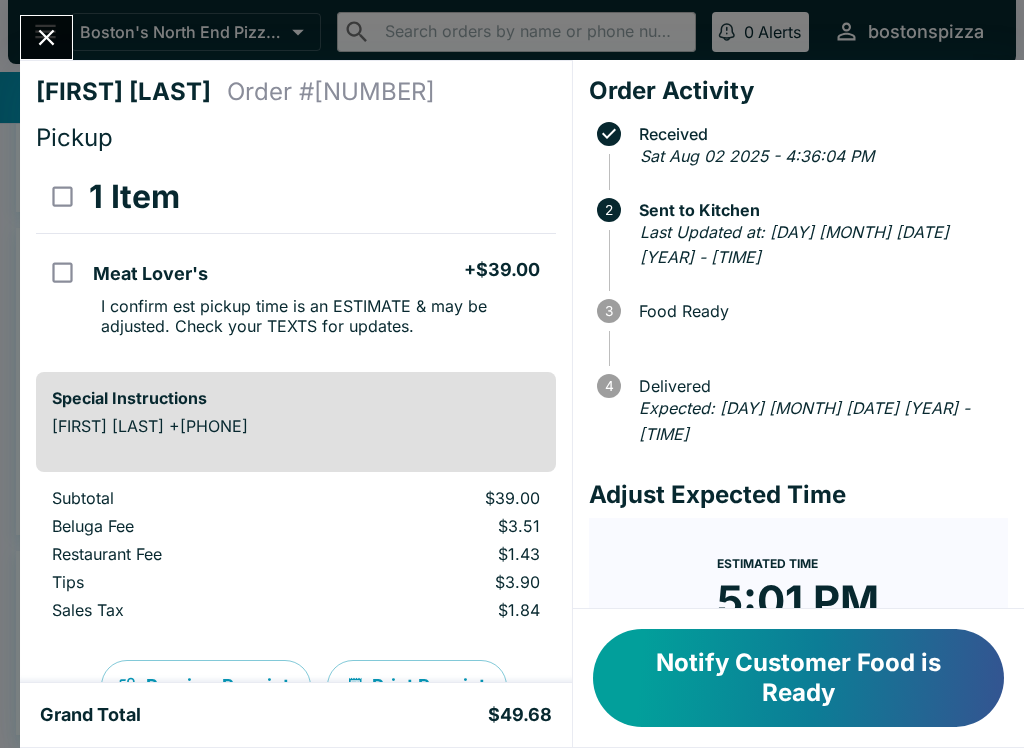 click 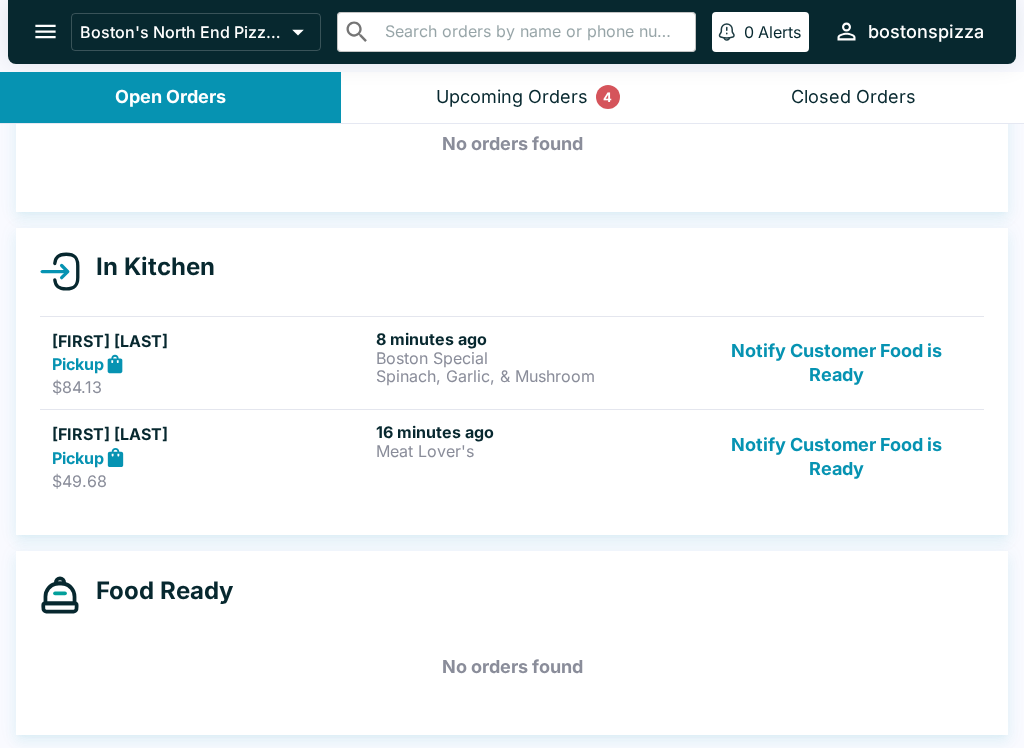 scroll, scrollTop: 112, scrollLeft: 0, axis: vertical 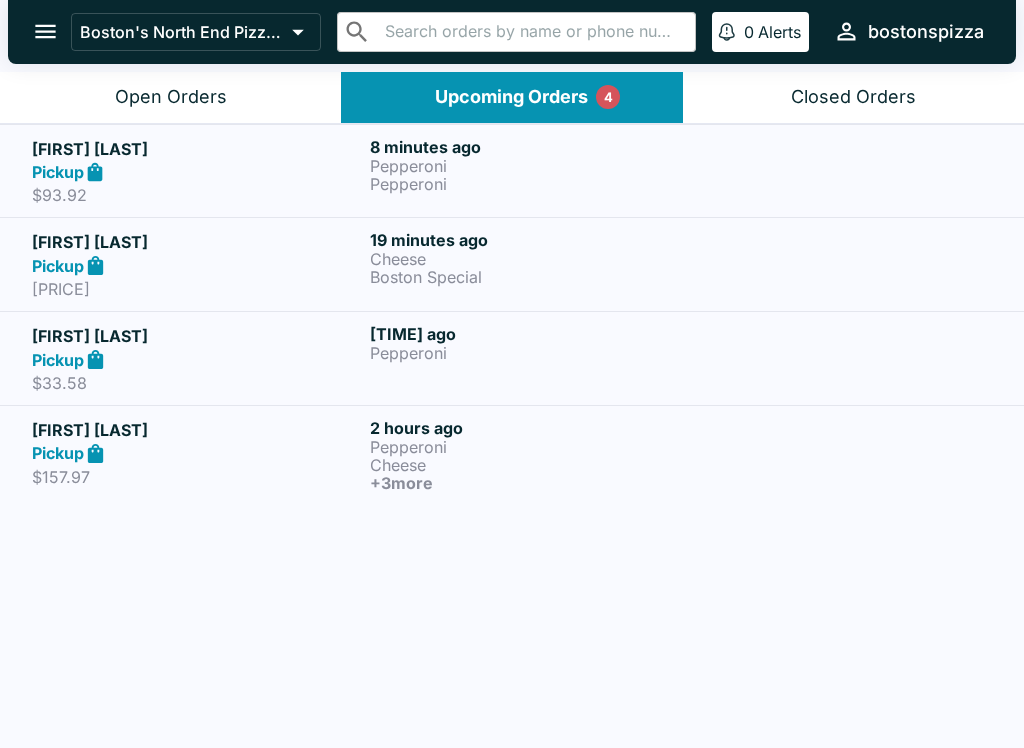 click on "Open Orders" at bounding box center [170, 97] 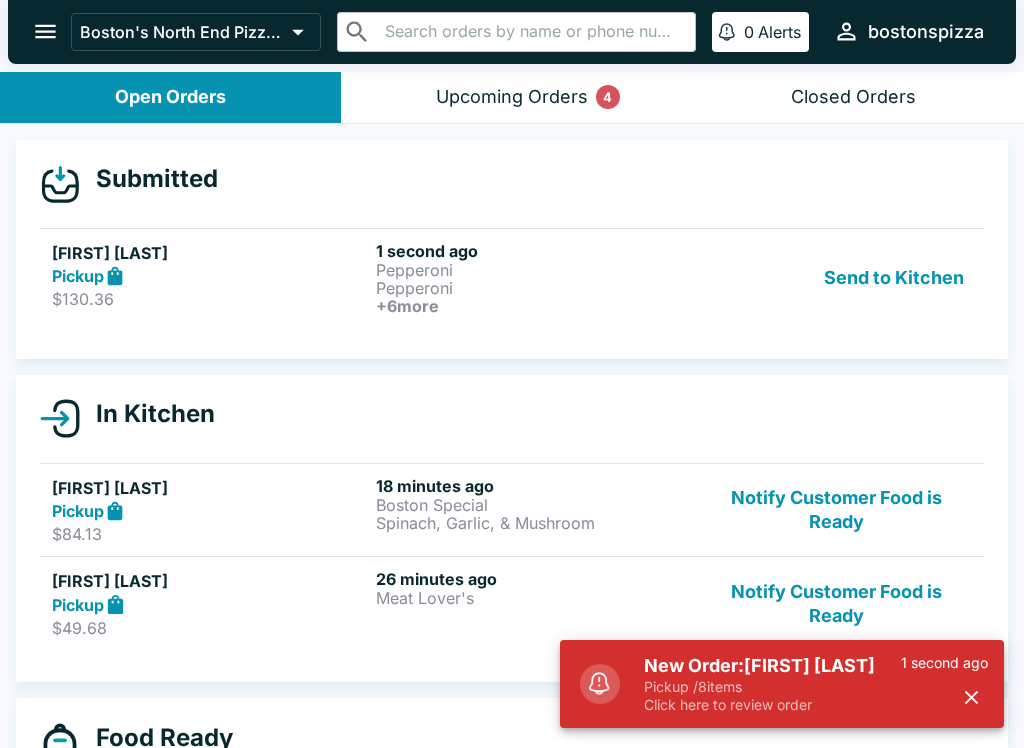 click on "Click here to review order" at bounding box center (772, 705) 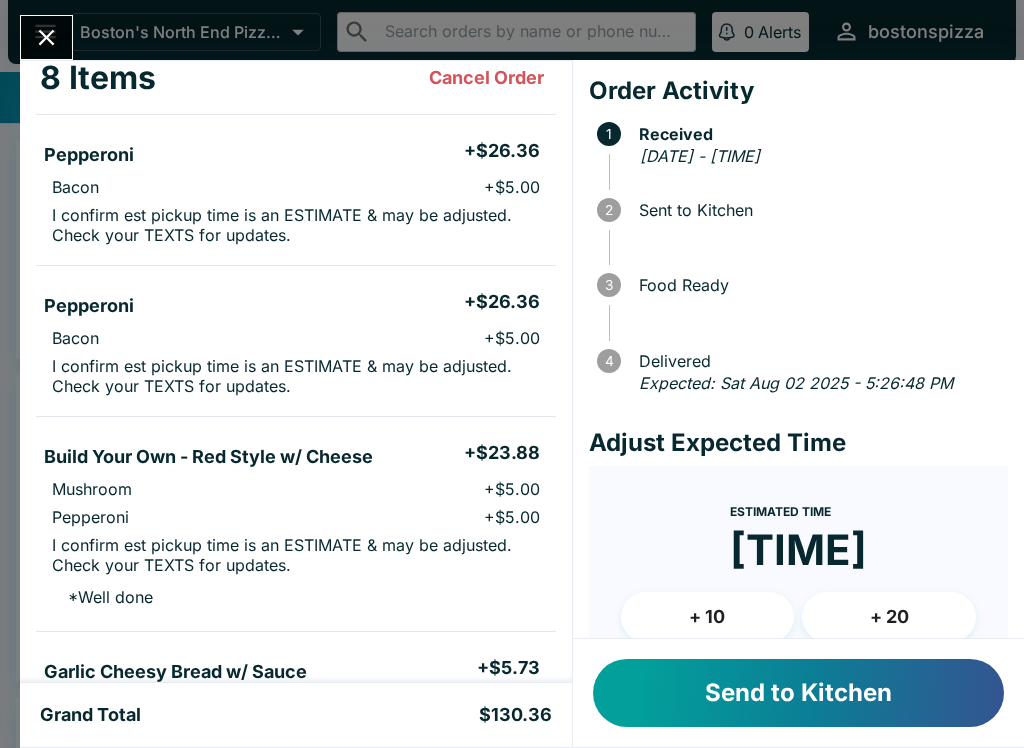 scroll, scrollTop: 168, scrollLeft: 0, axis: vertical 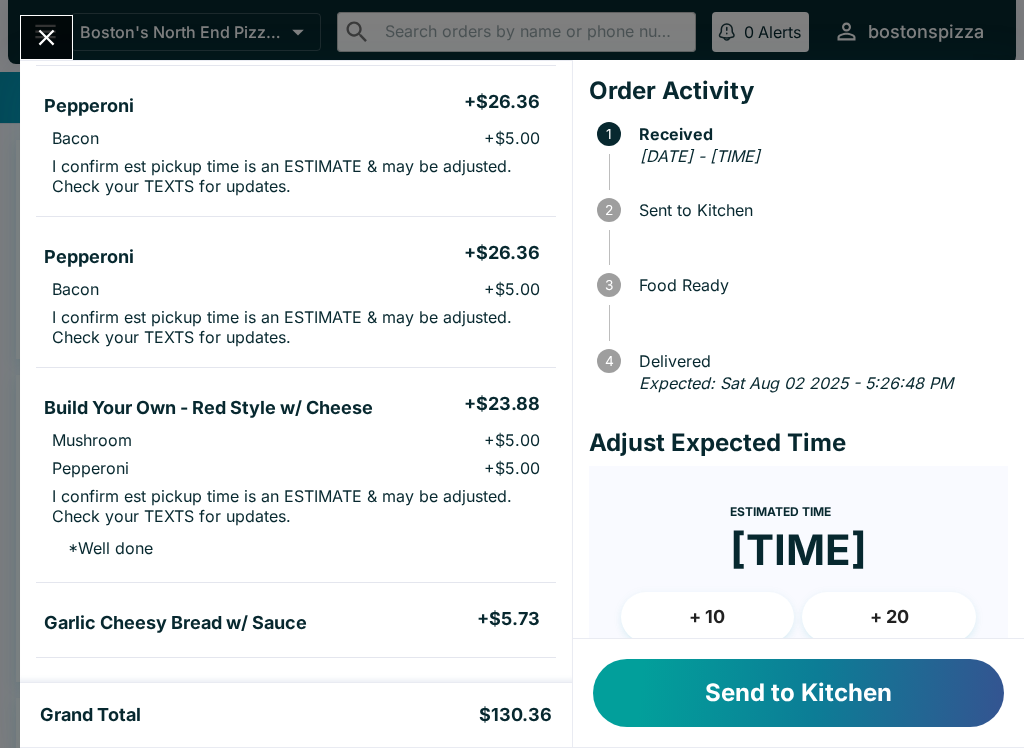 click on "+ 10" at bounding box center (708, 617) 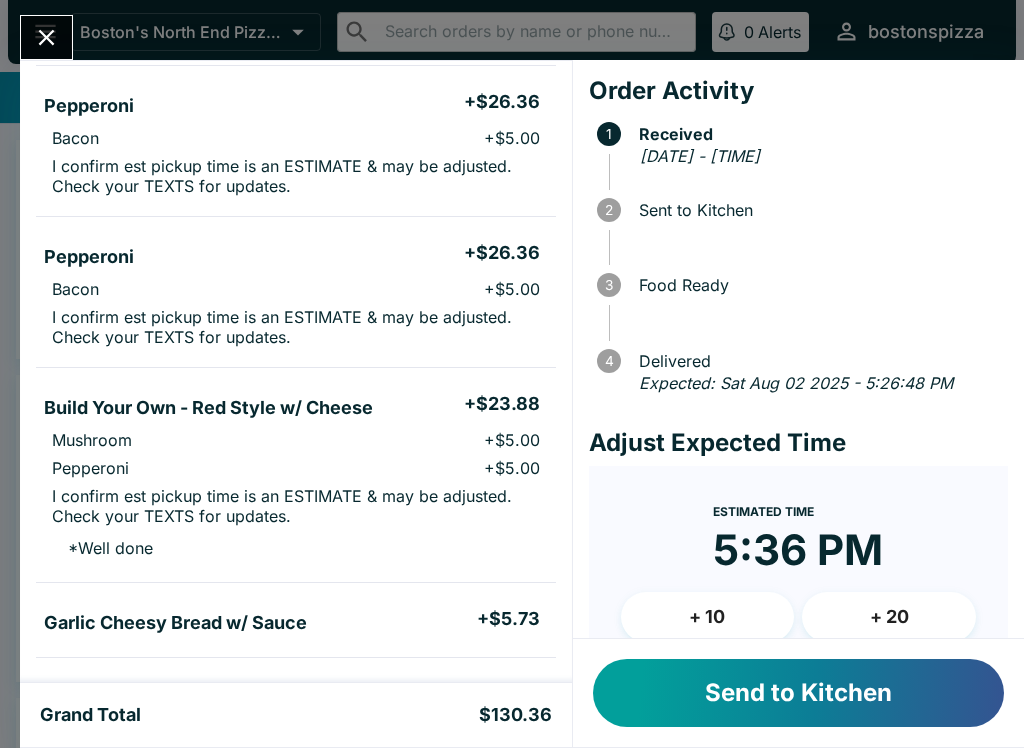 click on "Send to Kitchen" at bounding box center [798, 693] 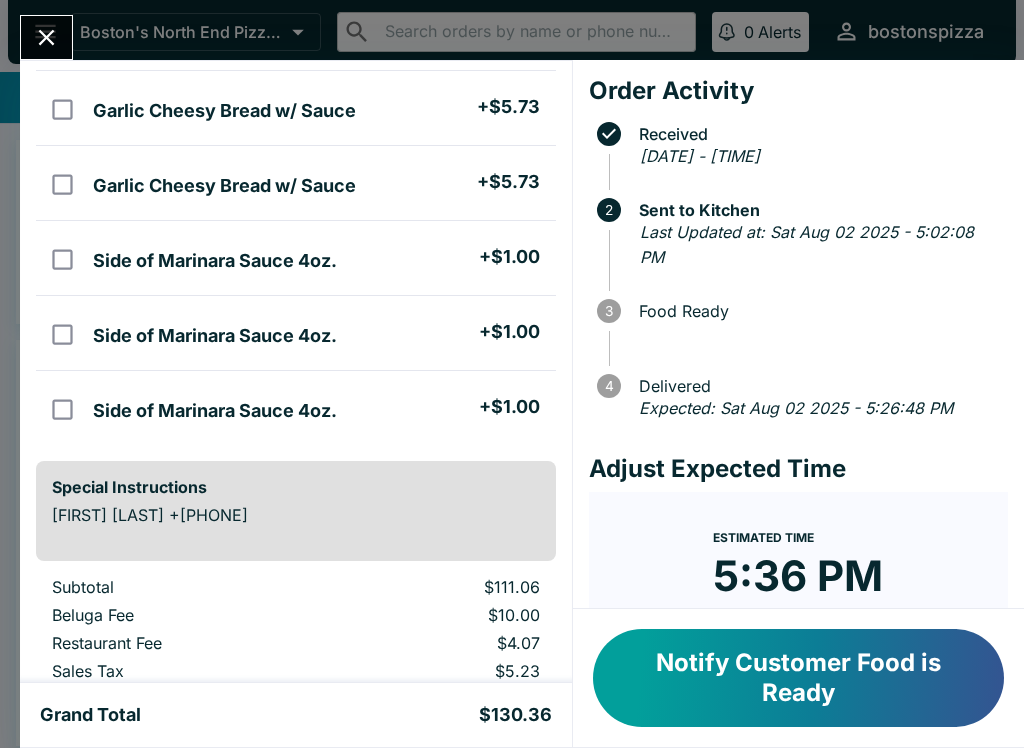 scroll, scrollTop: 682, scrollLeft: 0, axis: vertical 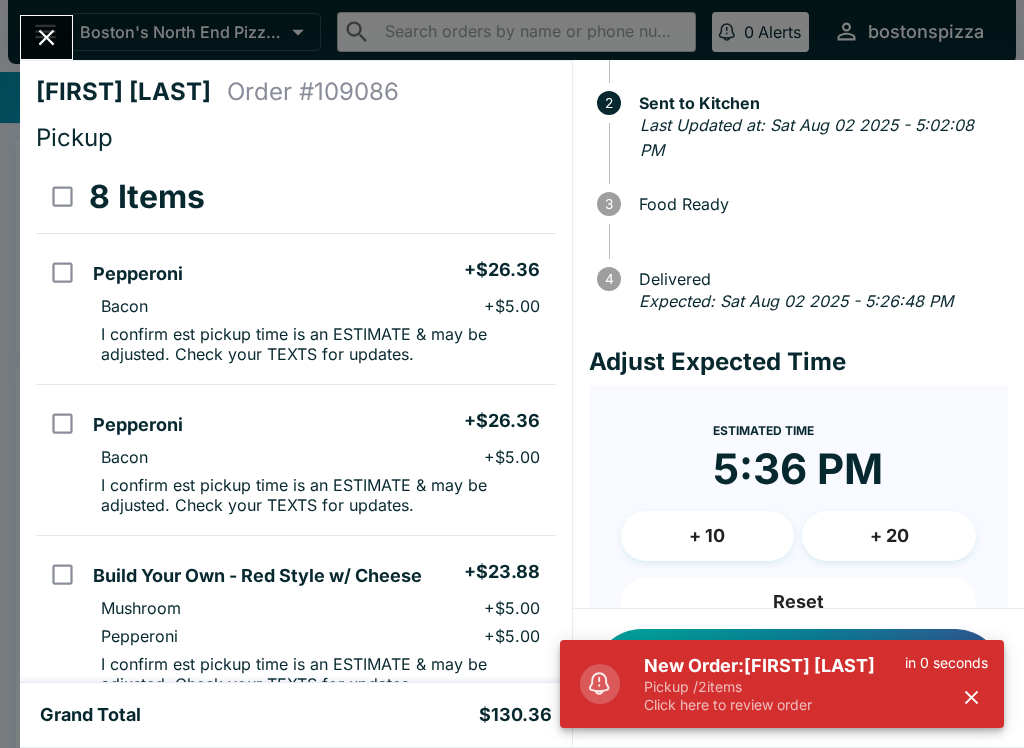 click on "Click here to review order" at bounding box center [774, 705] 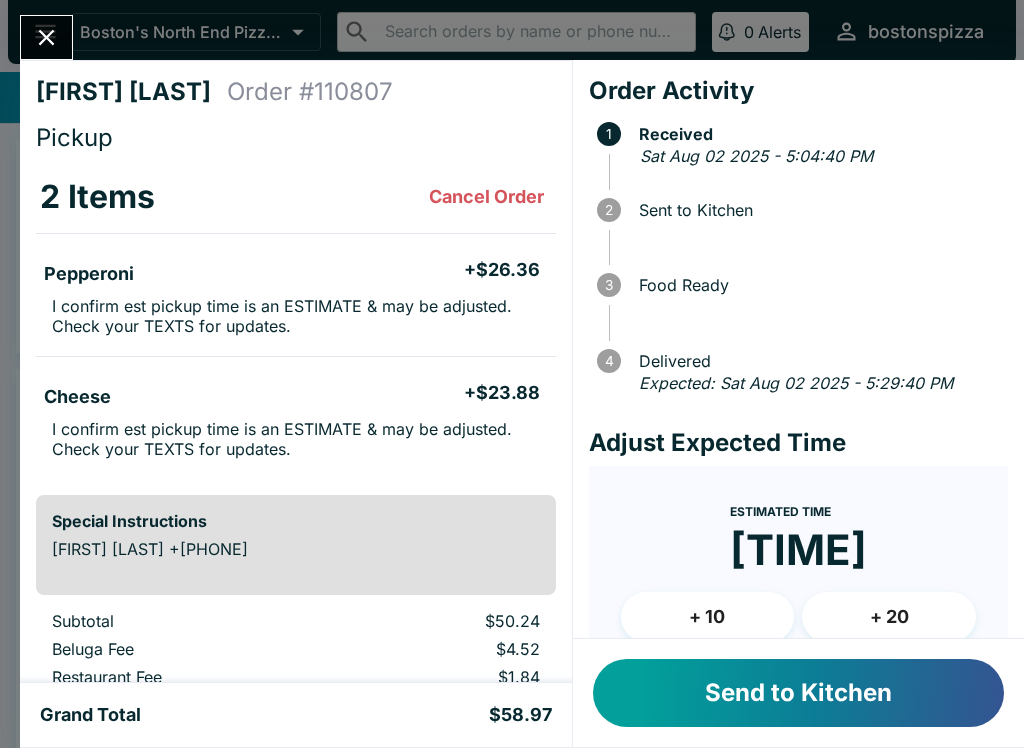 click on "+ 10" at bounding box center (708, 617) 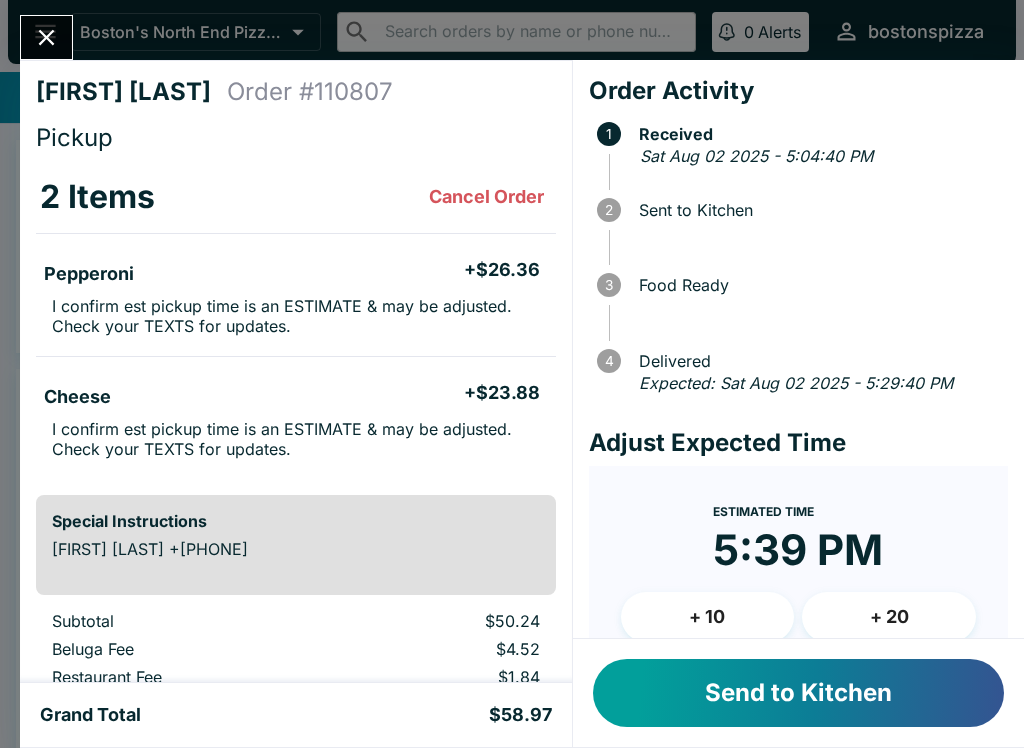 click on "Send to Kitchen" at bounding box center [798, 693] 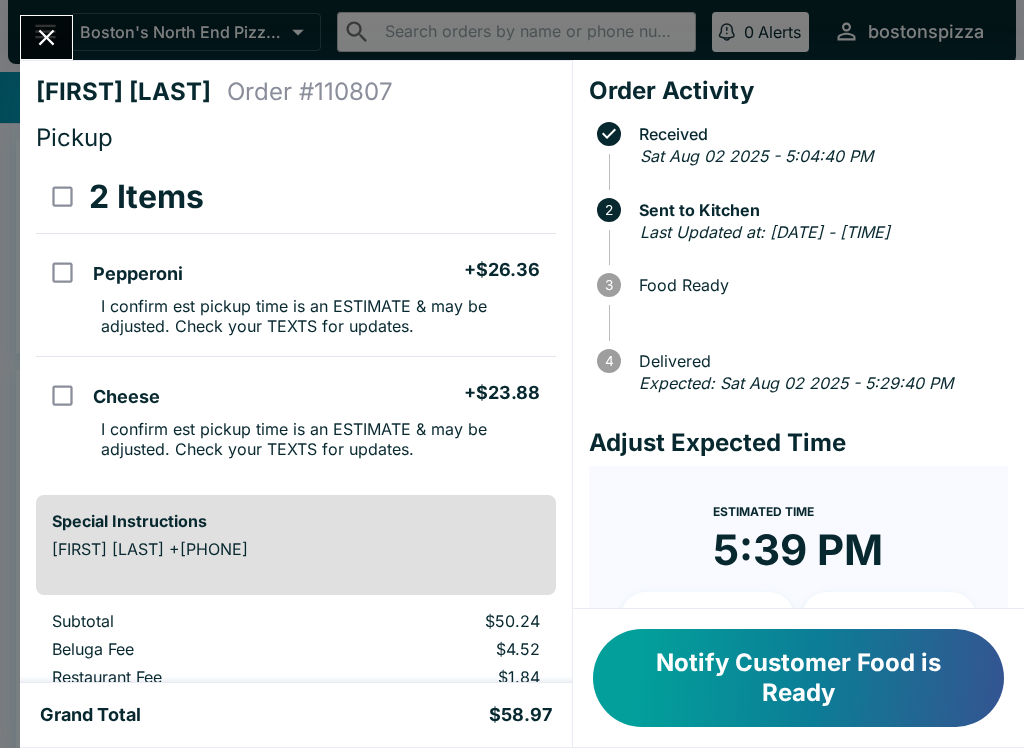 click at bounding box center (46, 37) 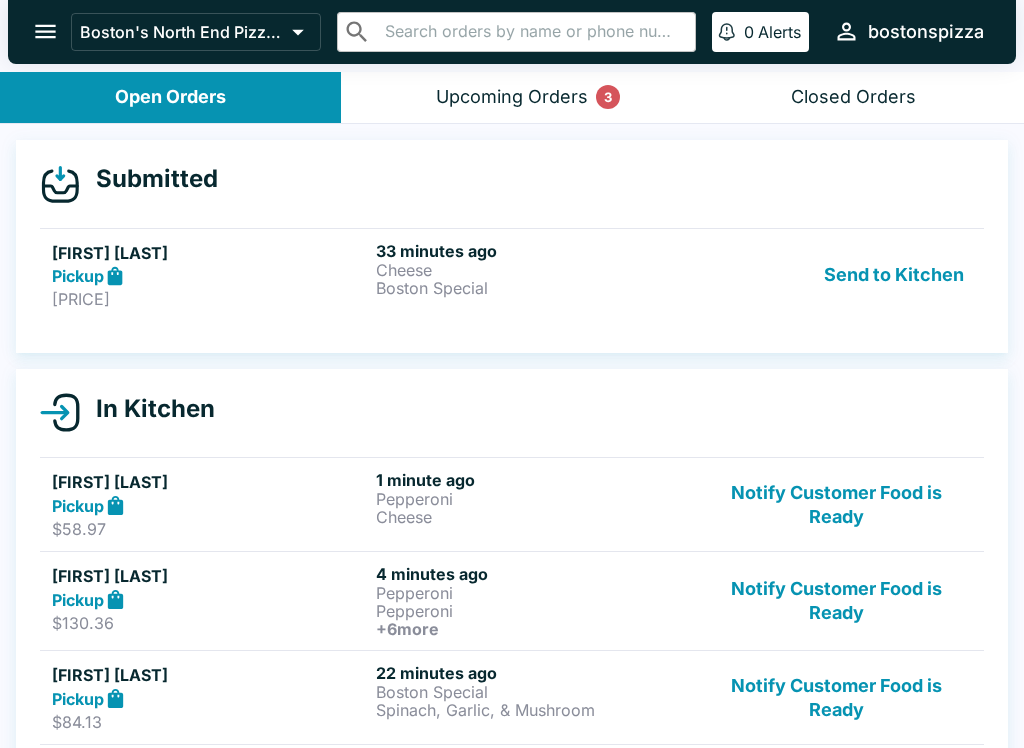 scroll, scrollTop: 0, scrollLeft: 0, axis: both 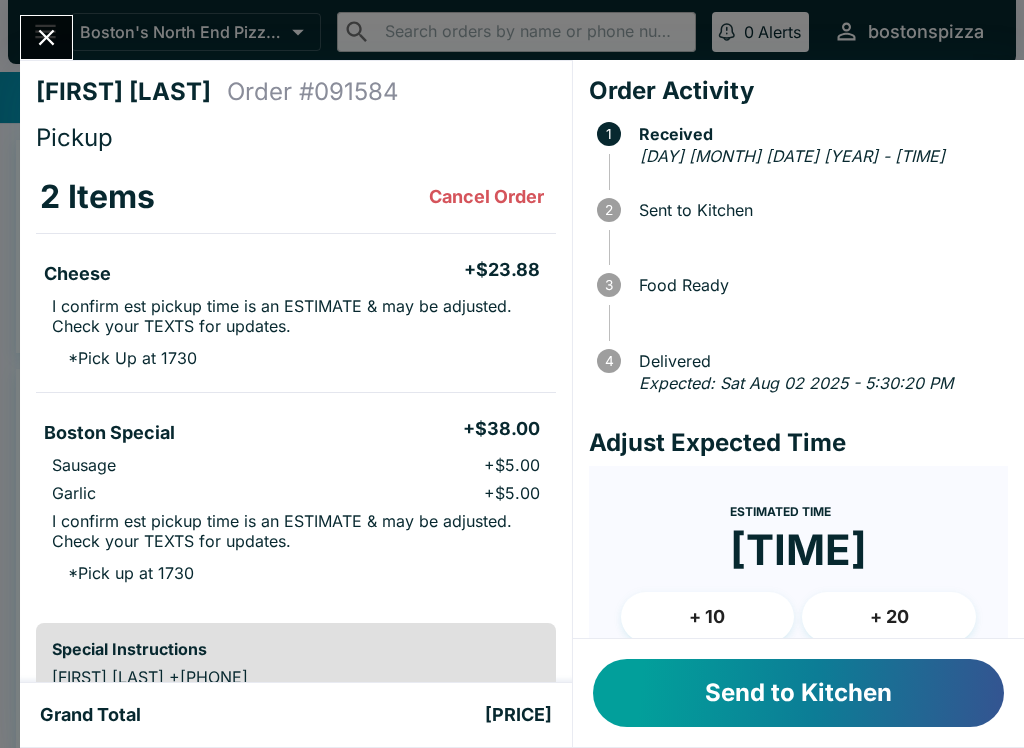 click on "Send to Kitchen" at bounding box center (798, 693) 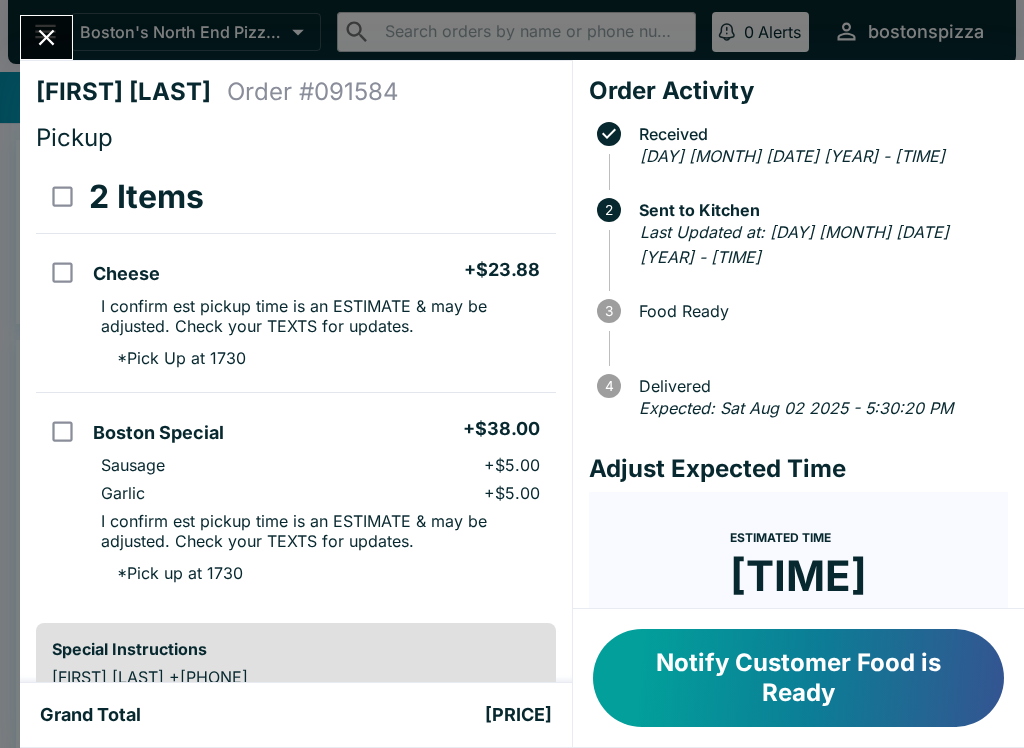 click on "+ 10" at bounding box center (708, 643) 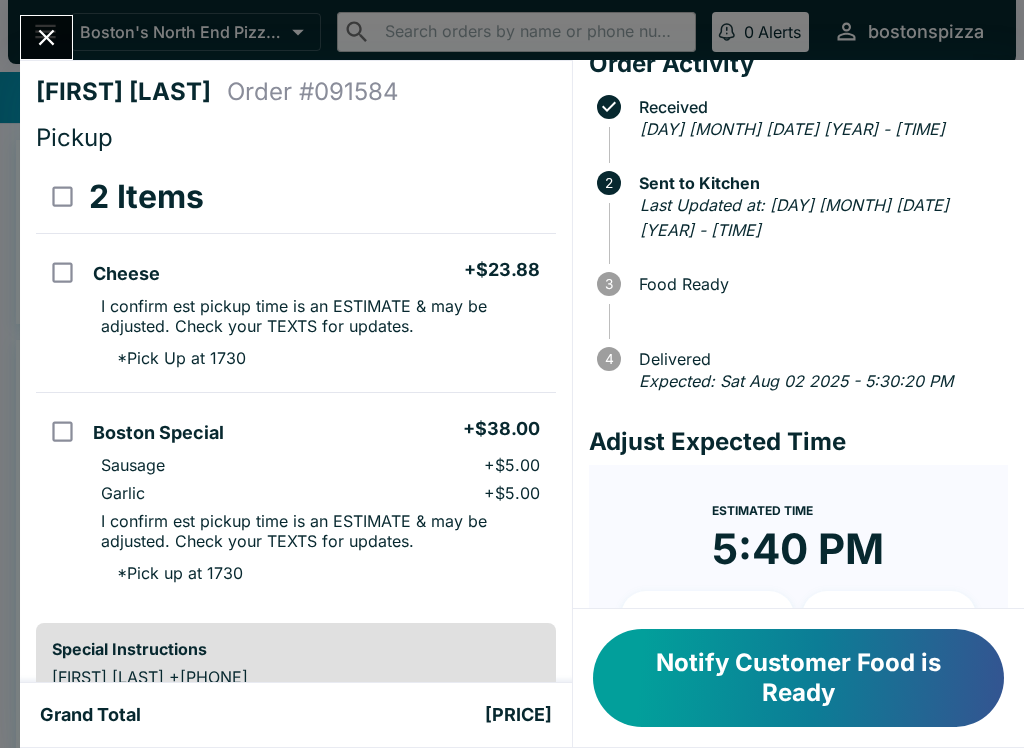 scroll, scrollTop: 26, scrollLeft: 0, axis: vertical 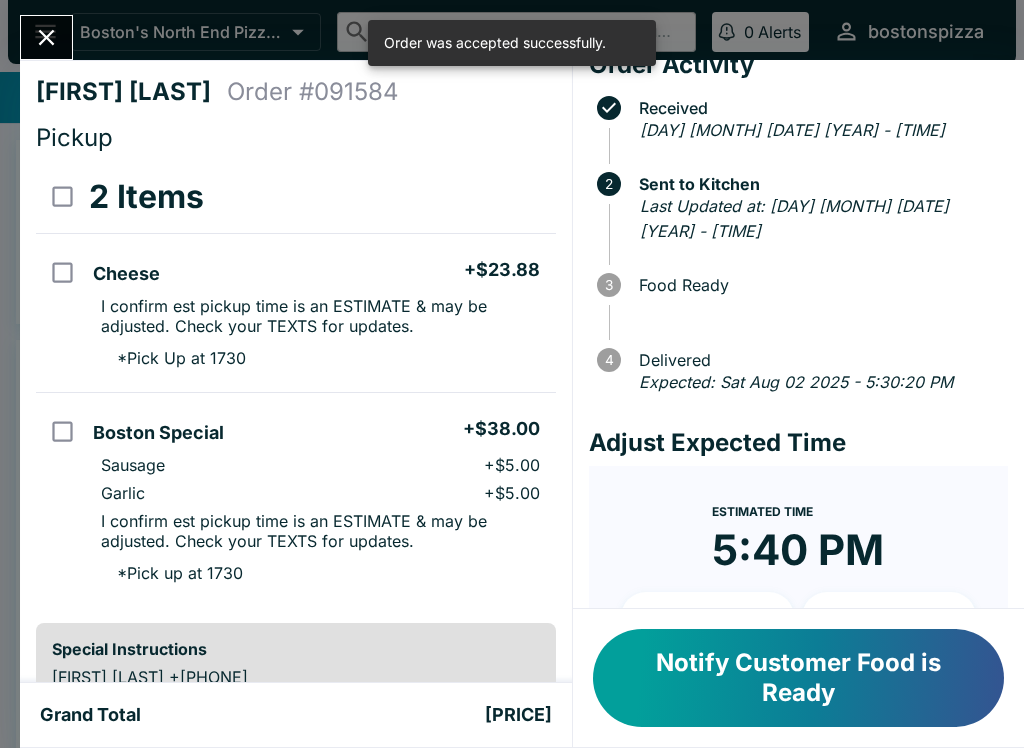 click on "+ 10" at bounding box center [708, 617] 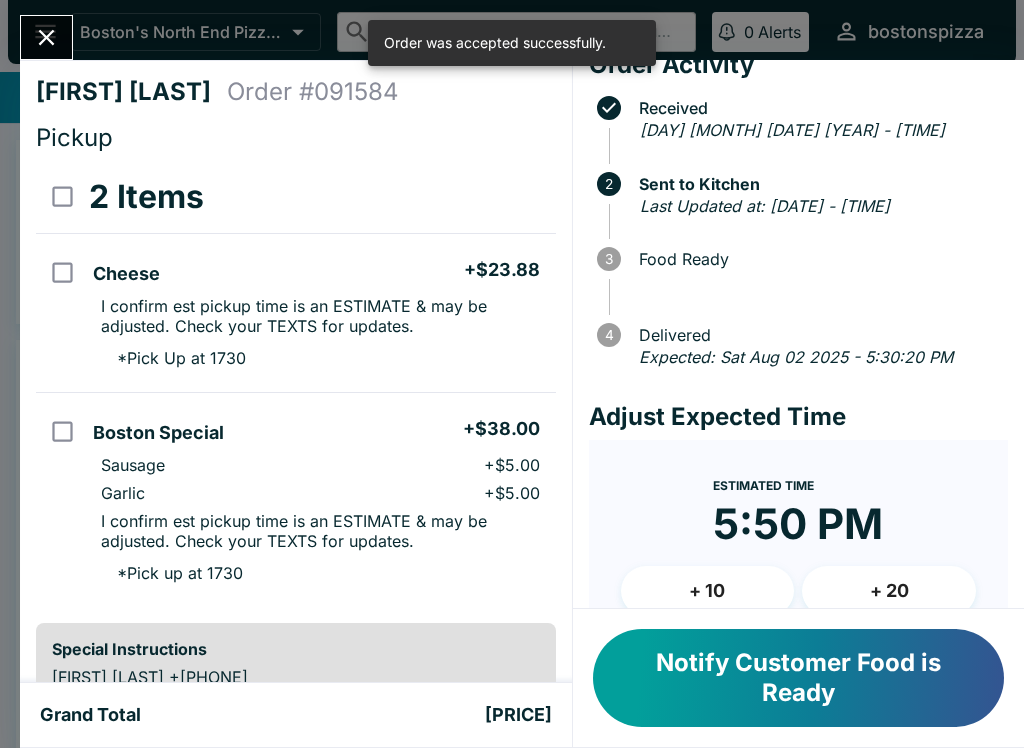 click on "+ 10" at bounding box center [708, 591] 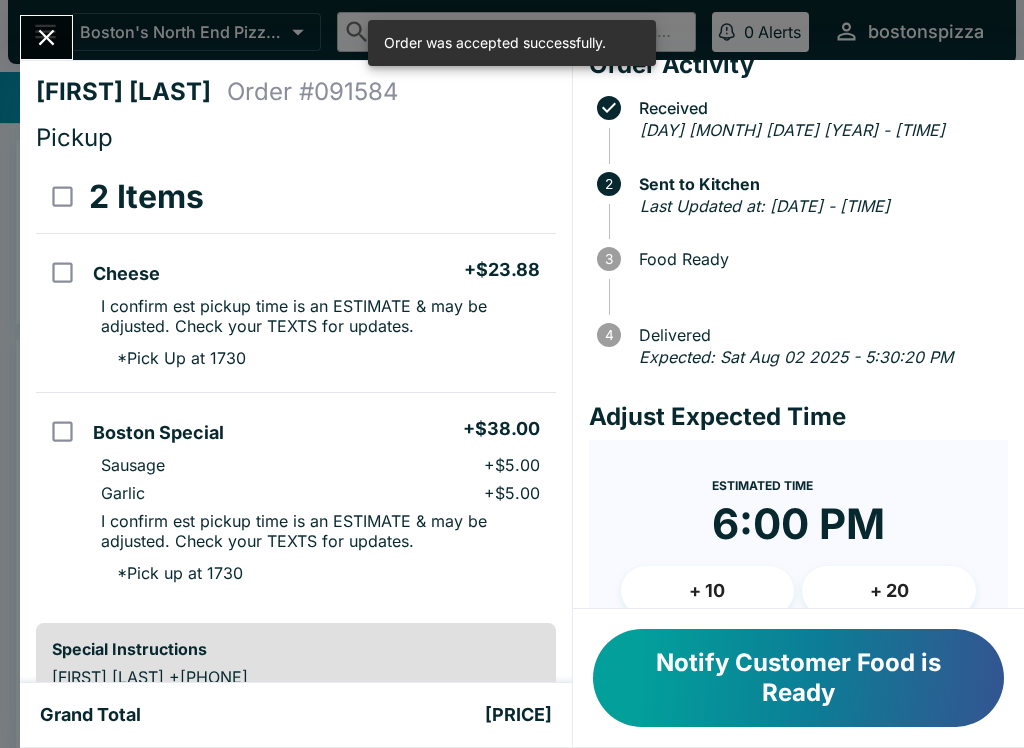 click on "+ 10" at bounding box center (708, 591) 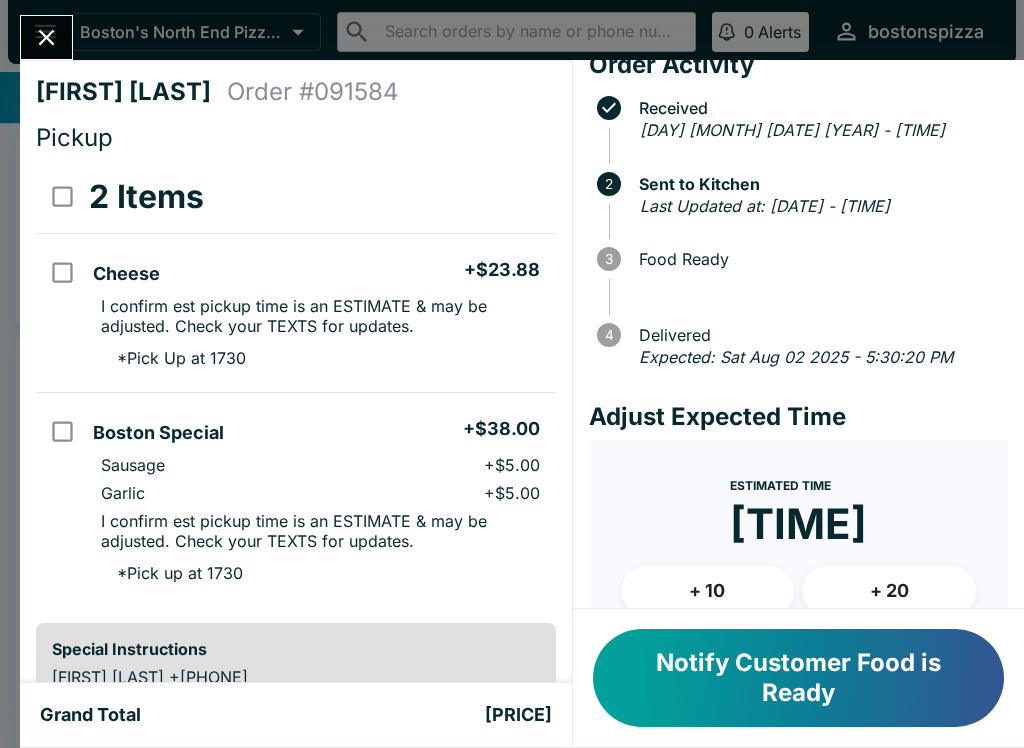 click on "+ 10" at bounding box center (708, 591) 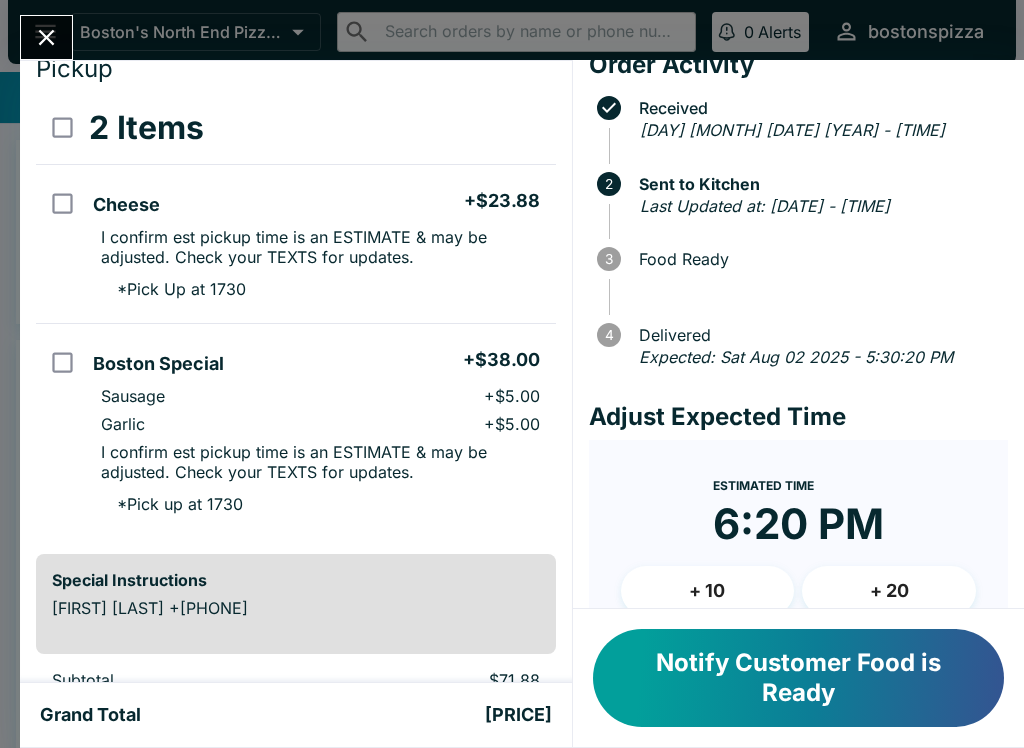 scroll, scrollTop: 69, scrollLeft: 0, axis: vertical 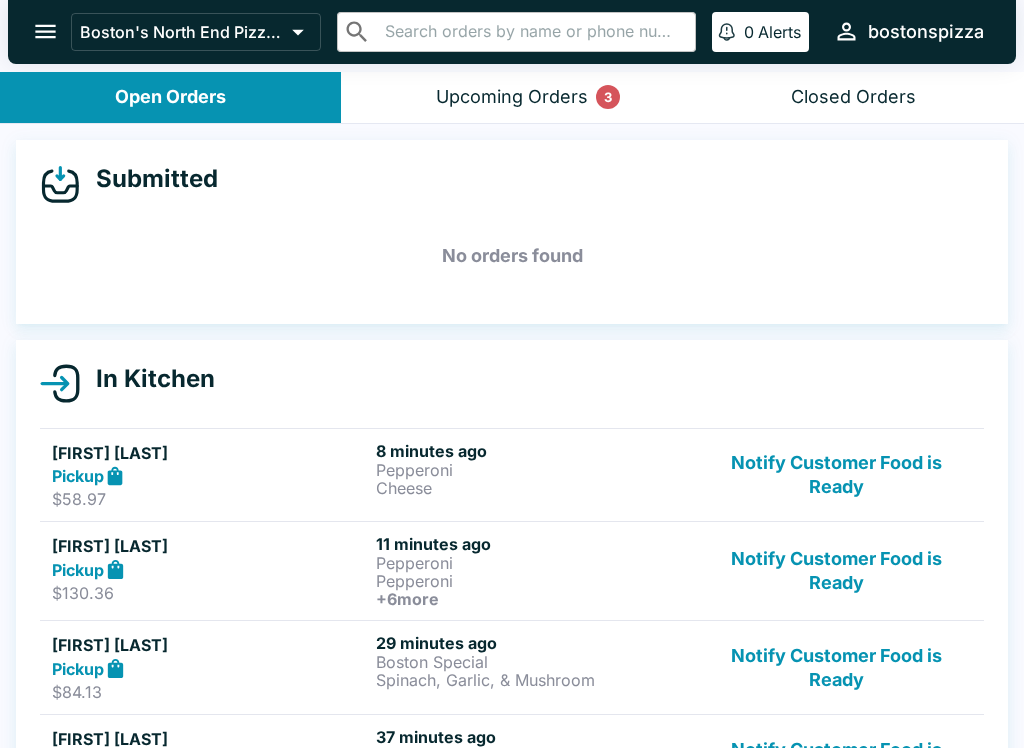 click on "Upcoming Orders 3" at bounding box center (512, 97) 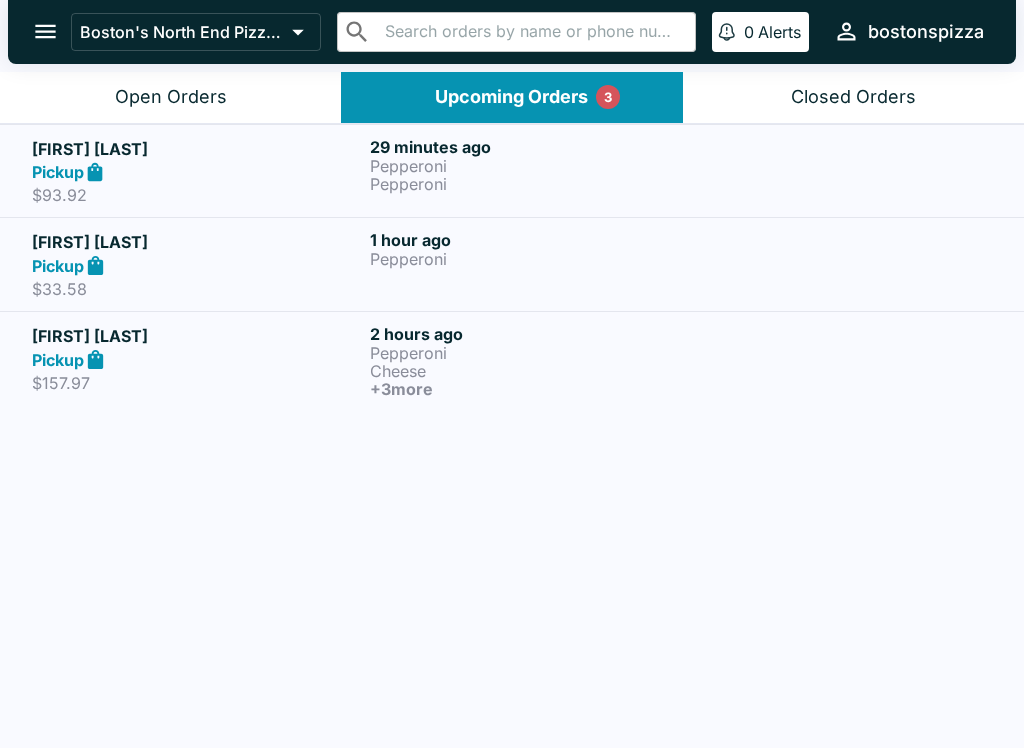 click on "Pepperoni" at bounding box center (535, 166) 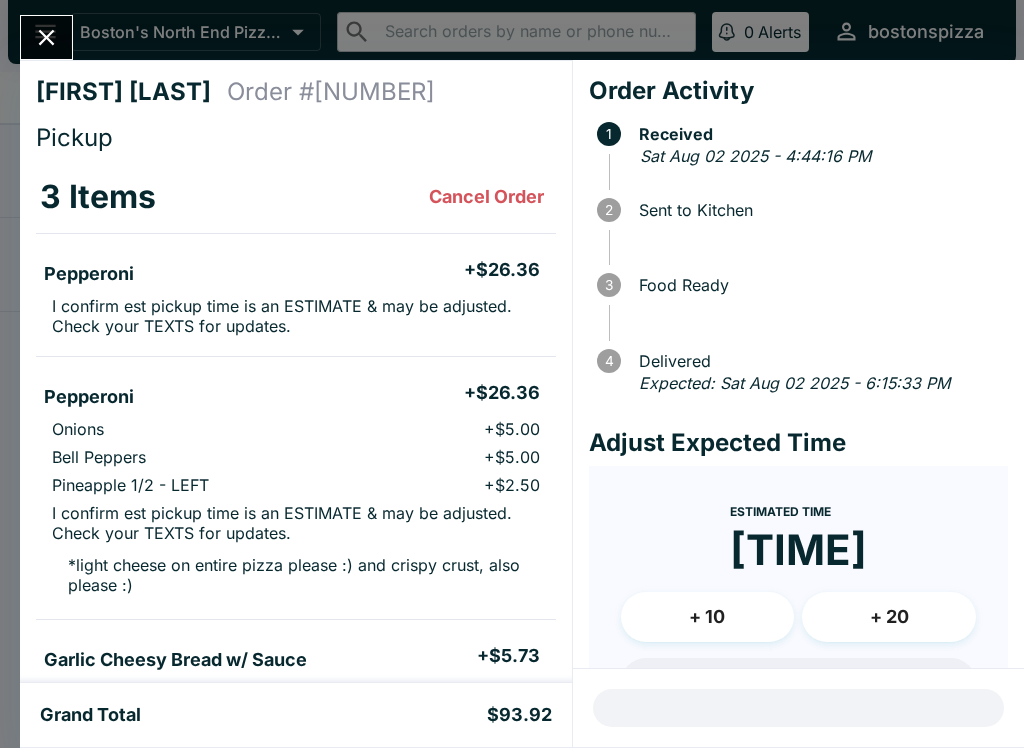 click 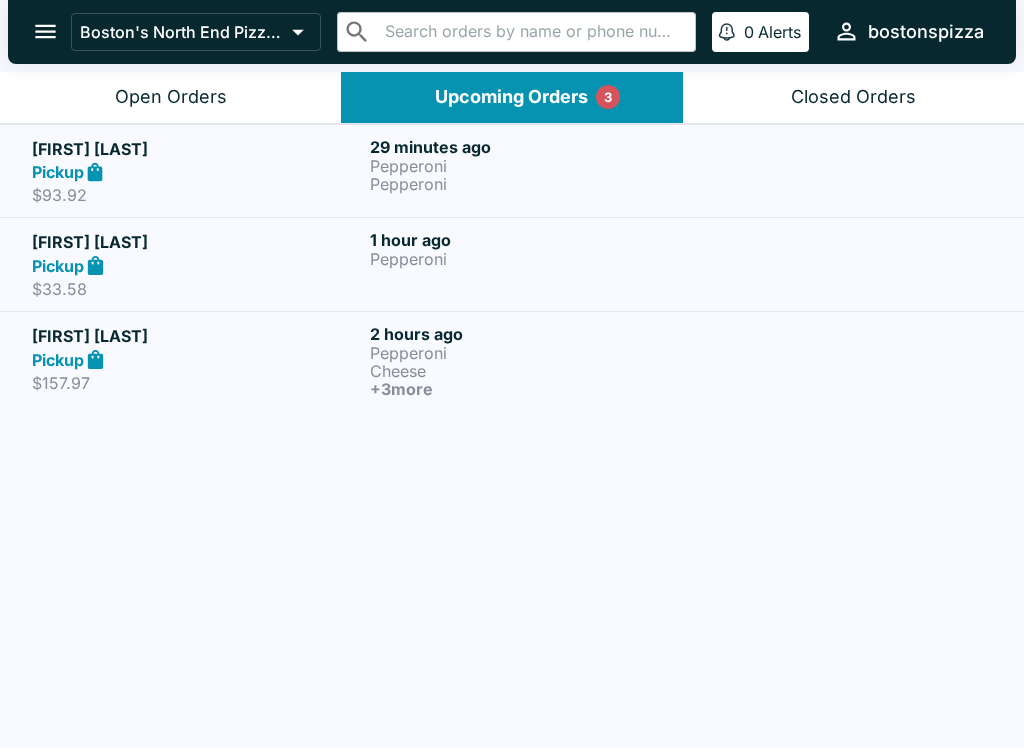 click on "[FIRST] [LAST]" at bounding box center [197, 242] 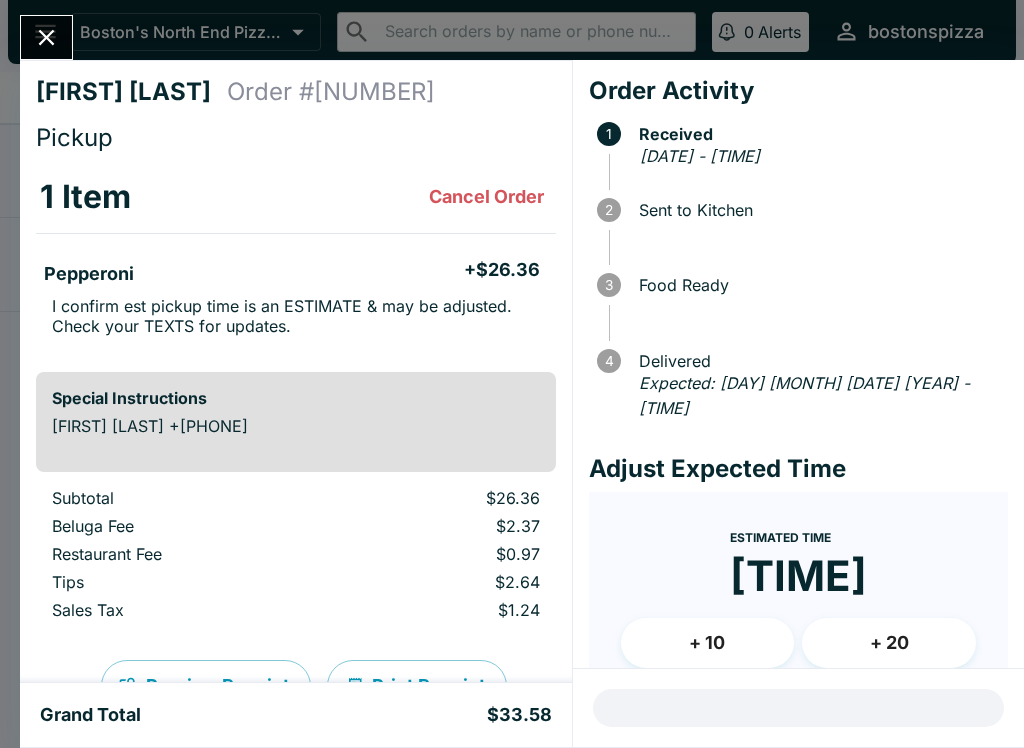 click at bounding box center (46, 37) 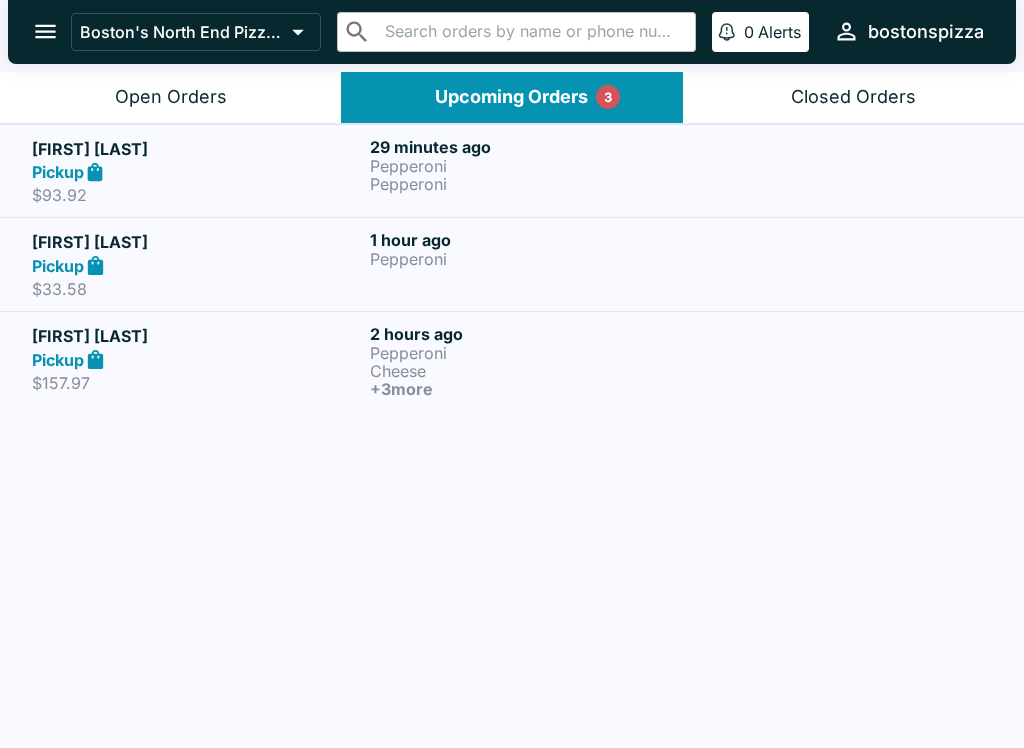 click on "[FIRST] [LAST] Pickup $[PRICE]" at bounding box center [197, 361] 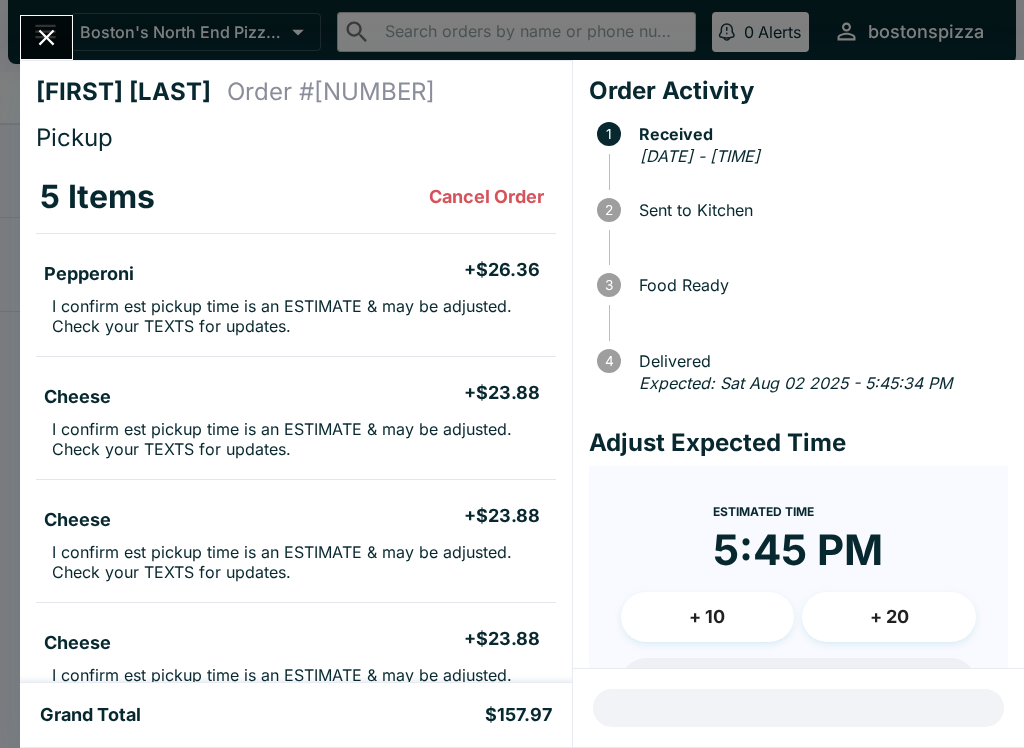 click at bounding box center (46, 37) 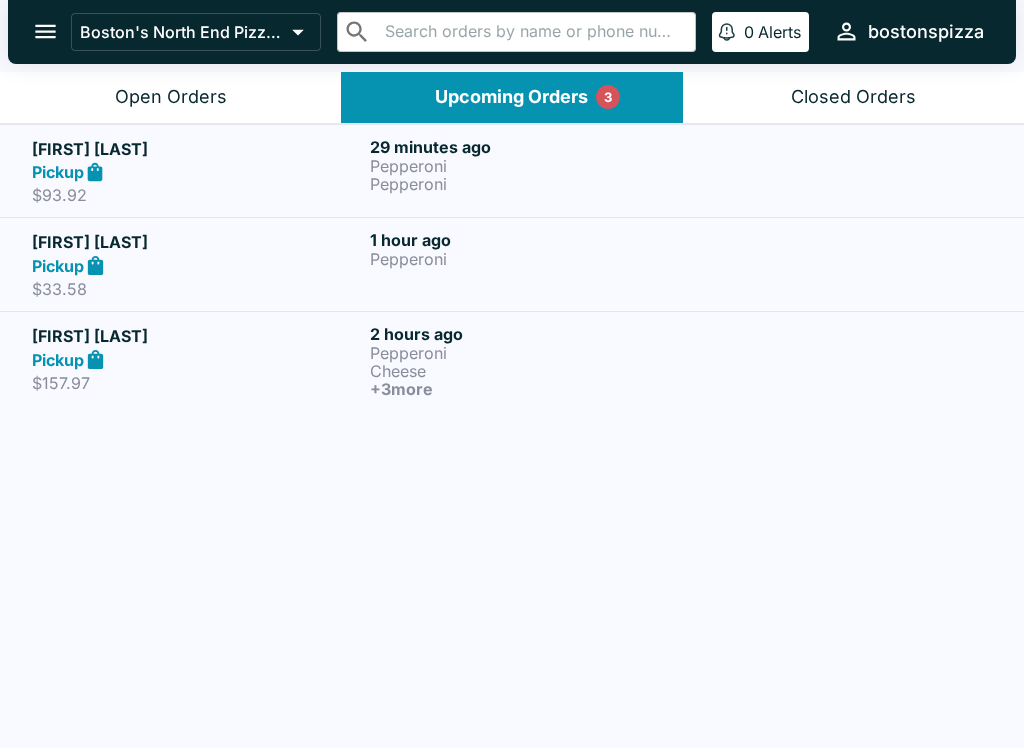 click on "[FIRST] [LAST] Pickup $[PRICE] [TIME_AGO] Pepperoni" at bounding box center [512, 264] 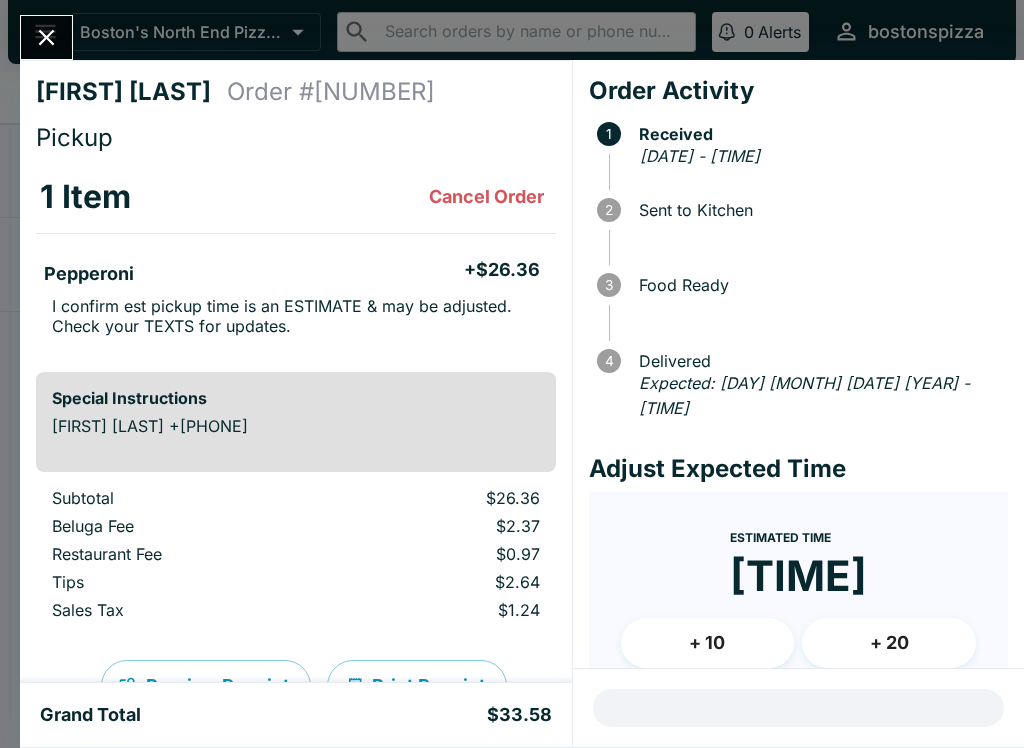 click 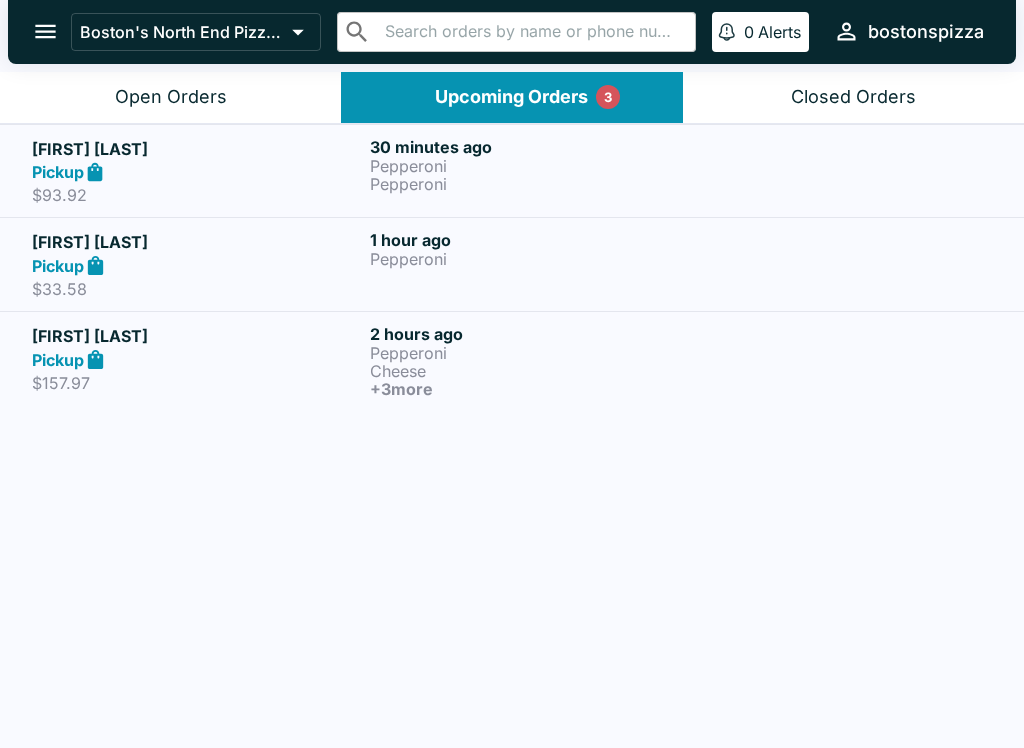 click on "Pickup" at bounding box center (197, 172) 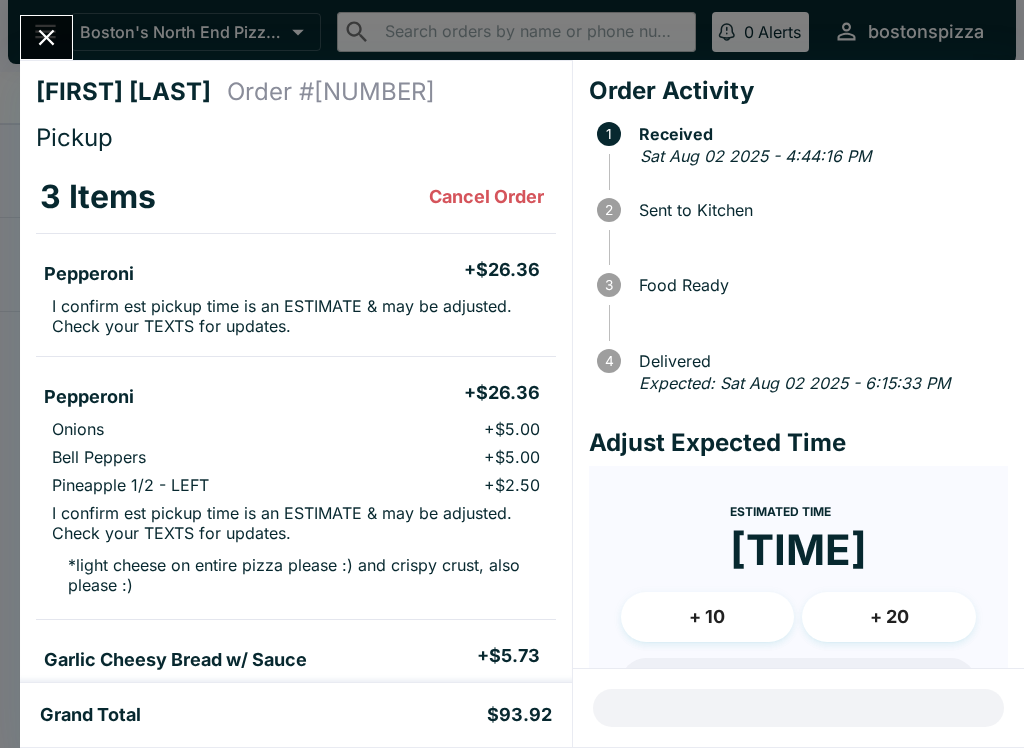 click at bounding box center (46, 37) 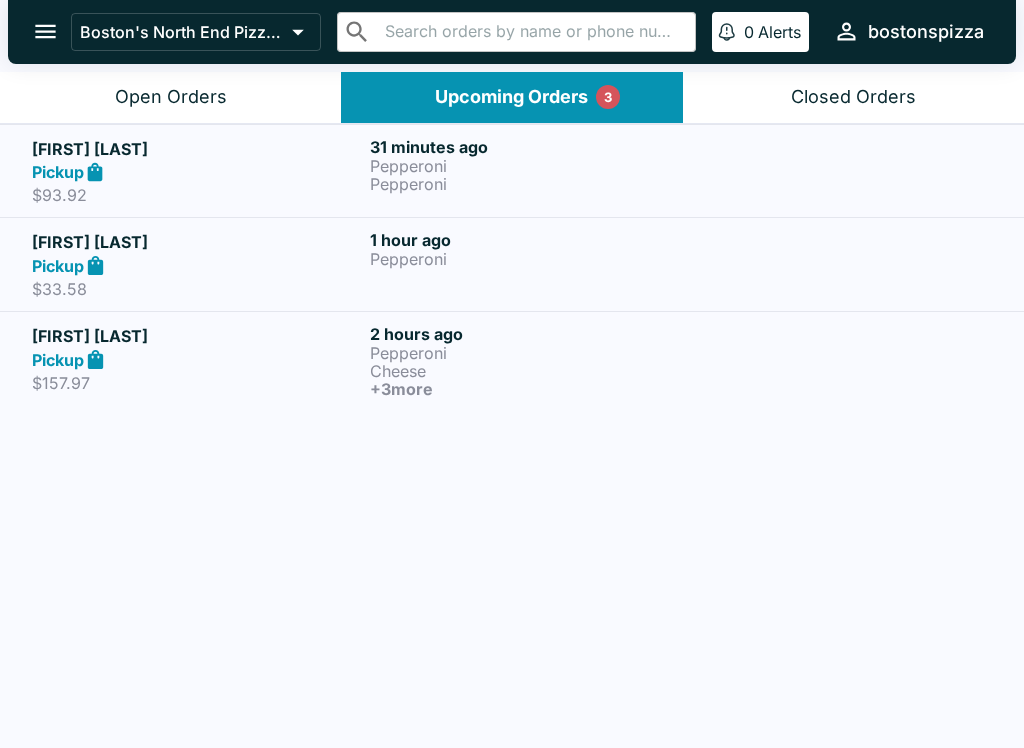 click on "Open Orders" at bounding box center (171, 97) 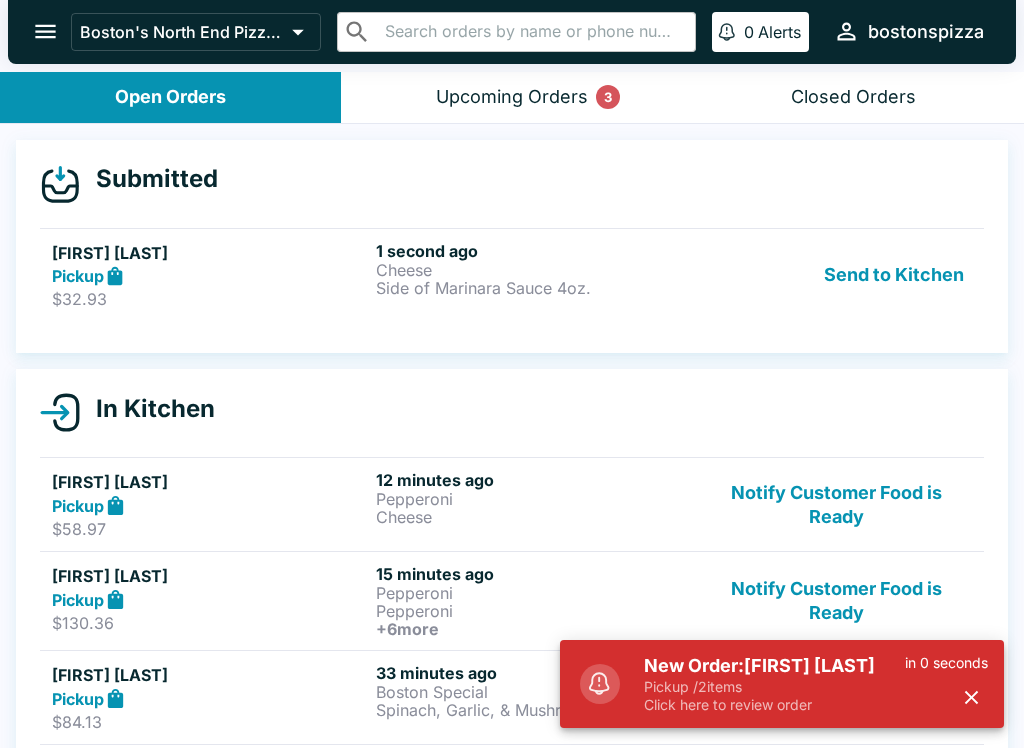 click on "New Order:  [FIRST] [LAST]" at bounding box center (774, 666) 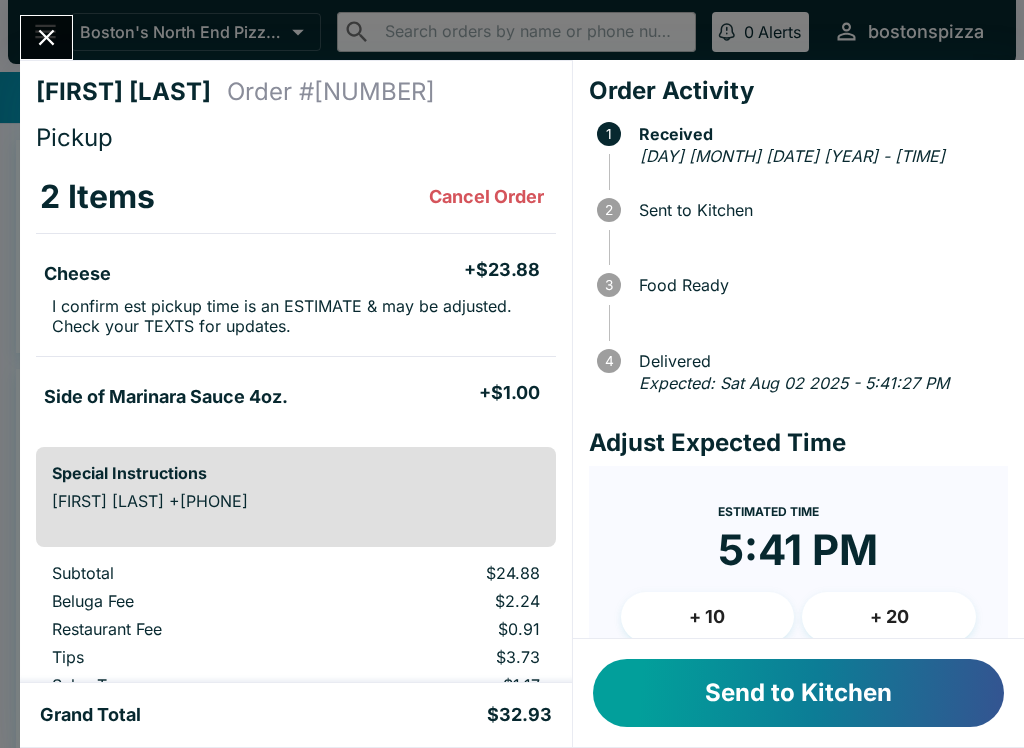 click on "+ 10" at bounding box center [708, 617] 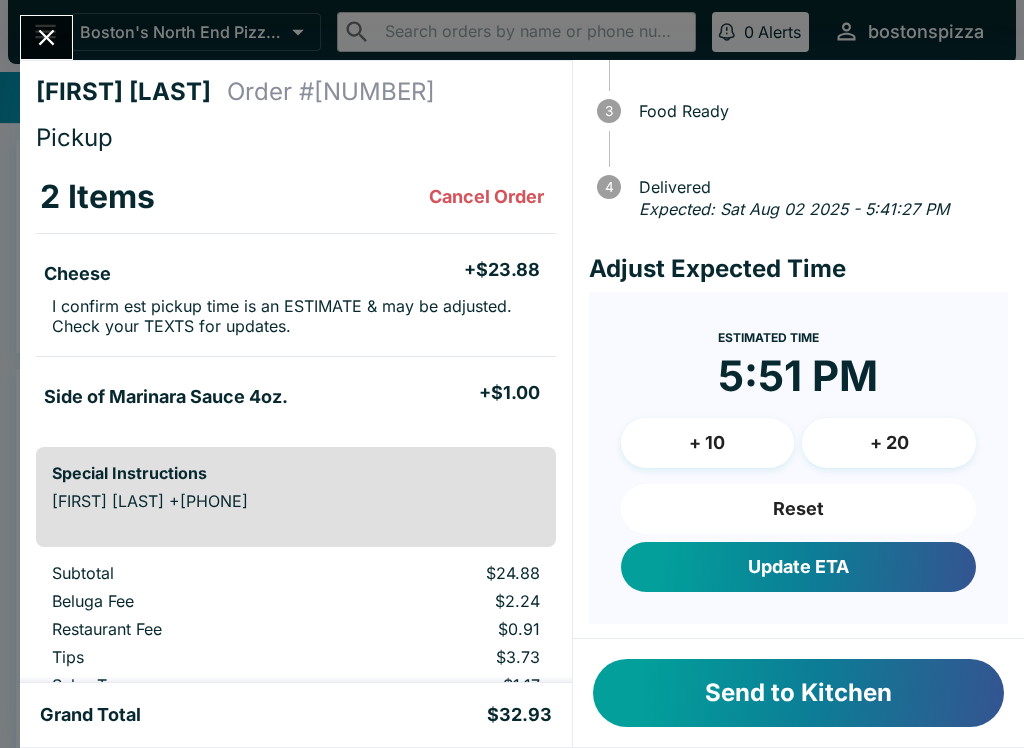scroll, scrollTop: 173, scrollLeft: 0, axis: vertical 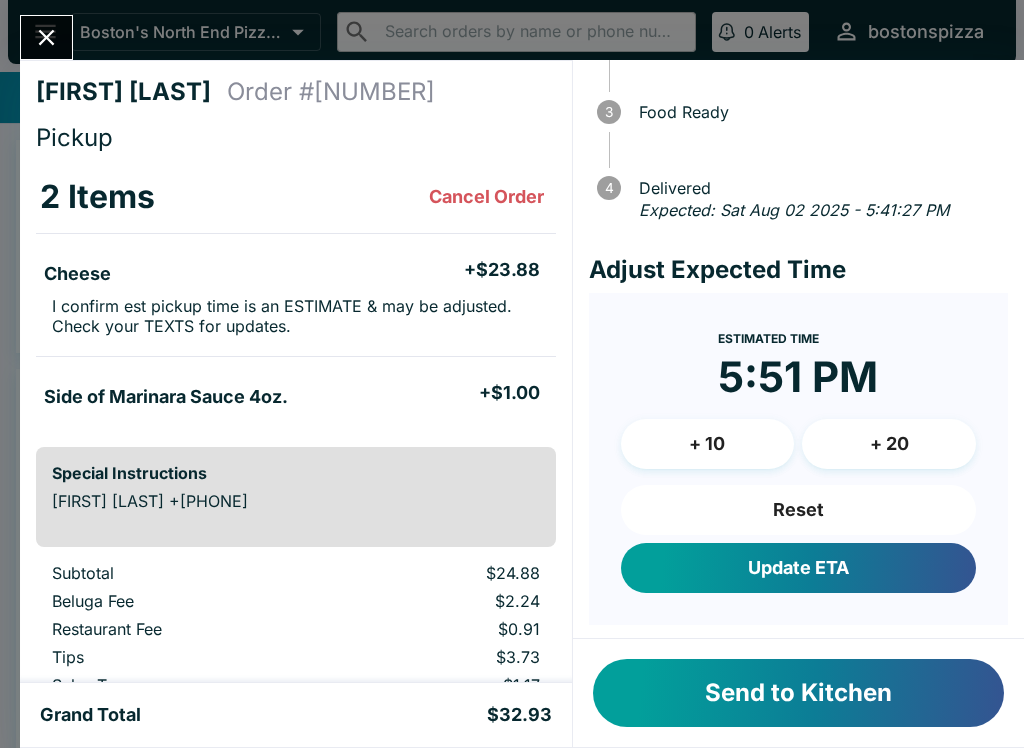 click on "Update ETA" at bounding box center [798, 568] 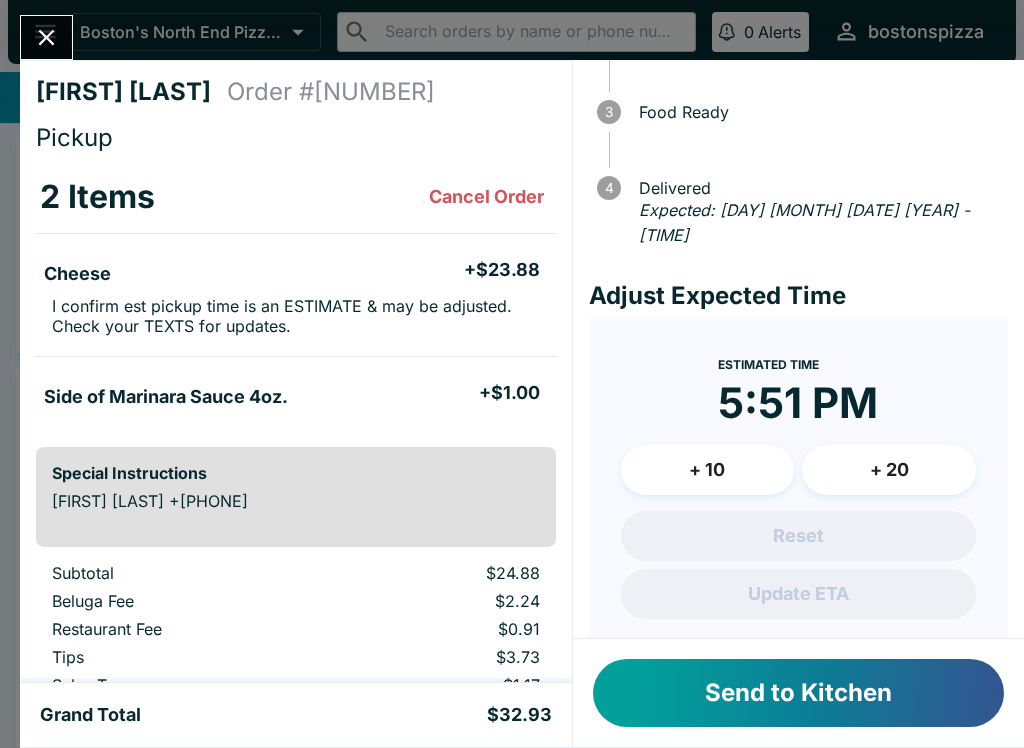 click on "Send to Kitchen" at bounding box center [798, 693] 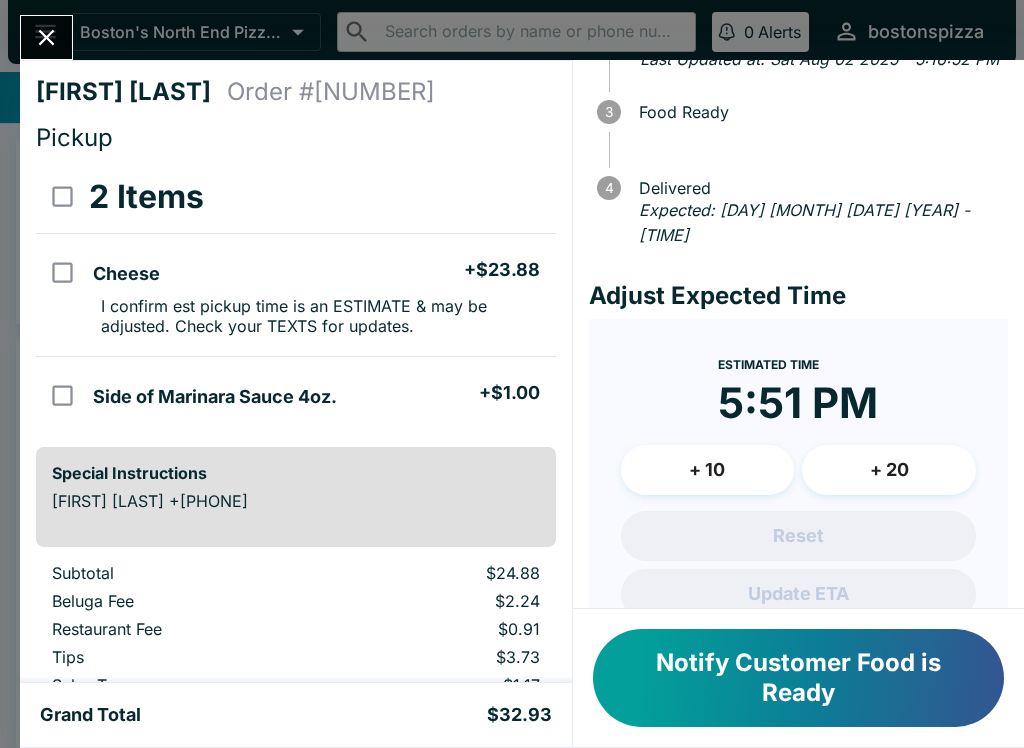 click on "[FIRST] [LAST] Order # [NUMBER] Pickup [NUMBER] Items [ITEM] + $[PRICE] I confirm est pickup time is an ESTIMATE & may be adjusted. Check your TEXTS for updates. [ITEM] [ITEM] [ITEM] + $[PRICE] Special Instructions [FIRST] [LAST] +[PHONE] Subtotal $[PRICE] Beluga Fee $[PRICE] Restaurant Fee $[PRICE] Tips $[PRICE] Sales Tax $[PRICE] Preview Receipt Print Receipt" at bounding box center (296, 371) 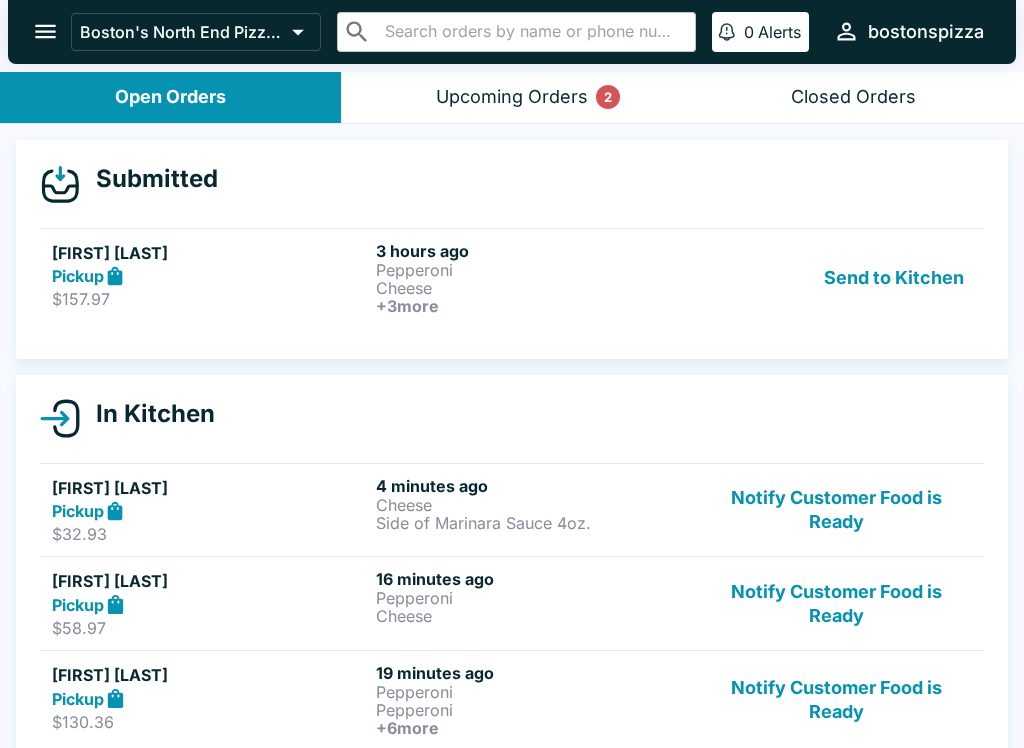 click on "Pepperoni" at bounding box center (534, 270) 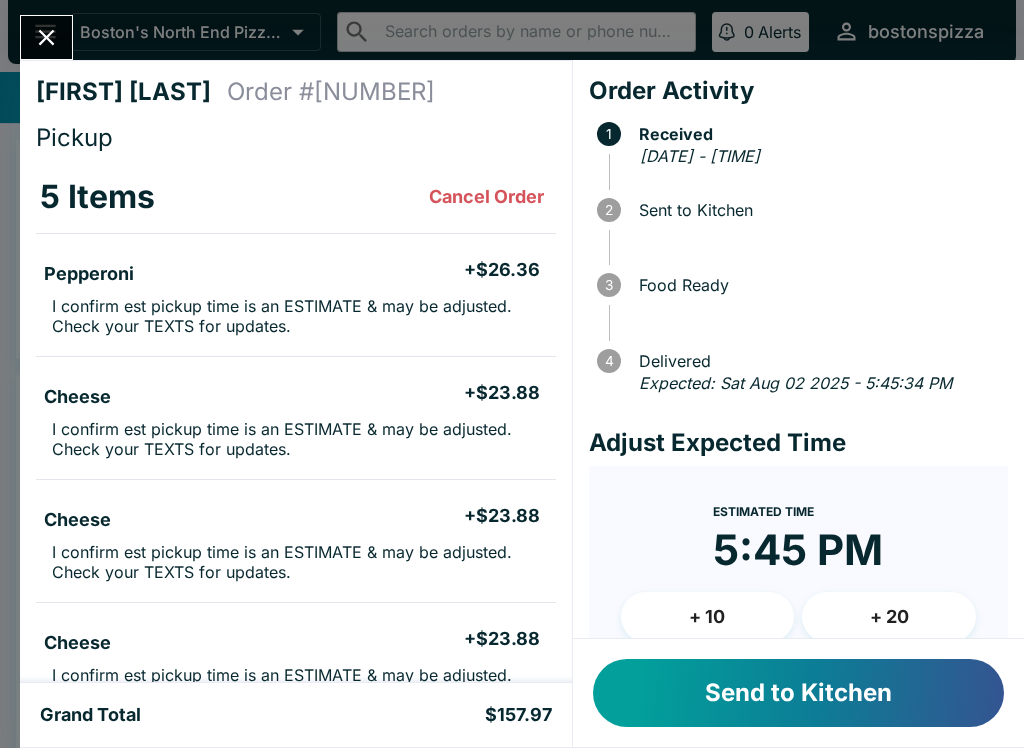 click on "Send to Kitchen" at bounding box center (798, 693) 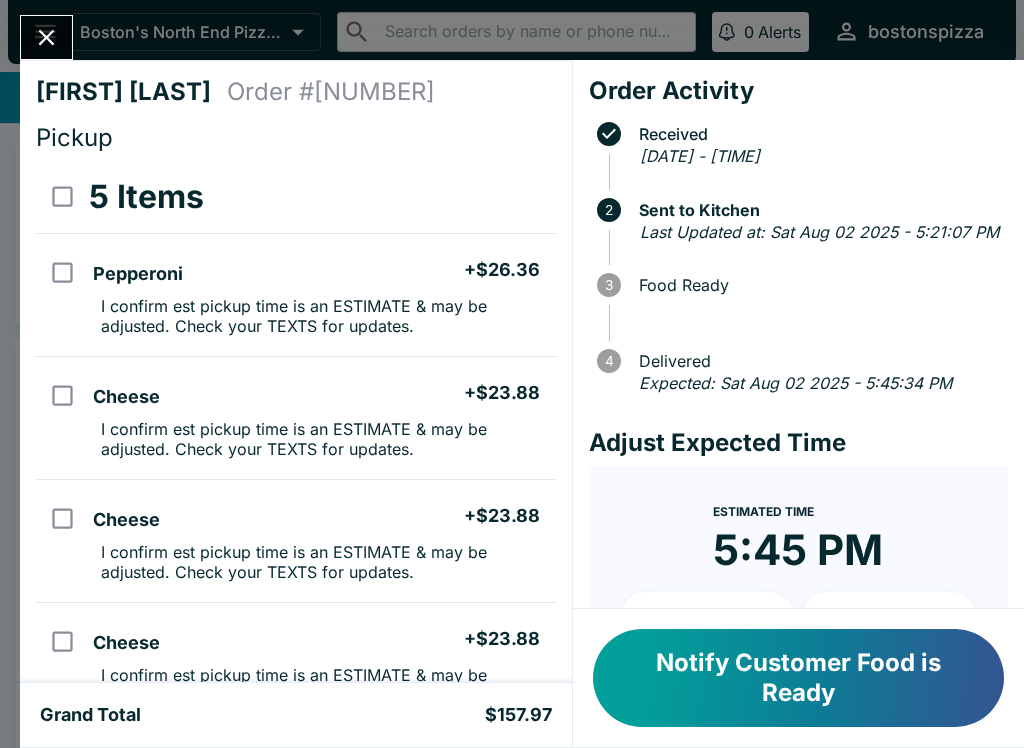 click on "[FIRST] [LAST] Order # [NUMBER] Pickup 5 Items Pepperoni + $26.36 I confirm est pickup time is an ESTIMATE & may be adjusted. Check your TEXTS for updates. Cheese + $23.88 I confirm est pickup time is an ESTIMATE & may be adjusted. Check your TEXTS for updates. Cheese + $23.88 I confirm est pickup time is an ESTIMATE & may be adjusted. Check your TEXTS for updates. Cheese + $23.88 I confirm est pickup time is an ESTIMATE & may be adjusted. Check your TEXTS for updates. Pepperoni + $26.36 I confirm est pickup time is an ESTIMATE & may be adjusted. Check your TEXTS for updates. Special Instructions [FIRST] [LAST] +[PHONE] Subtotal $124.36 Beluga Fee $11.19 Restaurant Fee $4.56 Tips $12.00 Sales Tax $5.86 Preview Receipt Print Receipt" at bounding box center [296, 371] 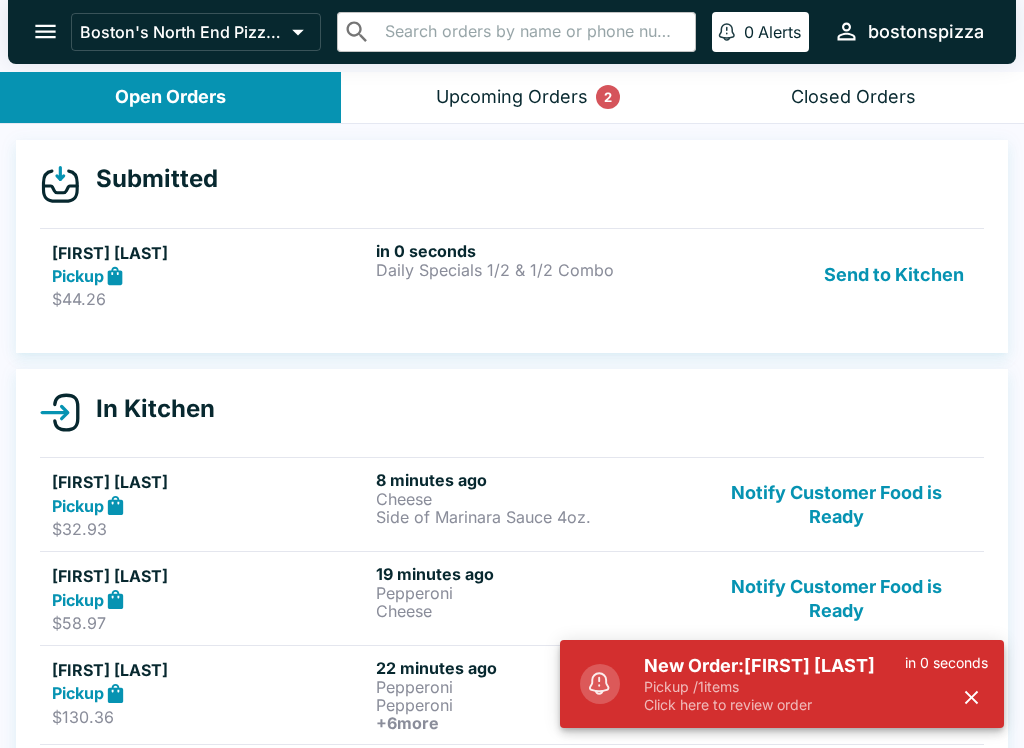 click on "Pickup   /  1  items" at bounding box center [774, 687] 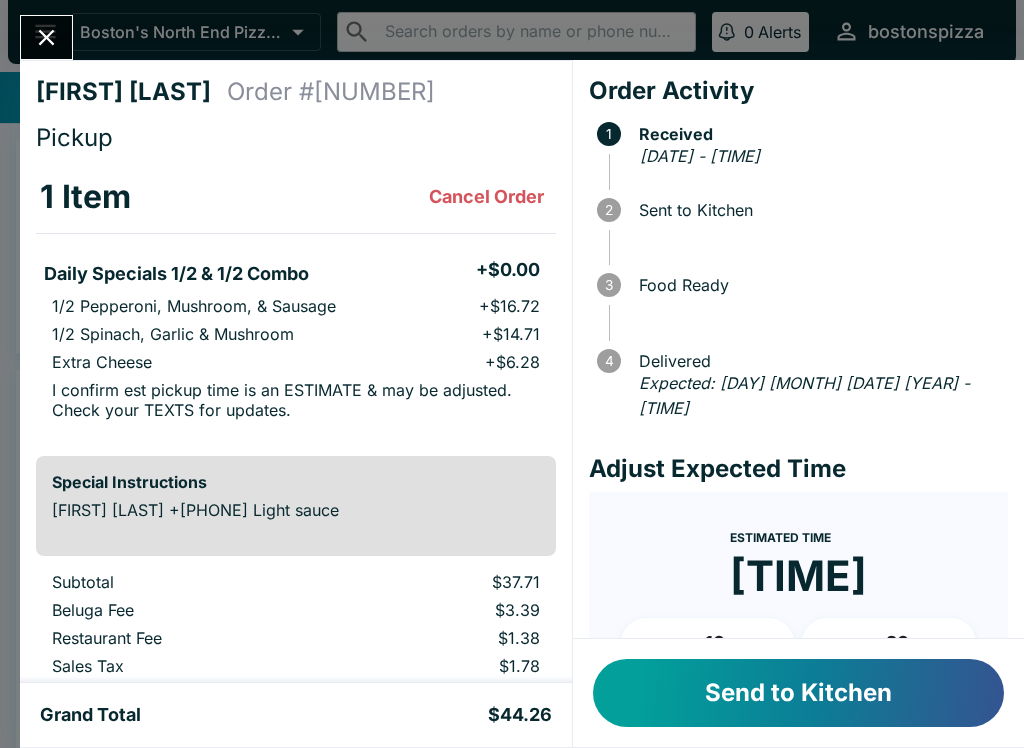 click on "+ 10" at bounding box center (708, 643) 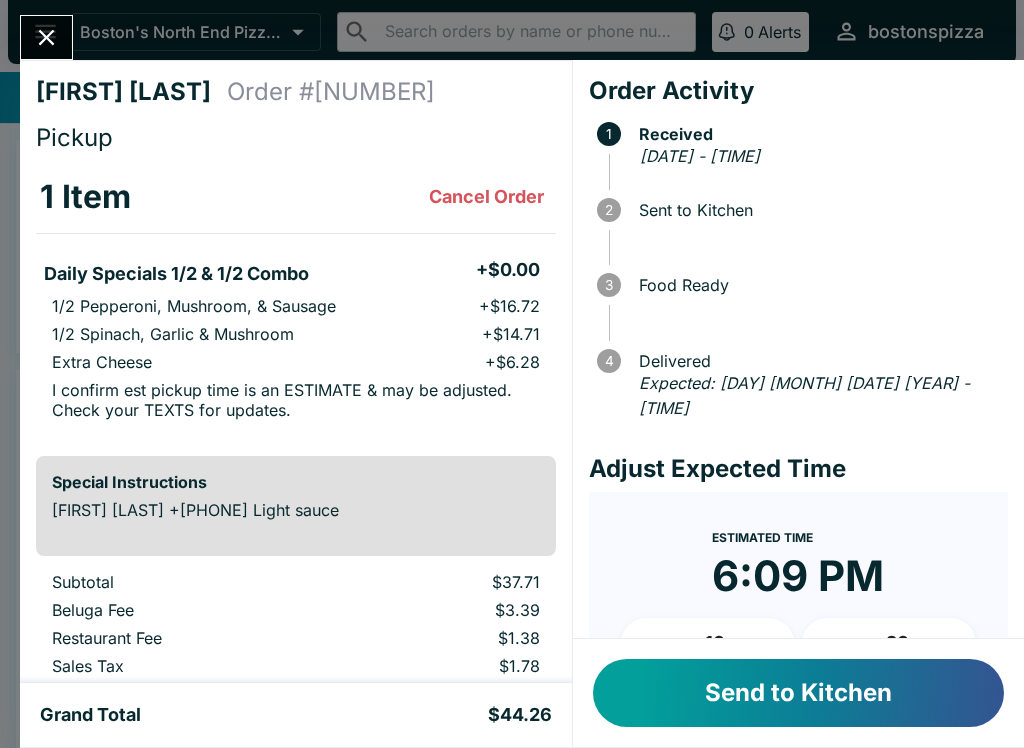 click on "+ 10" at bounding box center [708, 643] 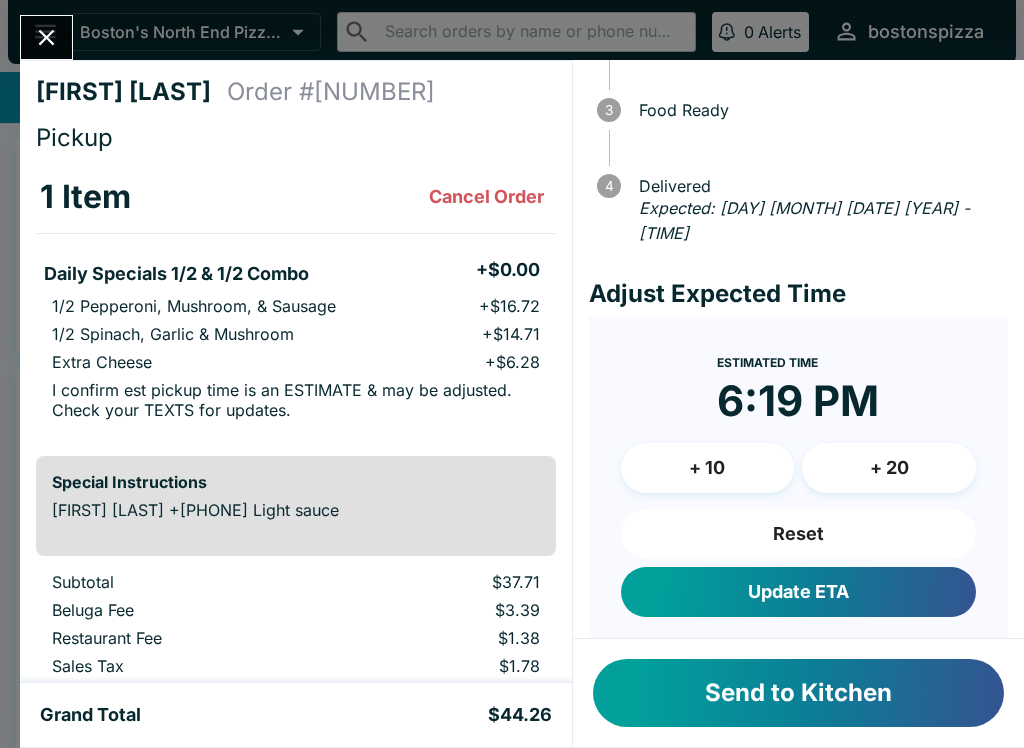 scroll, scrollTop: 173, scrollLeft: 0, axis: vertical 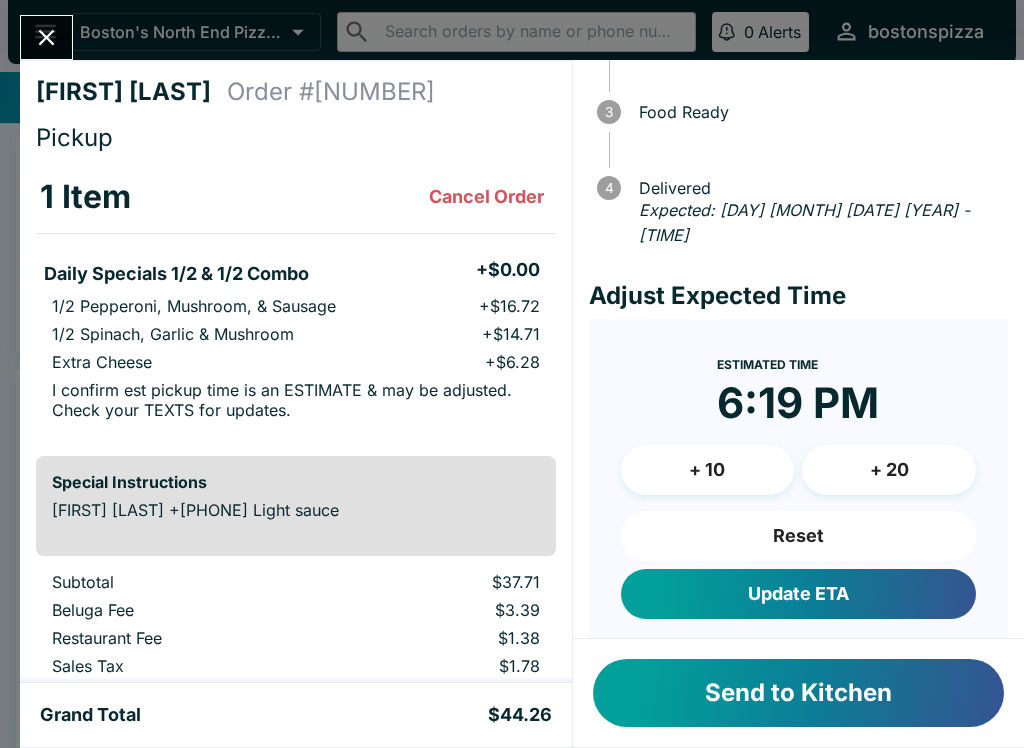 click on "Update ETA" at bounding box center [798, 594] 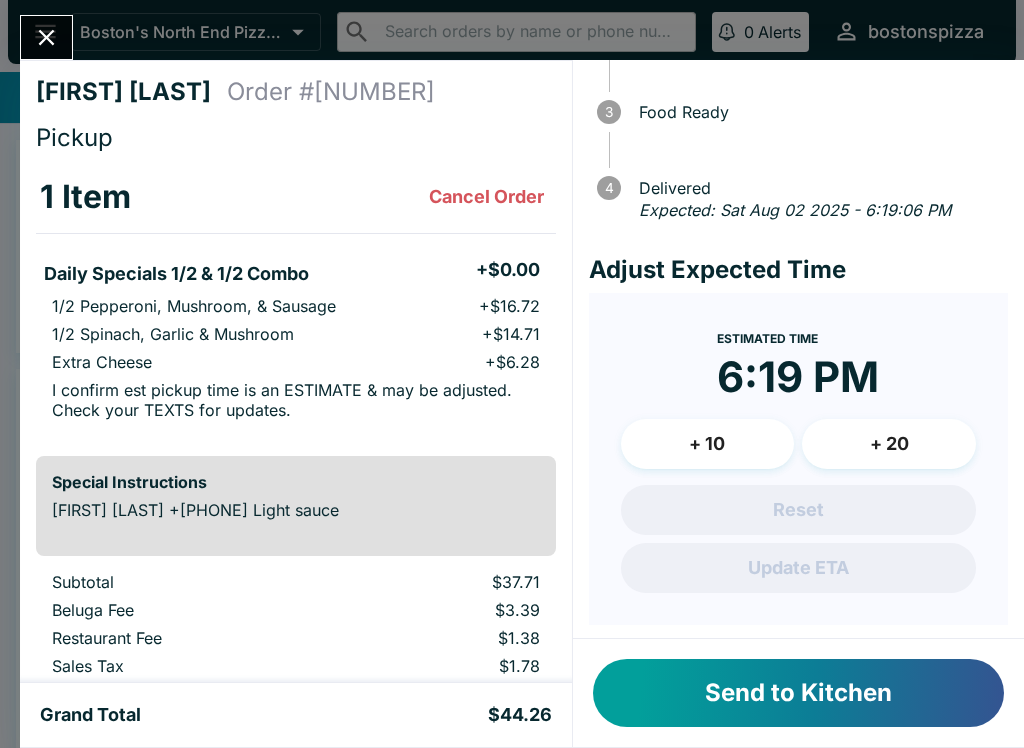 click on "Send to Kitchen" at bounding box center [798, 693] 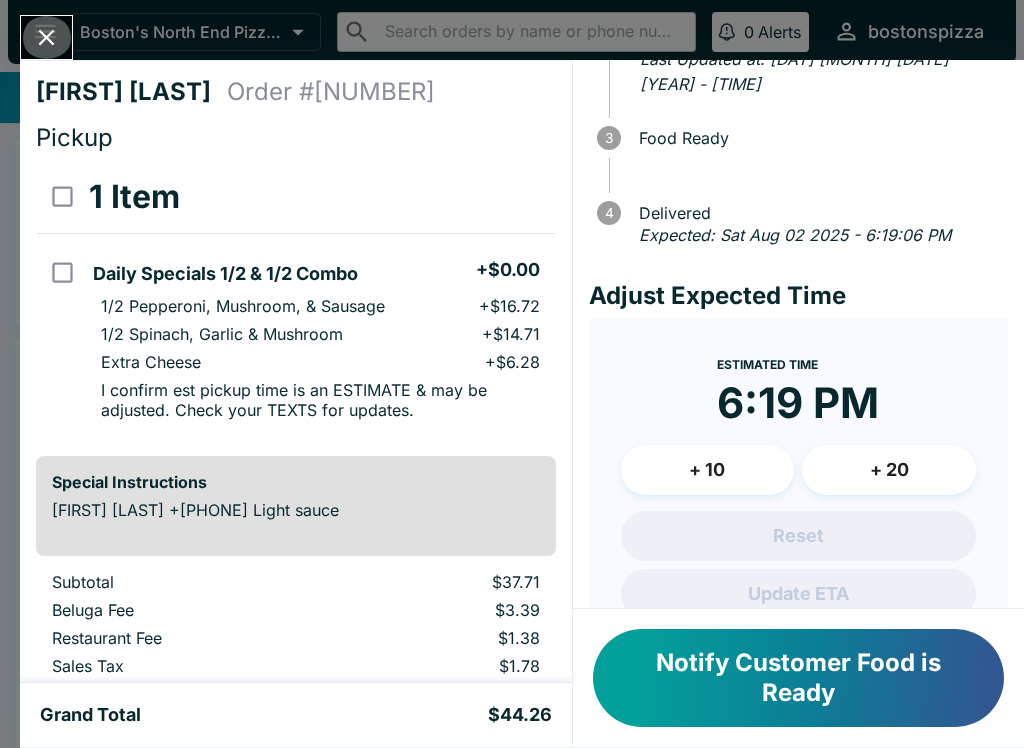 click at bounding box center (46, 37) 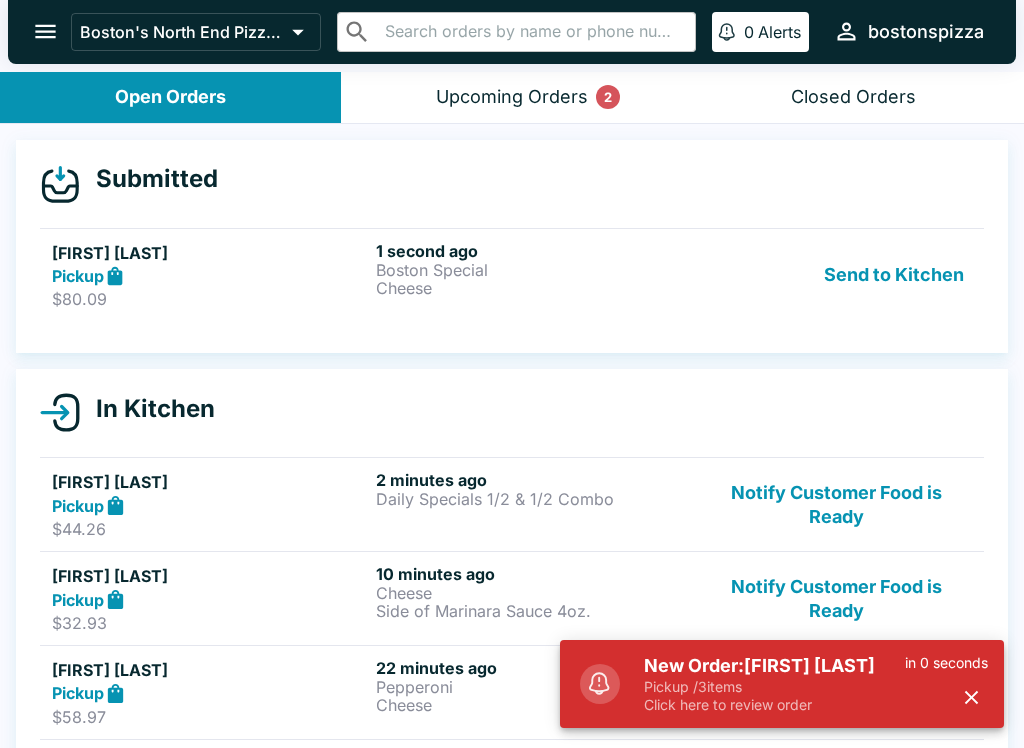 click on "New Order:  [FIRST] [LAST]" at bounding box center [774, 666] 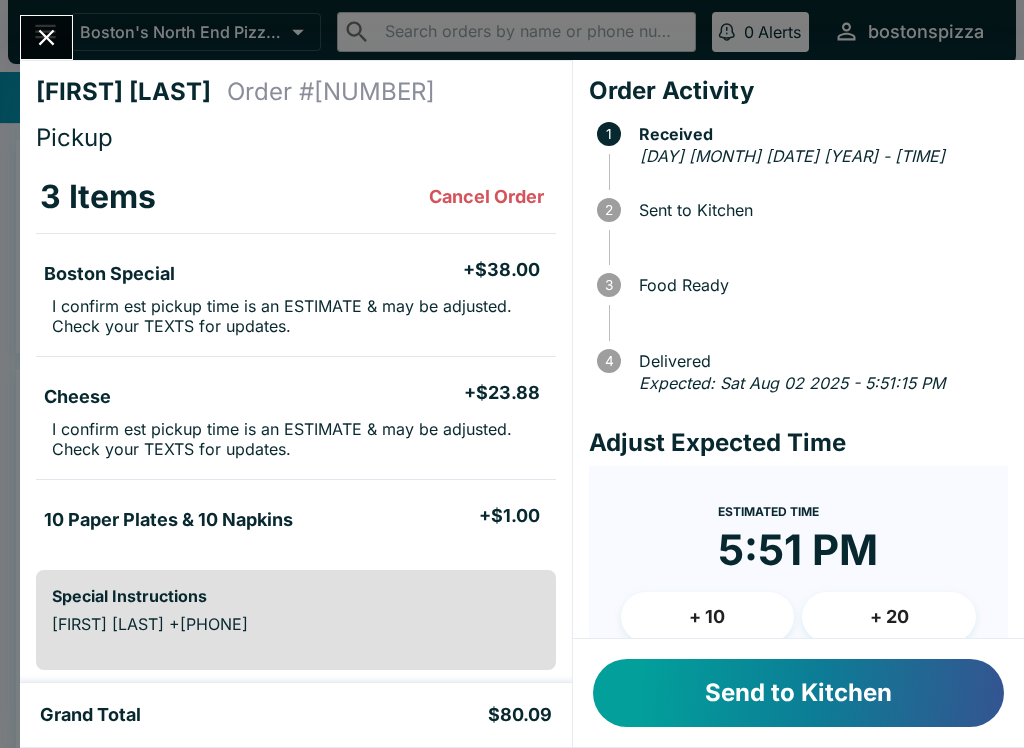 click on "+ 20" at bounding box center (889, 617) 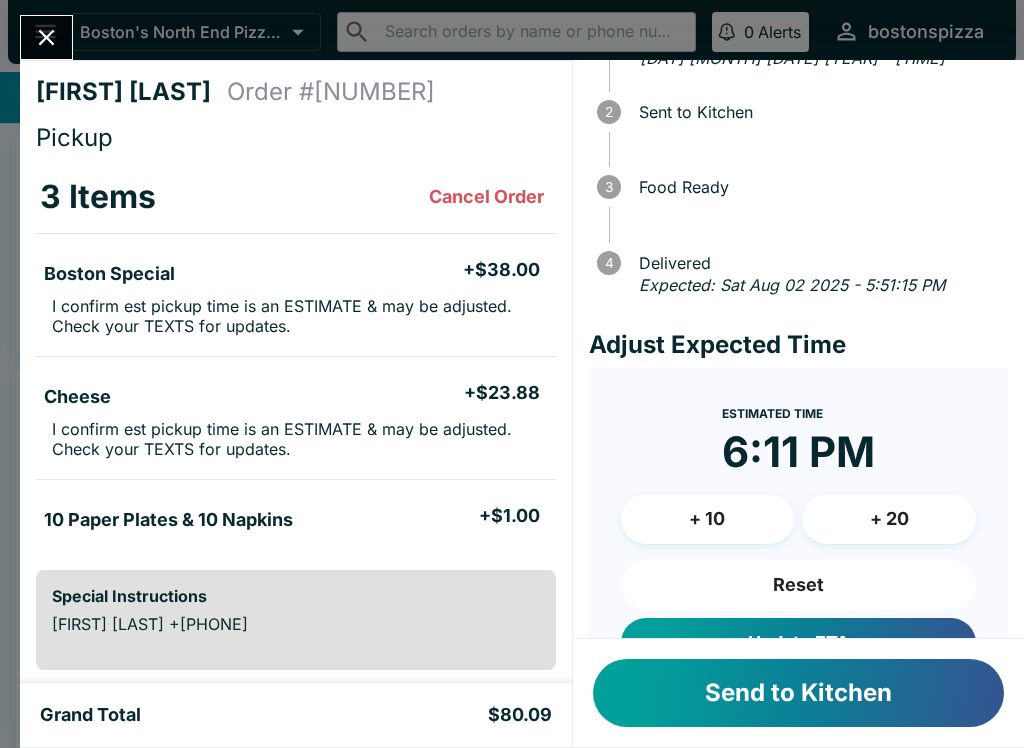 scroll, scrollTop: 99, scrollLeft: 0, axis: vertical 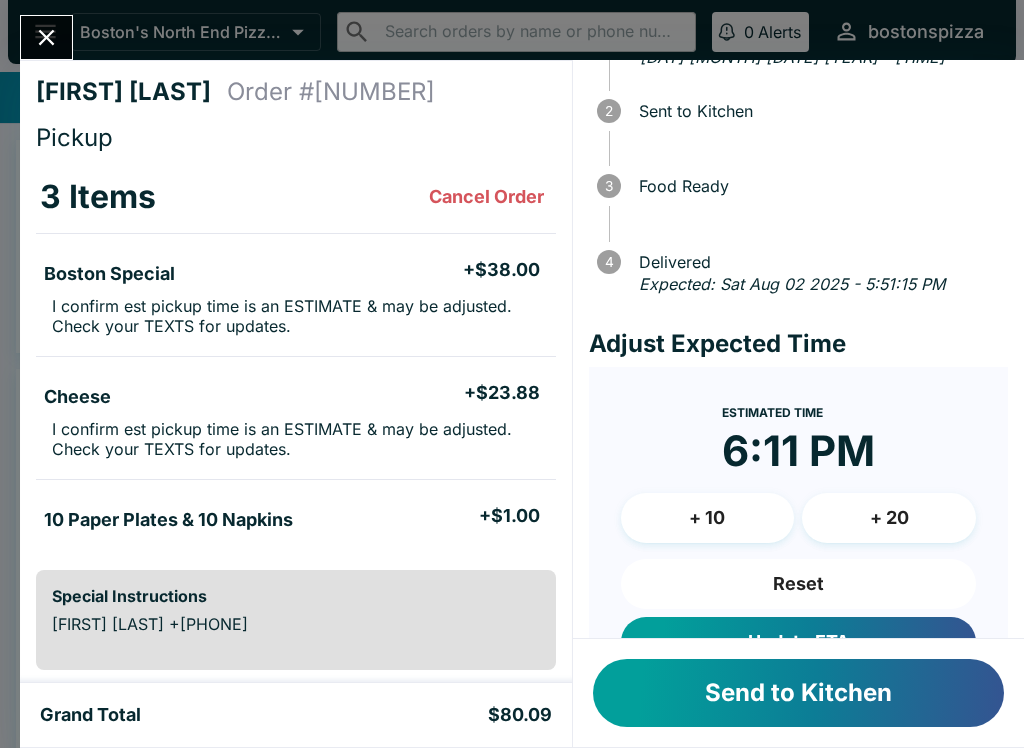 click on "+ 10" at bounding box center [708, 518] 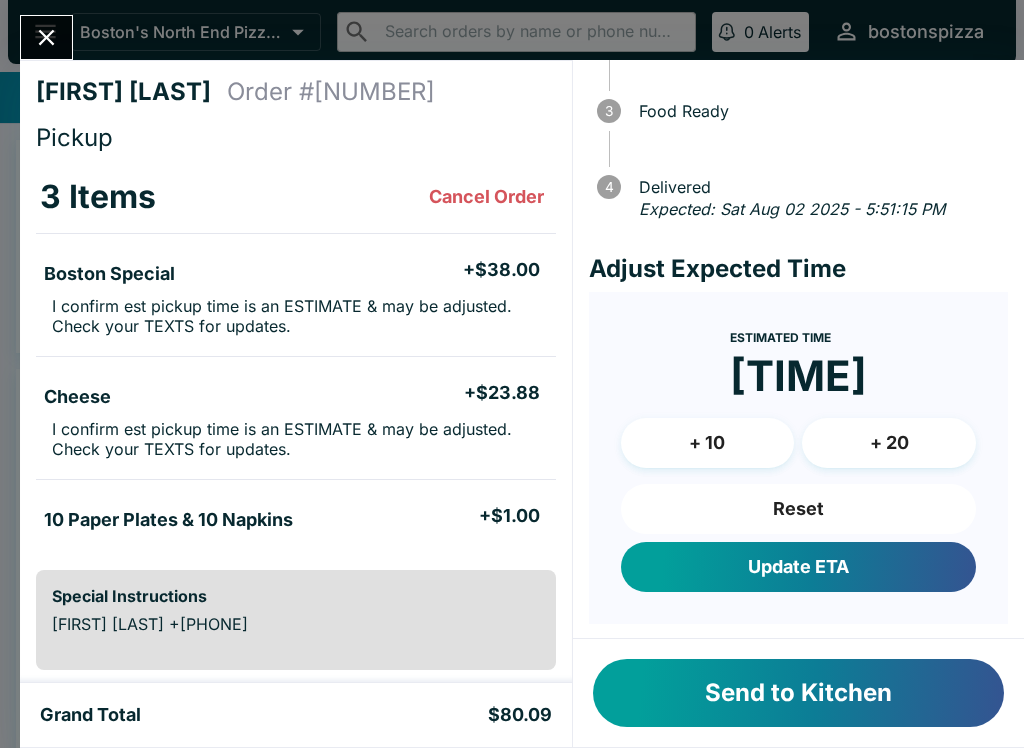 scroll, scrollTop: 173, scrollLeft: 0, axis: vertical 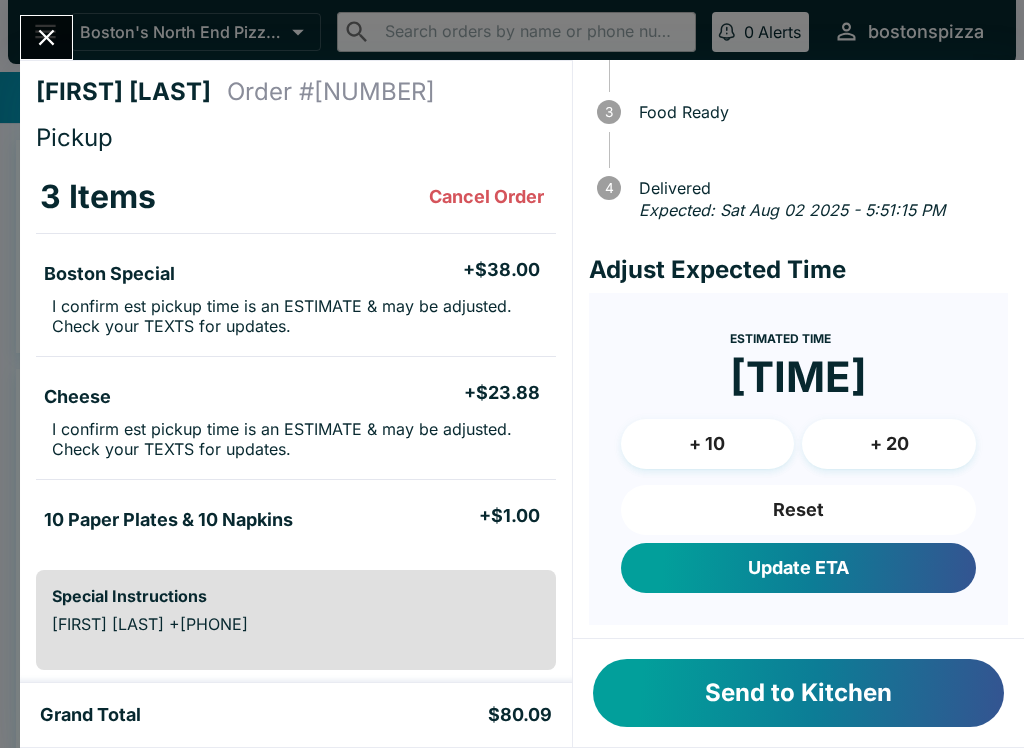 click on "Update ETA" at bounding box center (798, 568) 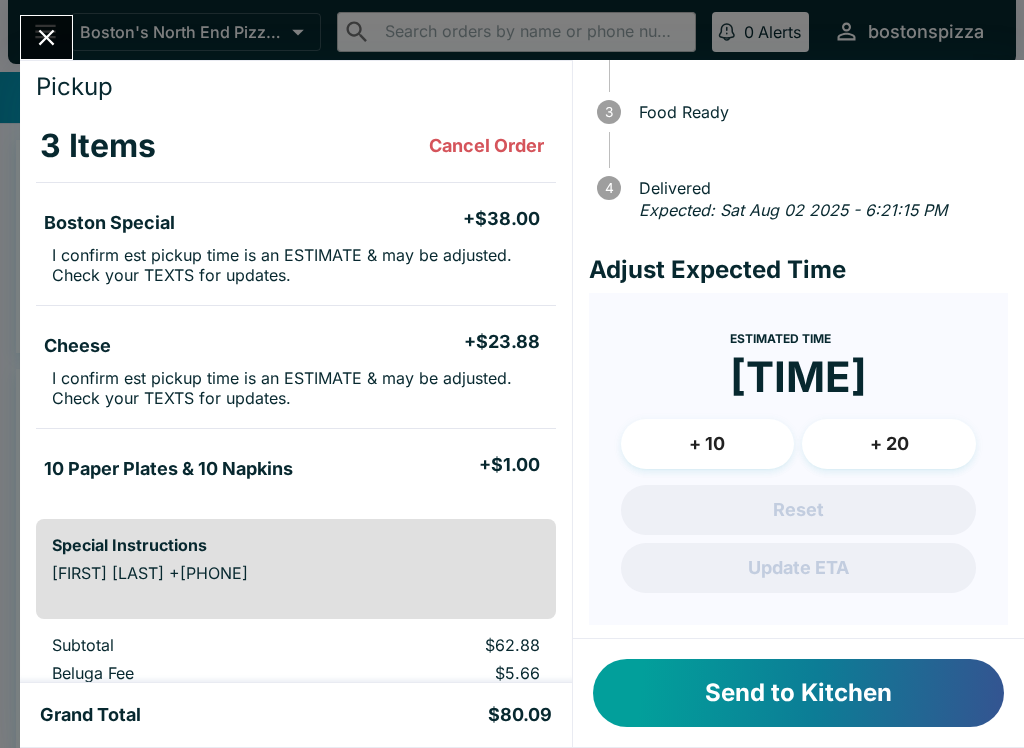 scroll, scrollTop: 68, scrollLeft: 0, axis: vertical 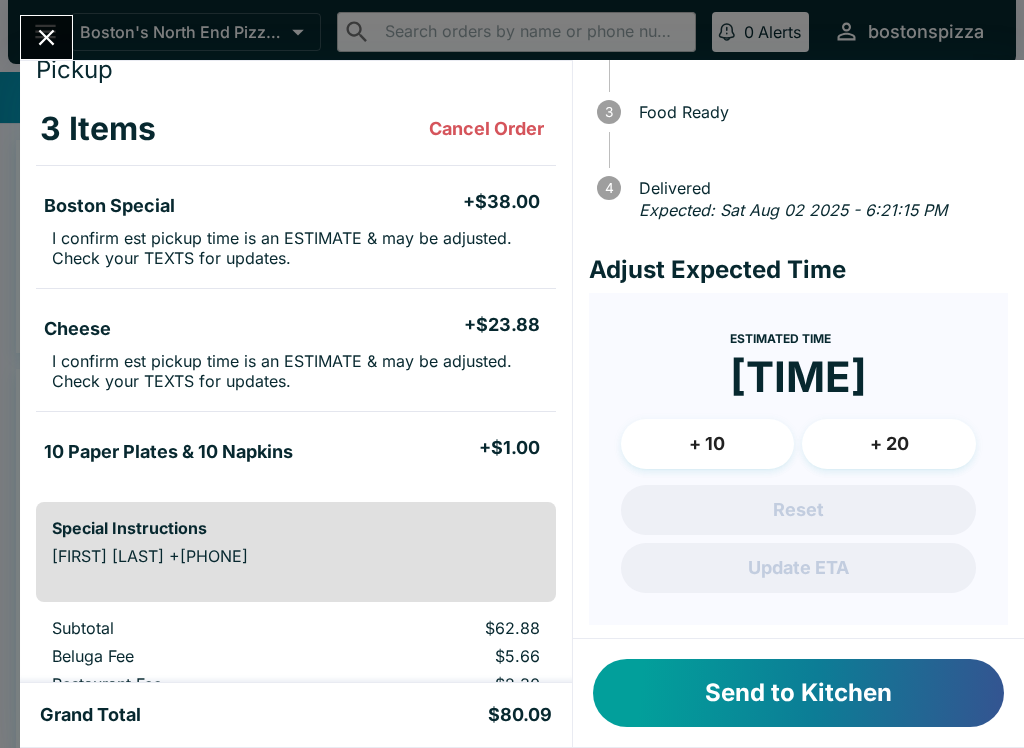 click on "Send to Kitchen" at bounding box center [798, 693] 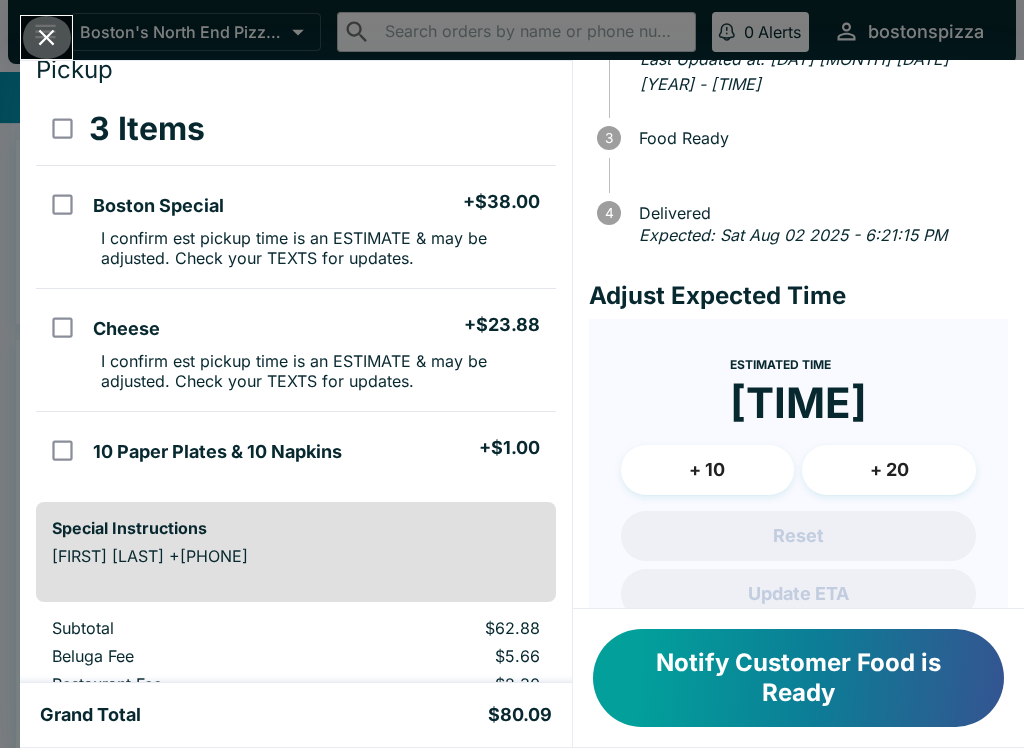 click 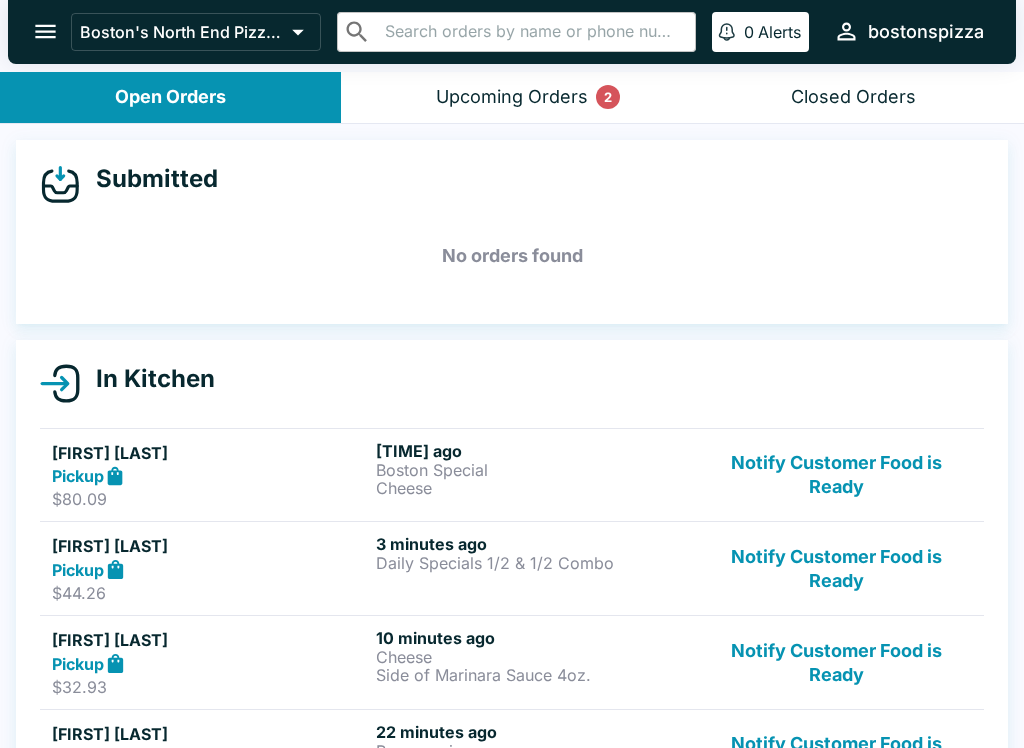 click on "Upcoming Orders 2" at bounding box center (512, 97) 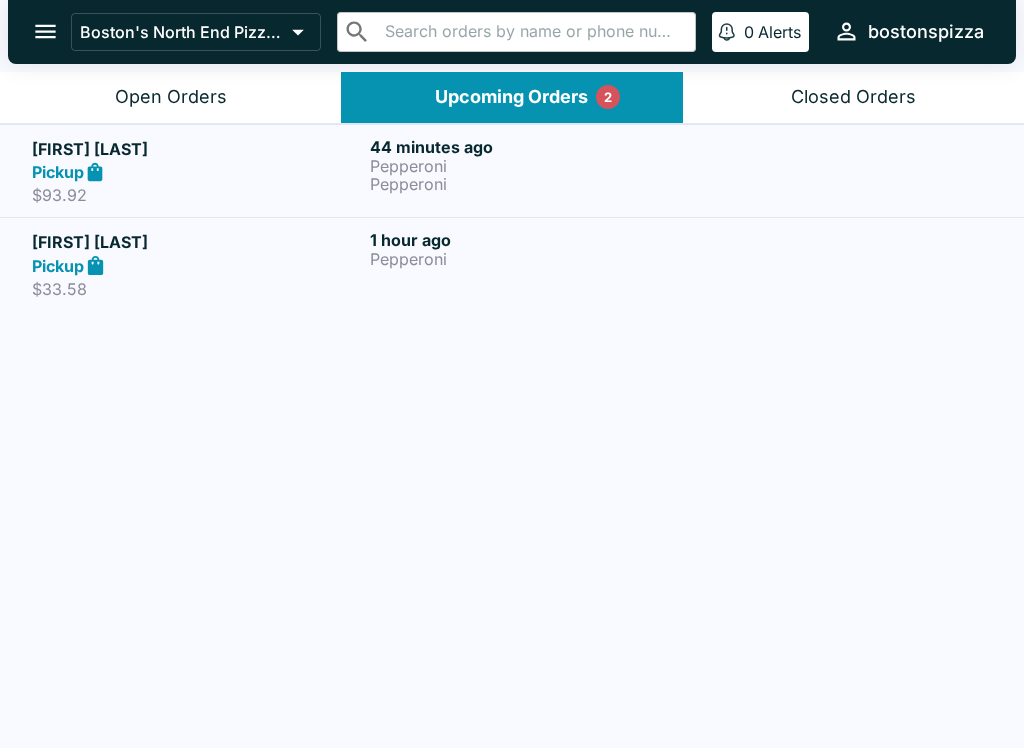 click on "Open Orders" at bounding box center (170, 97) 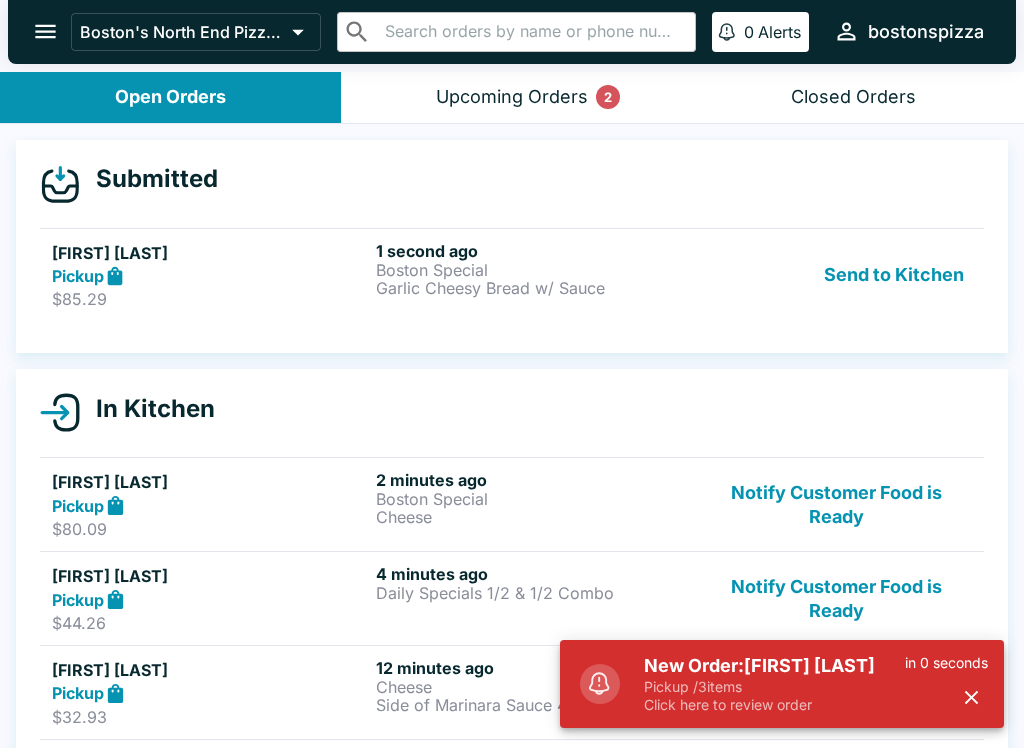 click on "New Order:  [FIRST] [LAST]" at bounding box center [774, 666] 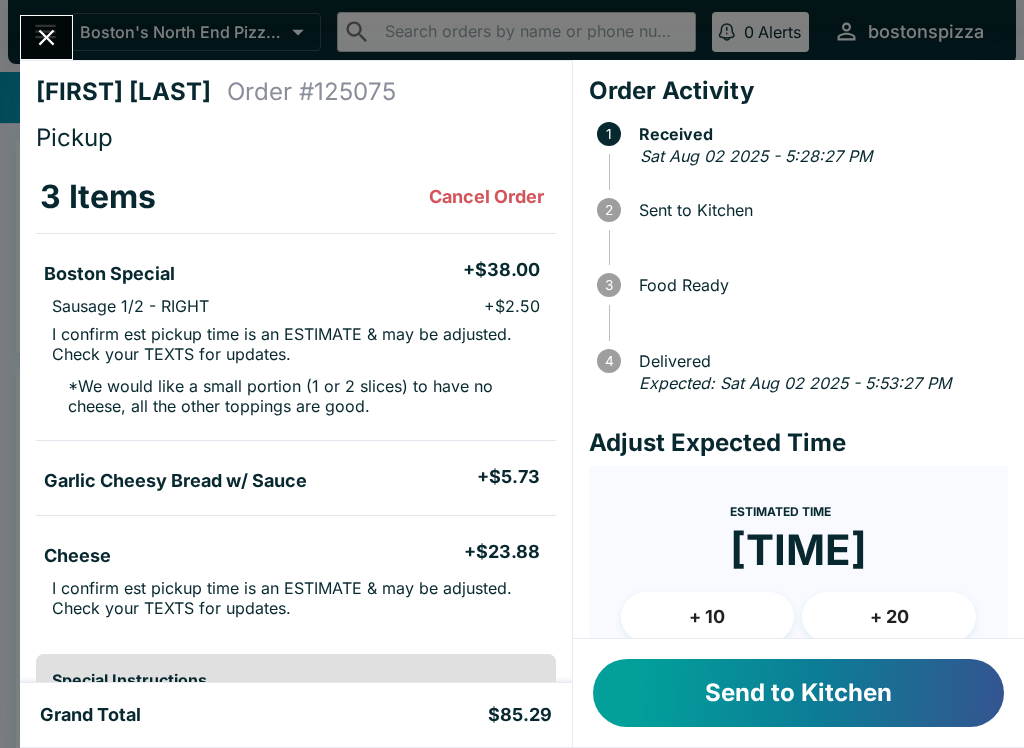 click on "+ 20" at bounding box center [889, 617] 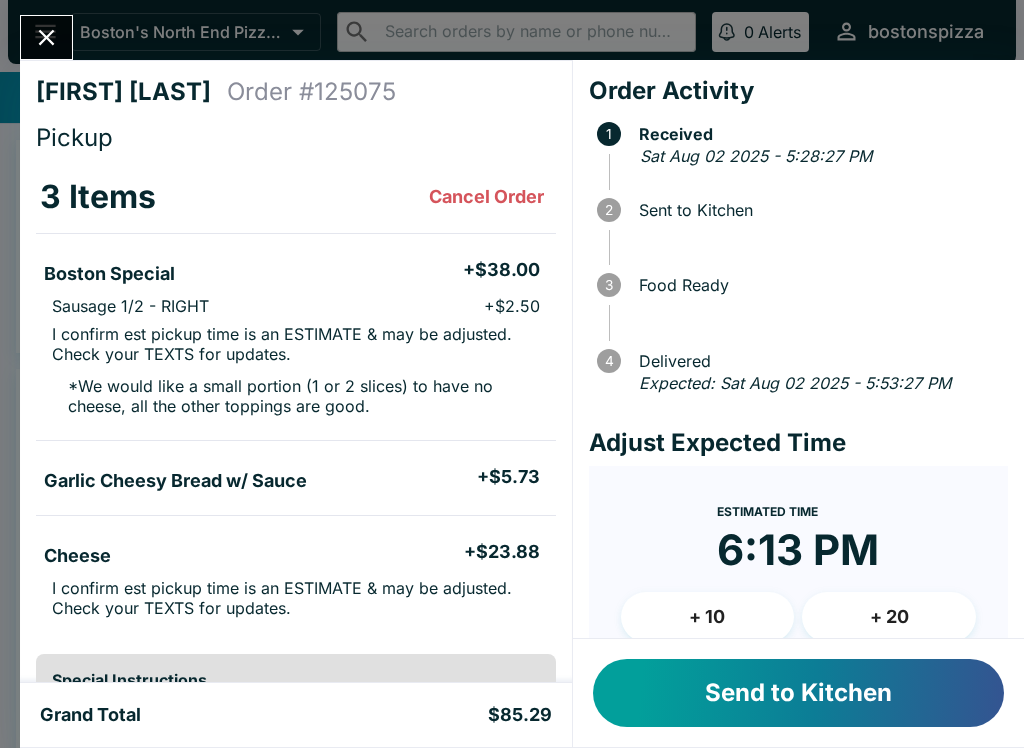 click on "+ 20" at bounding box center [889, 617] 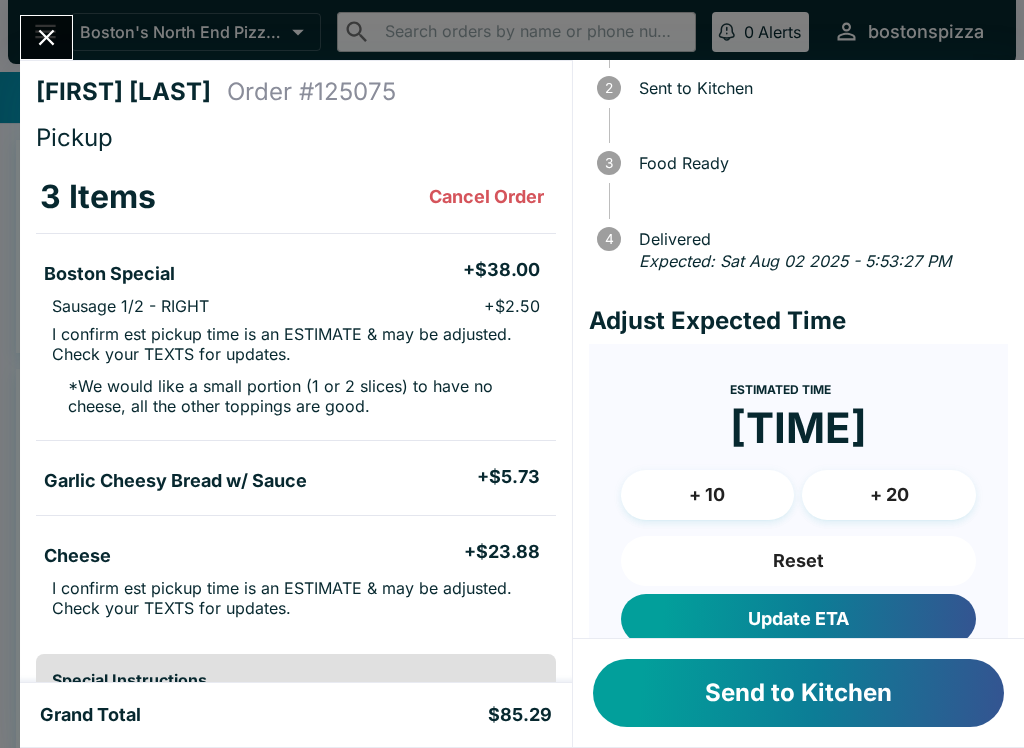 scroll, scrollTop: 125, scrollLeft: 0, axis: vertical 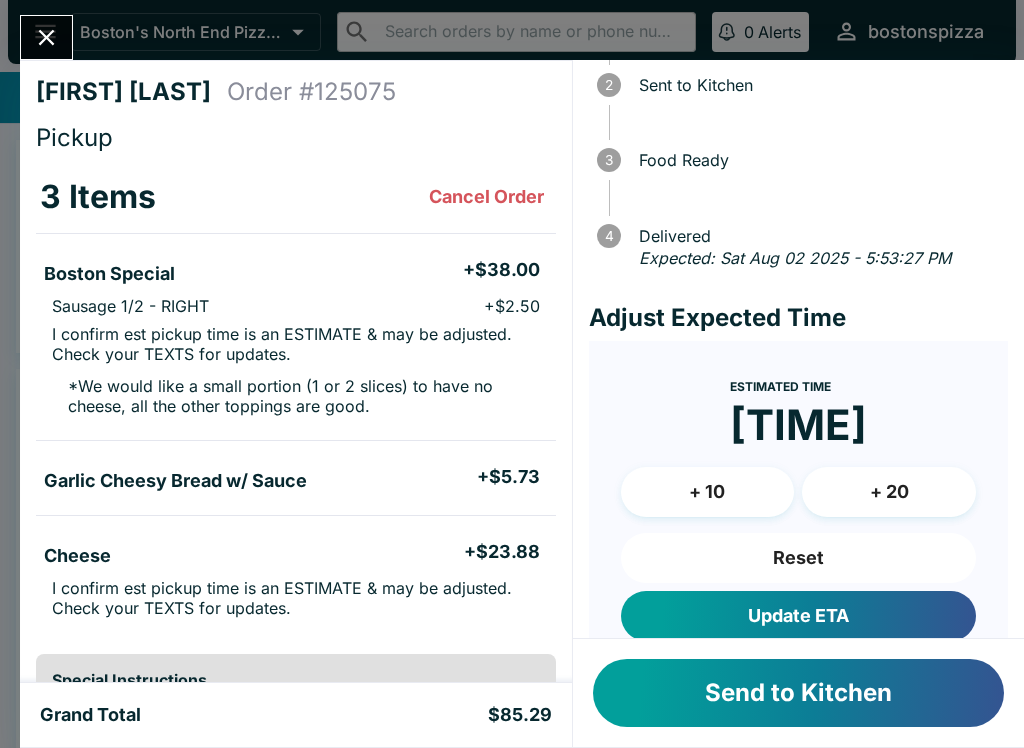 click on "Update ETA" at bounding box center (798, 616) 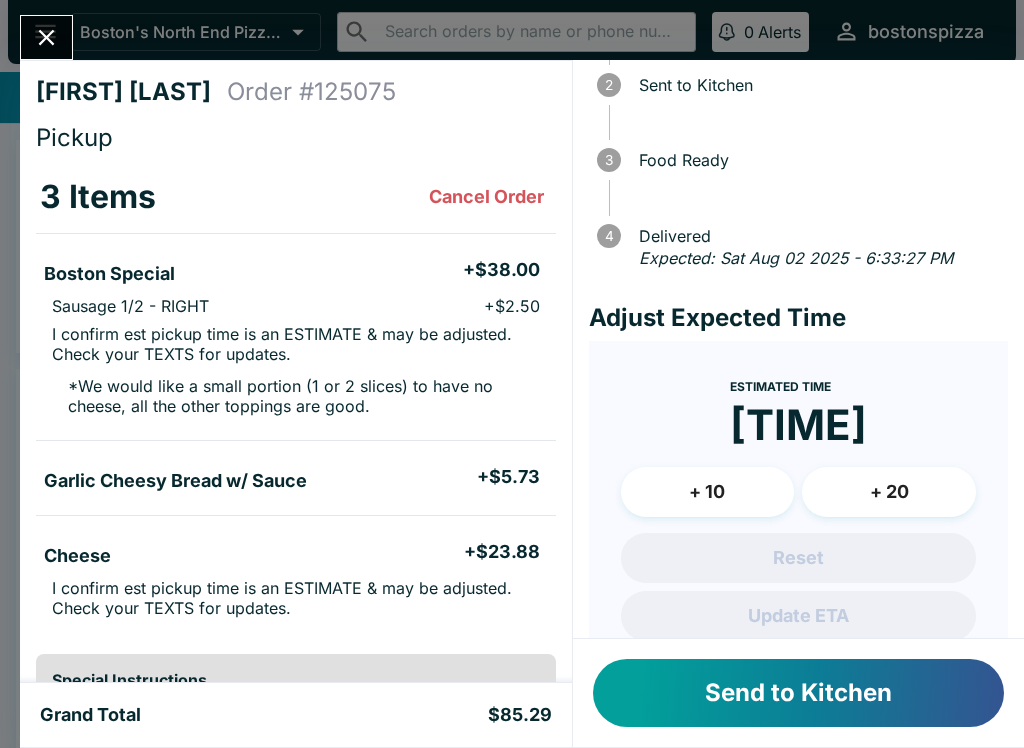 click on "Send to Kitchen" at bounding box center [798, 693] 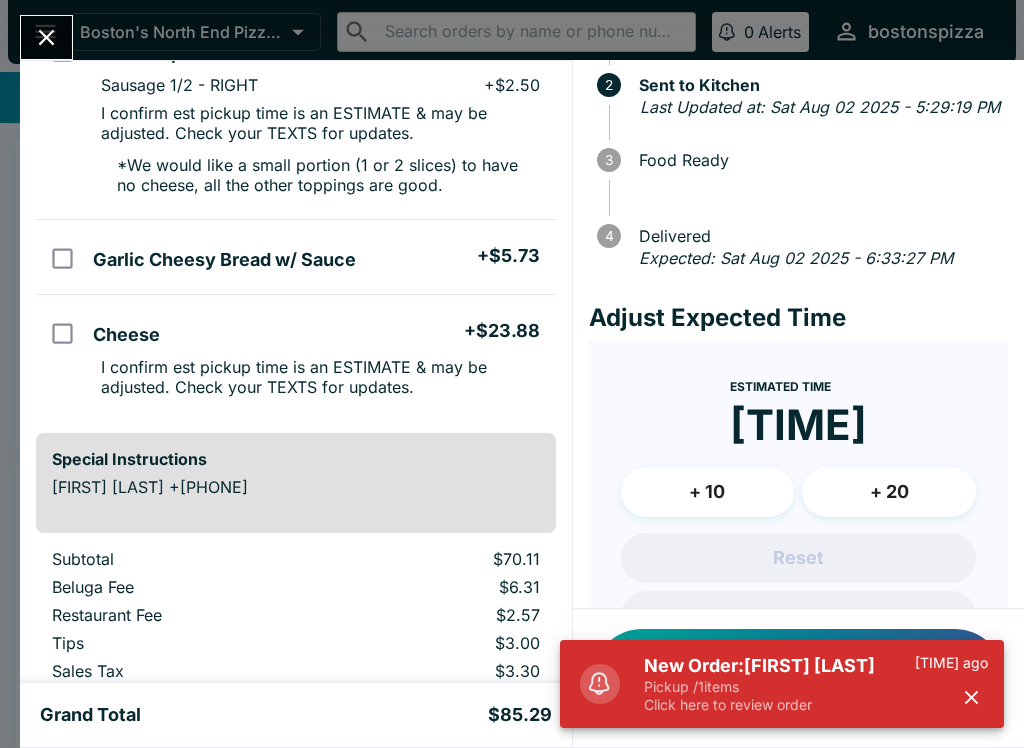 scroll, scrollTop: 224, scrollLeft: 0, axis: vertical 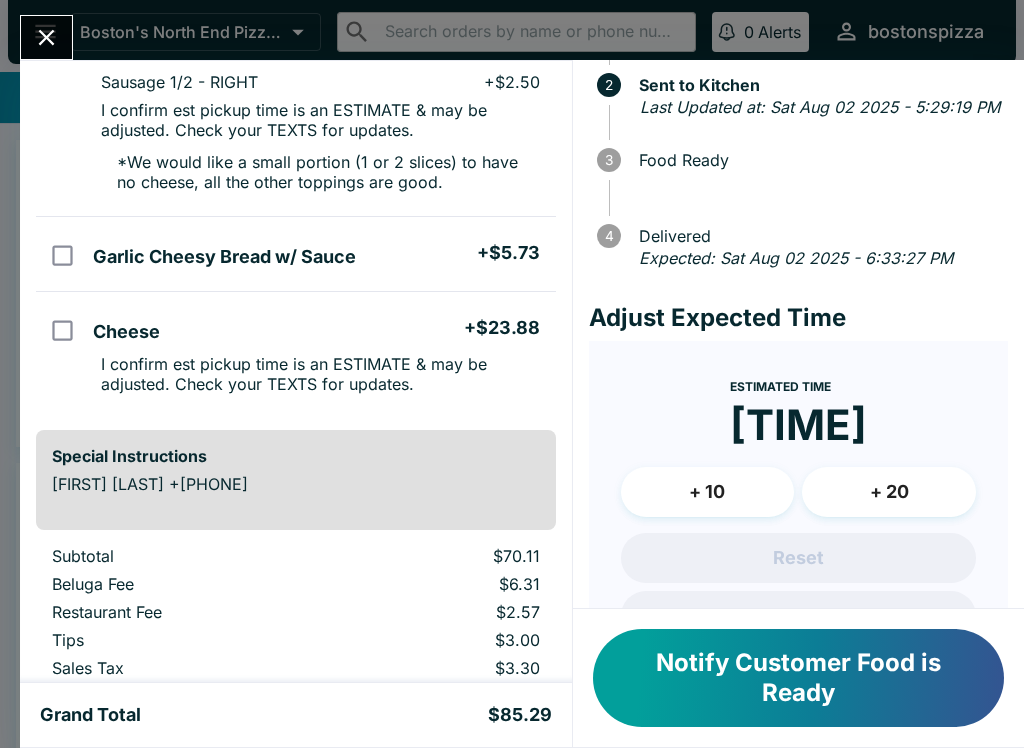 click at bounding box center (62, 48) 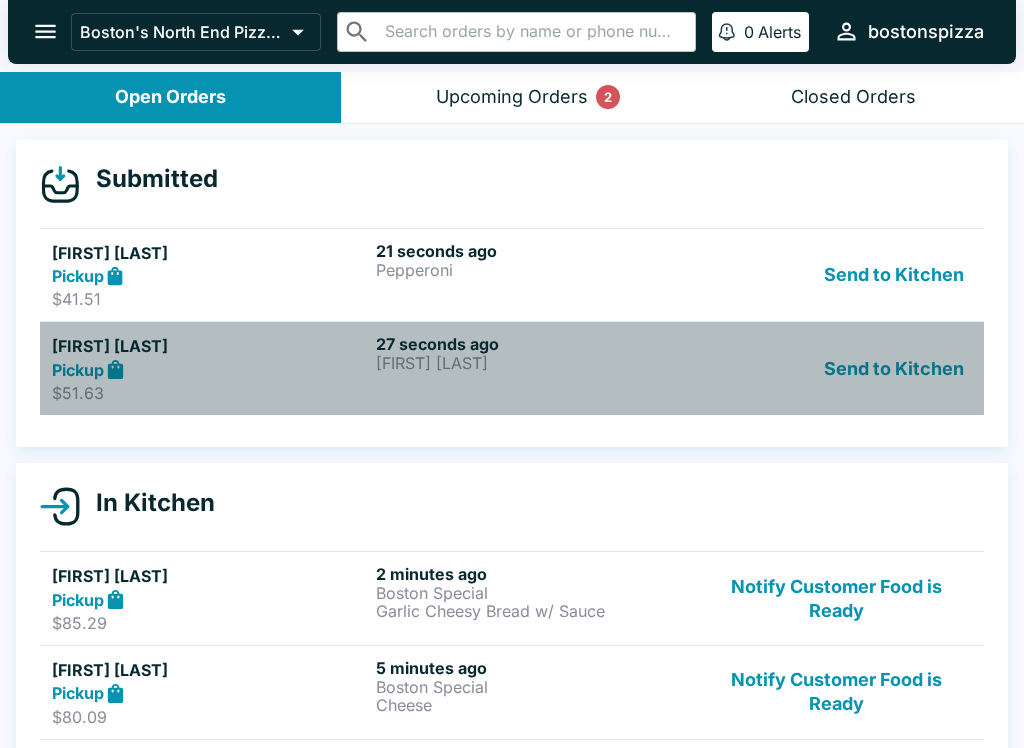 click on "[FIRST] [LAST]" at bounding box center [534, 363] 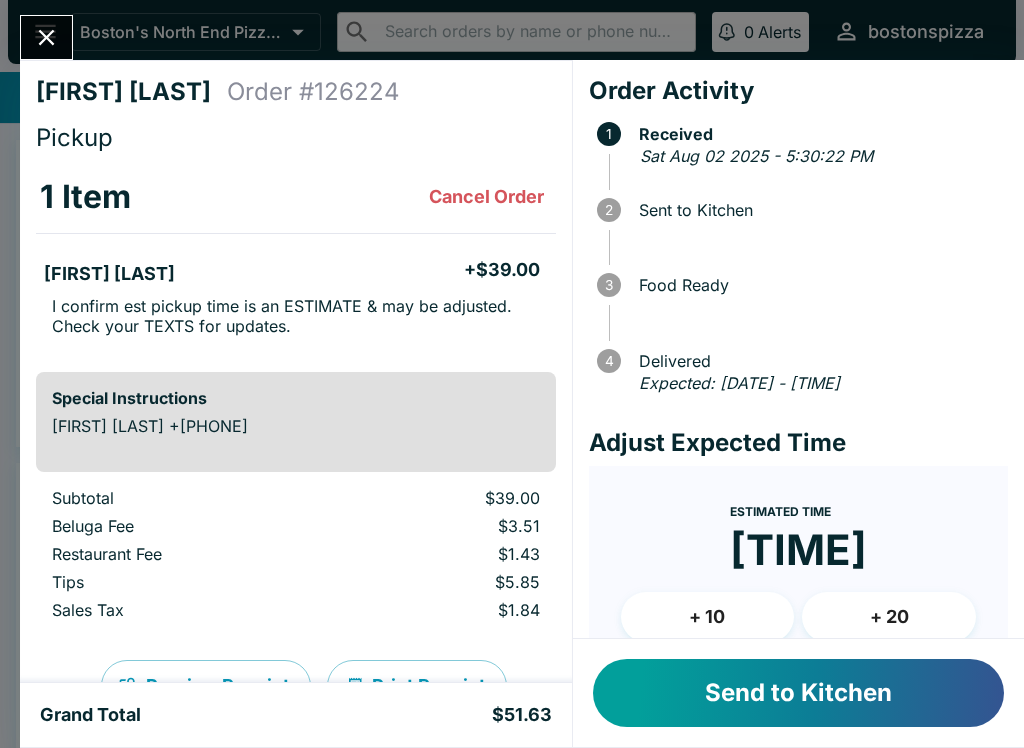 click on "+ 20" at bounding box center [889, 617] 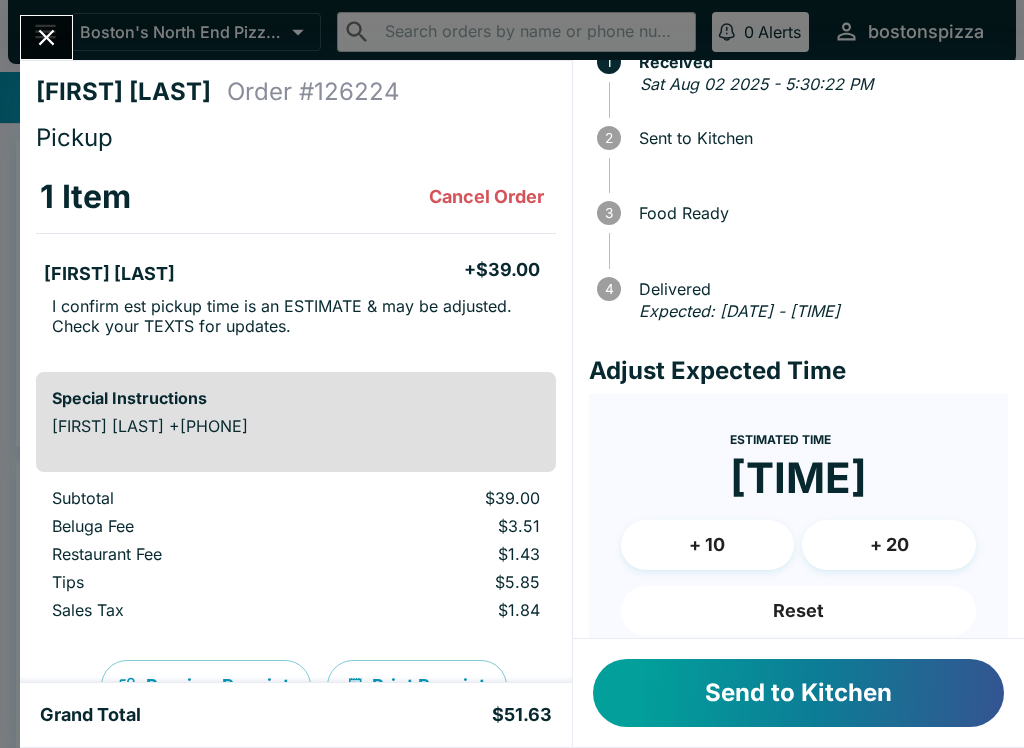 scroll, scrollTop: 93, scrollLeft: 0, axis: vertical 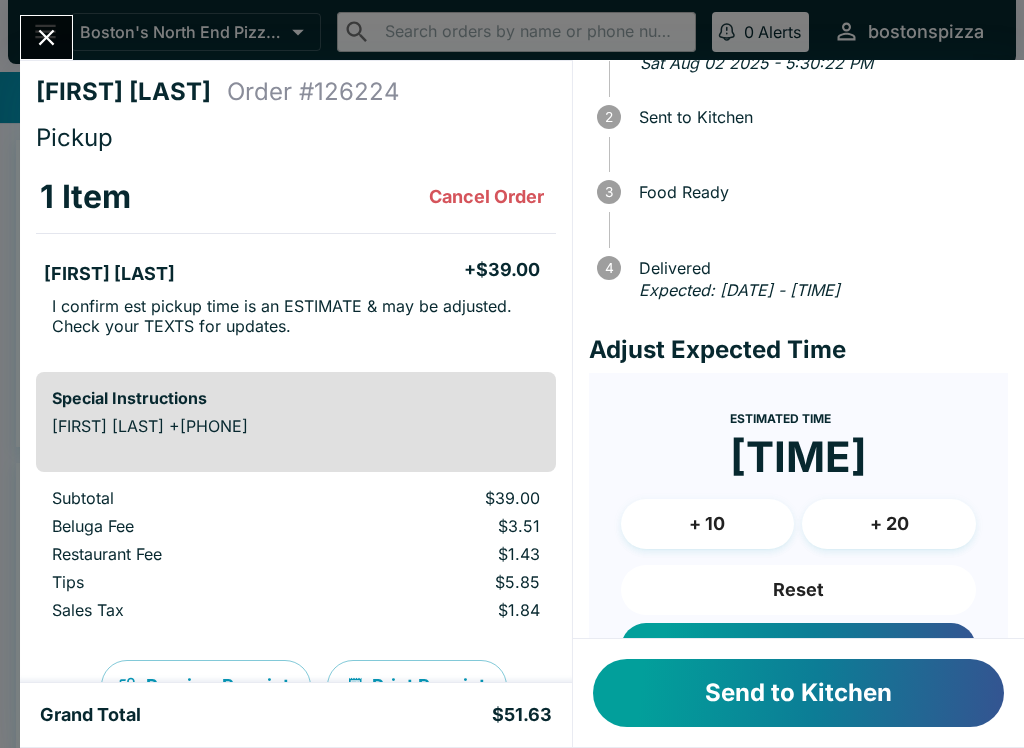 click on "+ 10" at bounding box center [708, 524] 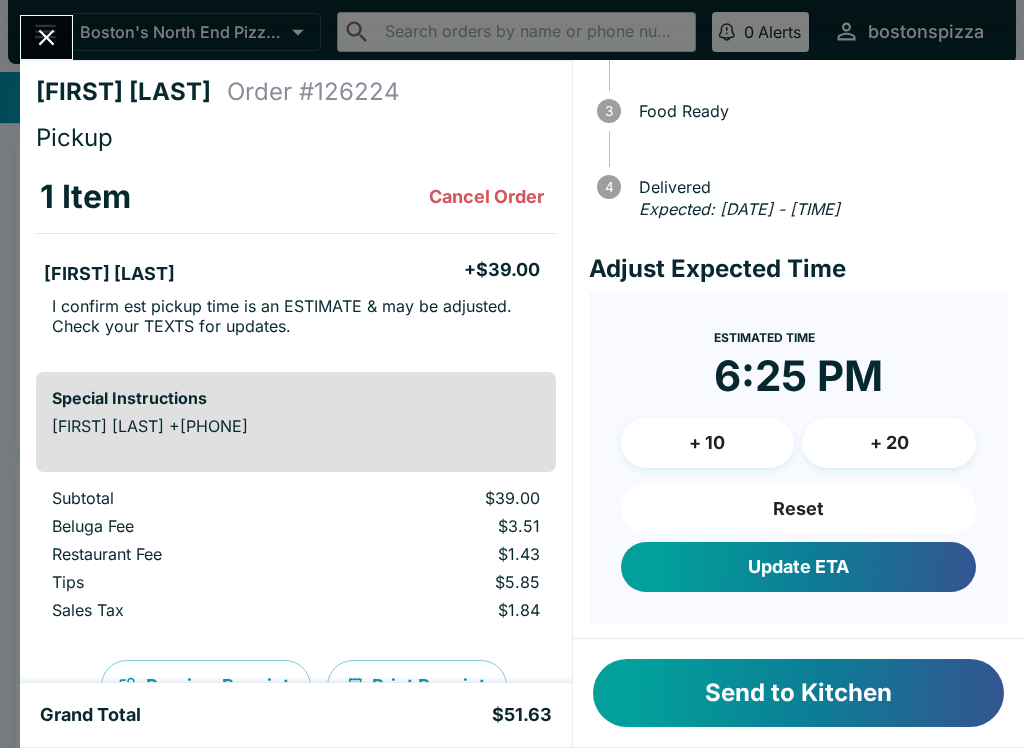 scroll, scrollTop: 173, scrollLeft: 0, axis: vertical 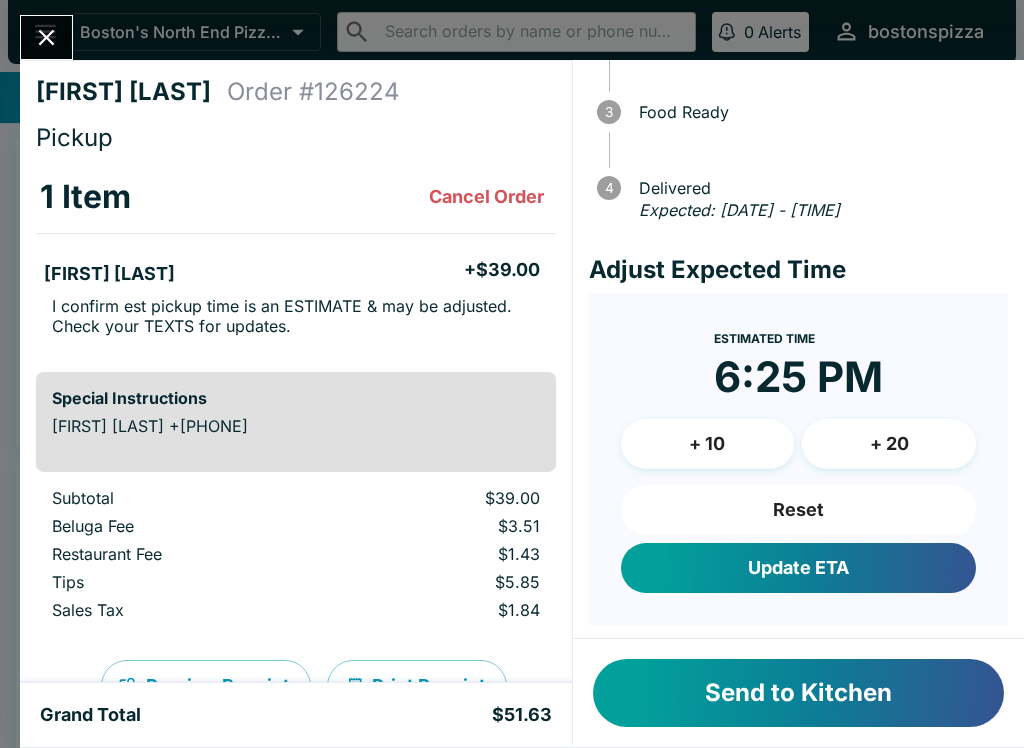 click on "Send to Kitchen" at bounding box center [798, 693] 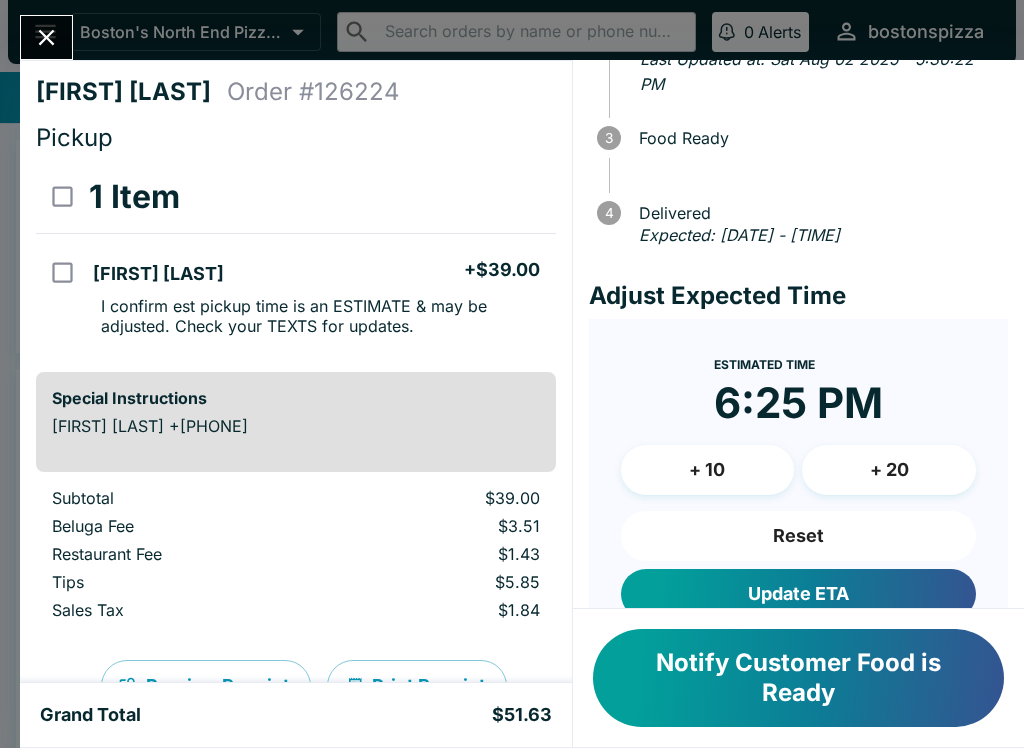 click 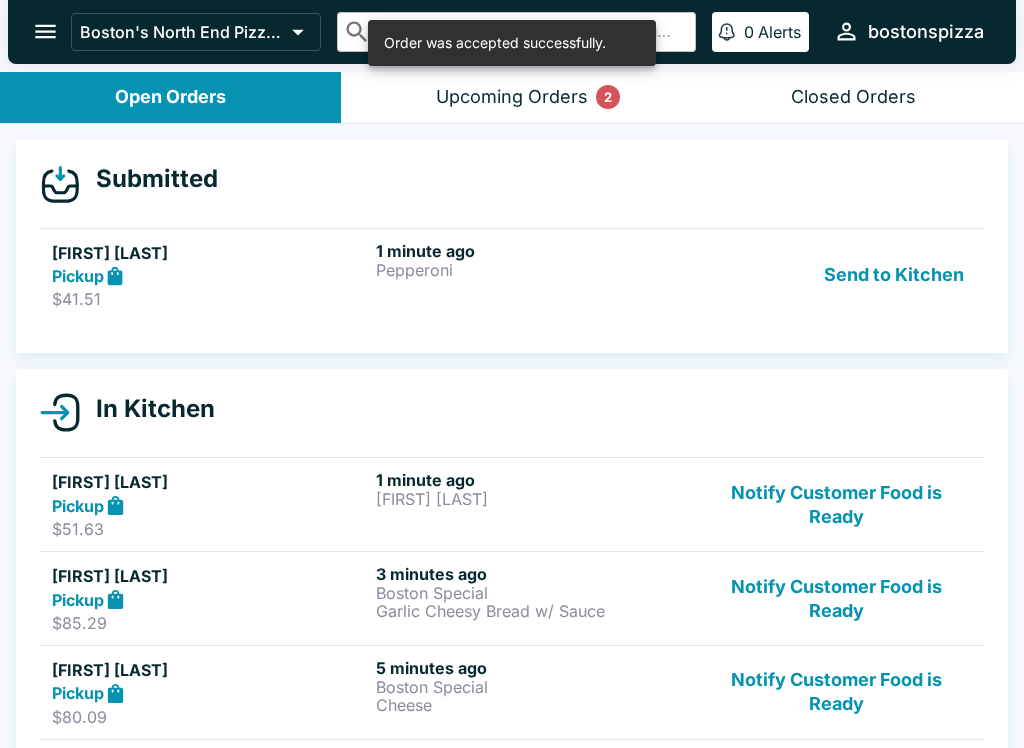 click on "Pepperoni" at bounding box center [534, 270] 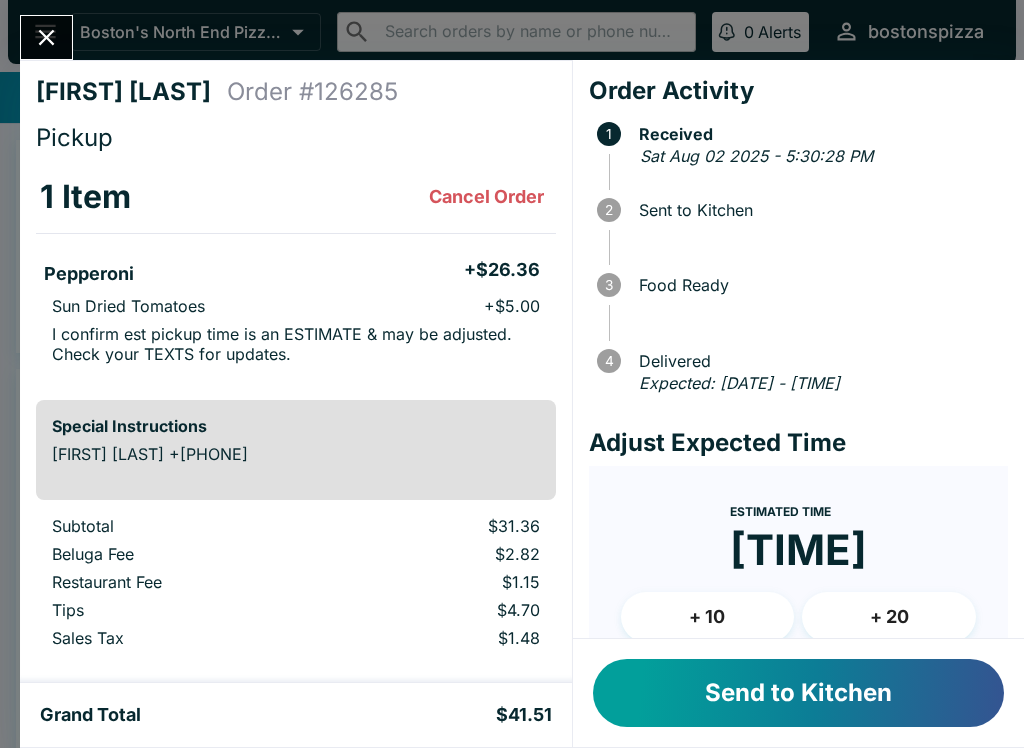 click on "+ 20" at bounding box center [889, 617] 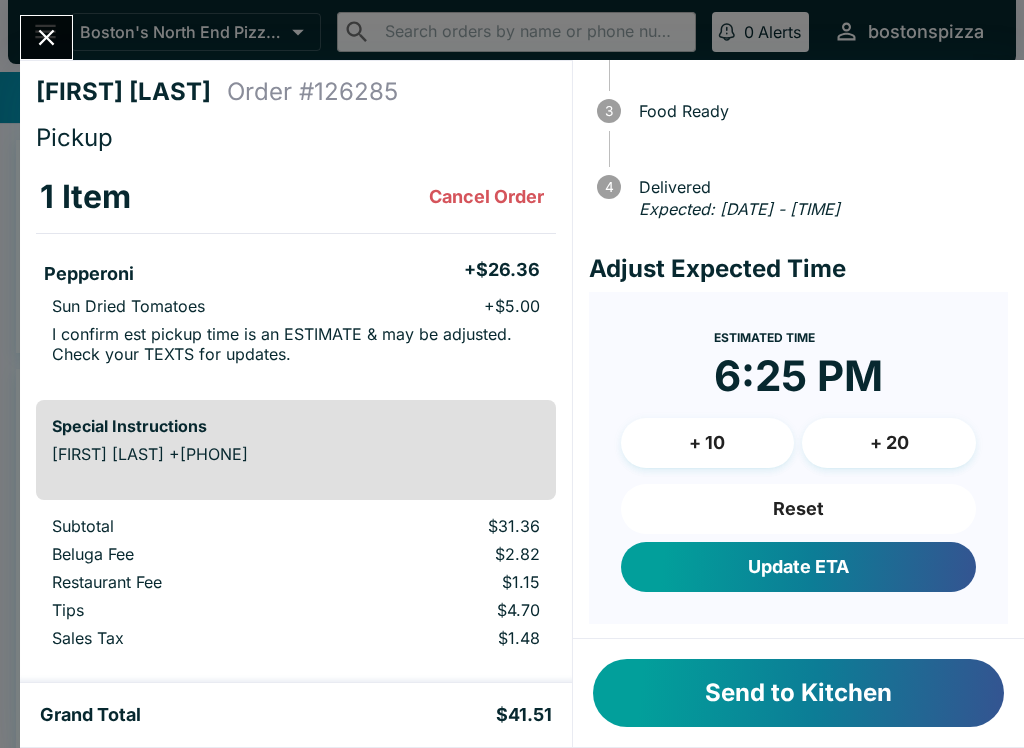 scroll, scrollTop: 173, scrollLeft: 0, axis: vertical 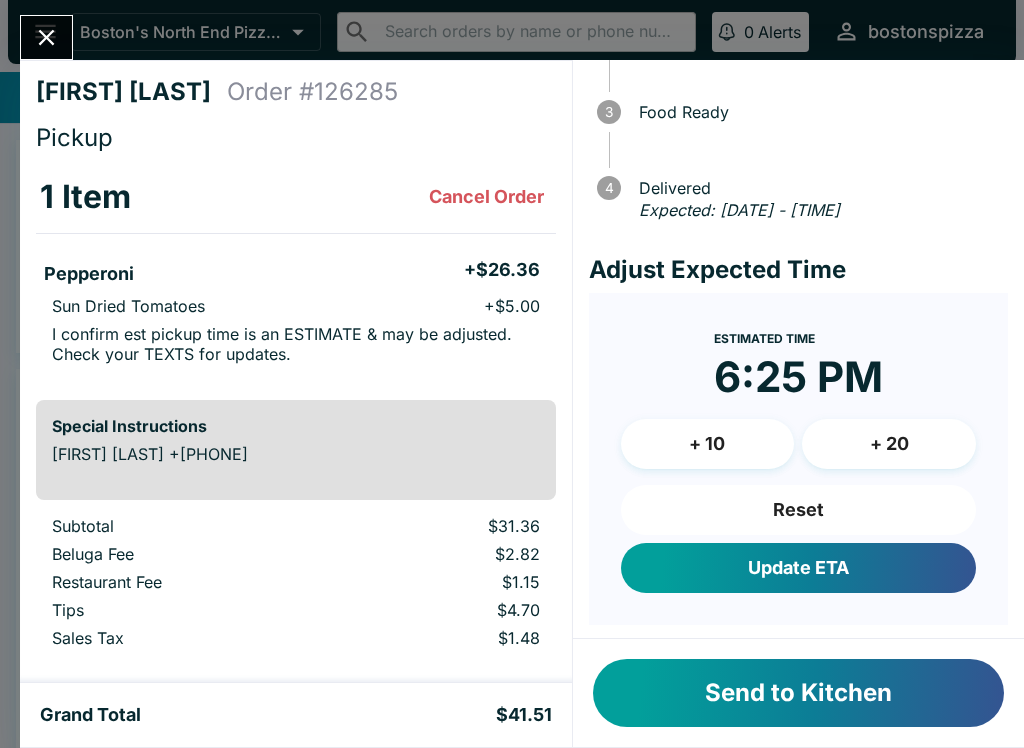 click on "+ 10" at bounding box center [708, 444] 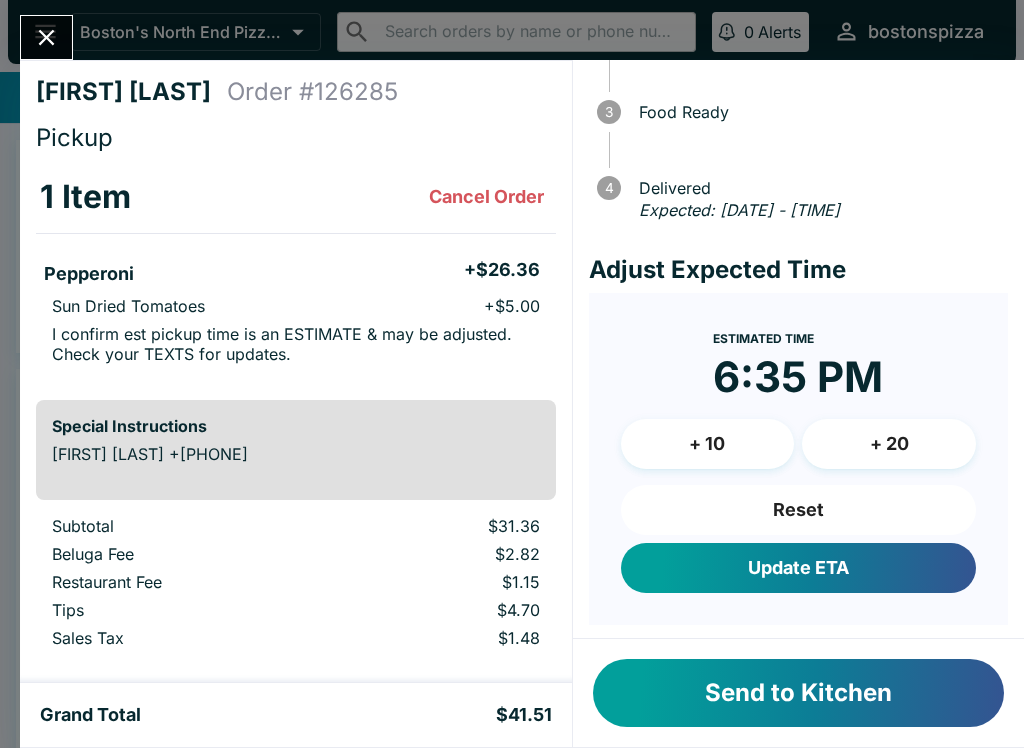 click on "Update ETA" at bounding box center (798, 568) 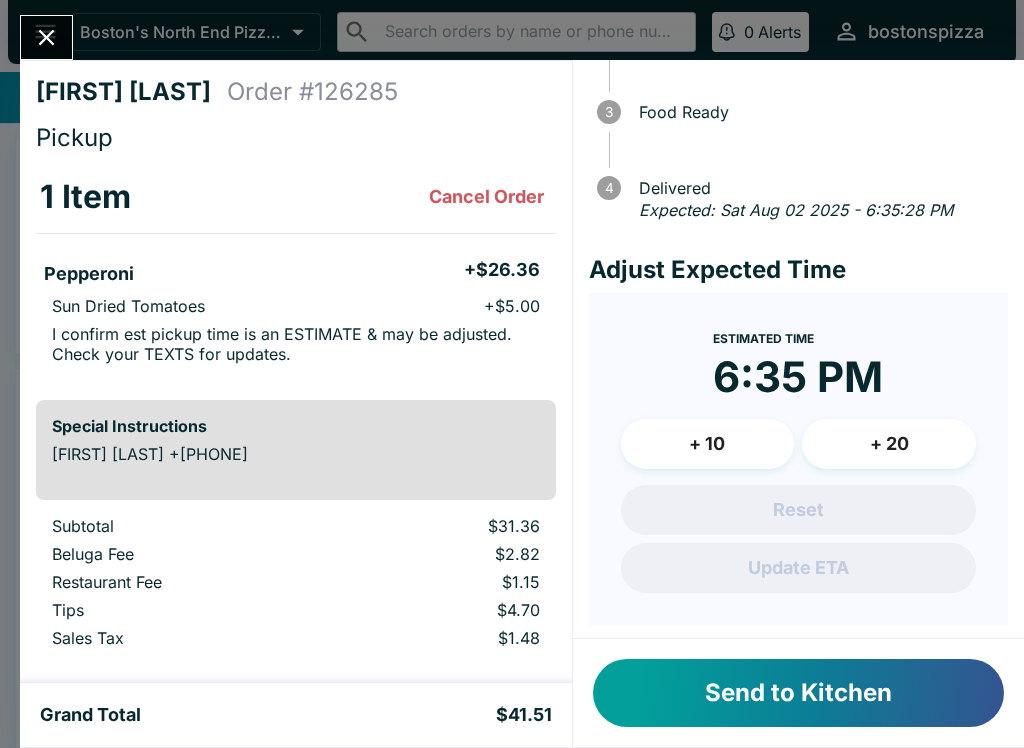 click on "Send to Kitchen" at bounding box center (798, 693) 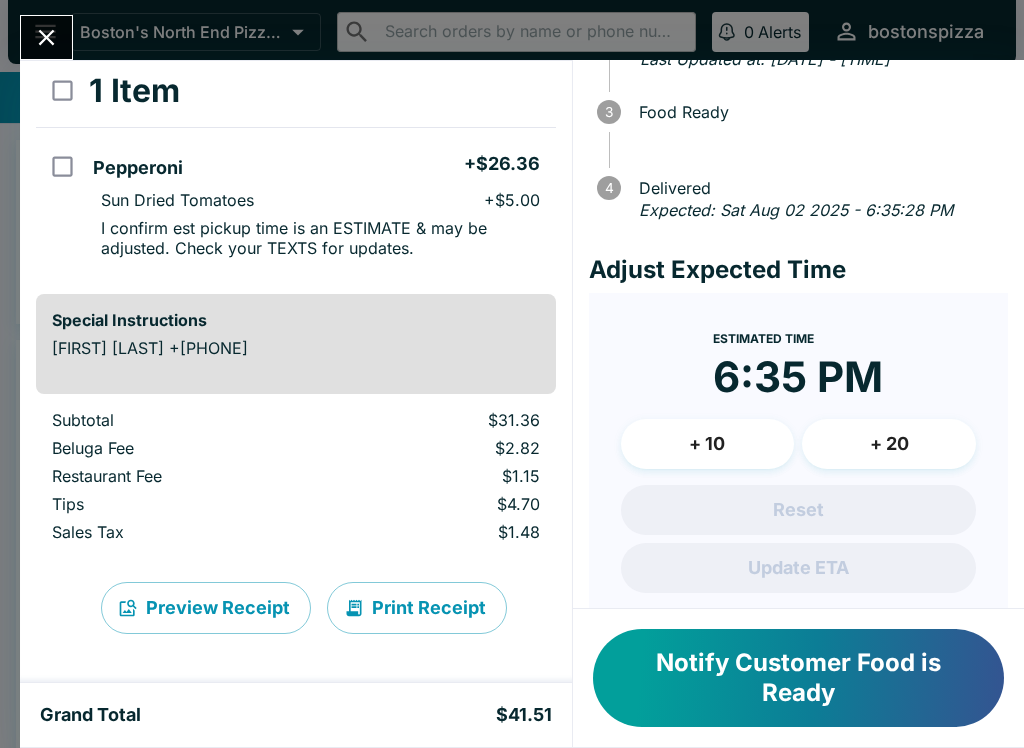scroll, scrollTop: 106, scrollLeft: 0, axis: vertical 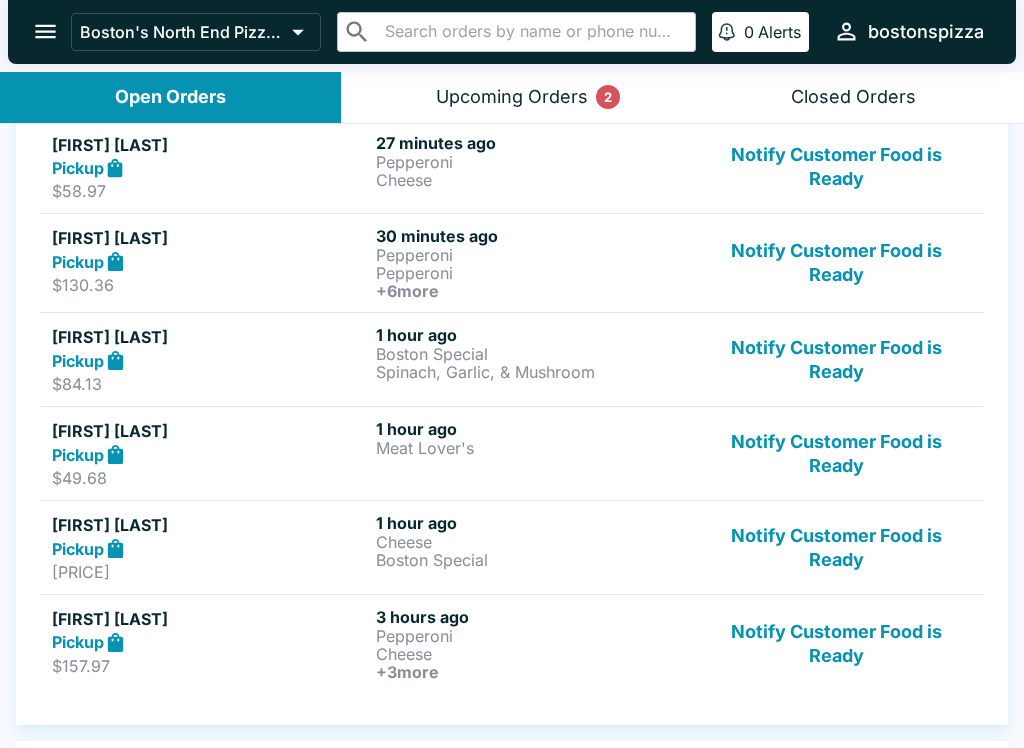 click on "Notify Customer Food is Ready" at bounding box center [836, 359] 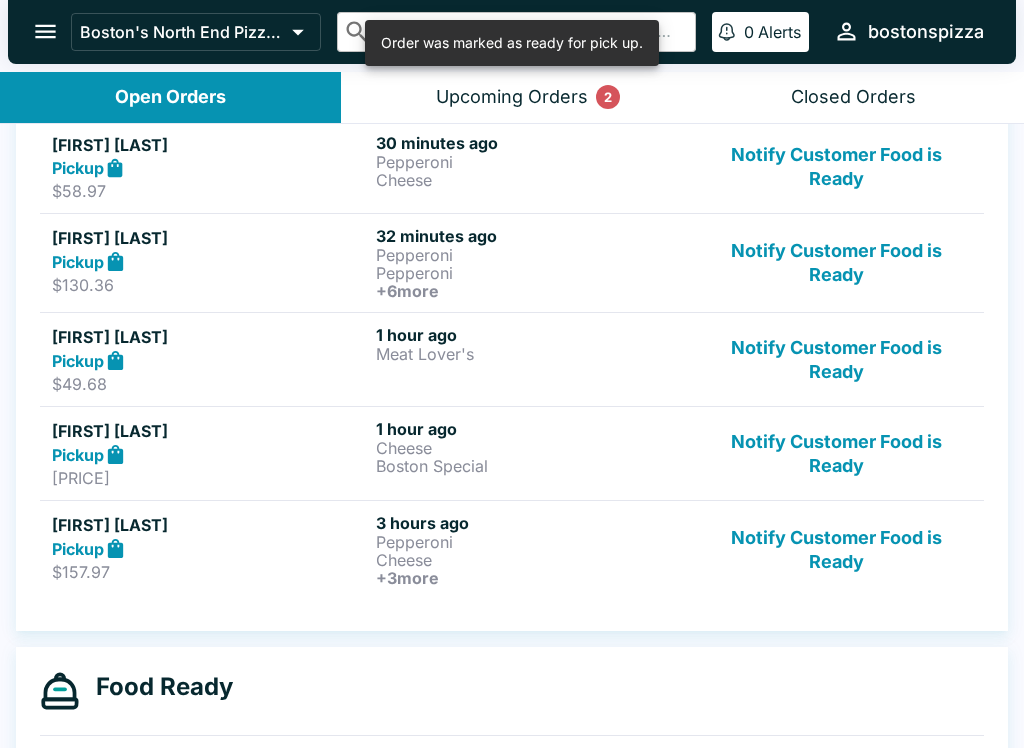 click on "Notify Customer Food is Ready" at bounding box center [836, 263] 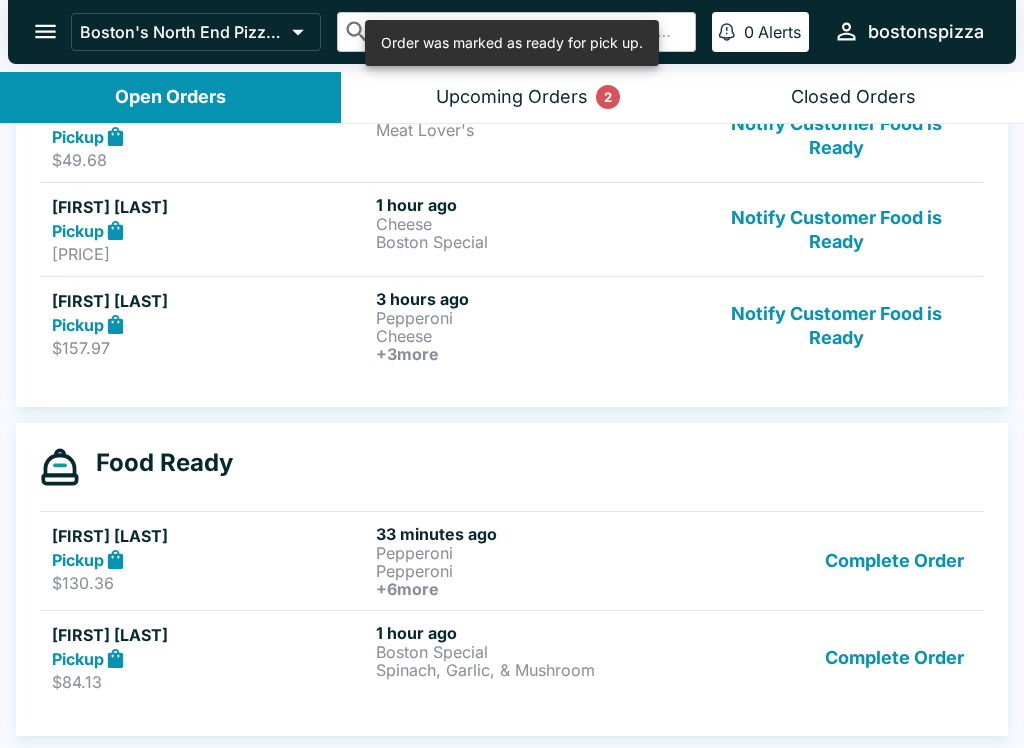 click on "Complete Order" at bounding box center (894, 657) 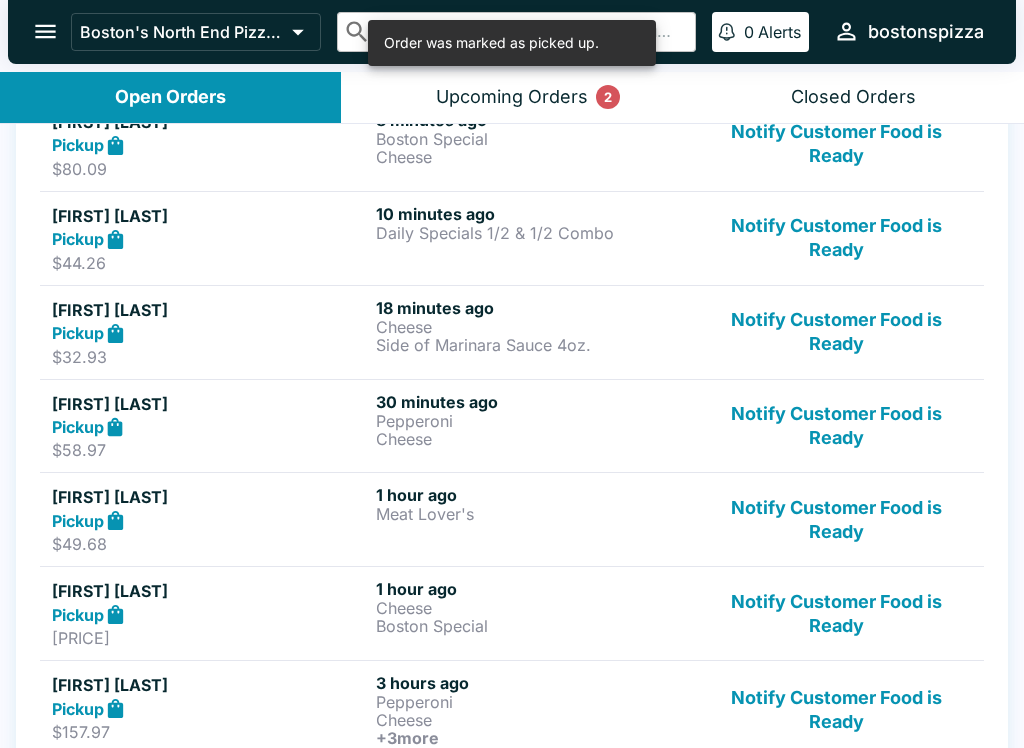 scroll, scrollTop: 610, scrollLeft: 0, axis: vertical 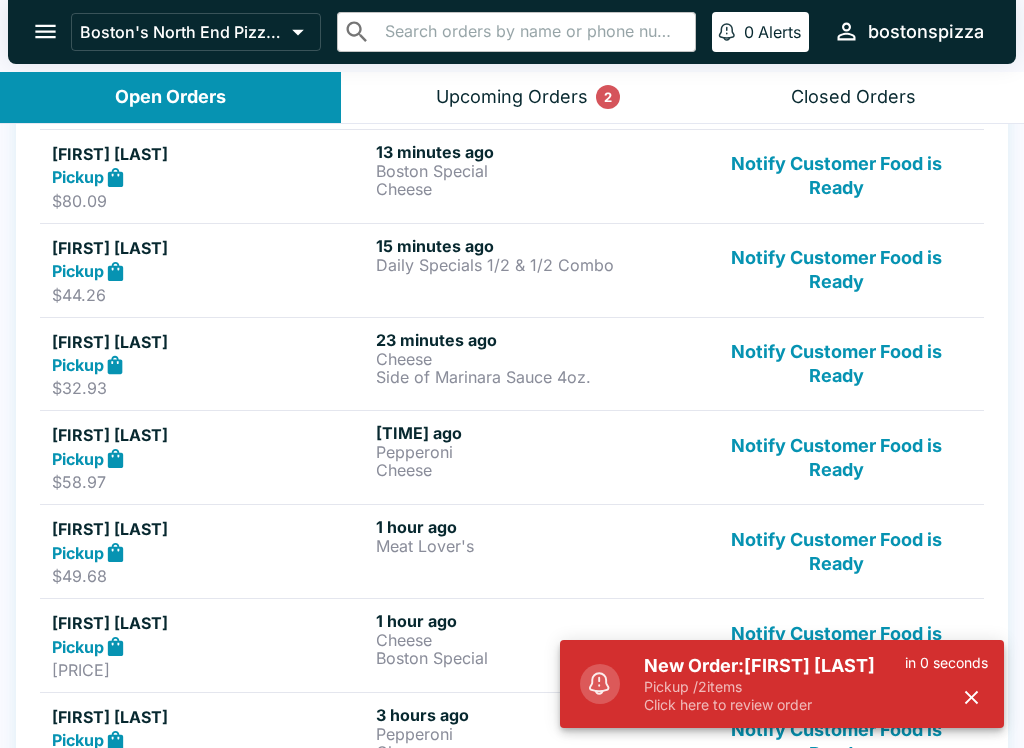 click on "Pickup   /  2  items" at bounding box center [774, 687] 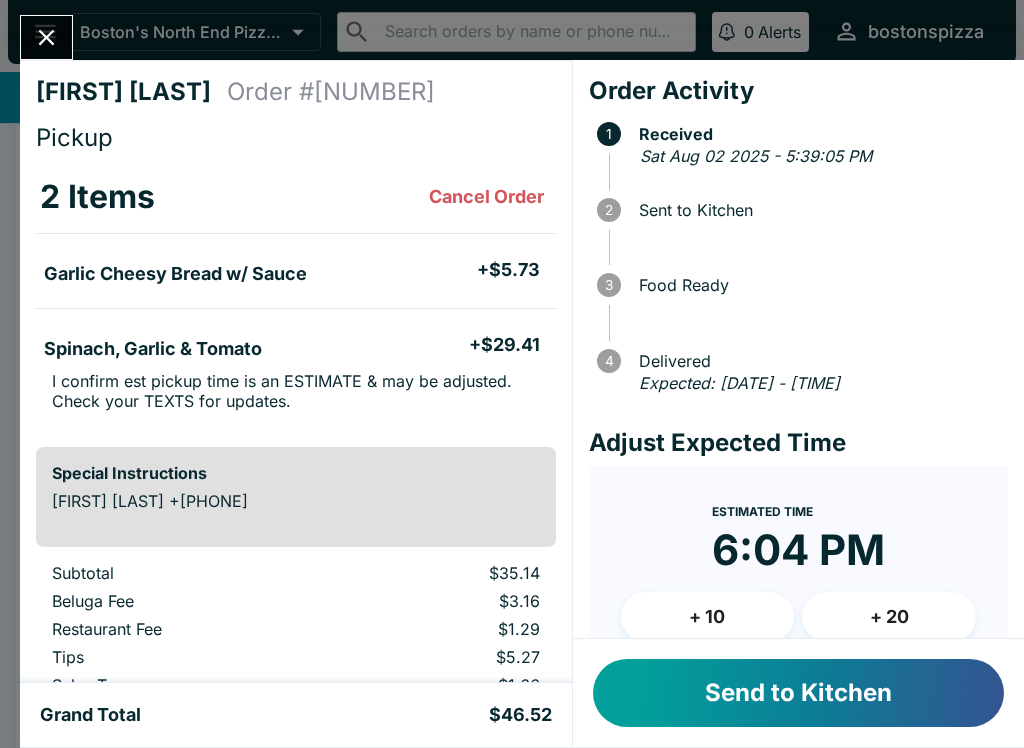 click on "+ 20" at bounding box center [889, 617] 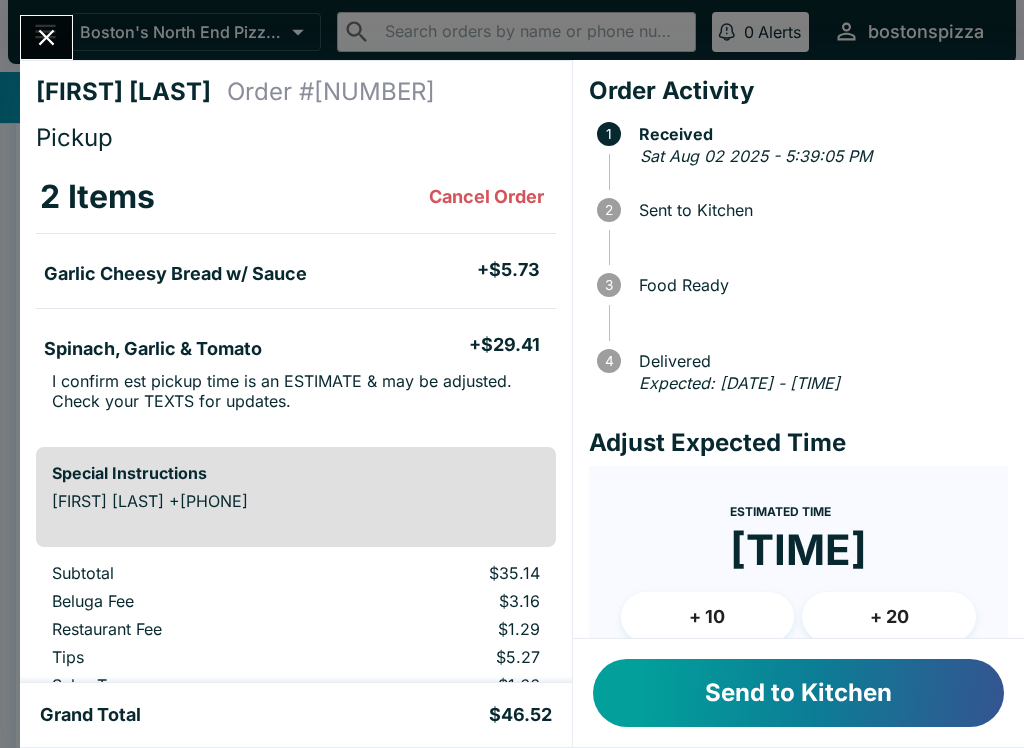 click on "+ 10" at bounding box center (708, 617) 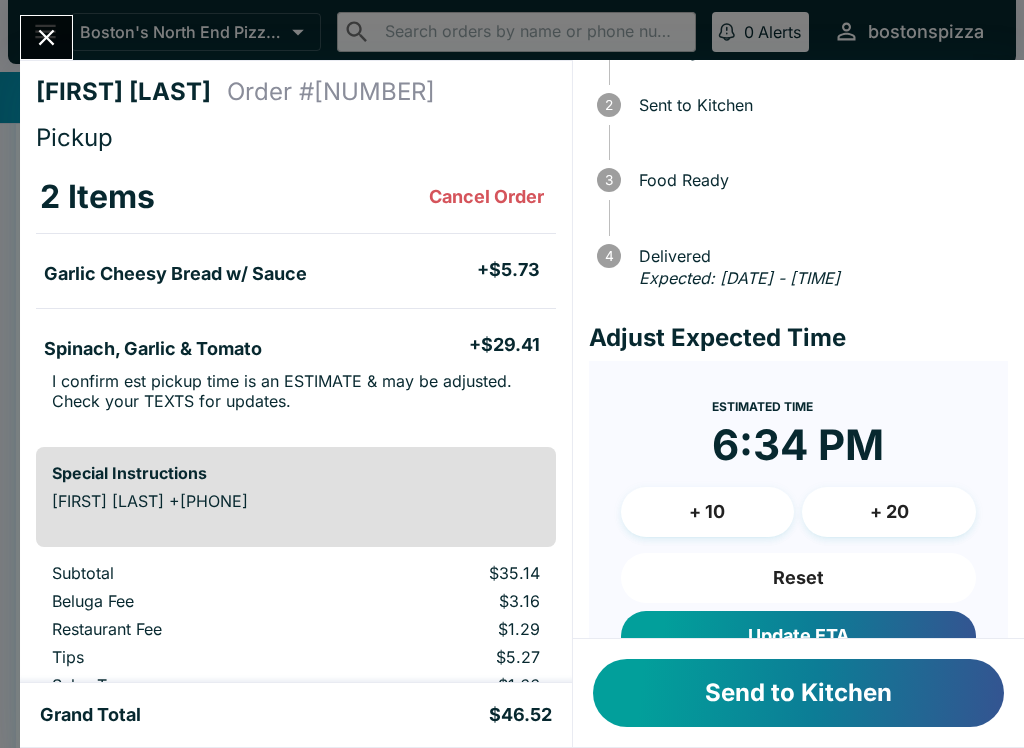 scroll, scrollTop: 107, scrollLeft: 0, axis: vertical 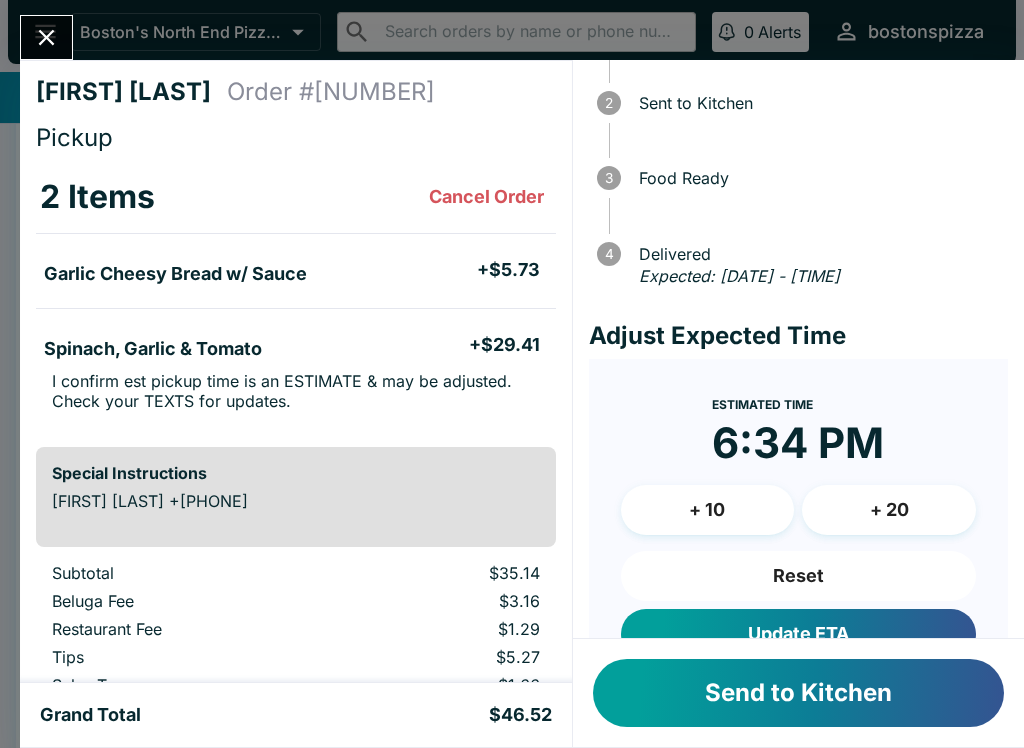 click on "Update ETA" at bounding box center [798, 634] 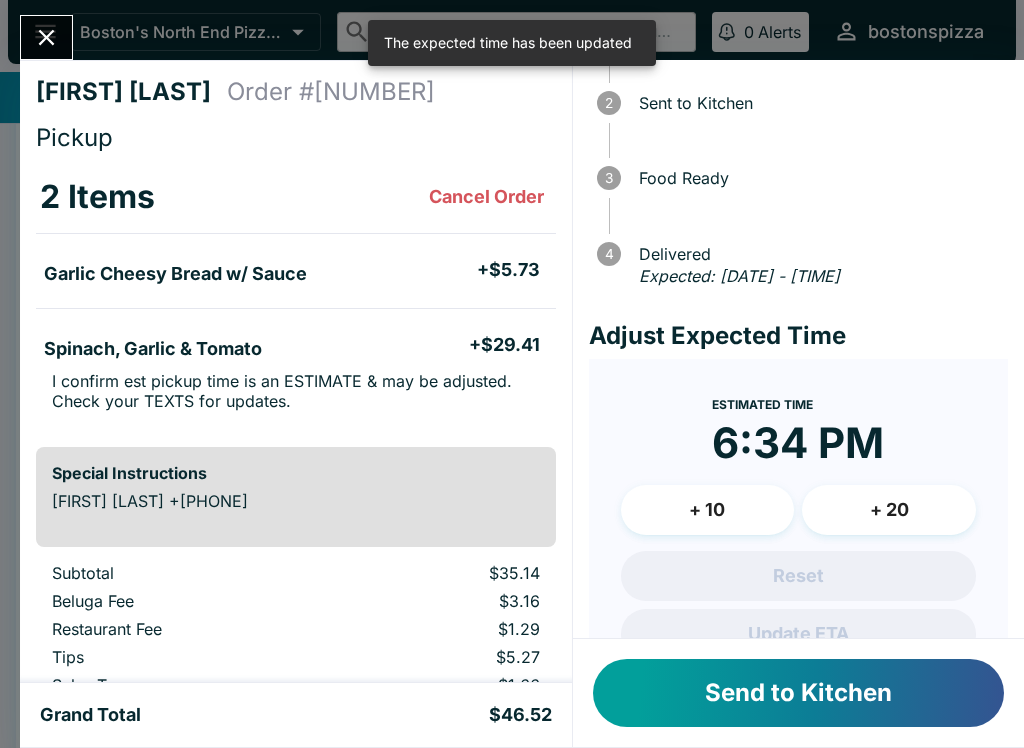 click on "Send to Kitchen" at bounding box center (798, 693) 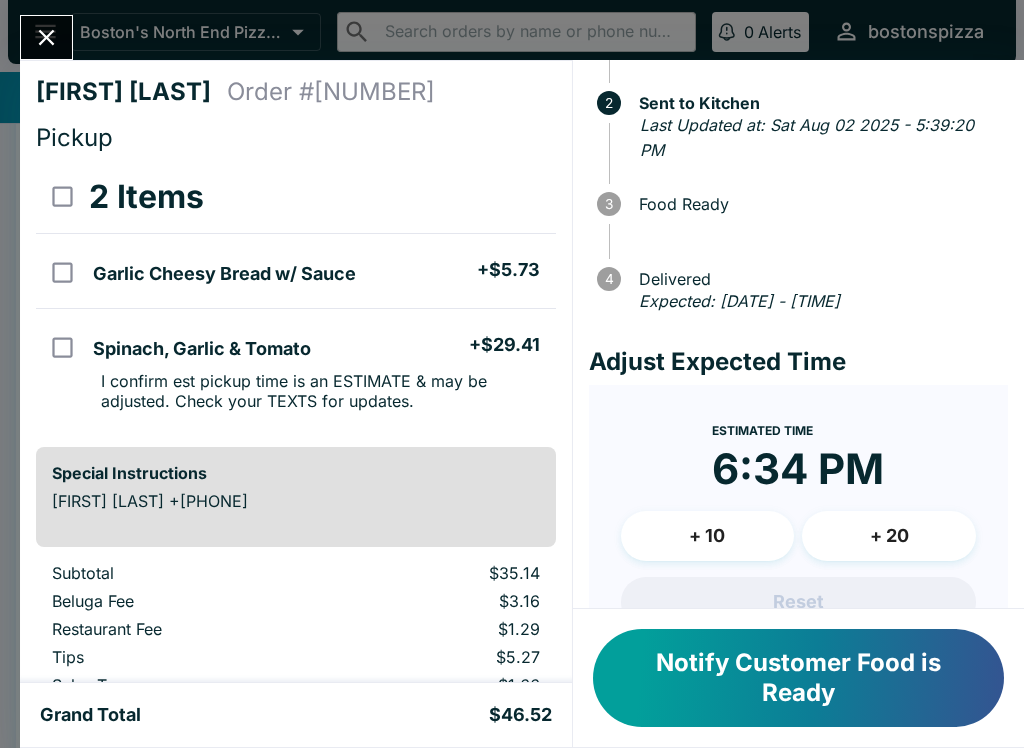 click at bounding box center [46, 37] 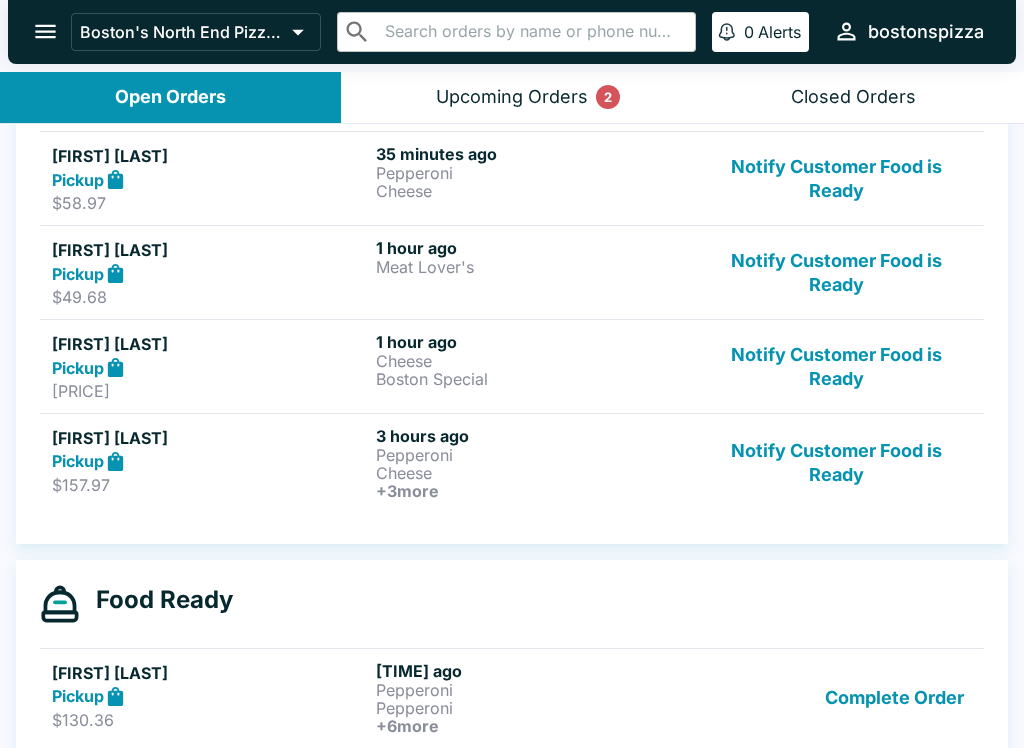 scroll, scrollTop: 966, scrollLeft: 0, axis: vertical 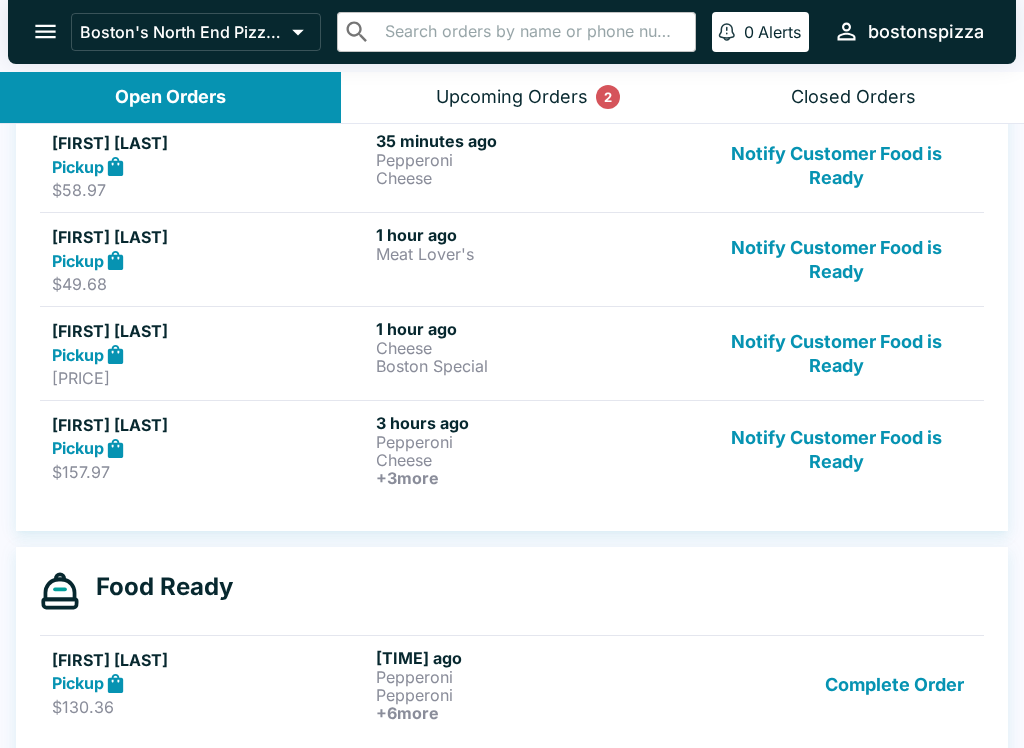 click on "Notify Customer Food is Ready" at bounding box center (836, 450) 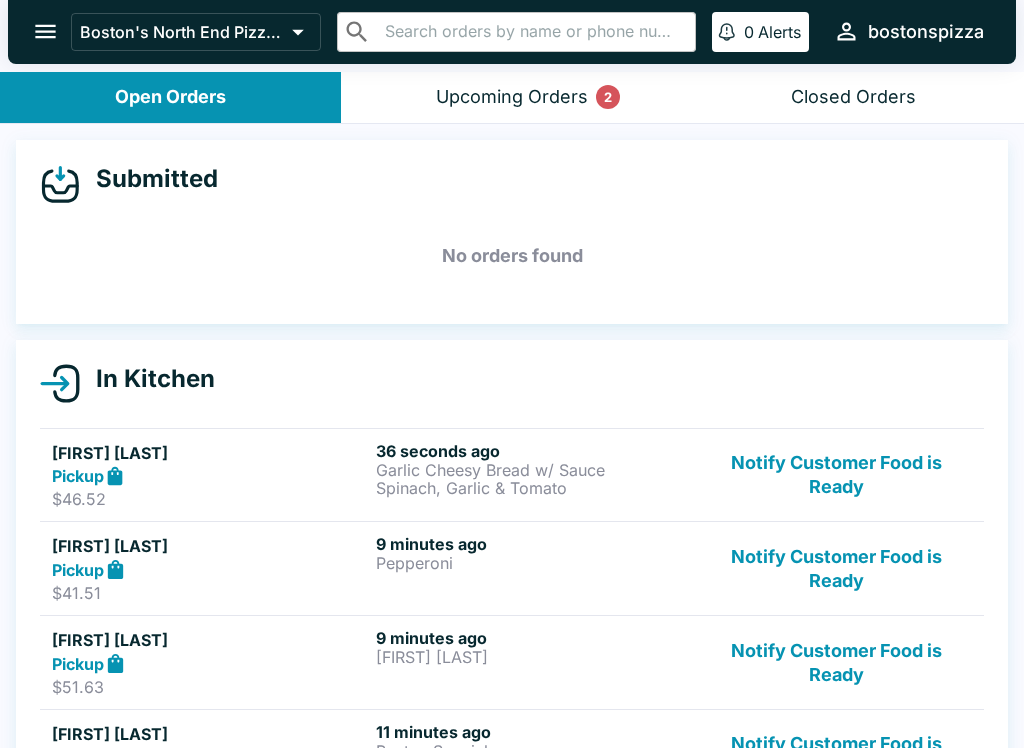 scroll, scrollTop: 0, scrollLeft: 0, axis: both 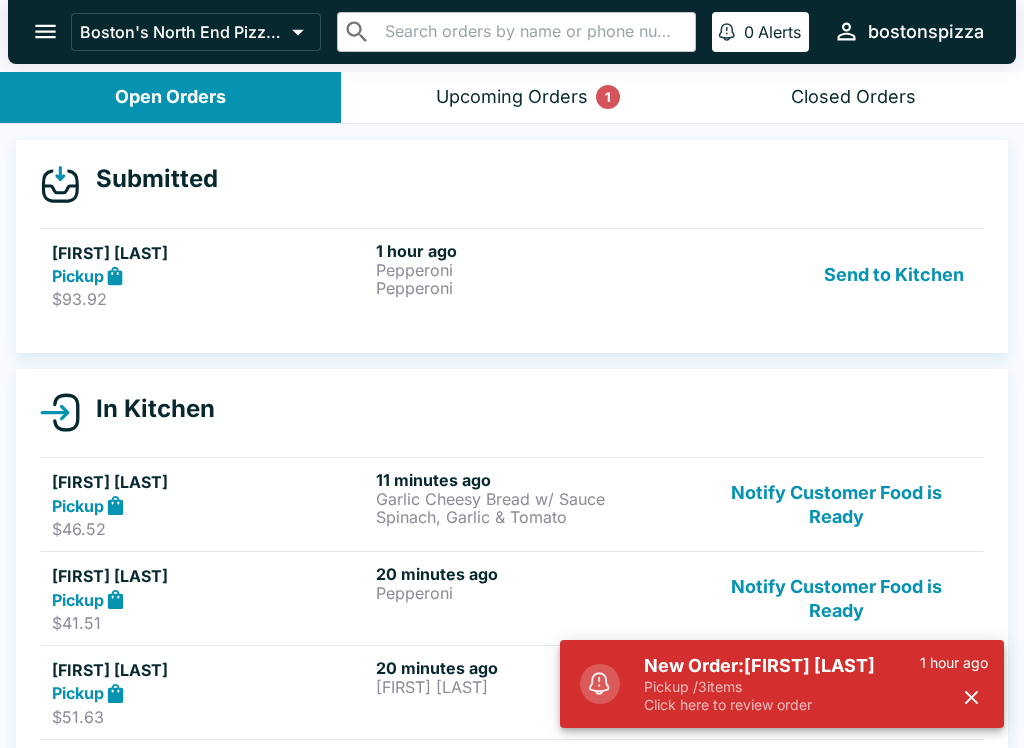 click on "New Order:  [FIRST] [LAST]" at bounding box center [782, 666] 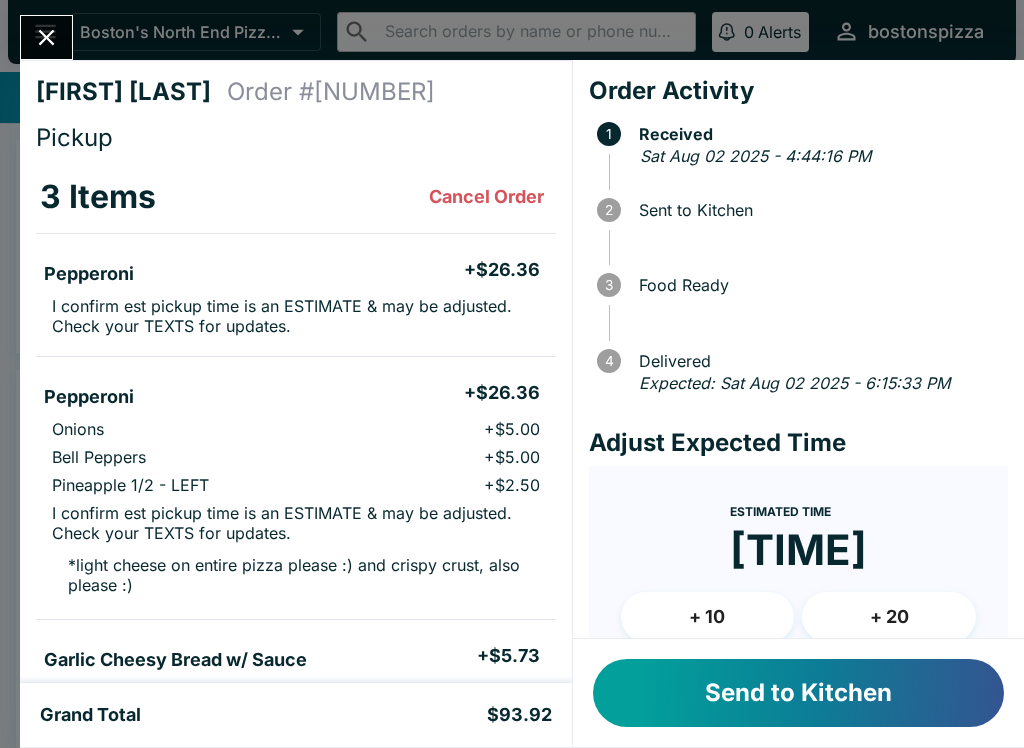 click on "Send to Kitchen" at bounding box center [798, 693] 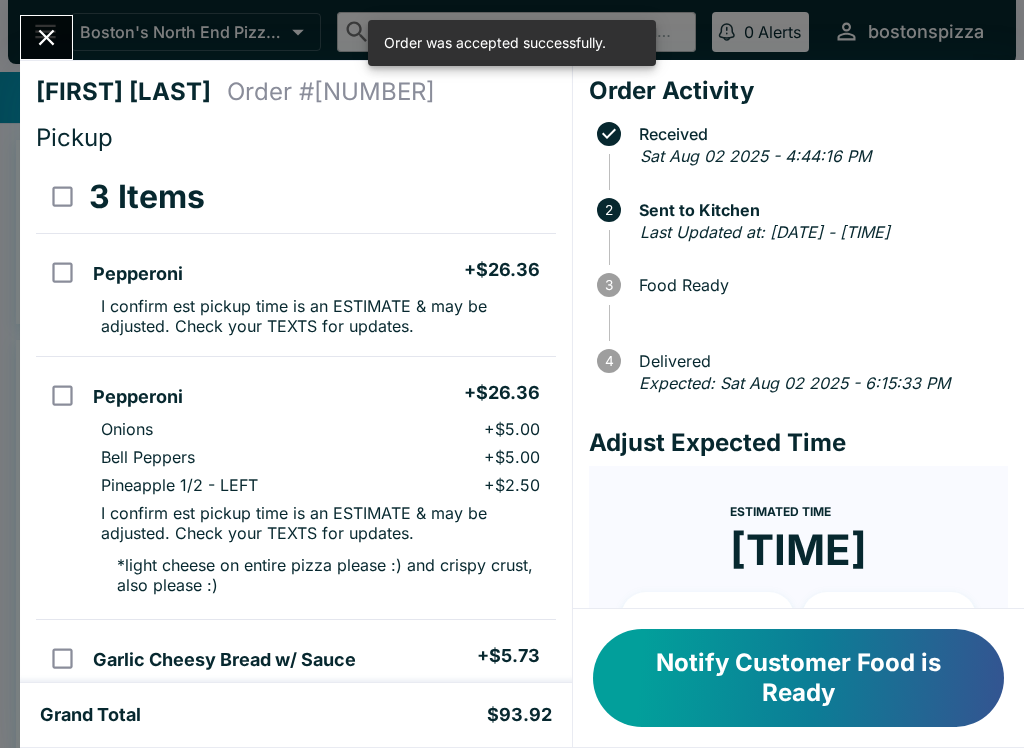 click 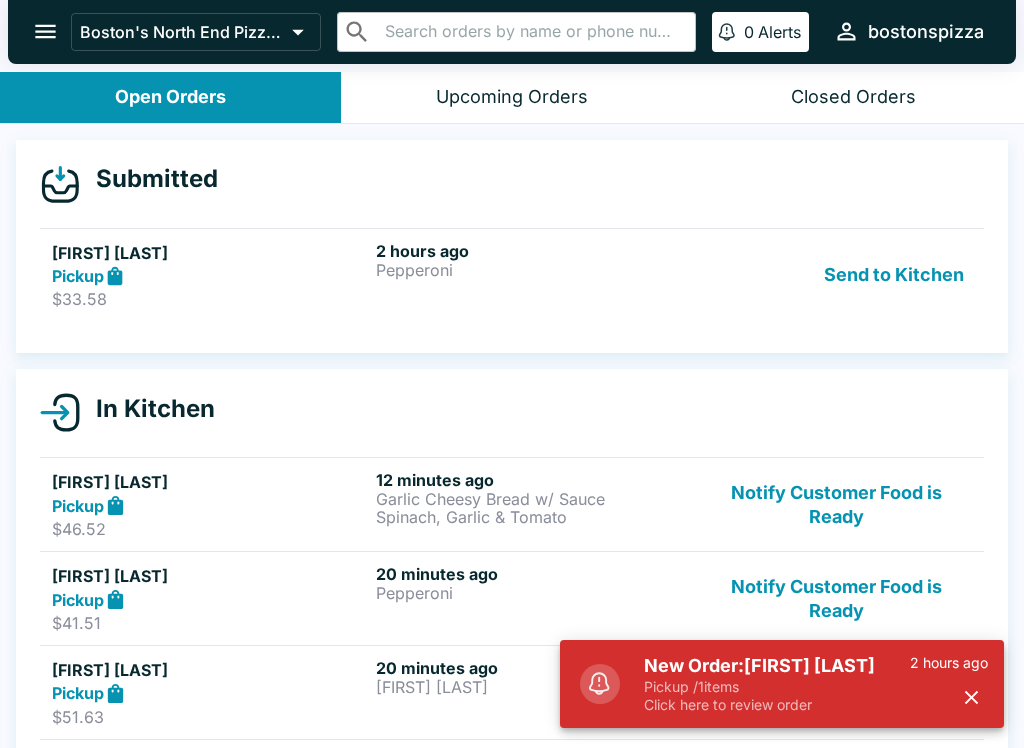 click on "New Order:  [FIRST] [LAST]" at bounding box center (777, 666) 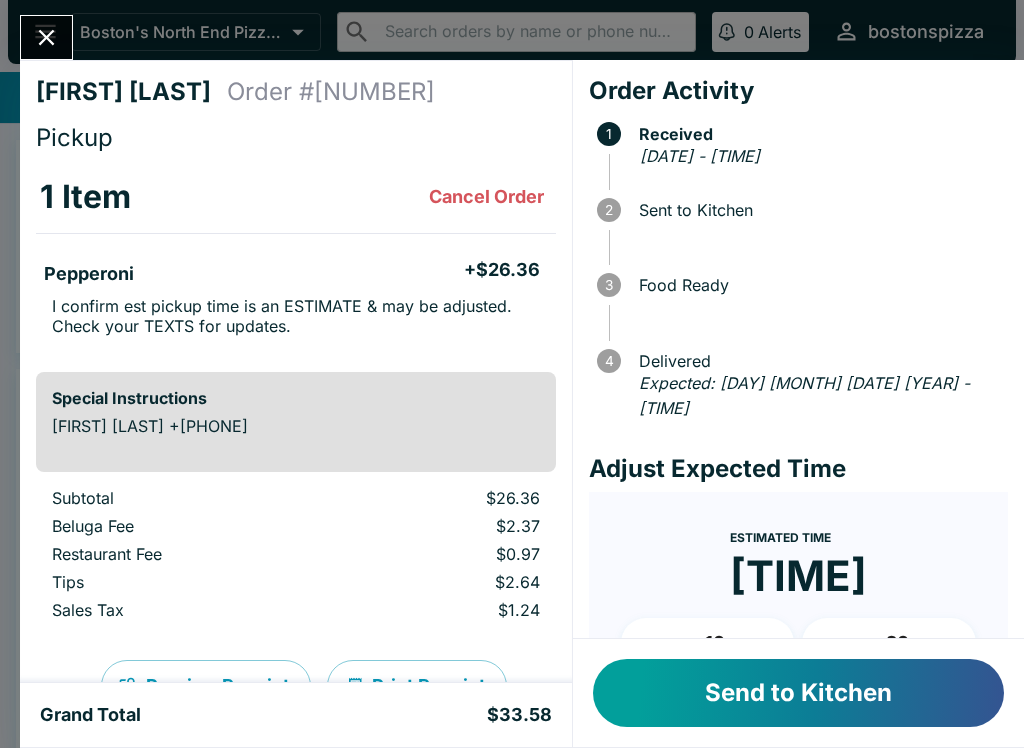 click on "Send to Kitchen" at bounding box center [798, 693] 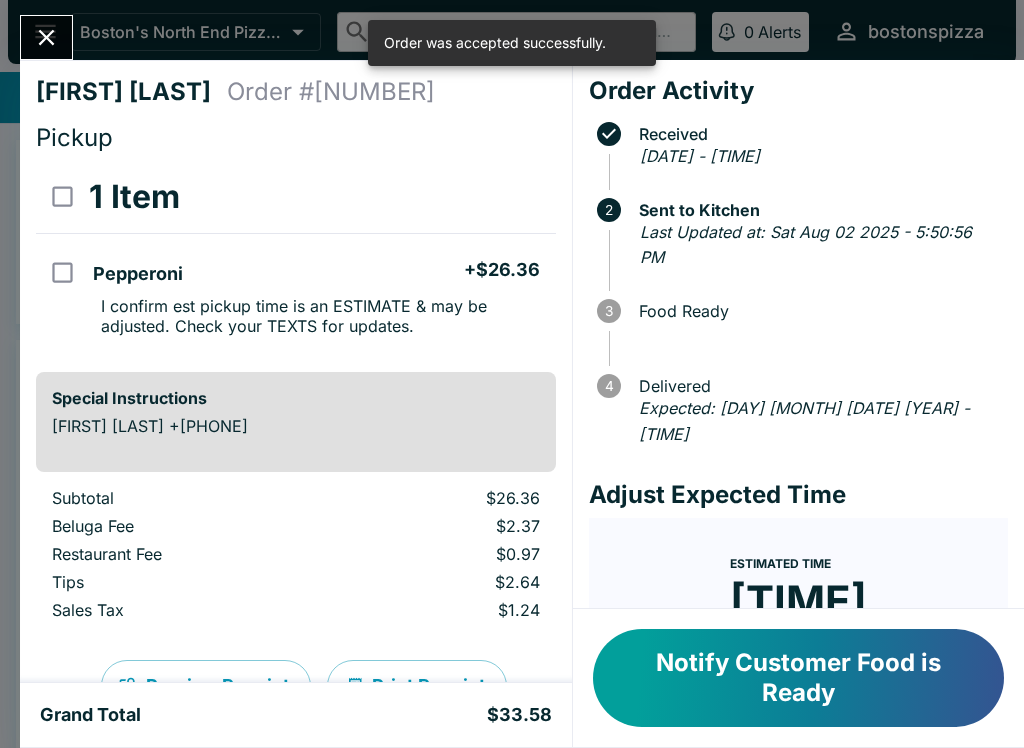 click 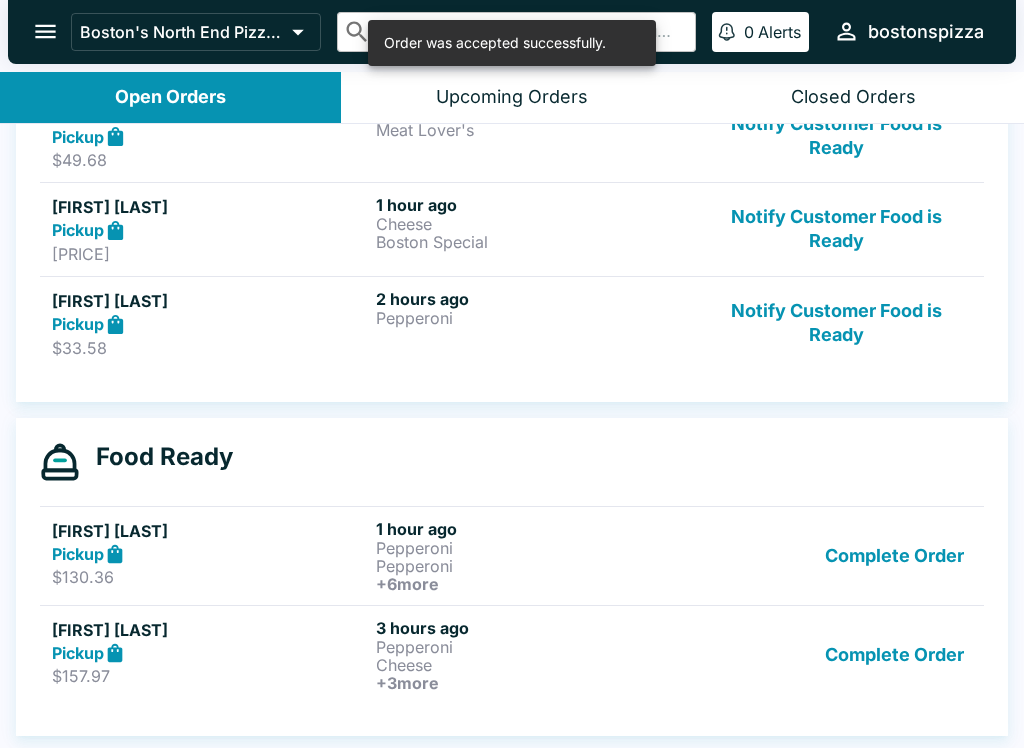 scroll, scrollTop: 1184, scrollLeft: 0, axis: vertical 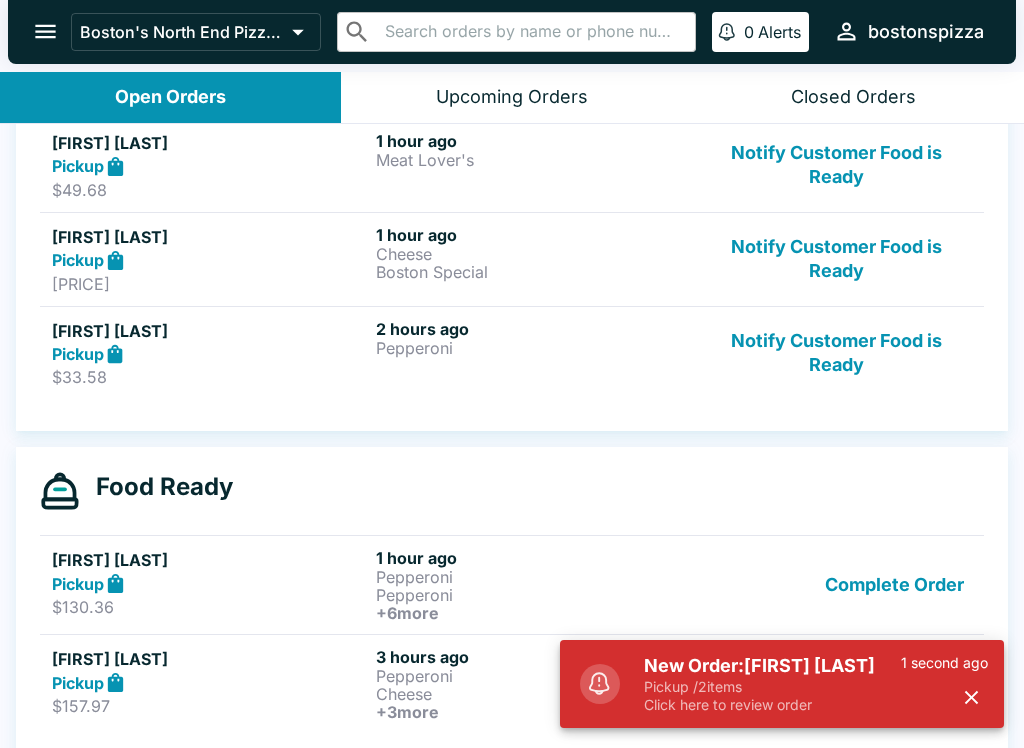 click on "New Order:  [FIRST] [LAST]" at bounding box center [772, 666] 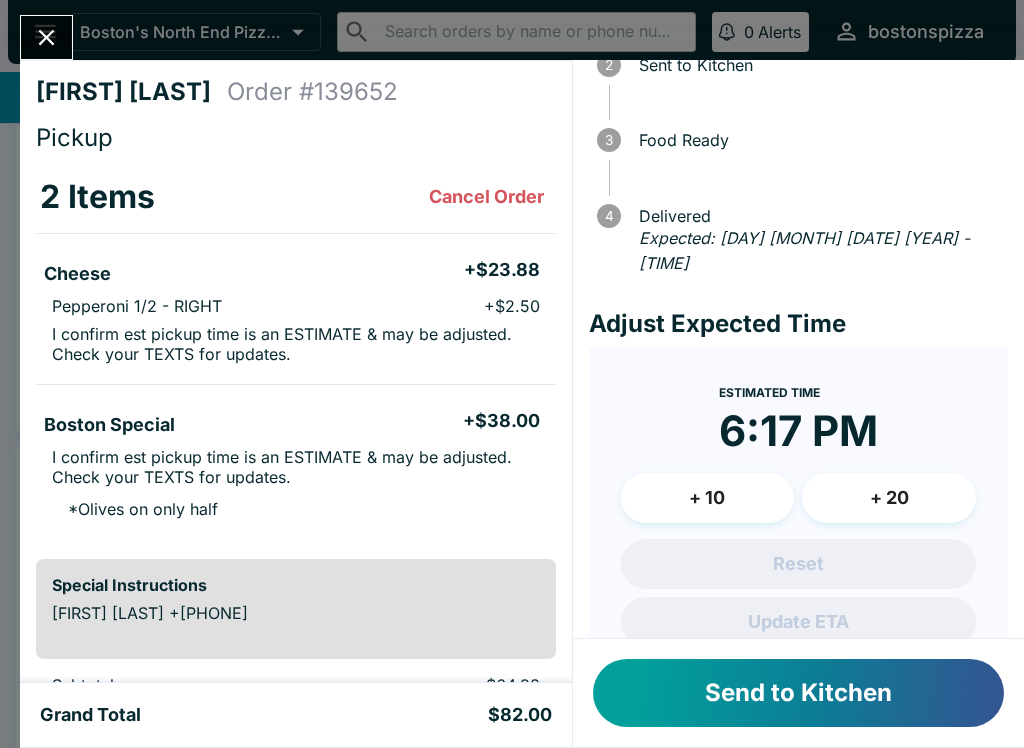 scroll, scrollTop: 154, scrollLeft: 0, axis: vertical 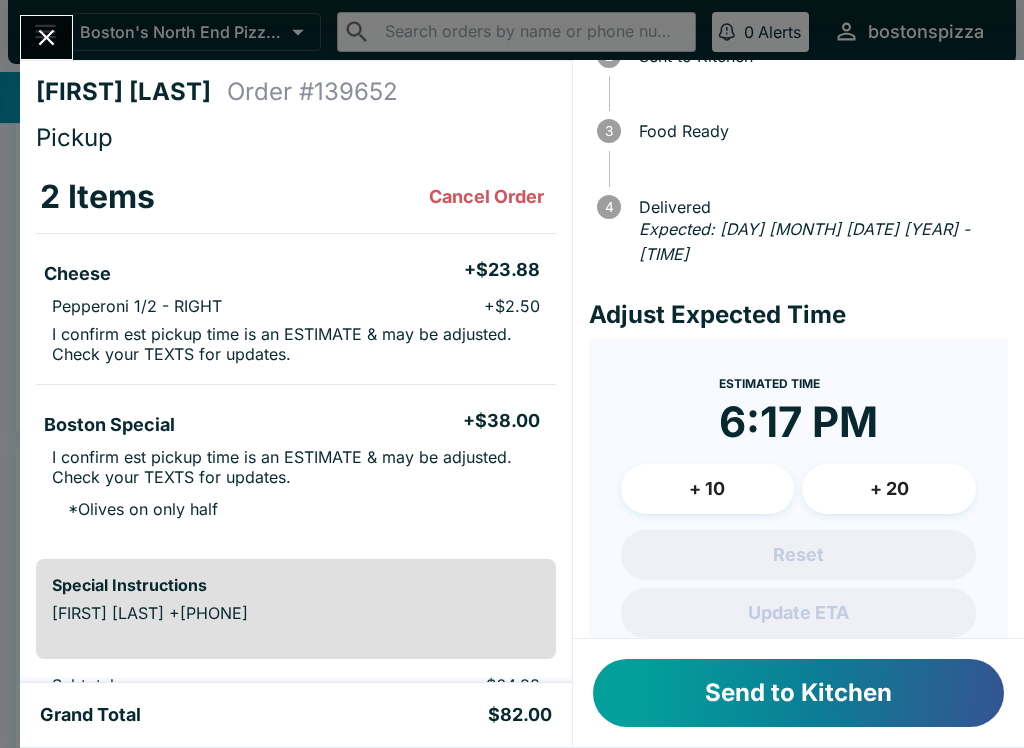 click on "+ 20" at bounding box center (889, 489) 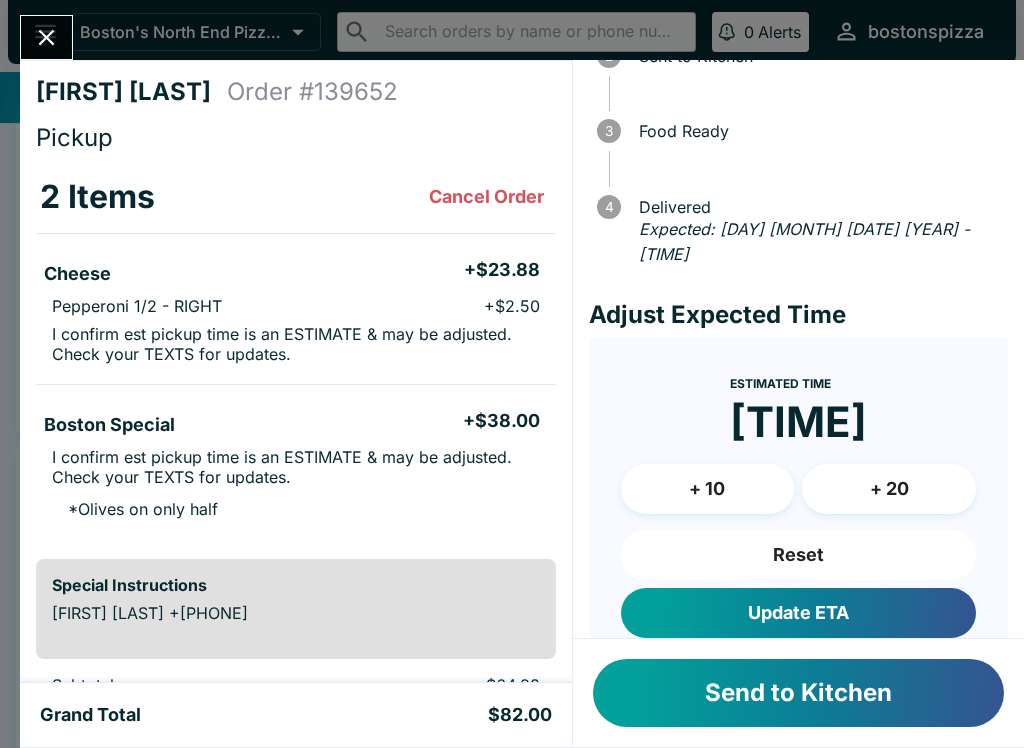 click on "Update ETA" at bounding box center [798, 613] 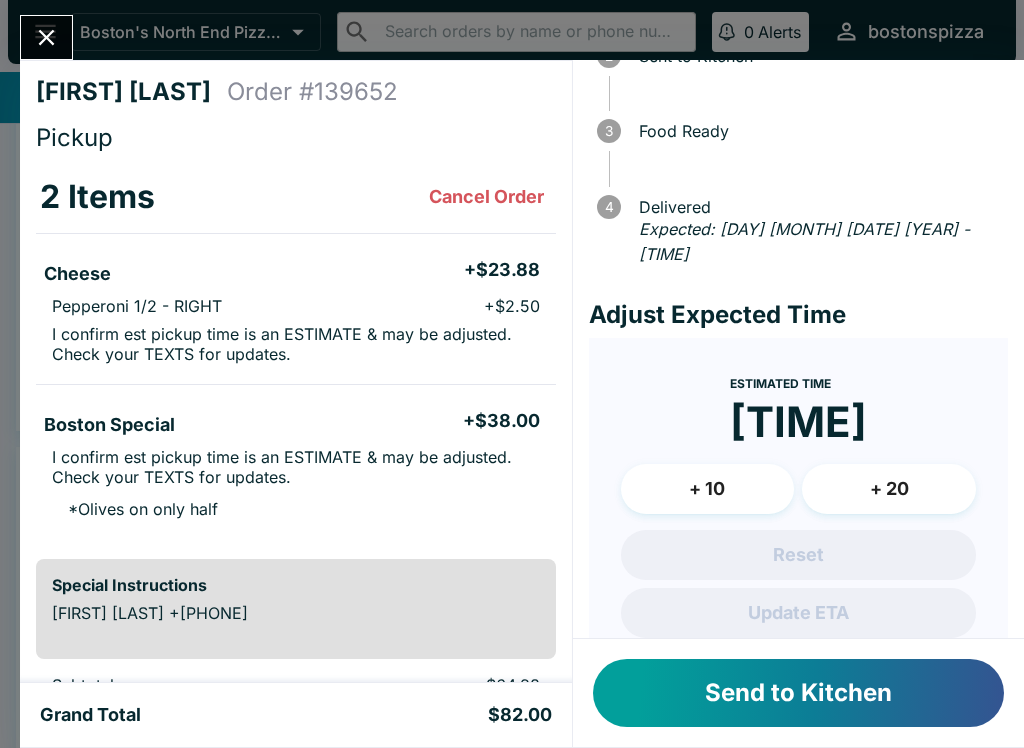 click on "Send to Kitchen" at bounding box center (798, 693) 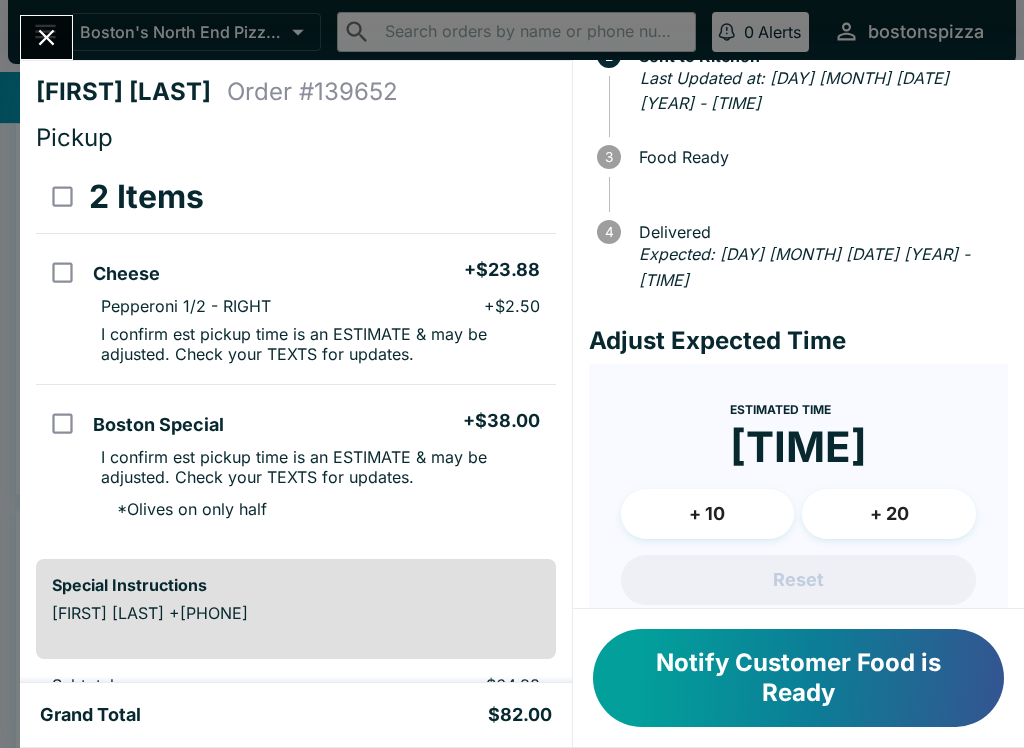 scroll, scrollTop: 0, scrollLeft: 0, axis: both 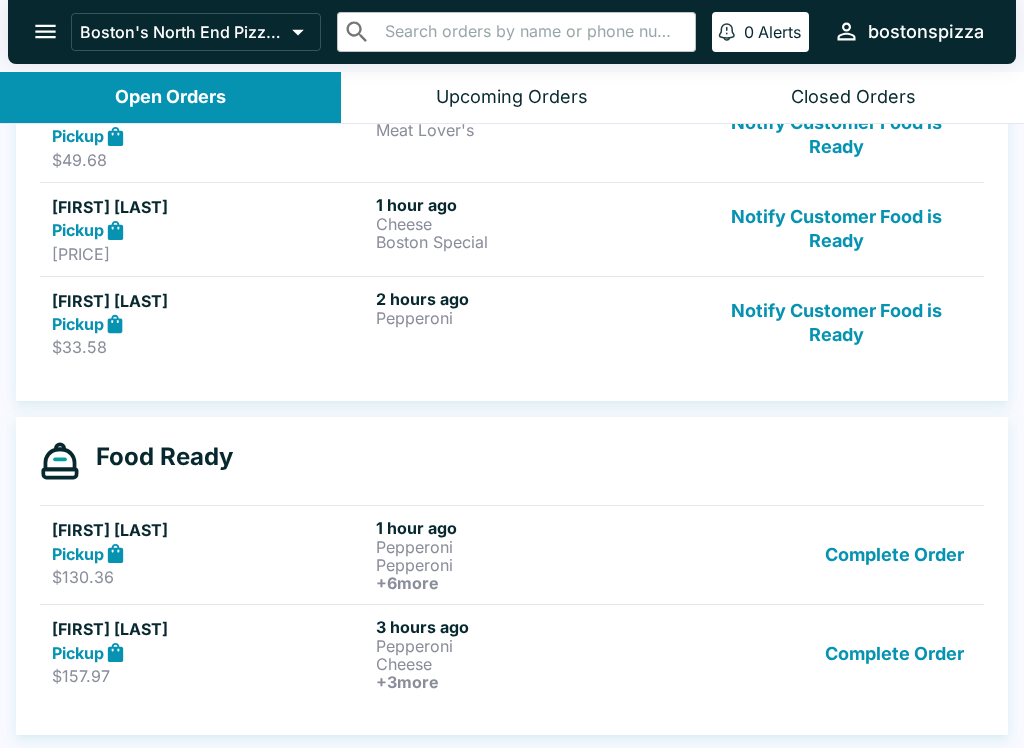 click on "Complete Order" at bounding box center [894, 555] 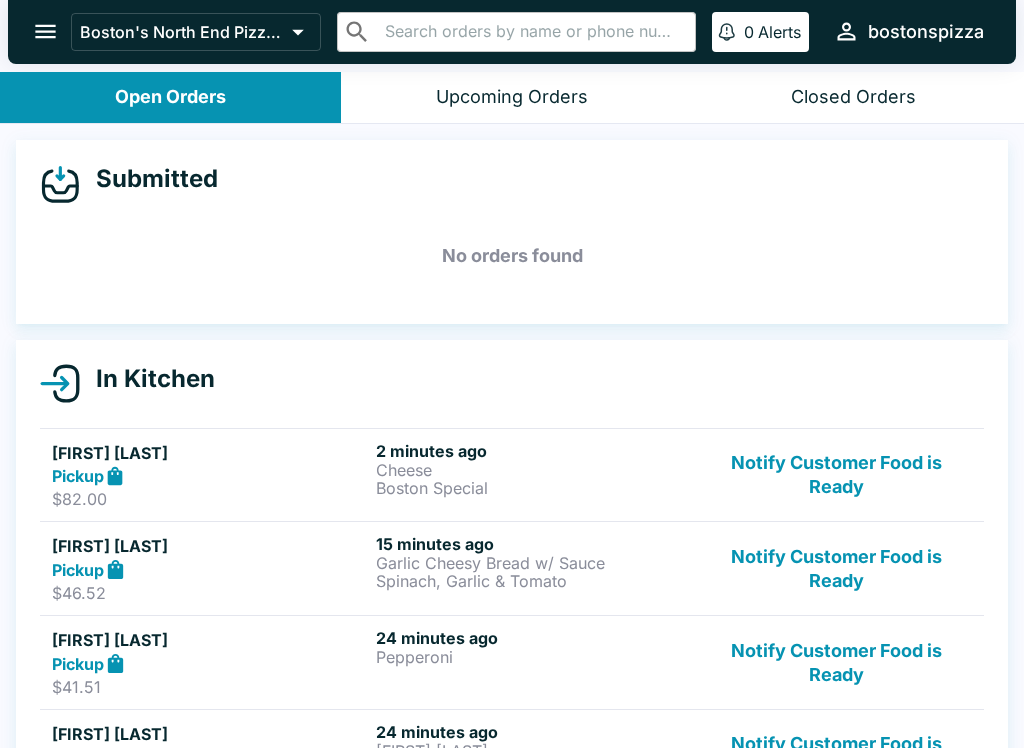 scroll, scrollTop: 0, scrollLeft: 0, axis: both 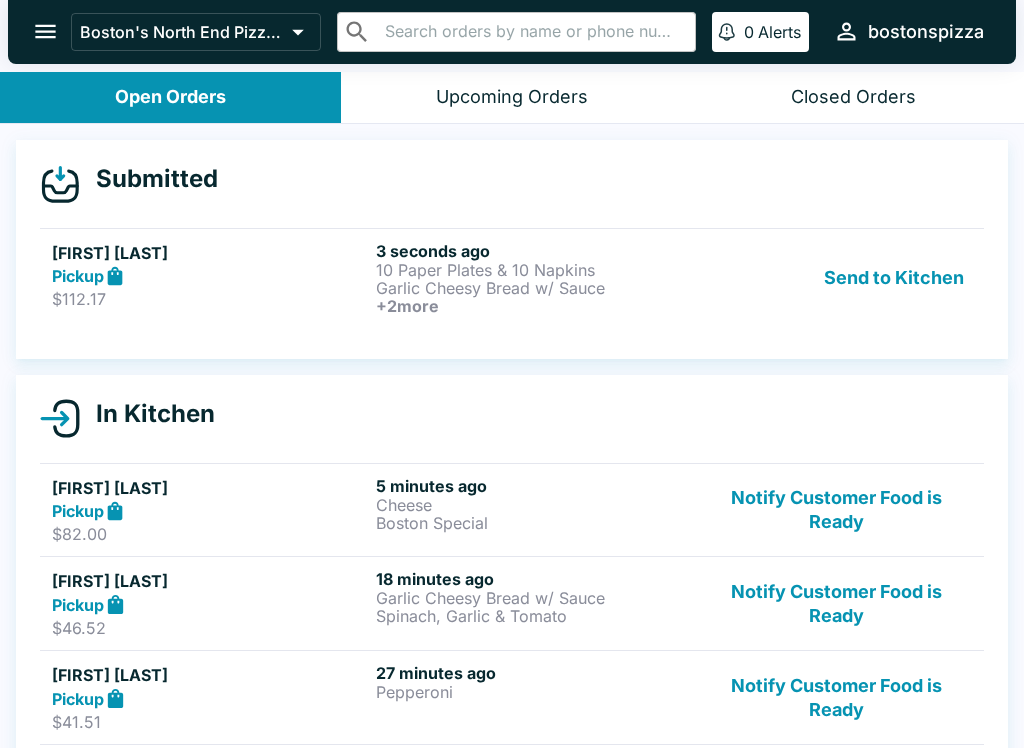 click on "Garlic Cheesy Bread w/ Sauce" at bounding box center [534, 288] 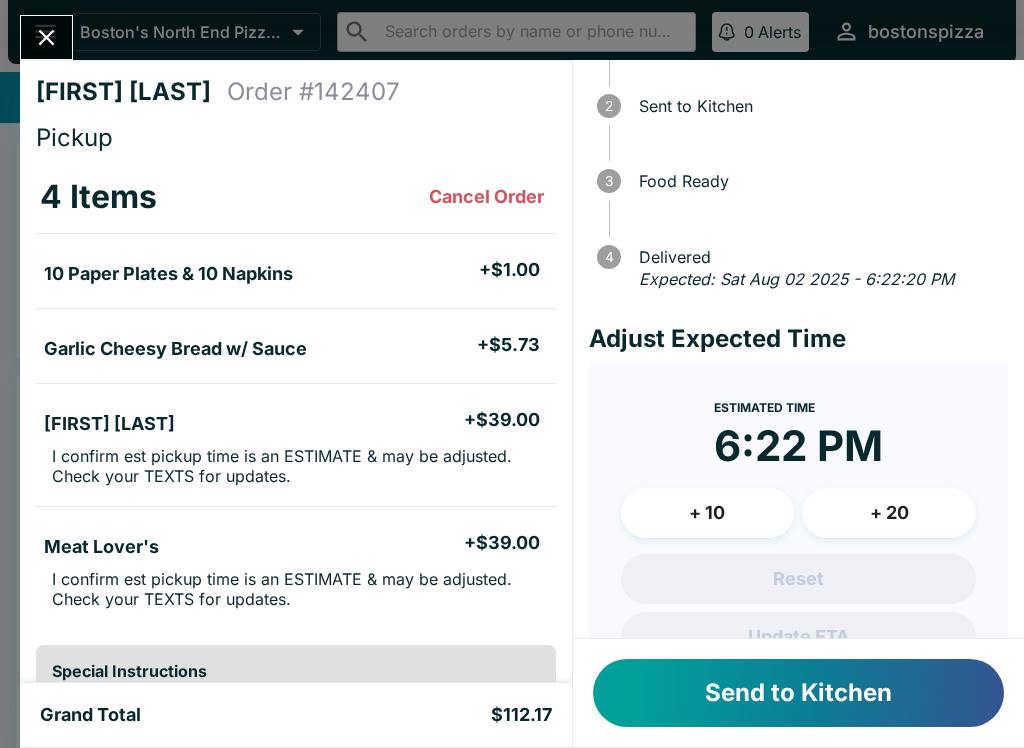 click on "+ 20" at bounding box center [889, 513] 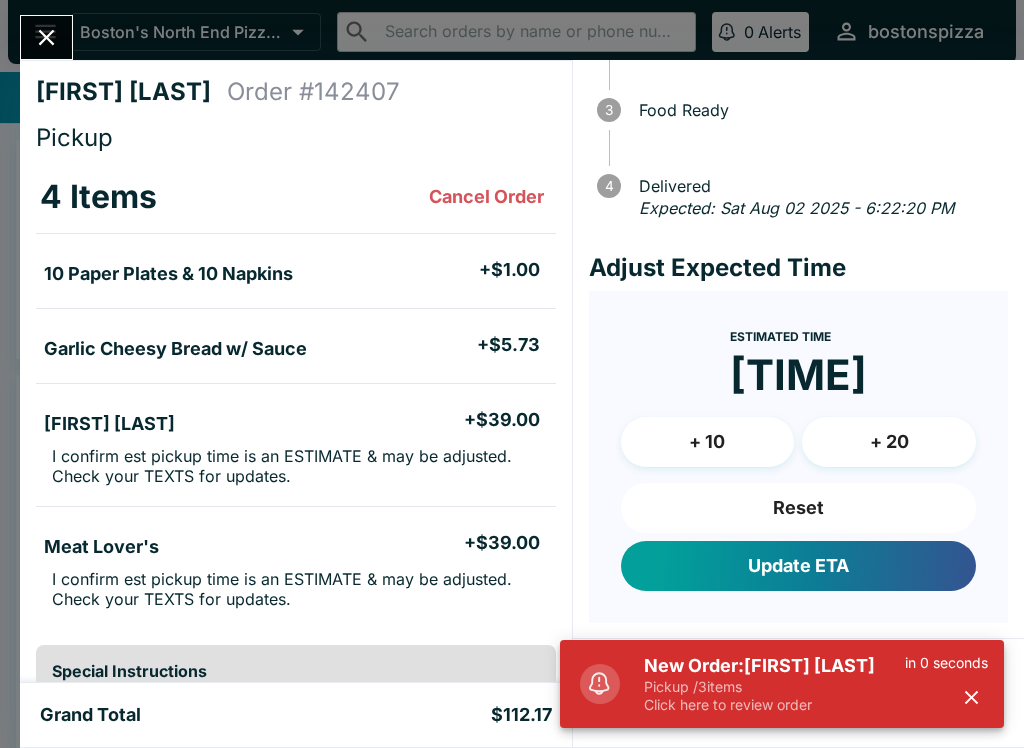 scroll, scrollTop: 173, scrollLeft: 0, axis: vertical 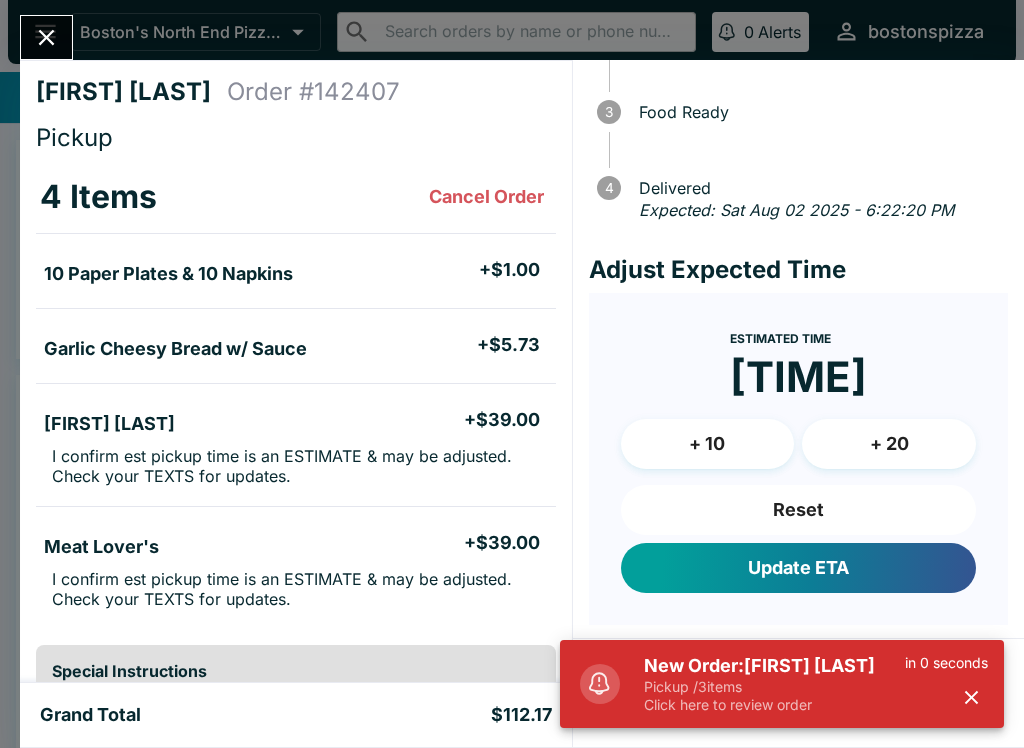 click on "Update ETA" at bounding box center (798, 568) 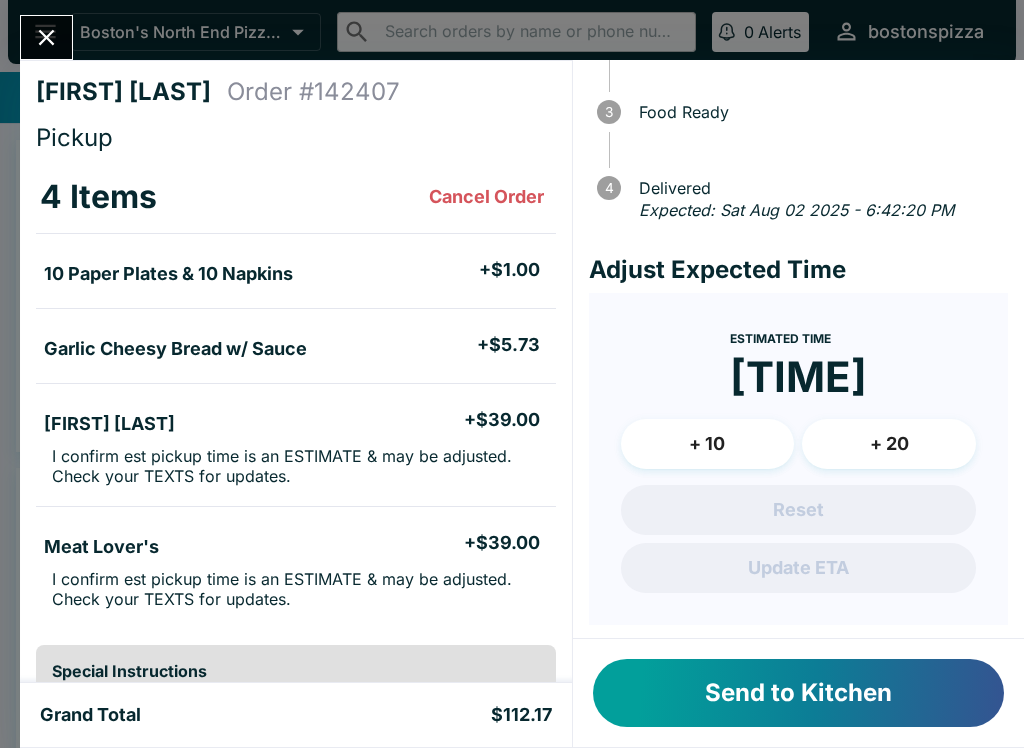 scroll, scrollTop: 0, scrollLeft: 0, axis: both 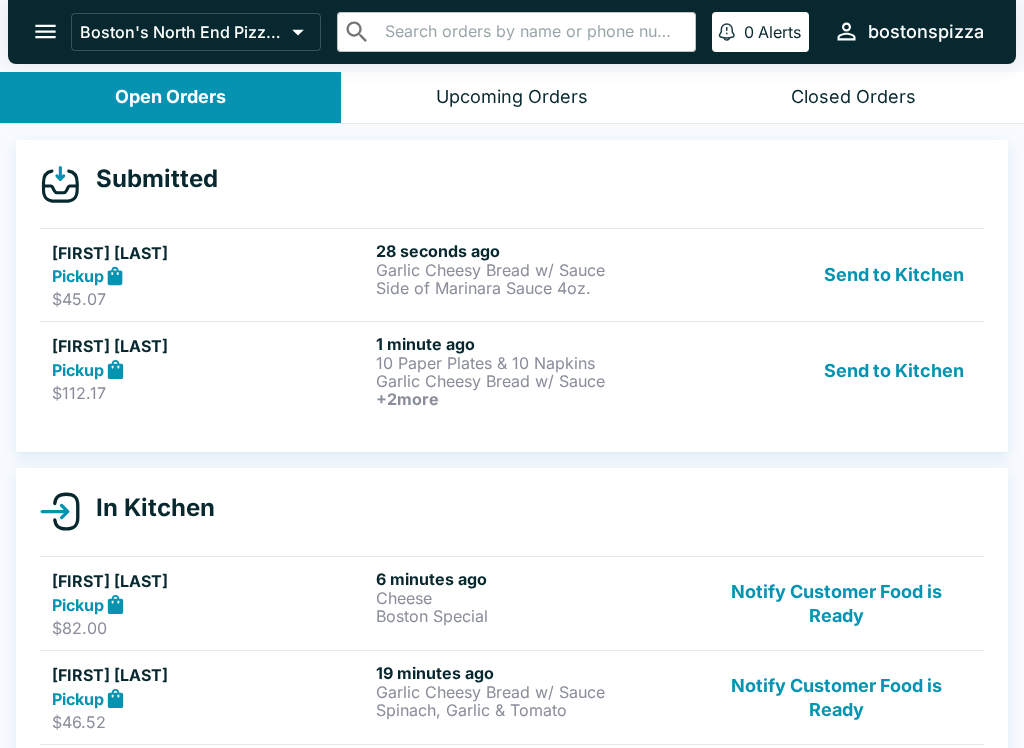 click on "Pickup" at bounding box center (210, 276) 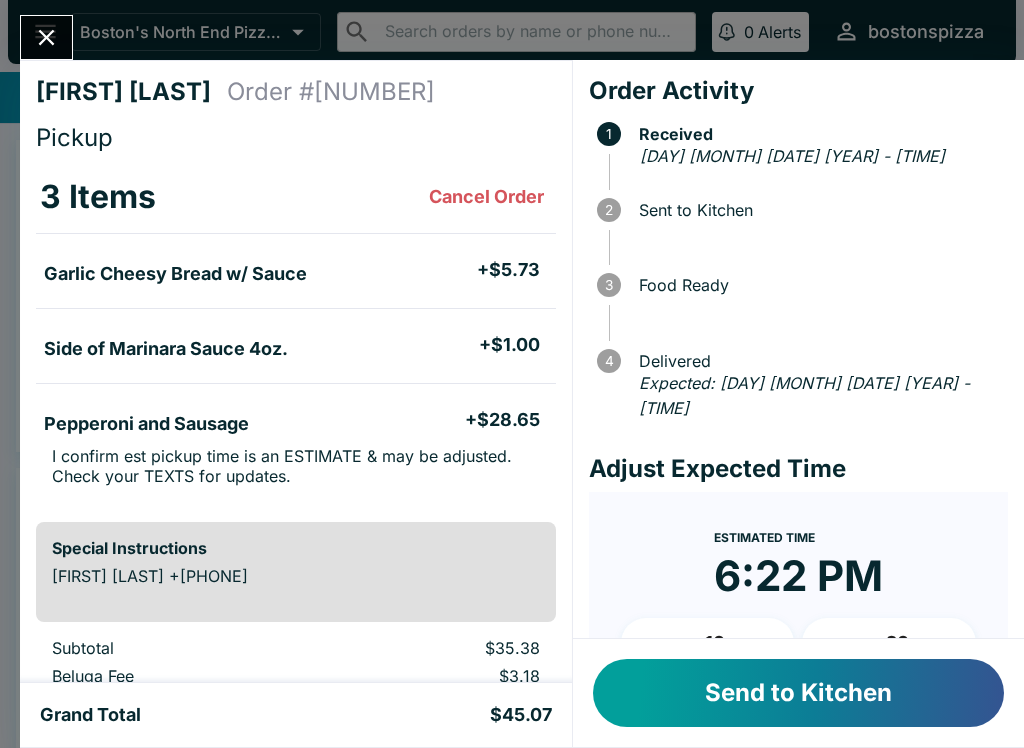 click on "Send to Kitchen" at bounding box center [798, 693] 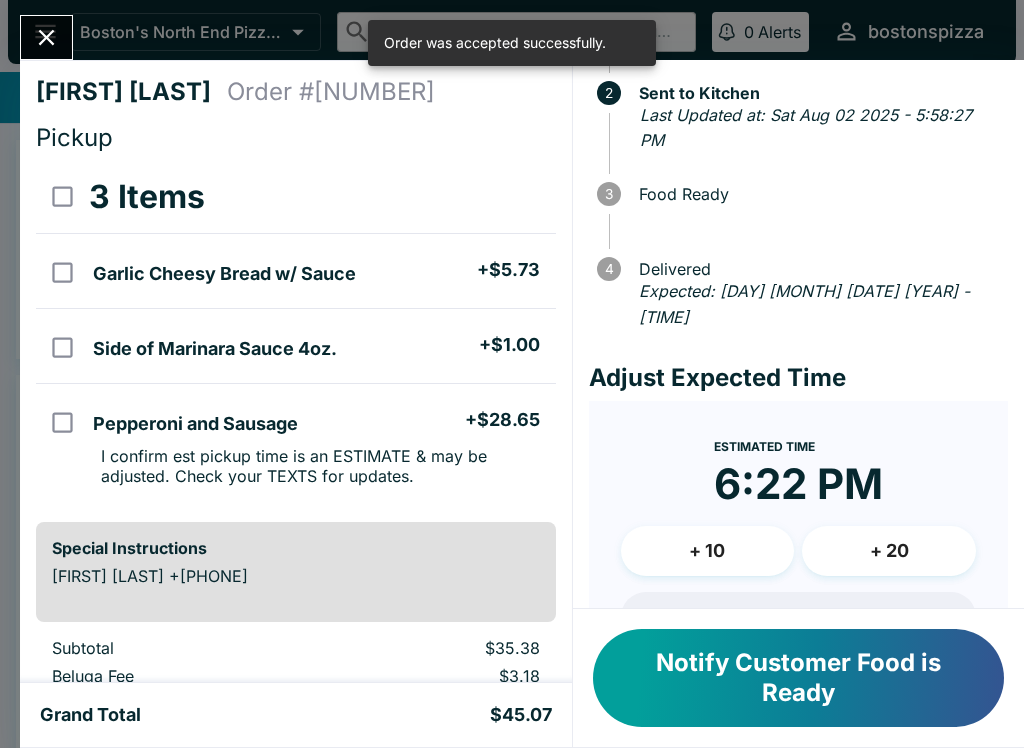 click on "+ 20" at bounding box center (889, 551) 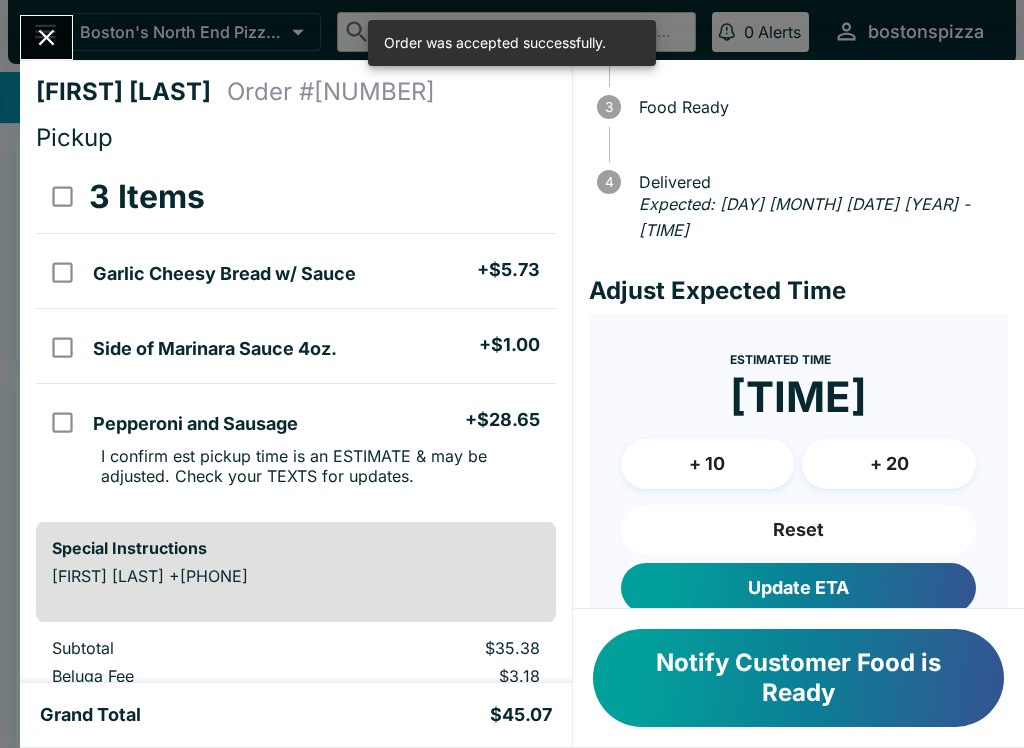 click on "Update ETA" at bounding box center [798, 588] 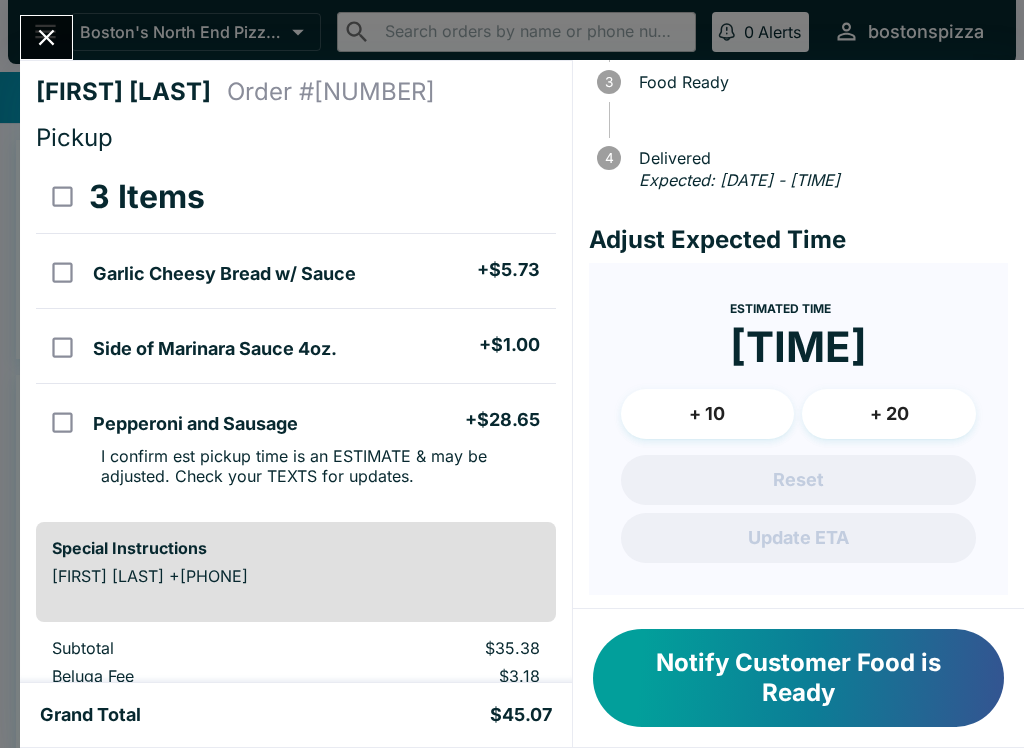 click at bounding box center [46, 37] 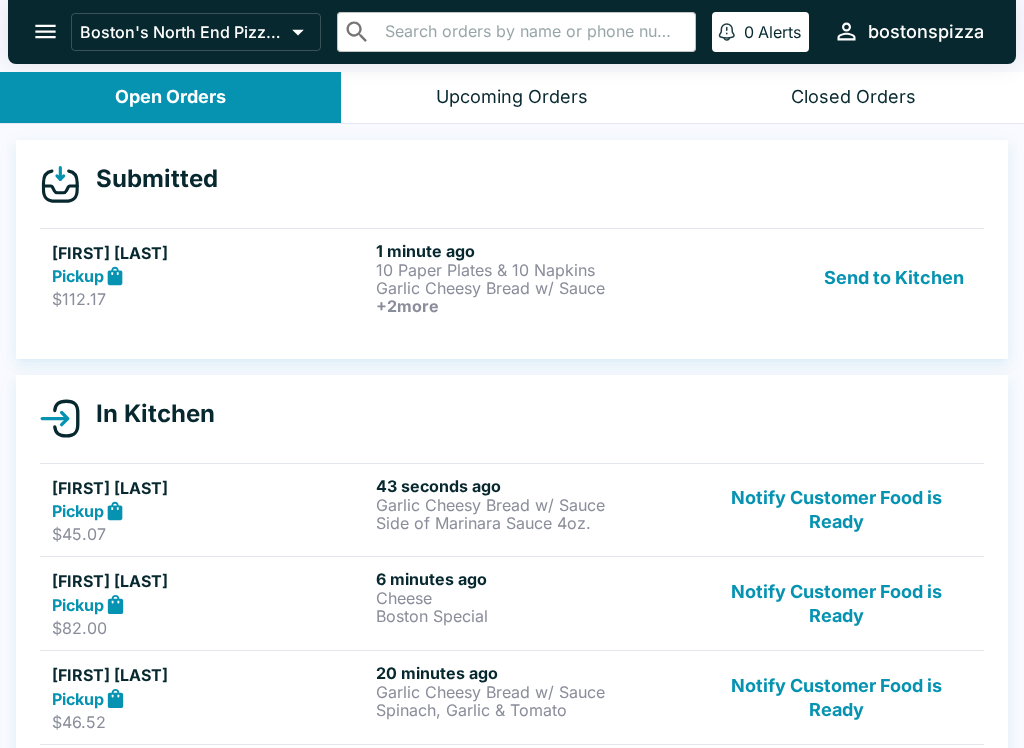 click on "Send to Kitchen" at bounding box center (894, 278) 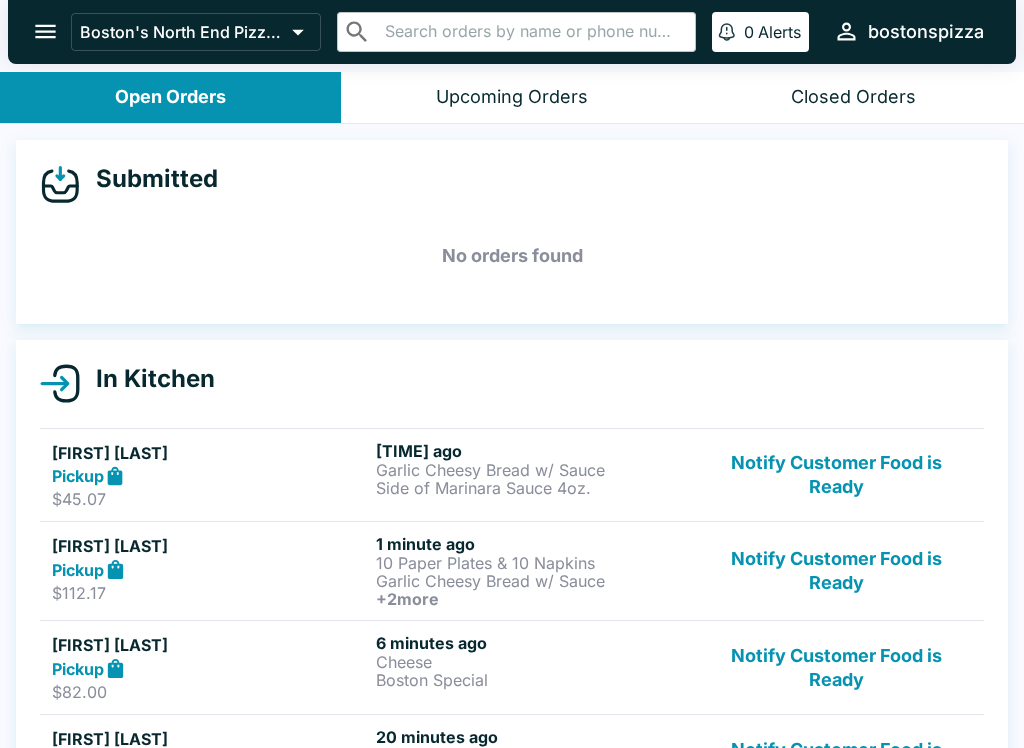 click on "[TIME] ago" at bounding box center [534, 451] 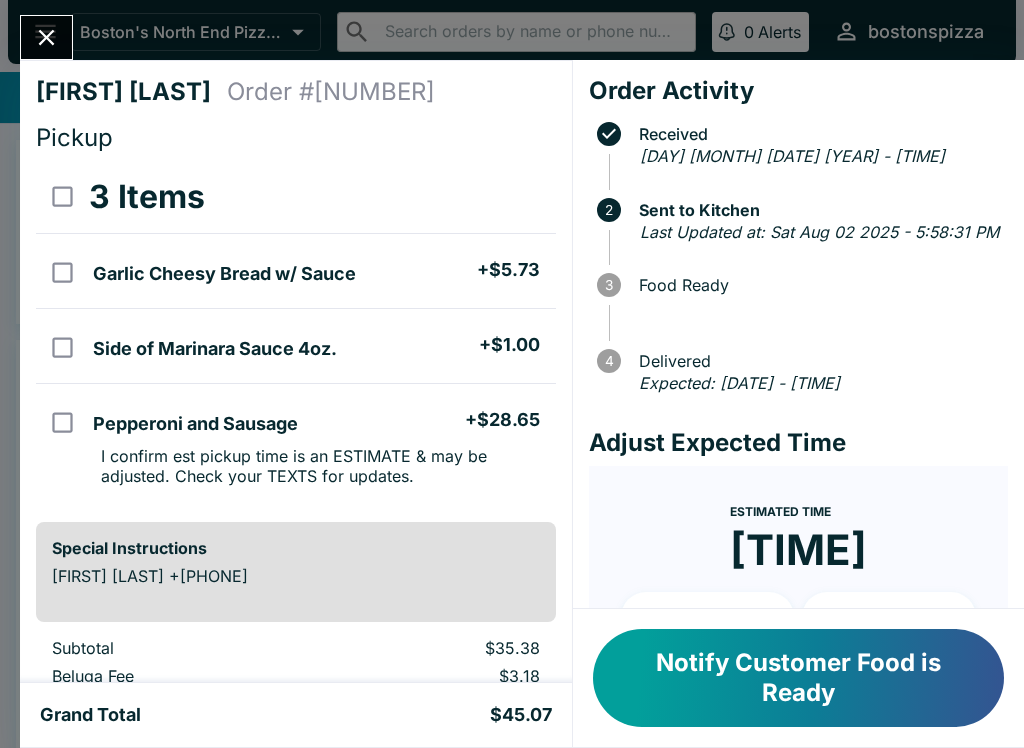 click at bounding box center (46, 37) 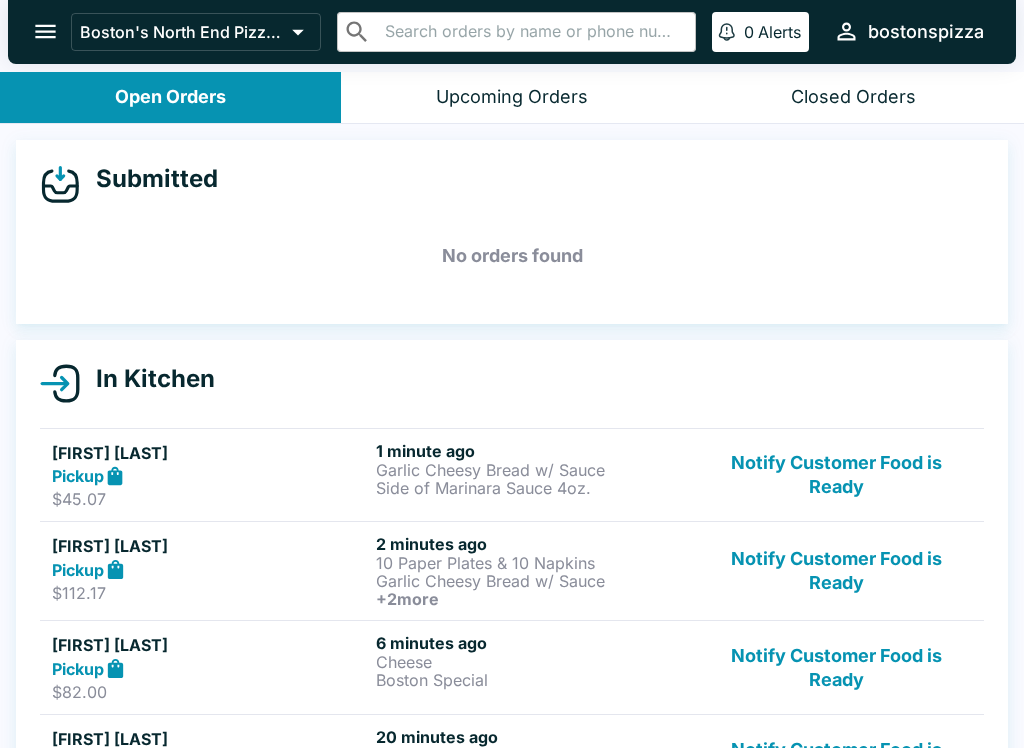 click on "Side of Marinara Sauce 4oz." at bounding box center [534, 488] 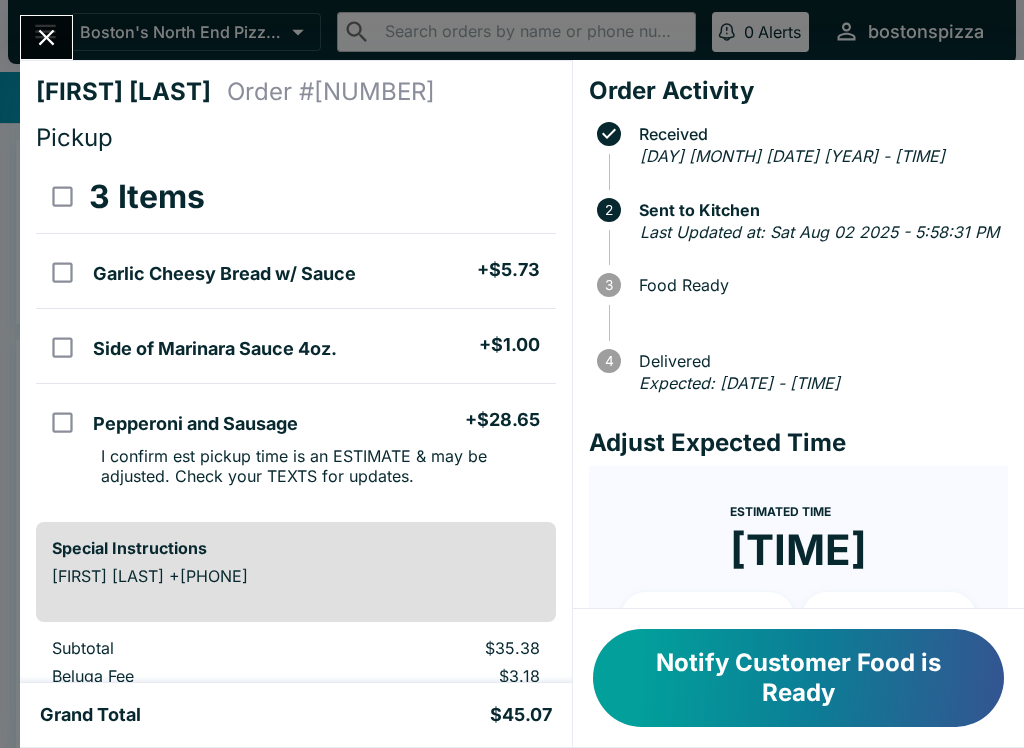 click 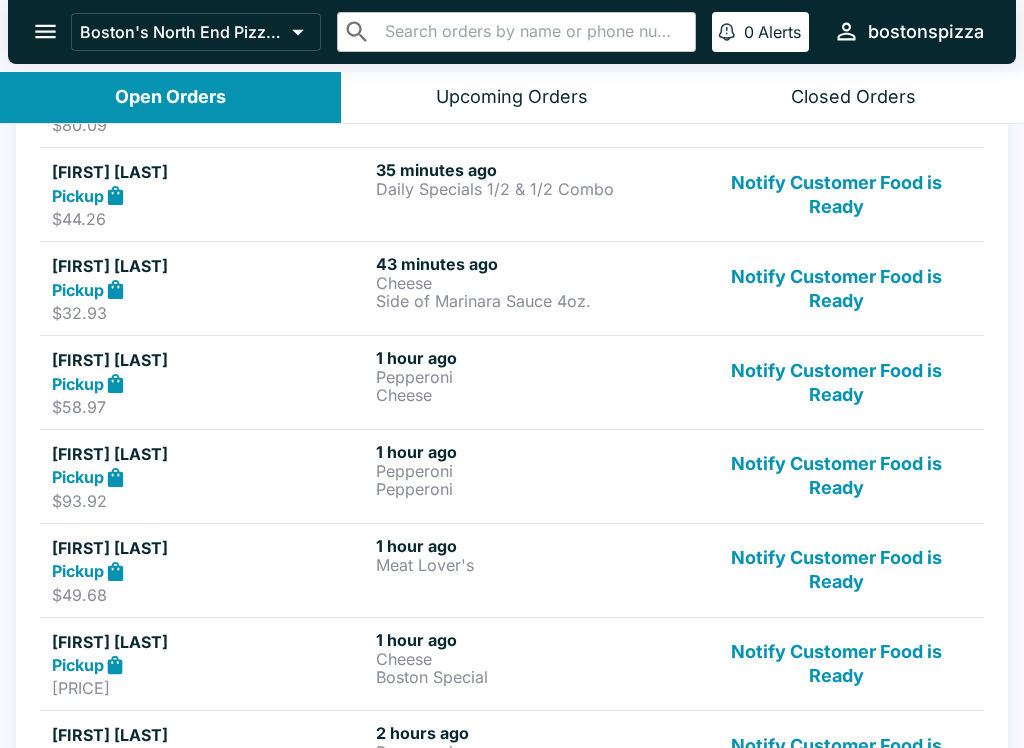 scroll, scrollTop: 1037, scrollLeft: 0, axis: vertical 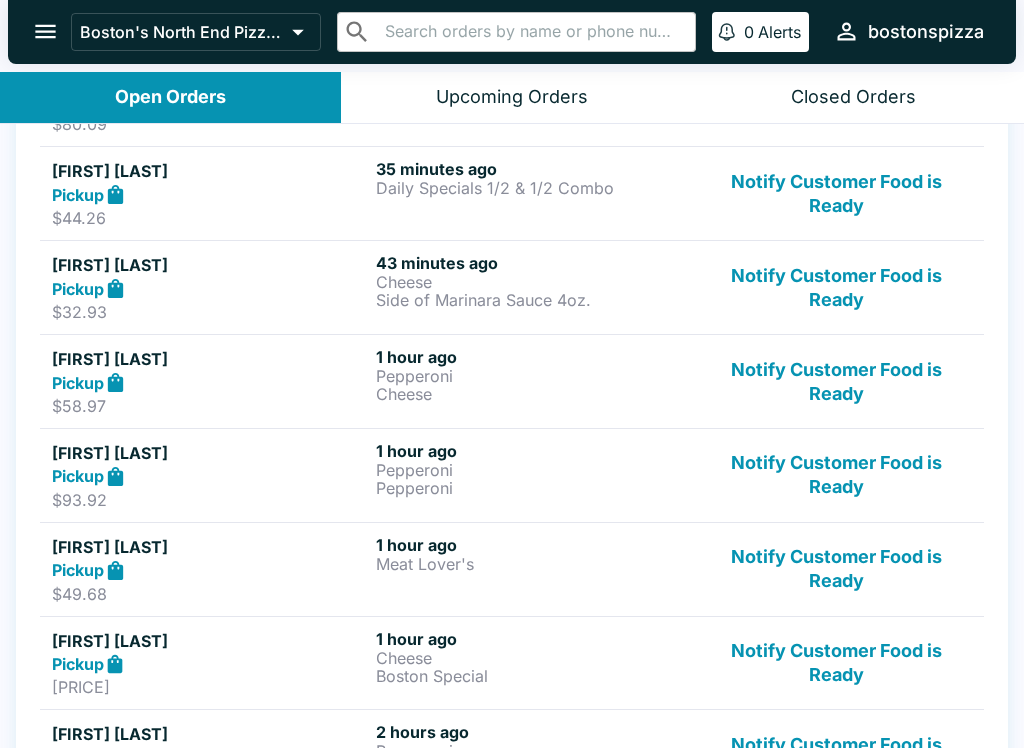 click on "Notify Customer Food is Ready" at bounding box center [836, 287] 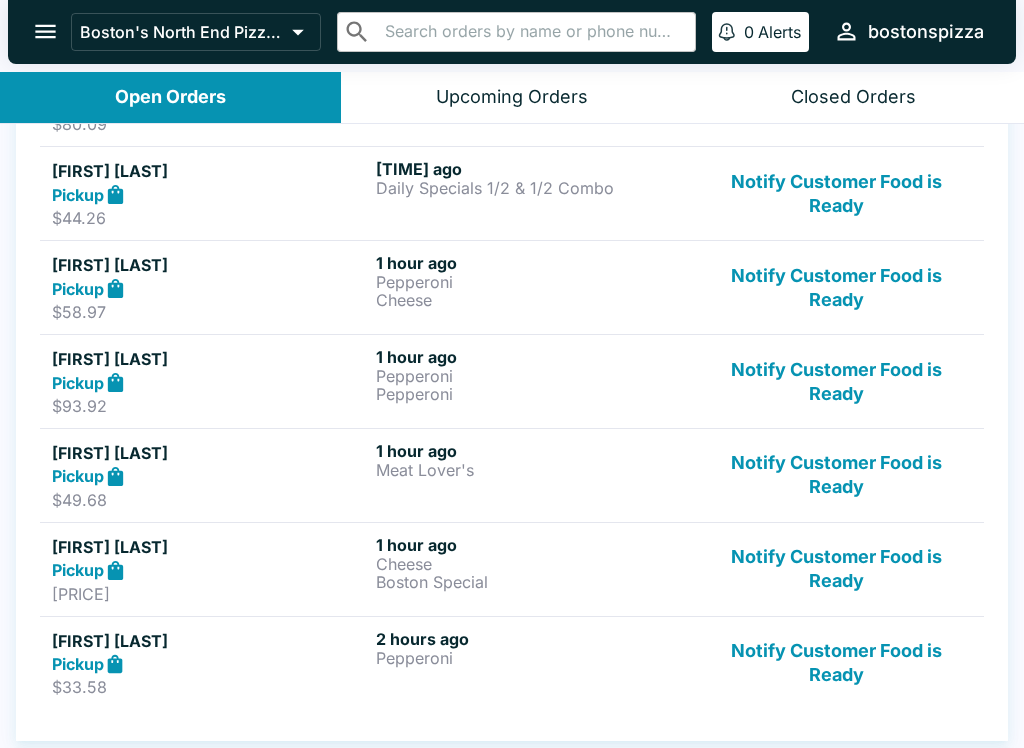 click on "Notify Customer Food is Ready" at bounding box center (836, 193) 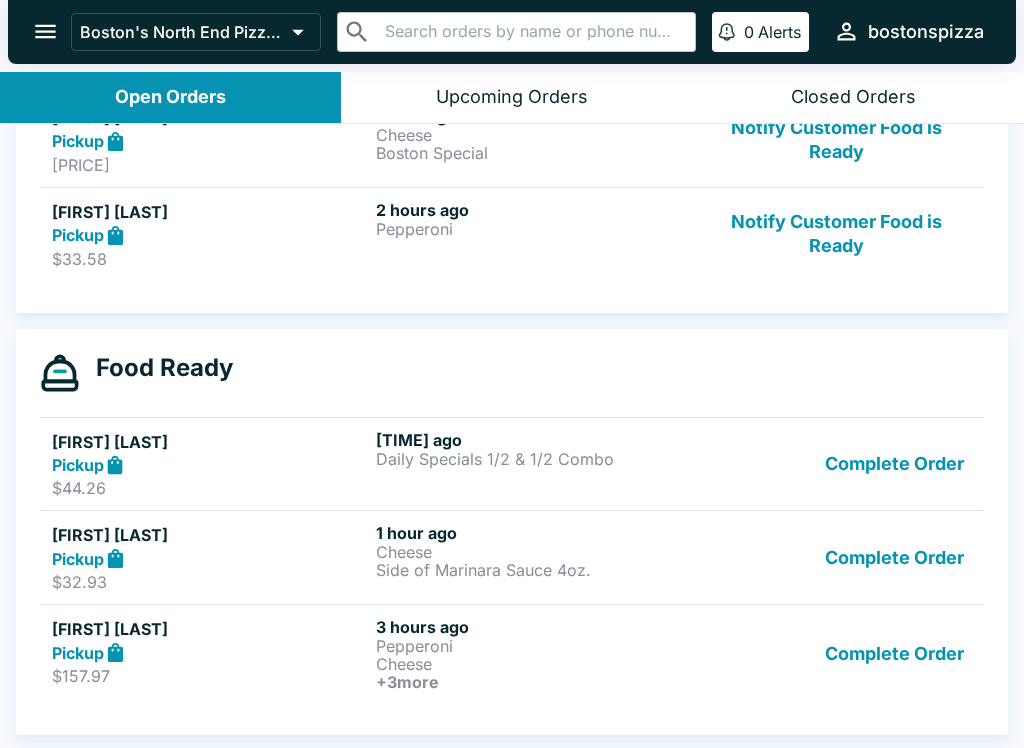 scroll, scrollTop: 1372, scrollLeft: 0, axis: vertical 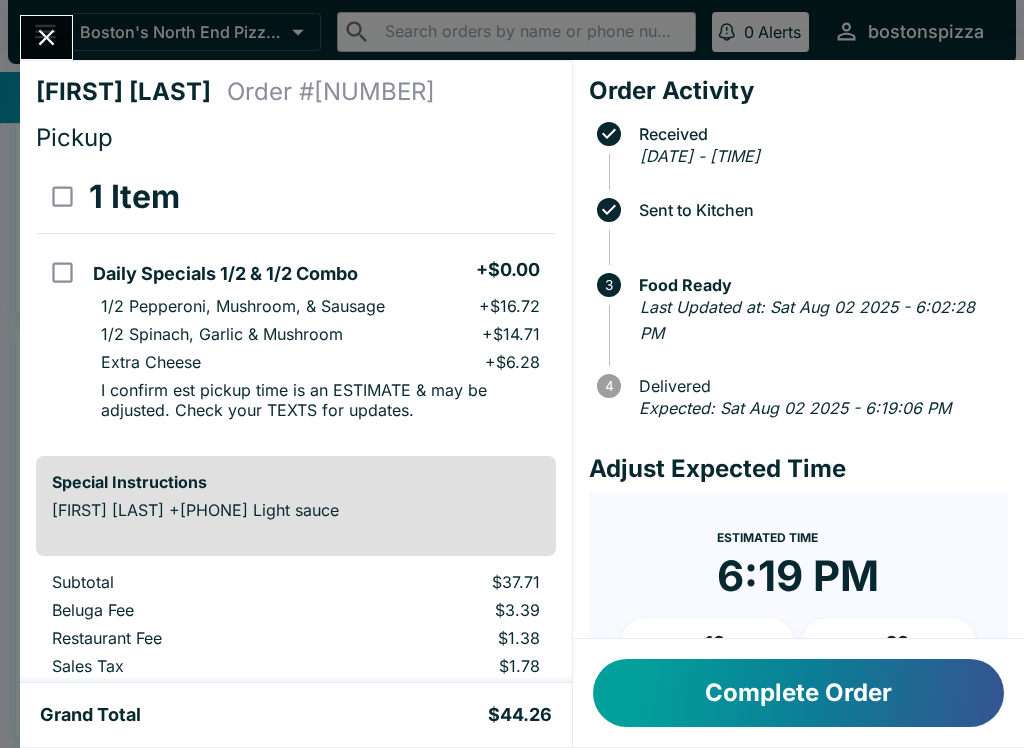 click at bounding box center (46, 37) 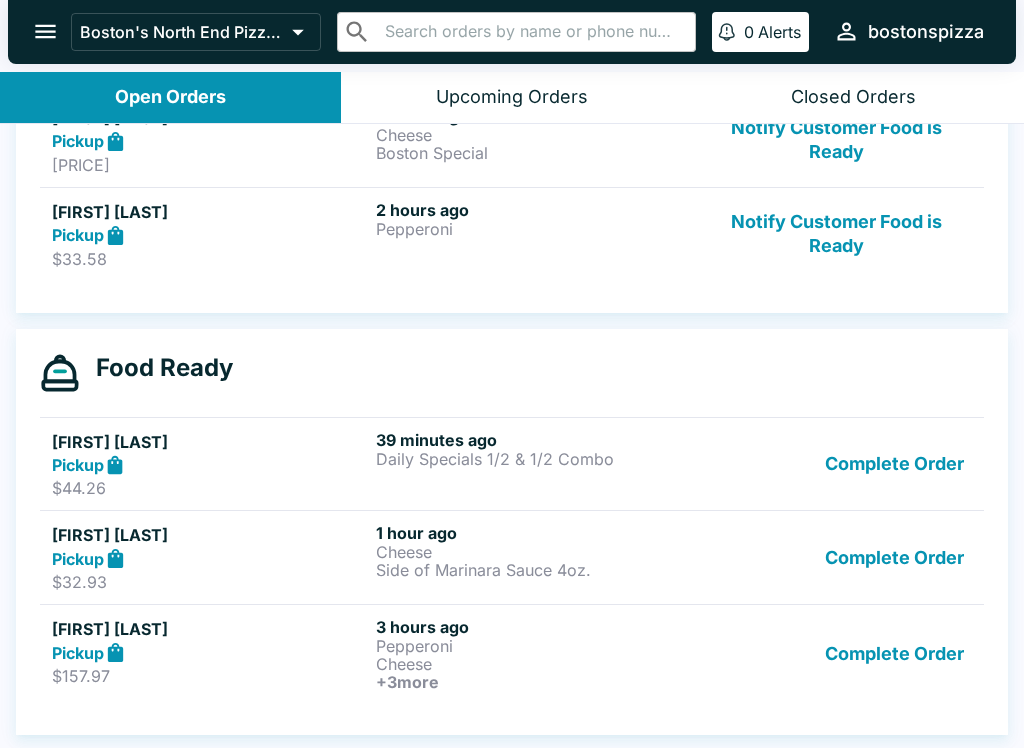 scroll, scrollTop: 3, scrollLeft: 0, axis: vertical 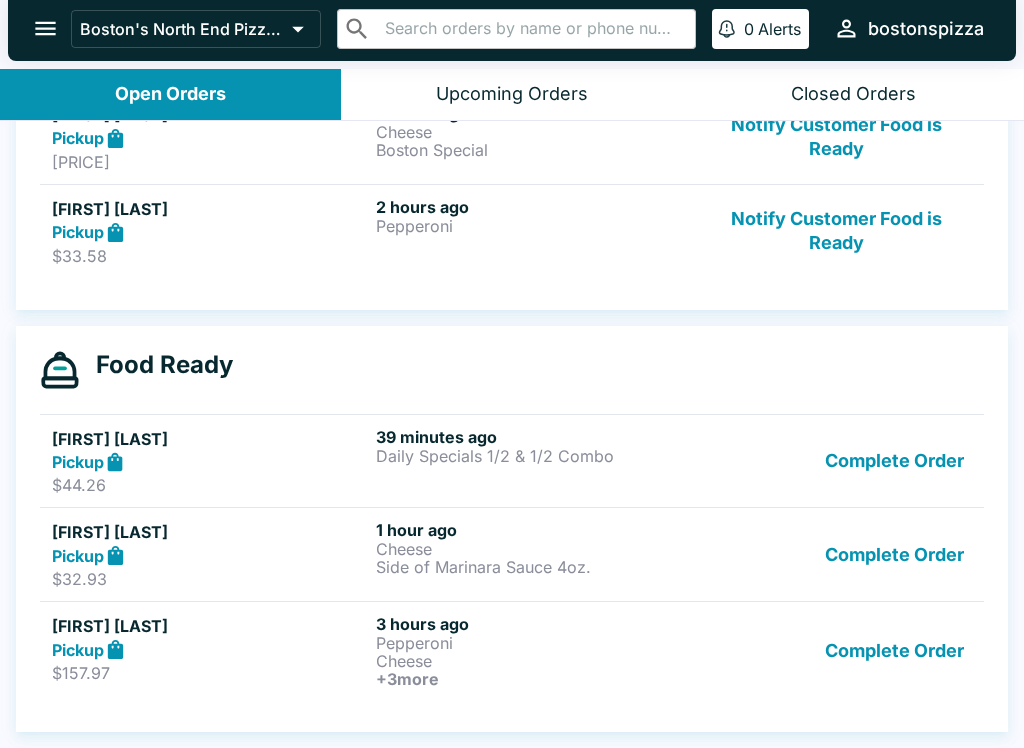 click on "Complete Order" at bounding box center [894, 554] 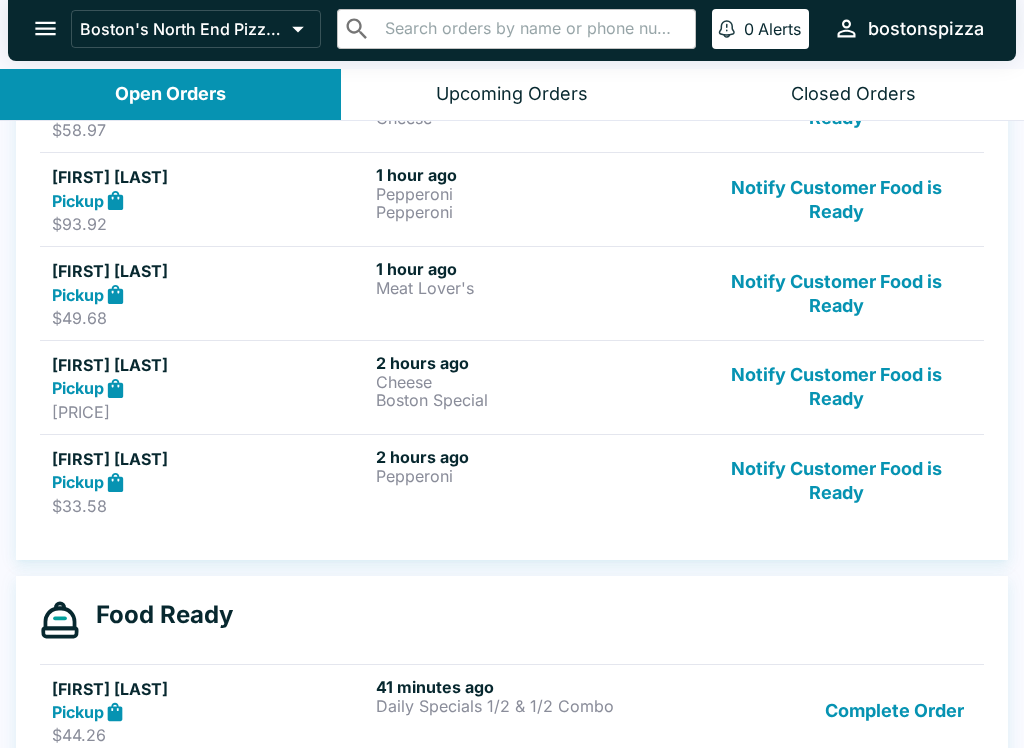 scroll, scrollTop: 1132, scrollLeft: 0, axis: vertical 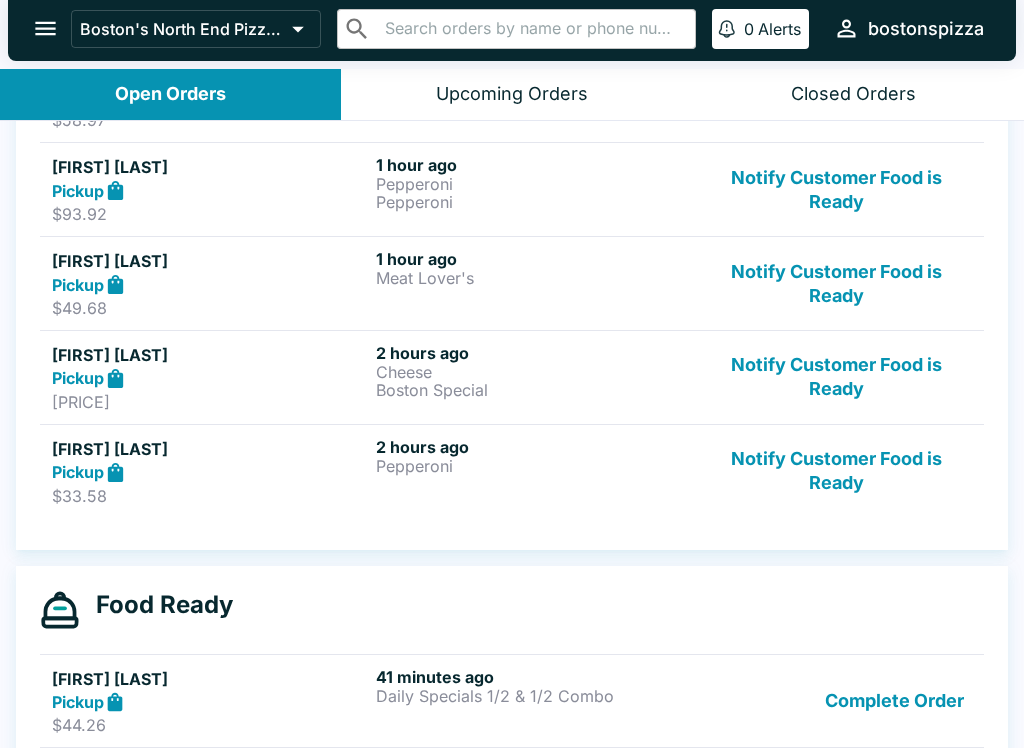 click on "Notify Customer Food is Ready" at bounding box center [836, 471] 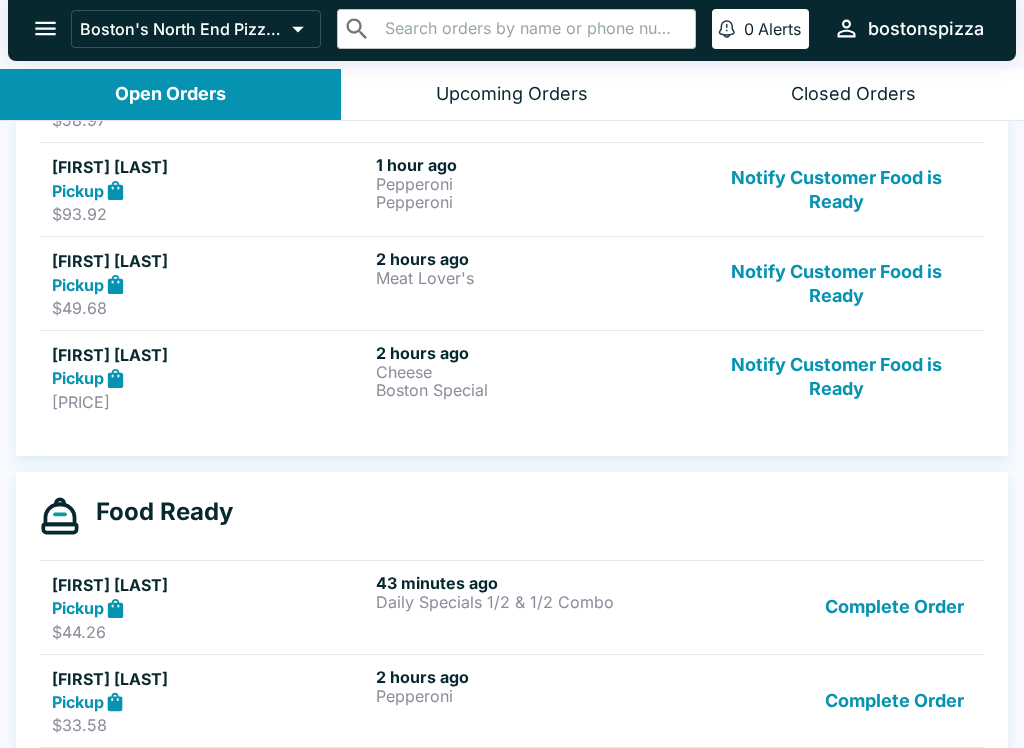 click on "Notify Customer Food is Ready" at bounding box center (836, 189) 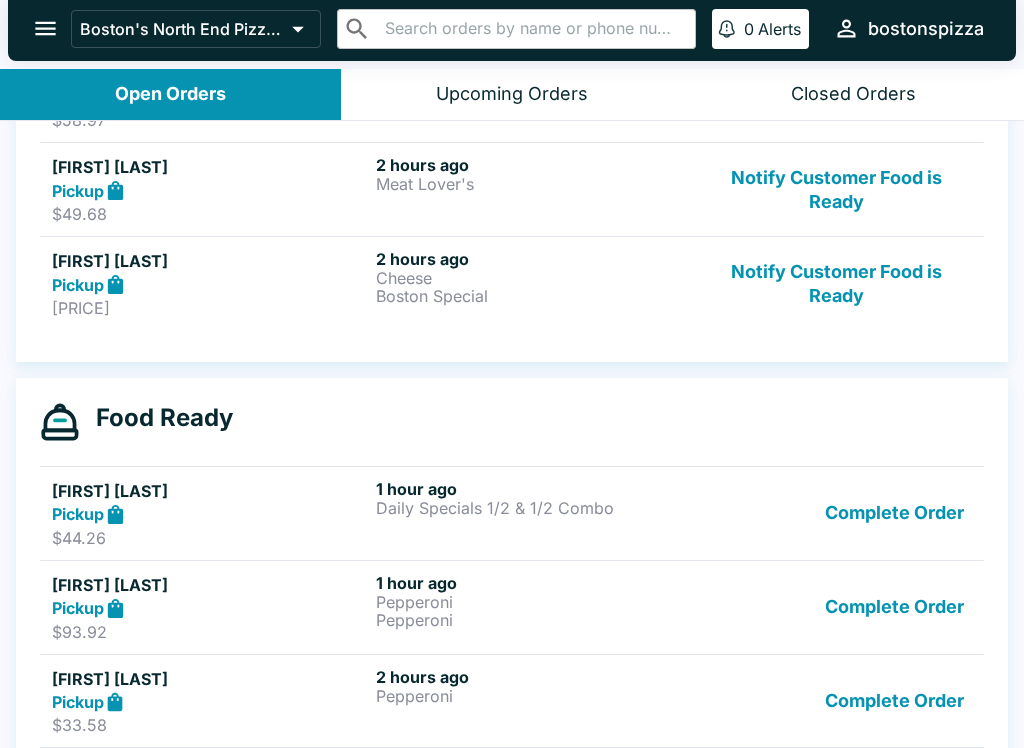 click on "Complete Order" at bounding box center [894, 513] 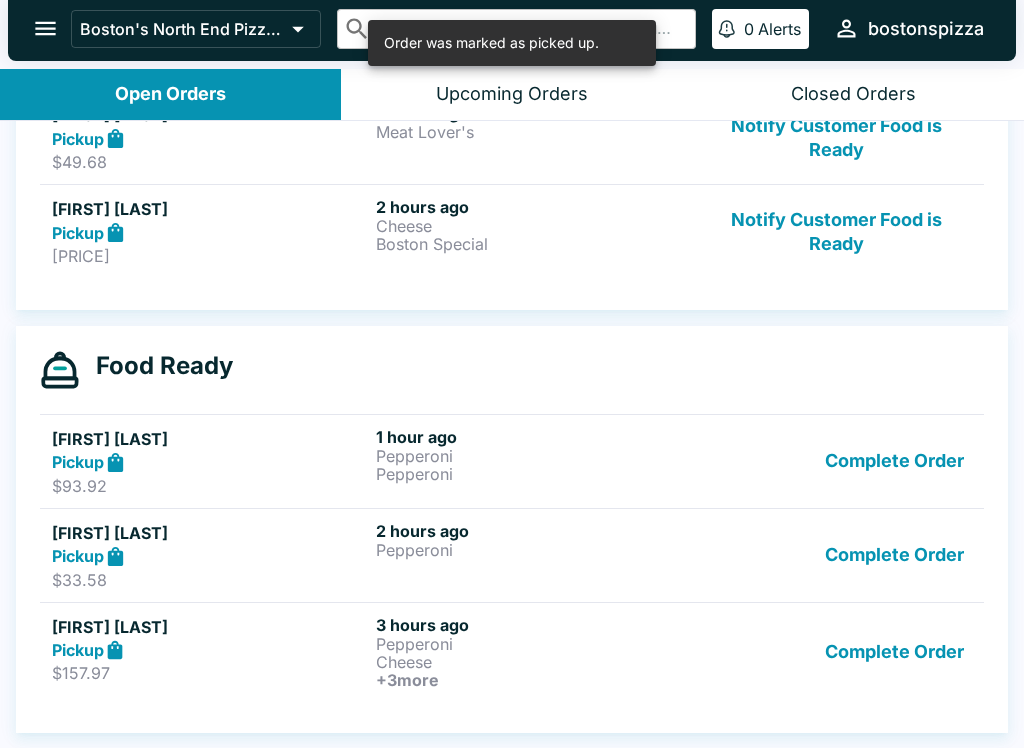 click on "Complete Order" at bounding box center [894, 555] 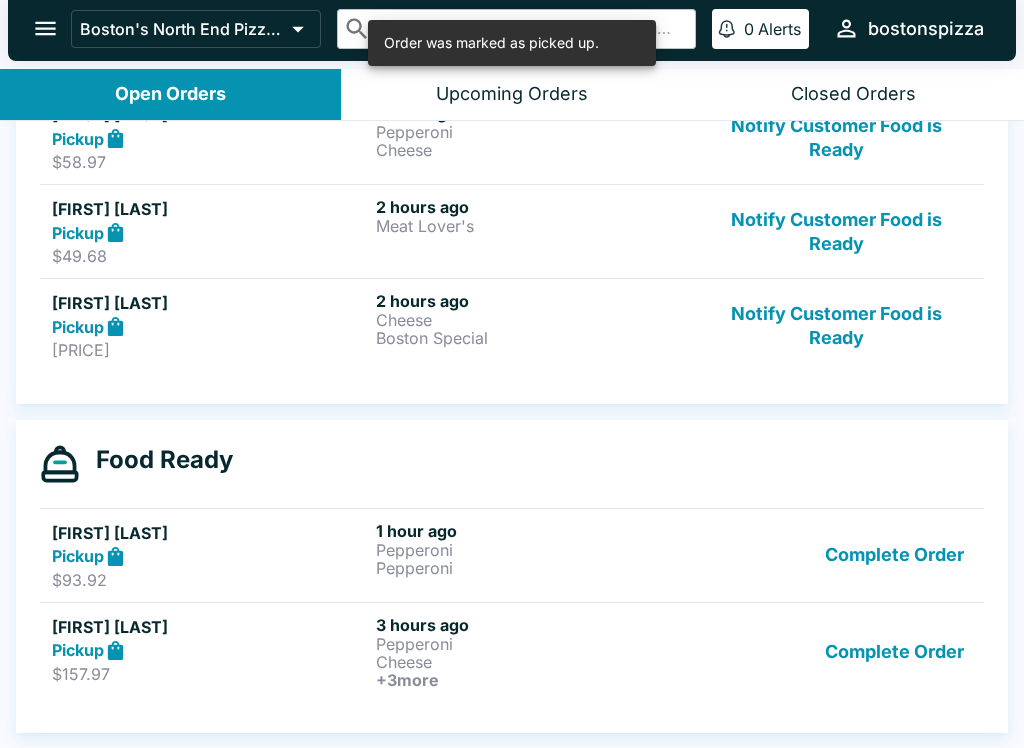 scroll, scrollTop: 1090, scrollLeft: 0, axis: vertical 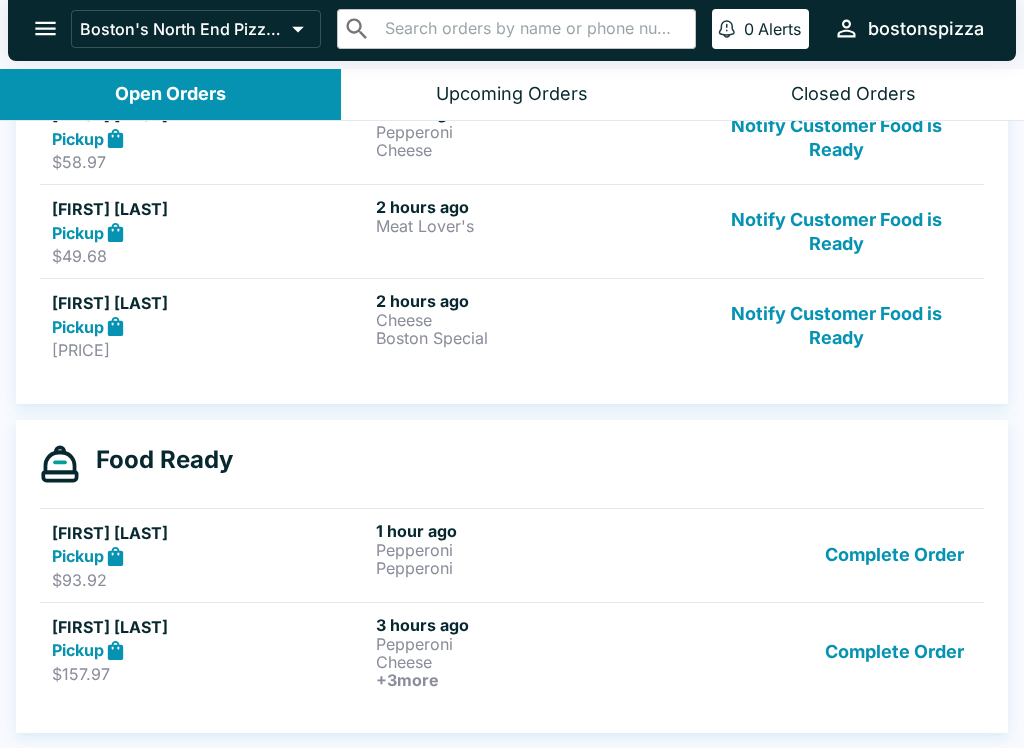 click on "Notify Customer Food is Ready" at bounding box center (836, 325) 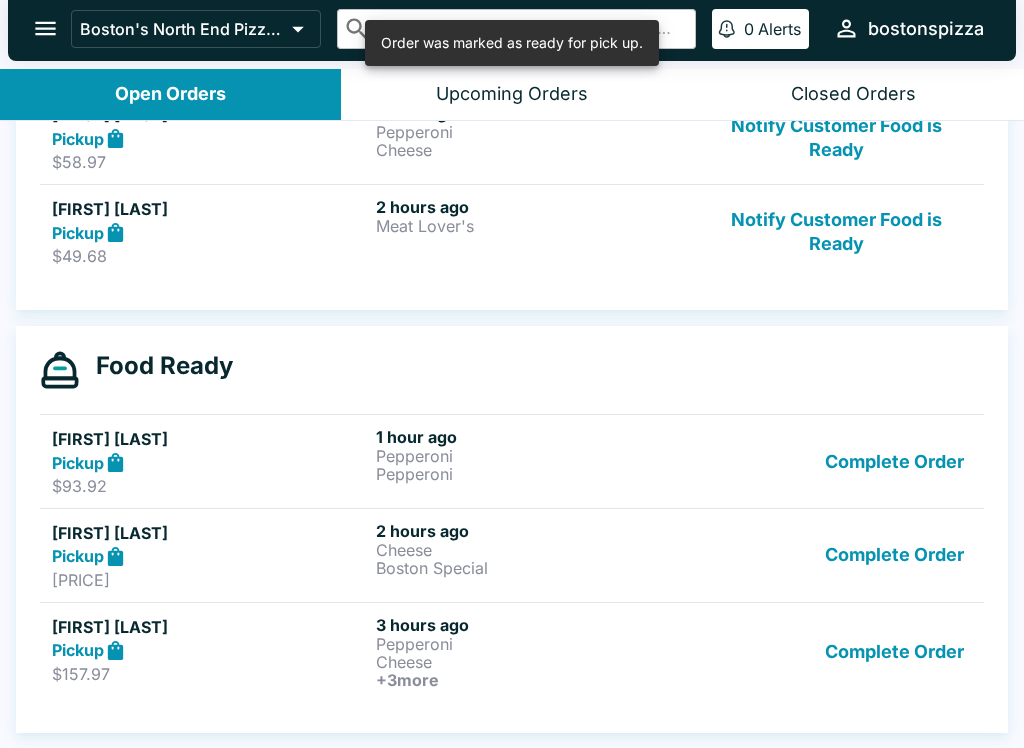 click on "Complete Order" at bounding box center [894, 555] 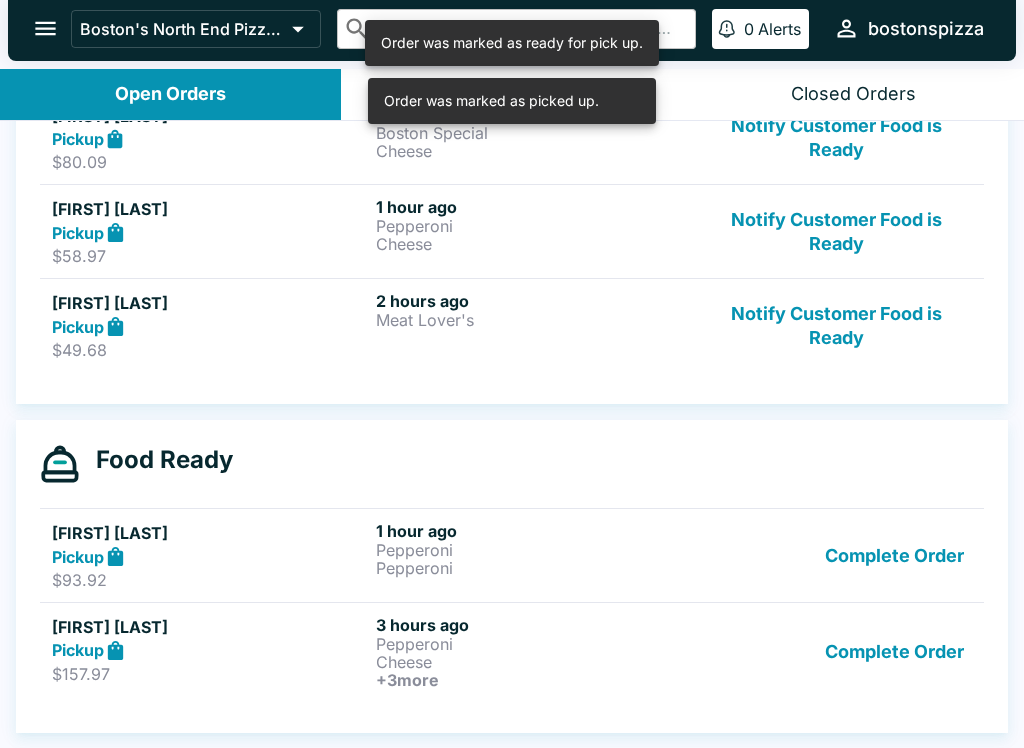 scroll, scrollTop: 996, scrollLeft: 0, axis: vertical 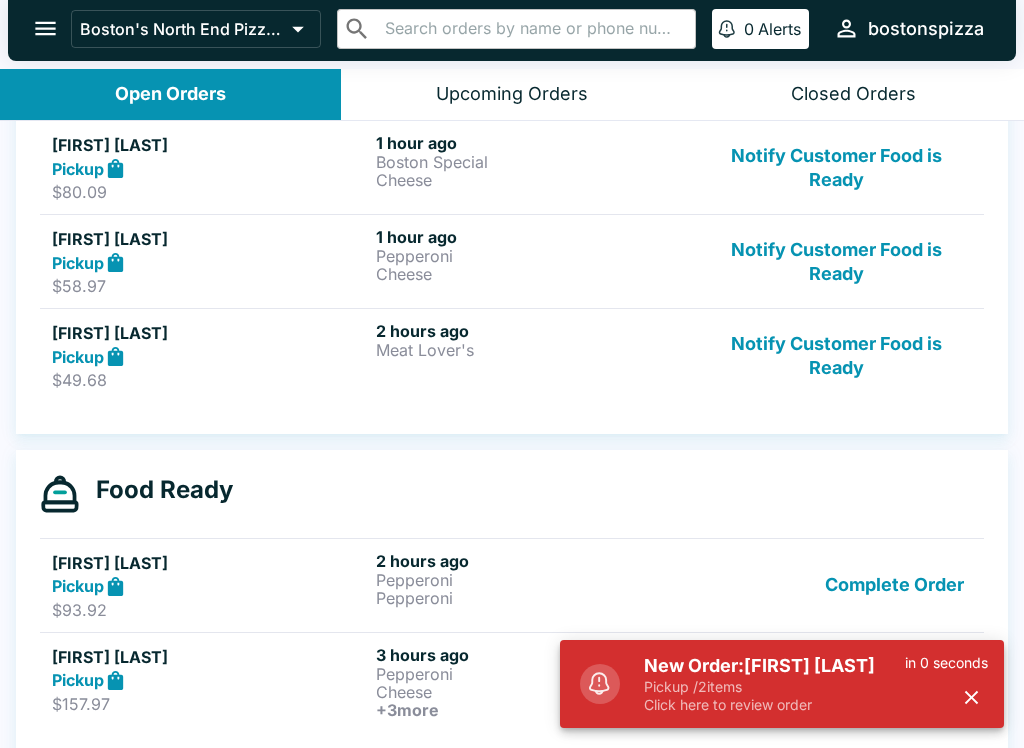 click on "New Order:  [FIRST] [LAST]" at bounding box center [774, 666] 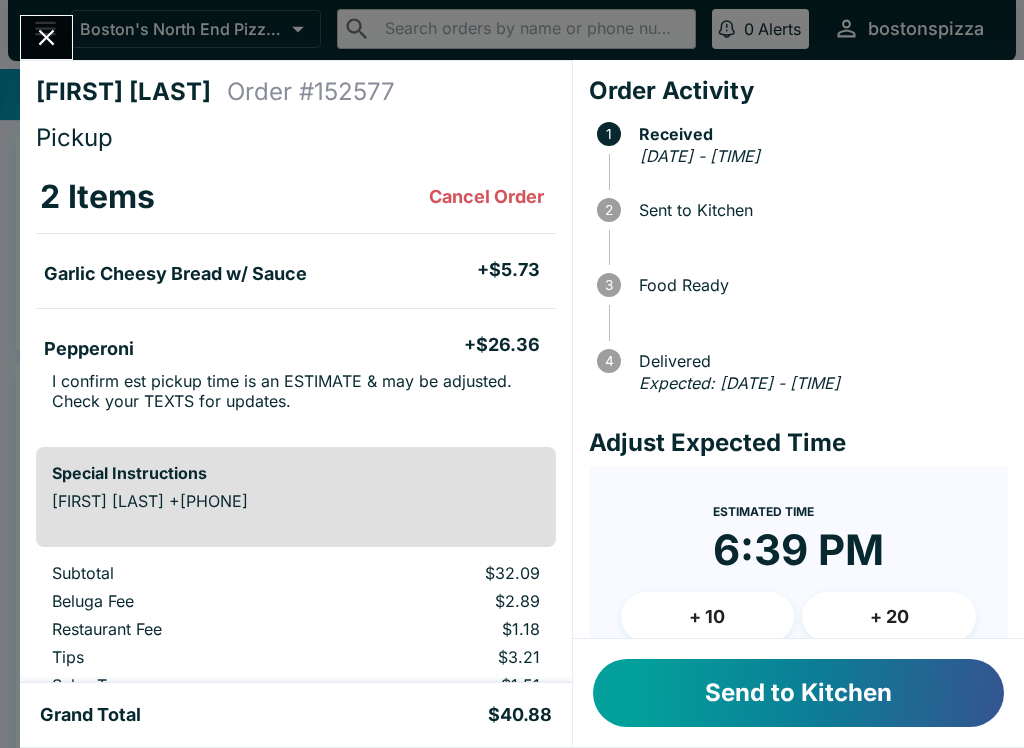 scroll, scrollTop: 0, scrollLeft: 0, axis: both 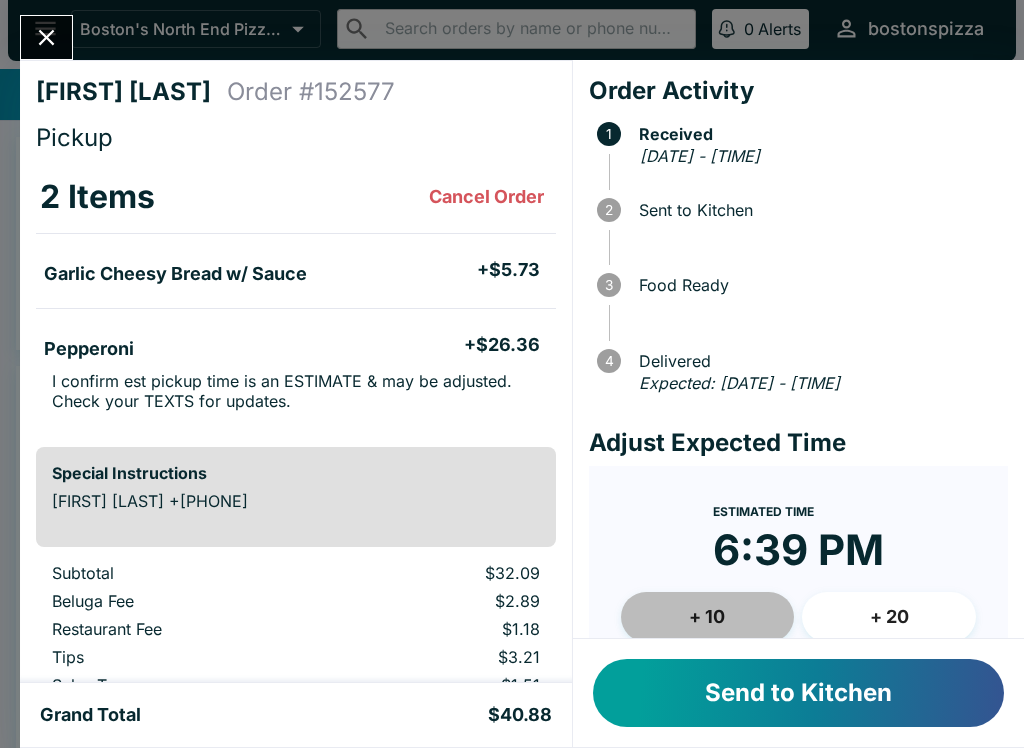 click on "+ 10" at bounding box center (708, 617) 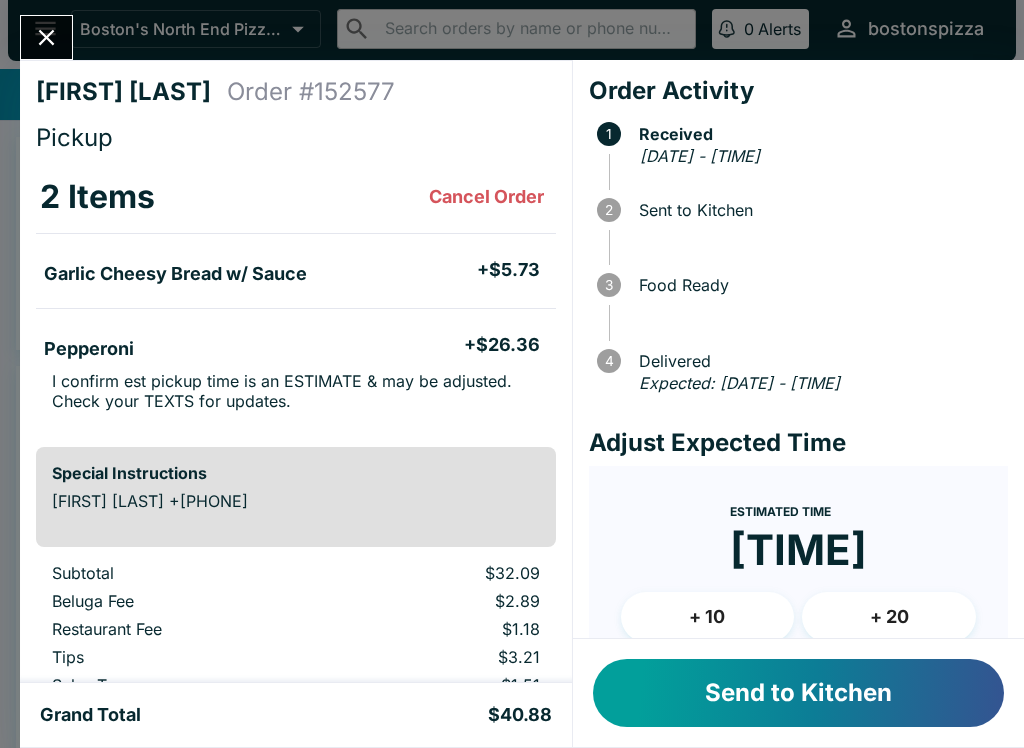 click on "+ 10" at bounding box center [708, 617] 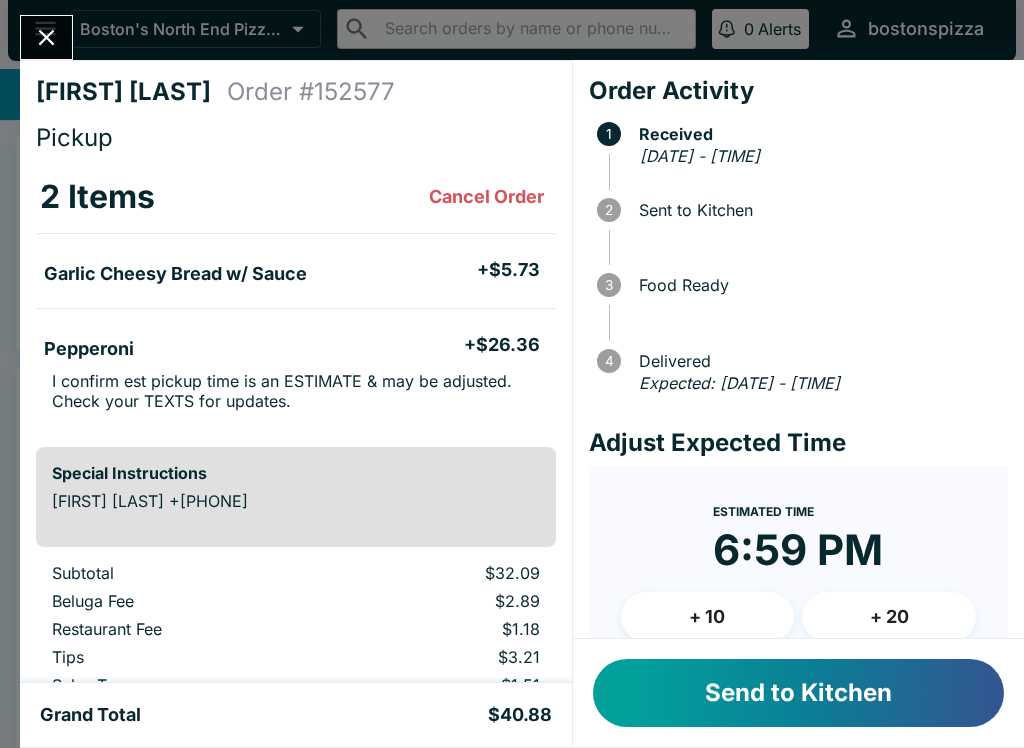 click on "+ 10" at bounding box center (708, 617) 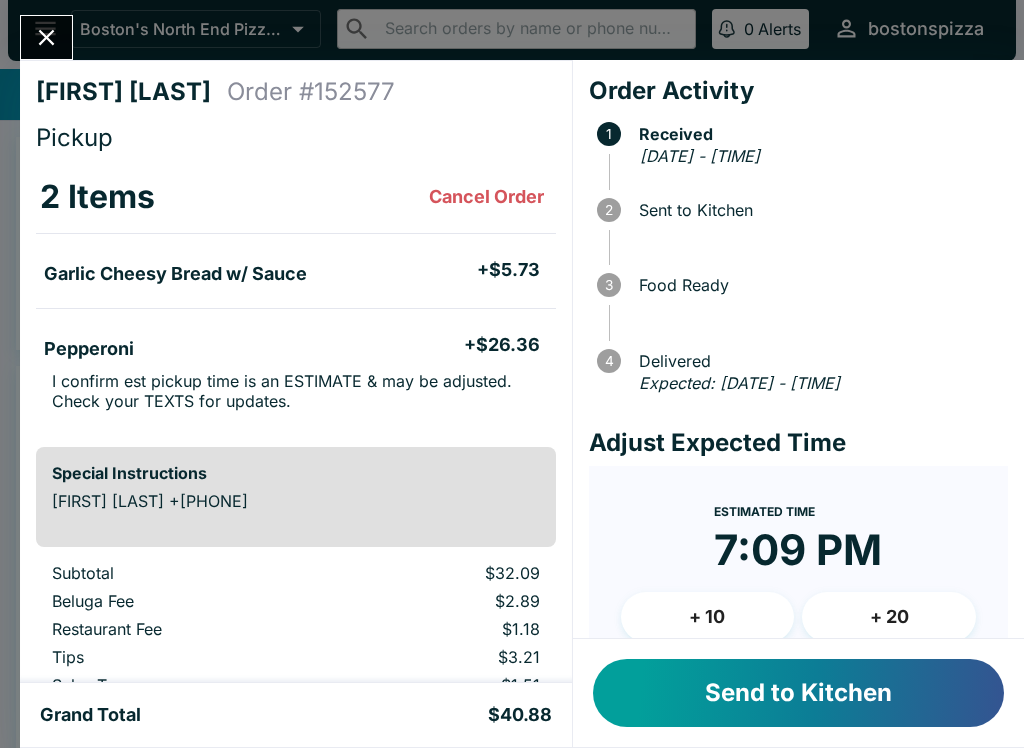 click on "Send to Kitchen" at bounding box center [798, 693] 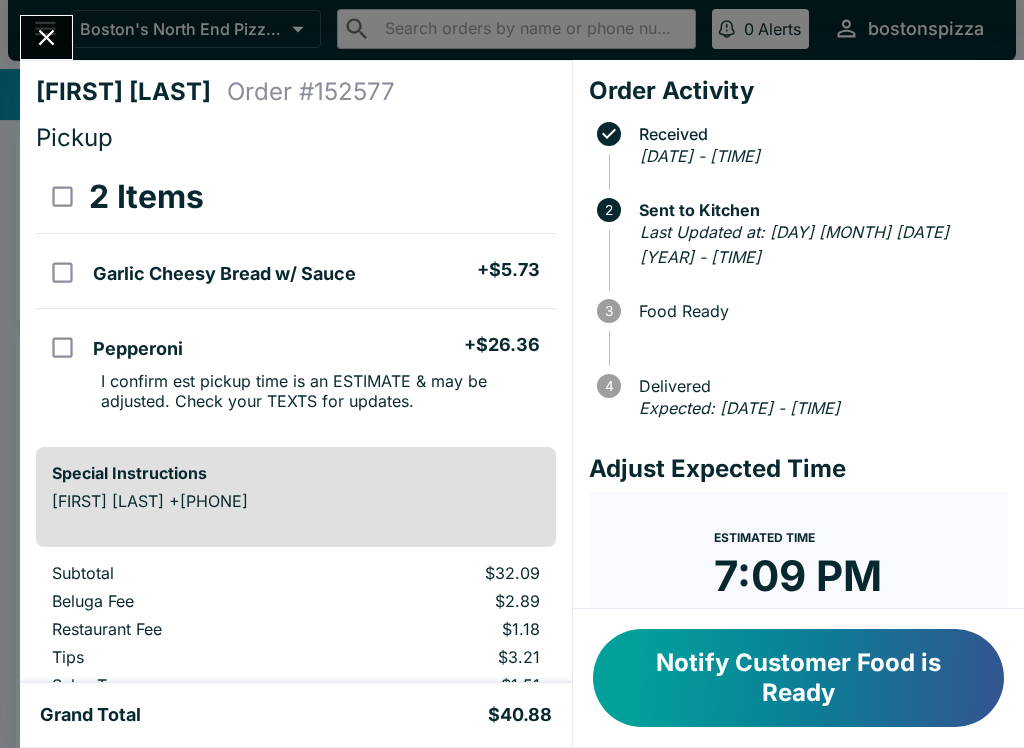click on "[FIRST] [LAST] Order # [NUMBER] Pickup 2 Items Garlic Cheesy Bread w/ Sauce + $[PRICE] Pepperoni + $[PRICE] I confirm est pickup time is an ESTIMATE & may be adjusted. Check your TEXTS for updates. Special Instructions [FIRST] [LAST] +[PHONE] Subtotal $[PRICE] Beluga Fee $[PRICE] Restaurant Fee $[PRICE] Tips $[PRICE] Sales Tax $[PRICE] Preview Receipt Print Receipt" at bounding box center [296, 371] 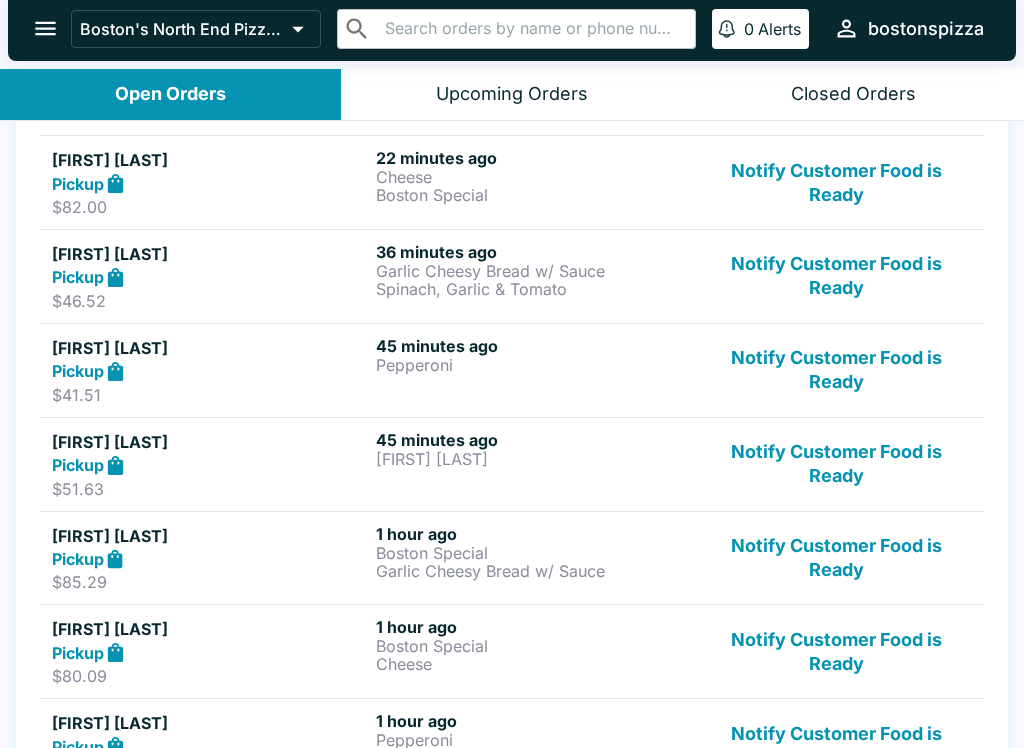 scroll, scrollTop: 596, scrollLeft: 0, axis: vertical 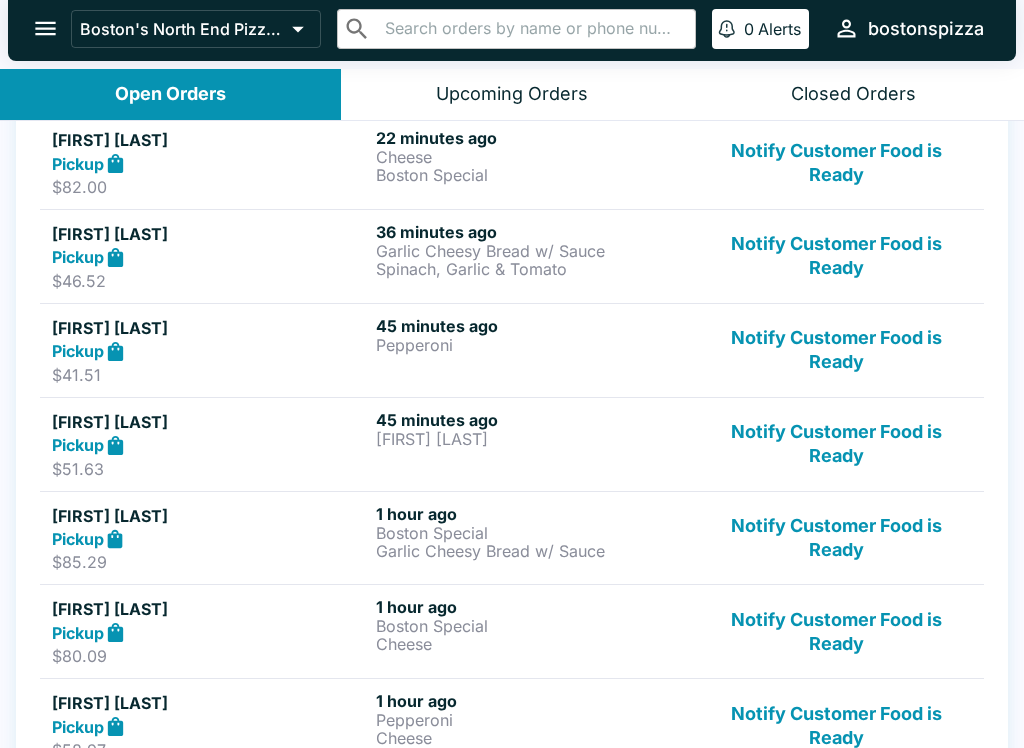 click on "Notify Customer Food is Ready" at bounding box center (836, 350) 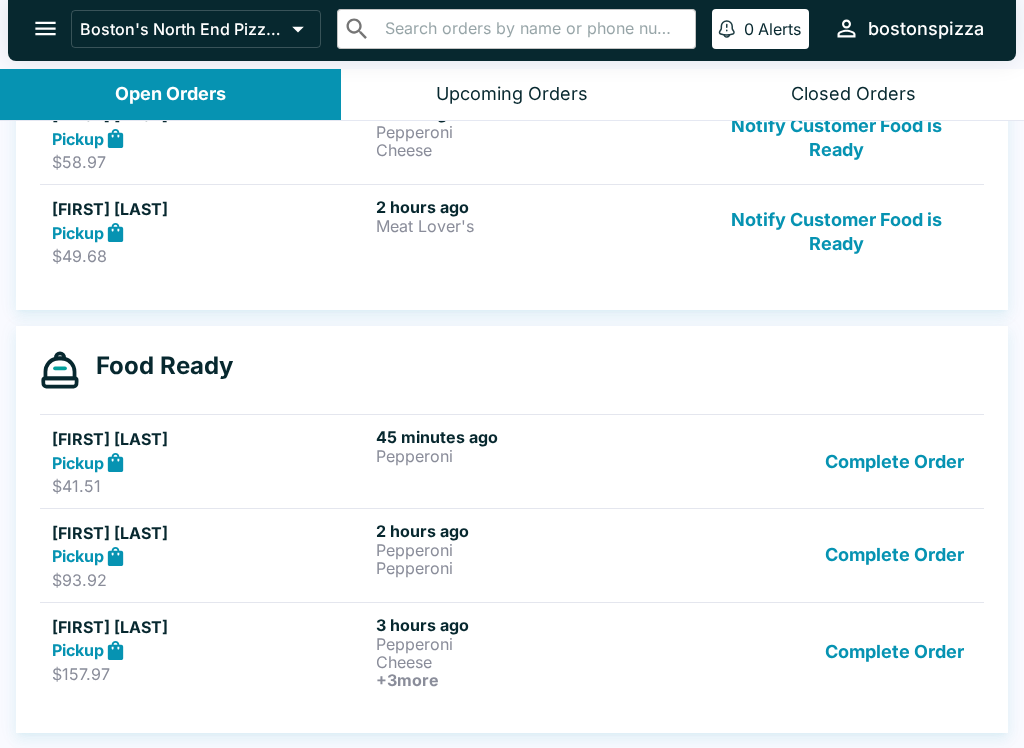click on "Complete Order" at bounding box center [894, 461] 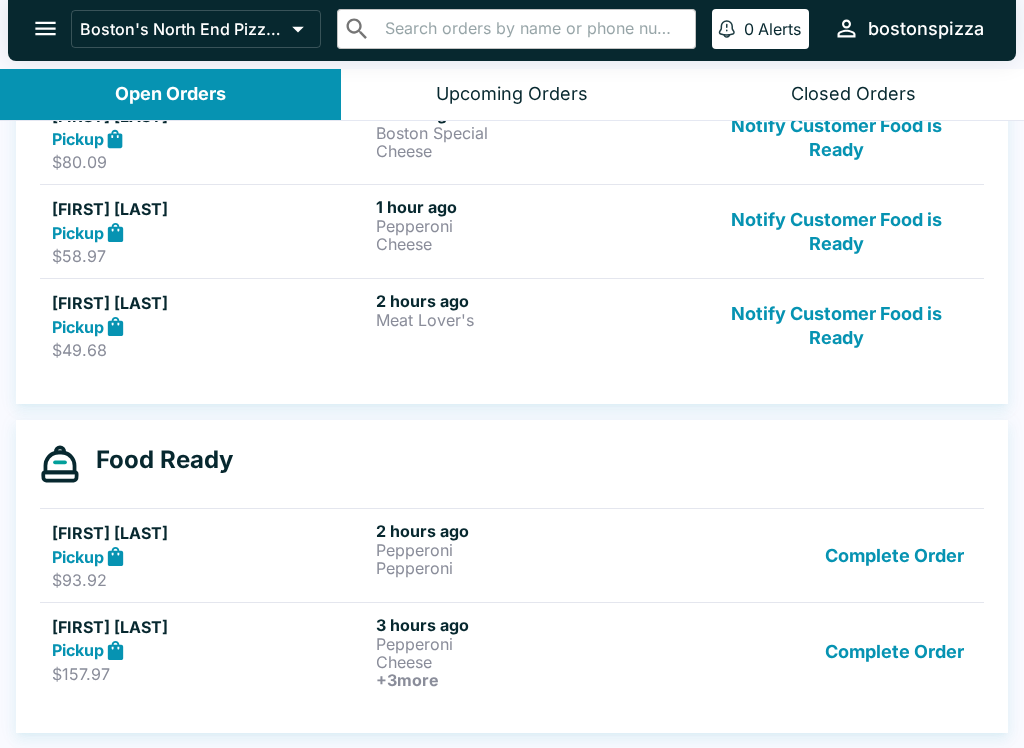 scroll, scrollTop: 996, scrollLeft: 0, axis: vertical 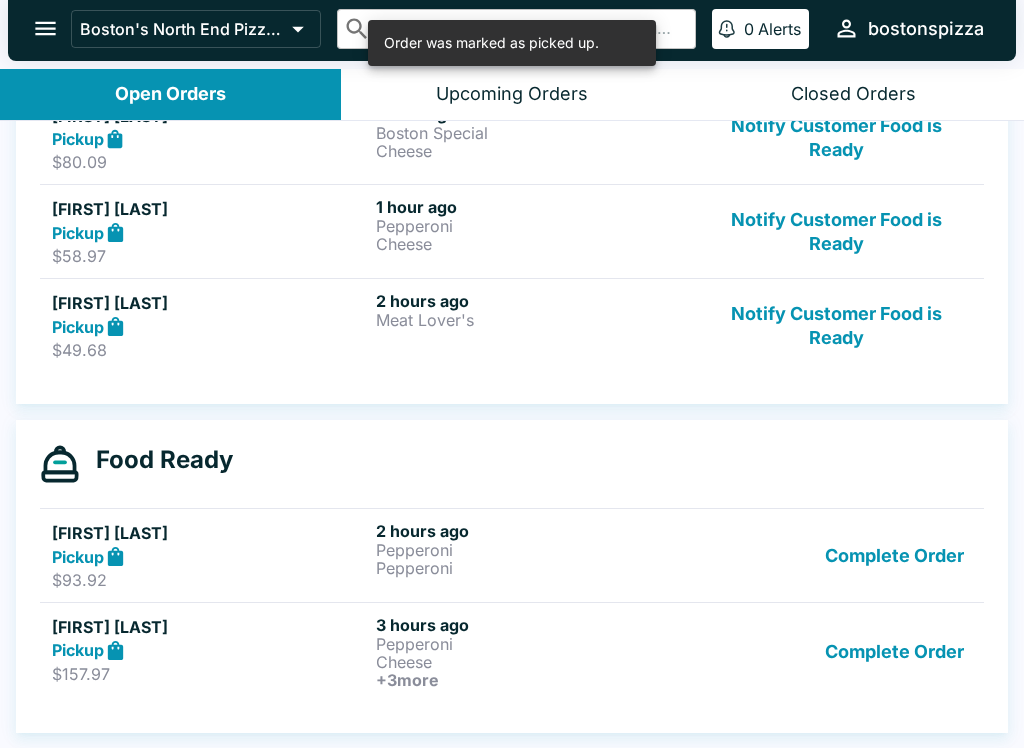 click on "Complete Order" at bounding box center [894, 652] 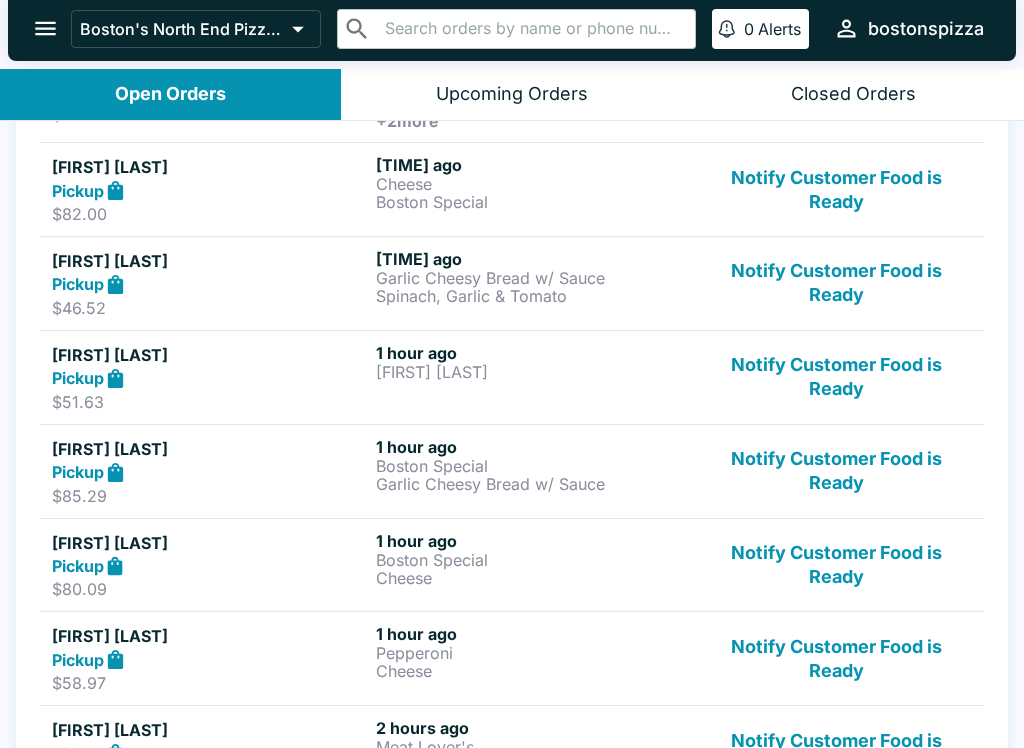 scroll, scrollTop: 552, scrollLeft: 0, axis: vertical 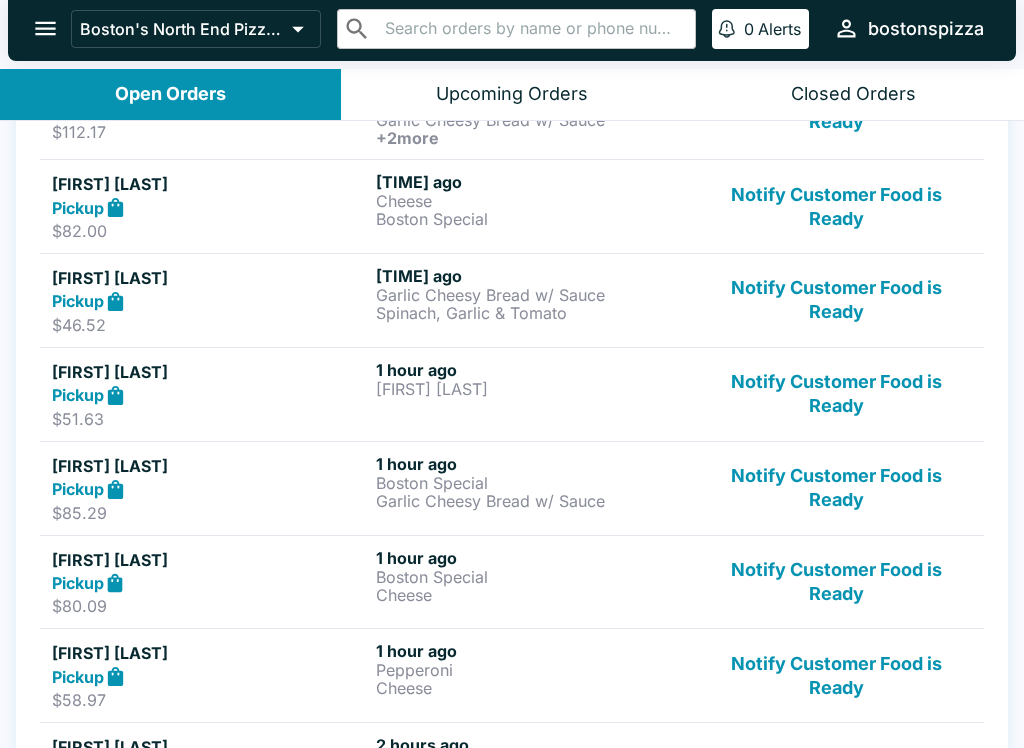 click on "Notify Customer Food is Ready" at bounding box center [836, 394] 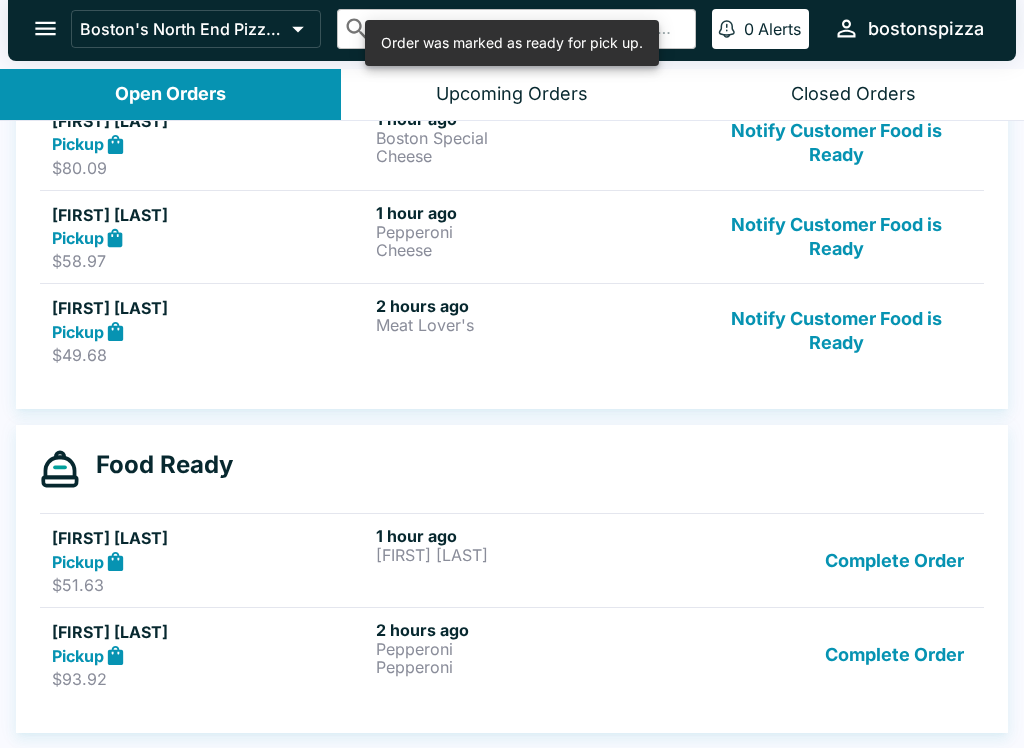scroll, scrollTop: 897, scrollLeft: 0, axis: vertical 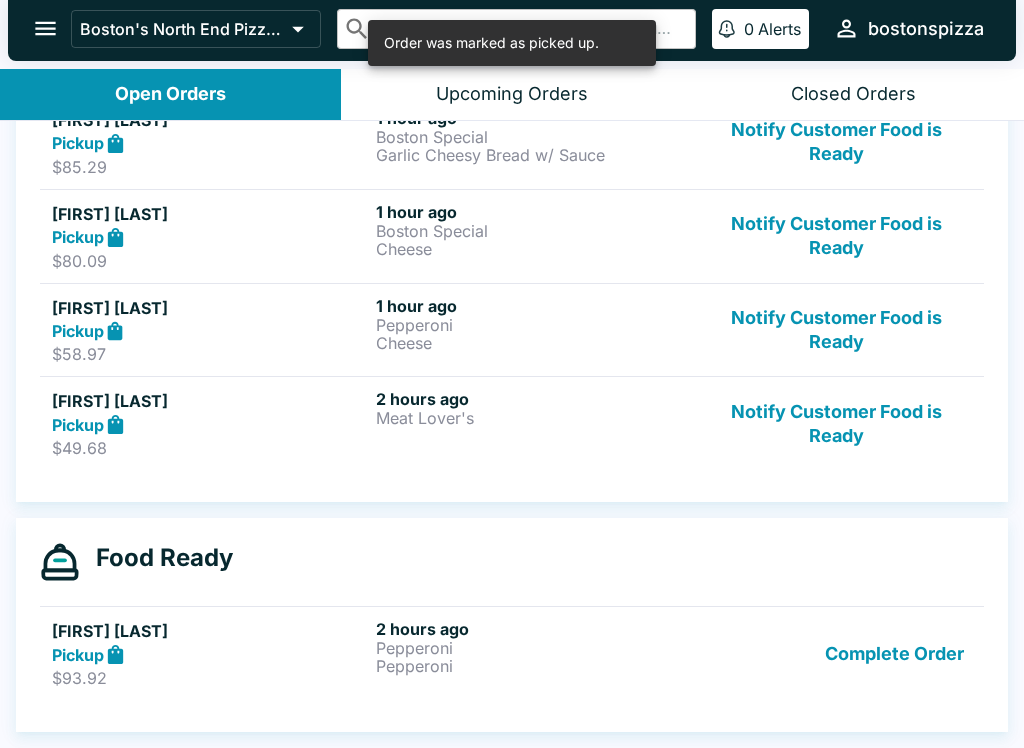 click on "Complete Order" at bounding box center (894, 653) 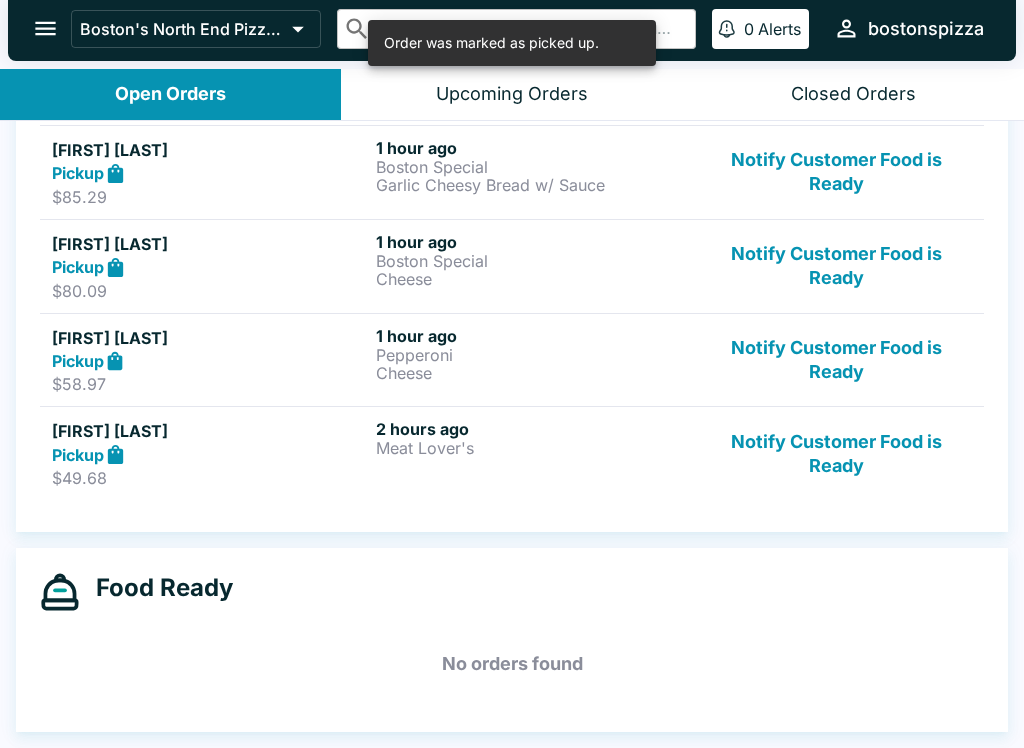 scroll, scrollTop: 774, scrollLeft: 0, axis: vertical 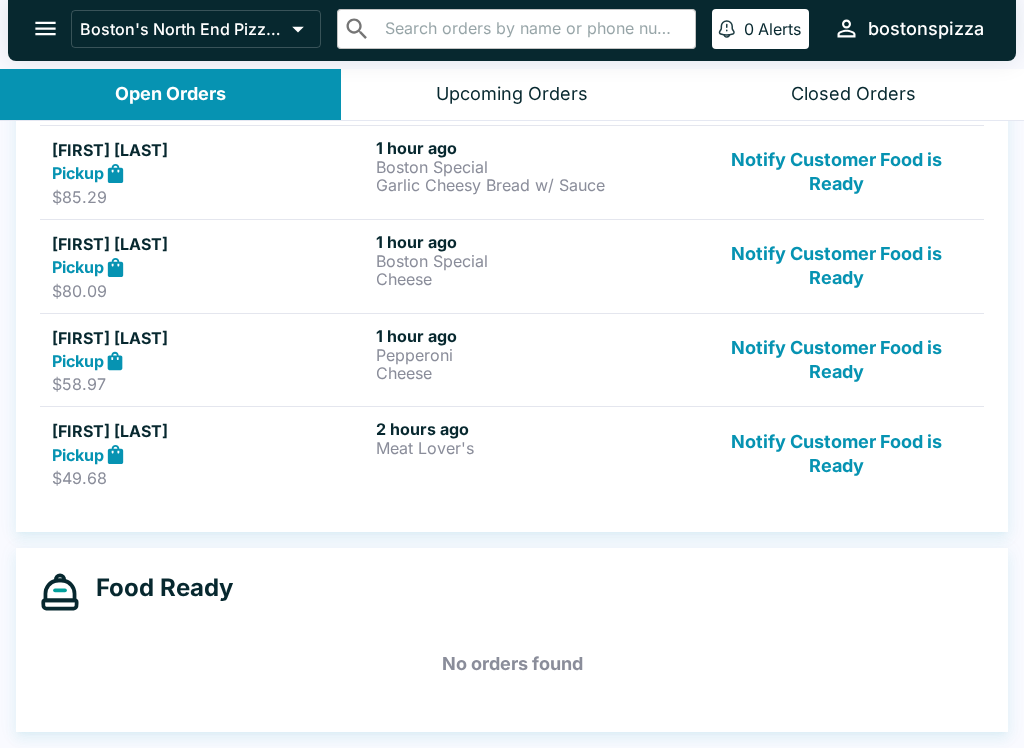 click on "Notify Customer Food is Ready" at bounding box center [836, 266] 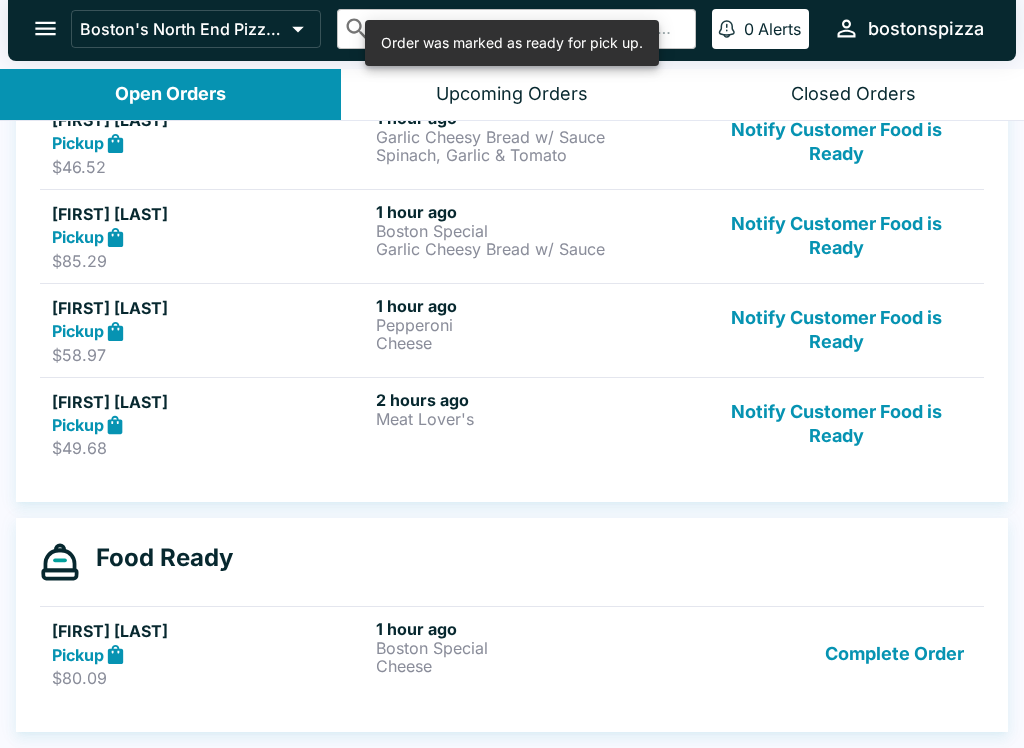 click on "Complete Order" at bounding box center [894, 653] 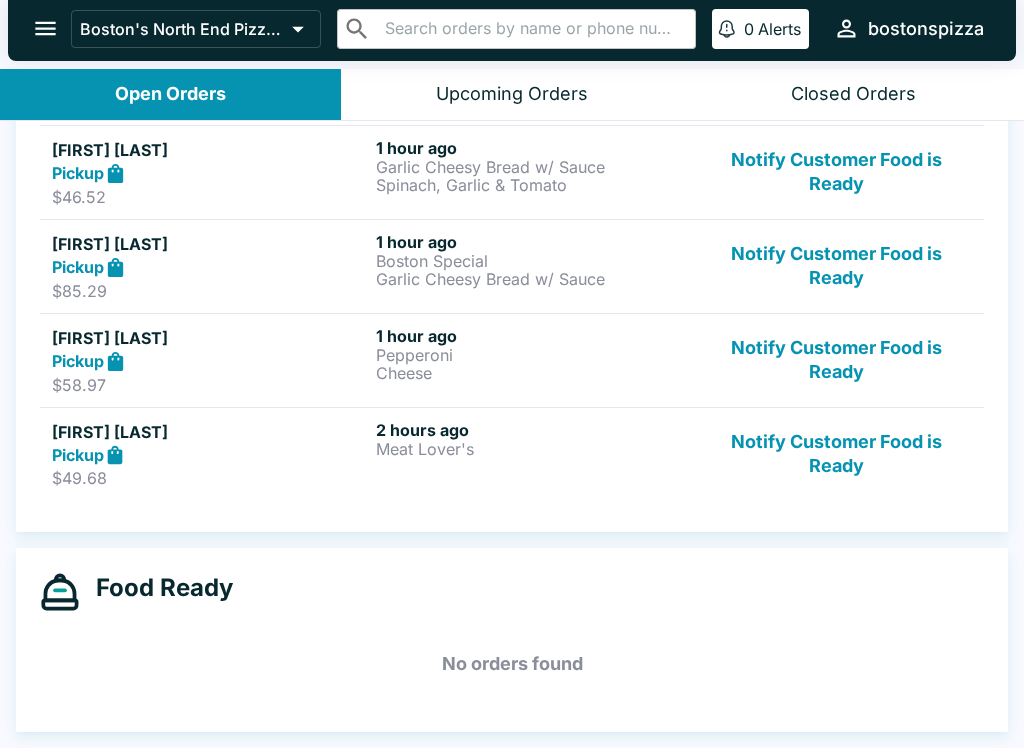 scroll, scrollTop: 680, scrollLeft: 0, axis: vertical 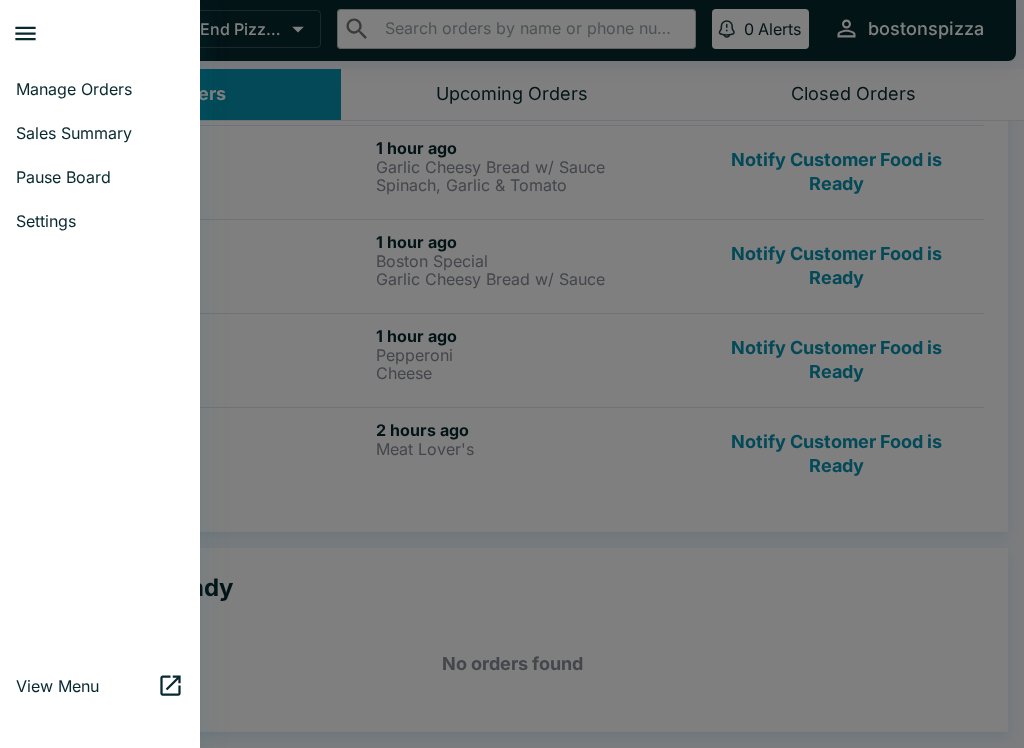 click on "Manage Orders" at bounding box center (100, 89) 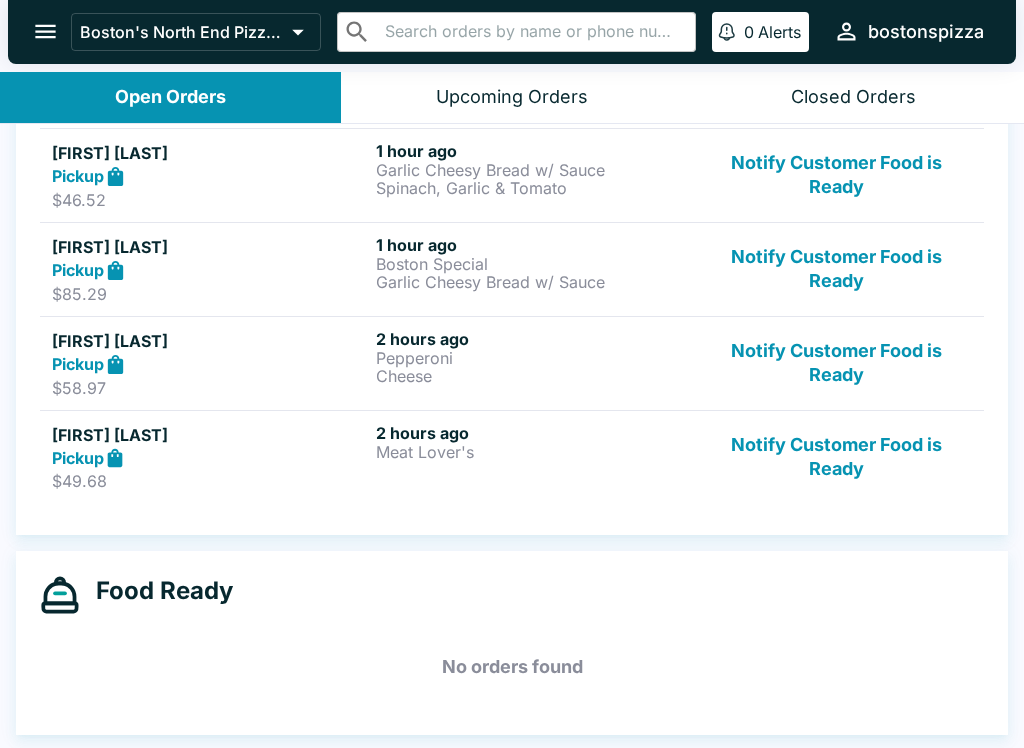 click 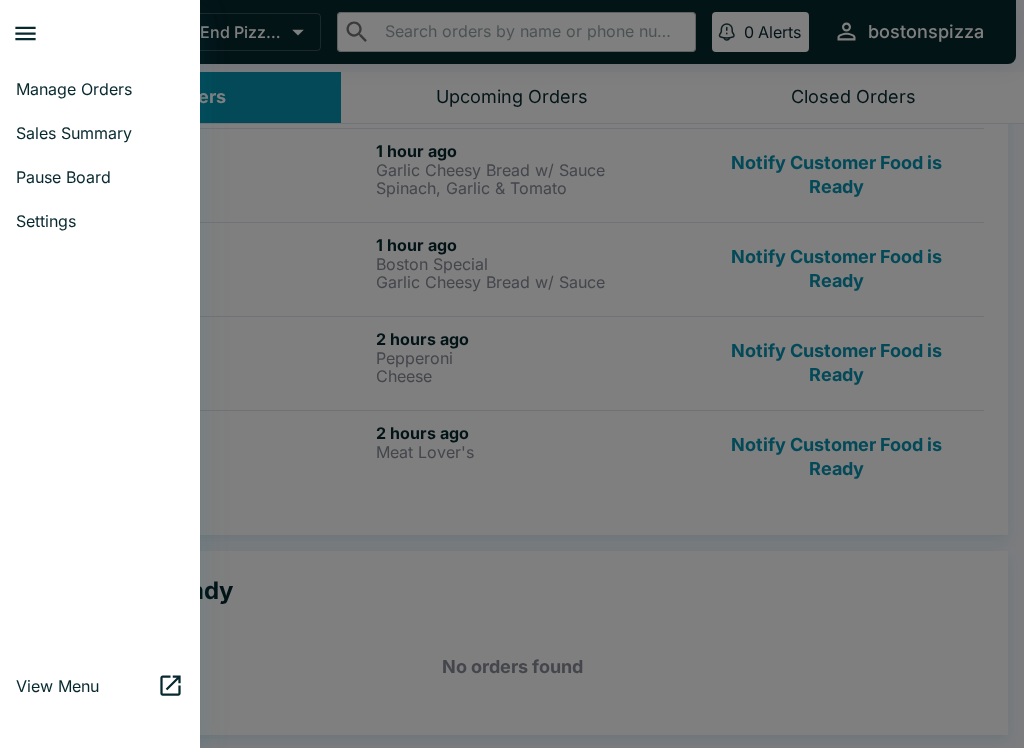 click on "Sales Summary" at bounding box center [100, 133] 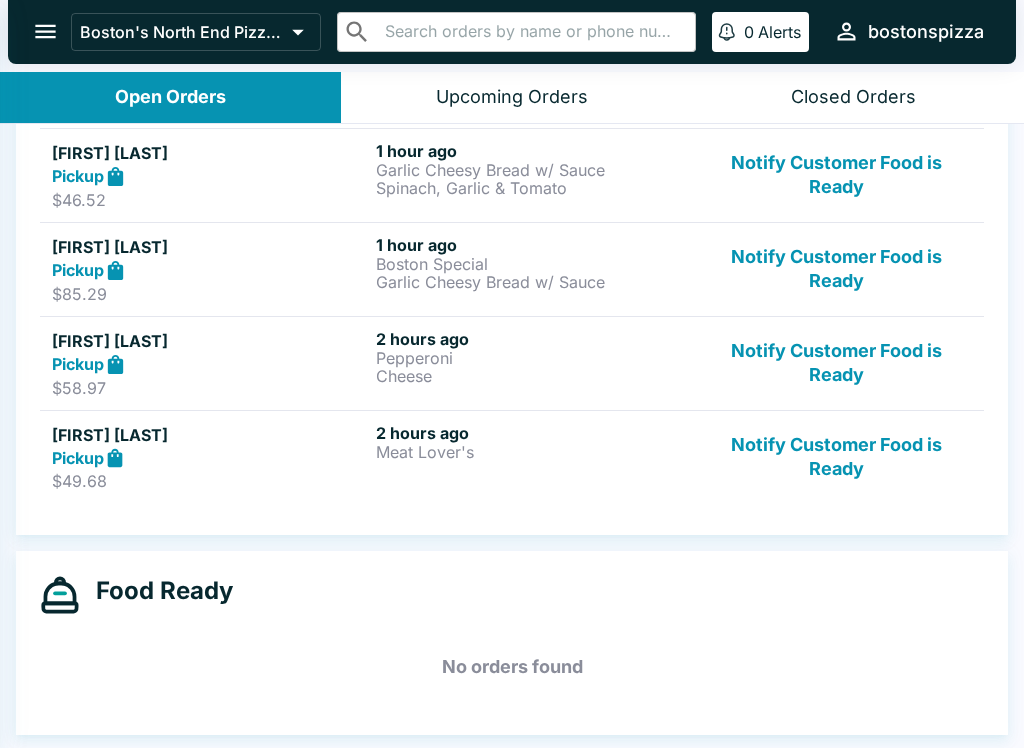 select on "03:00" 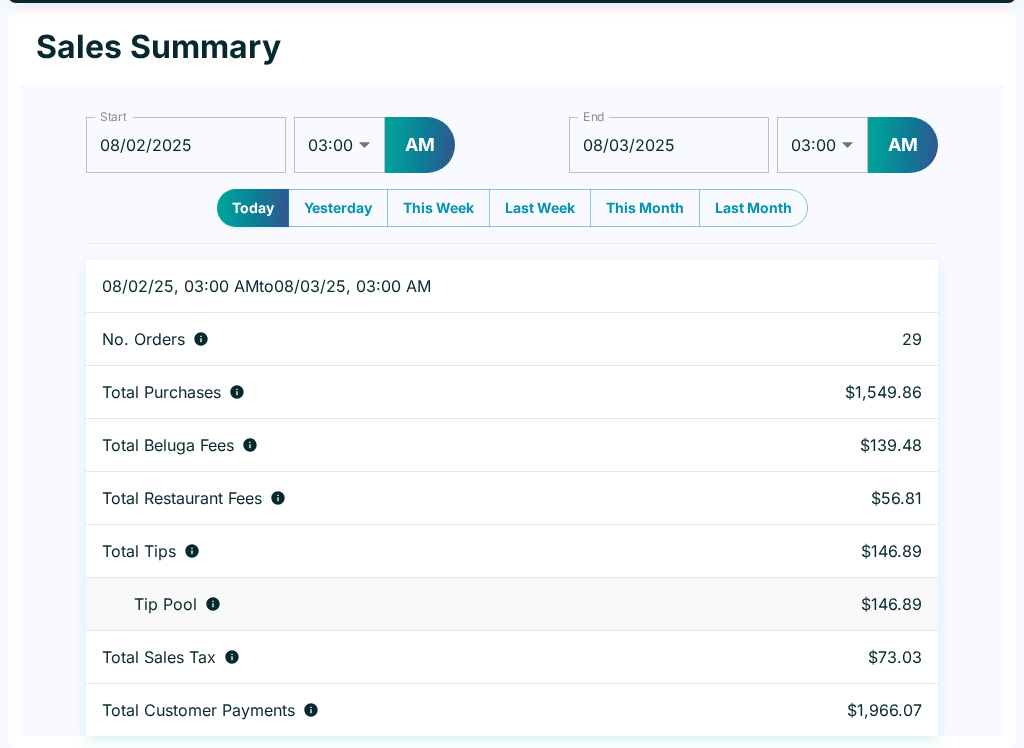 scroll, scrollTop: 0, scrollLeft: 0, axis: both 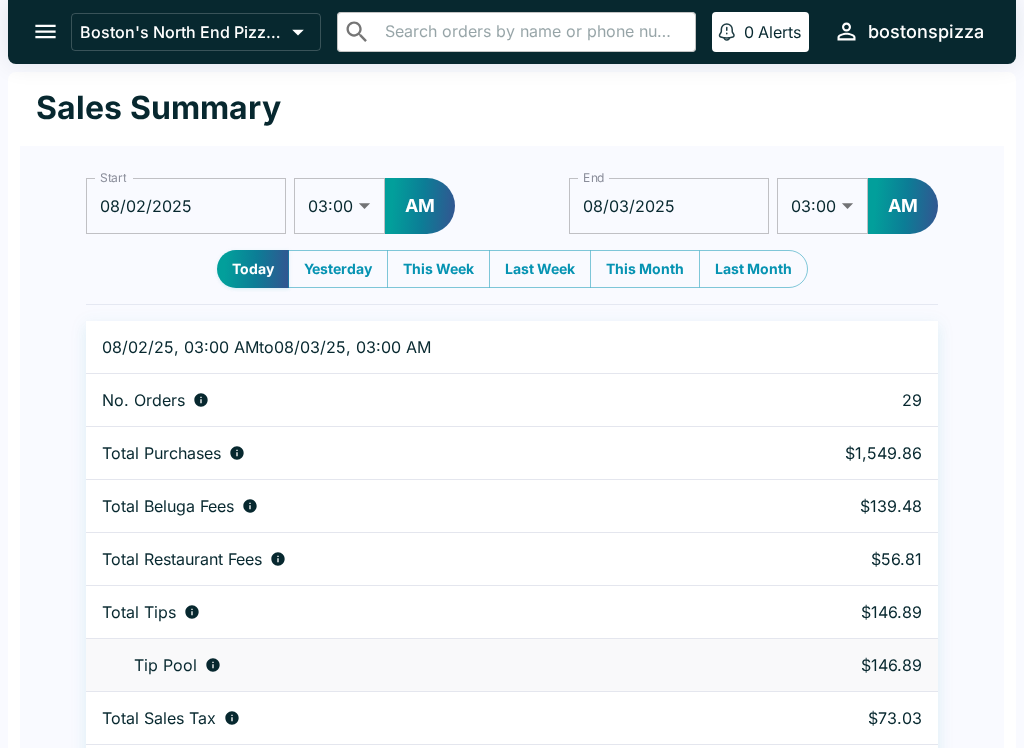 click 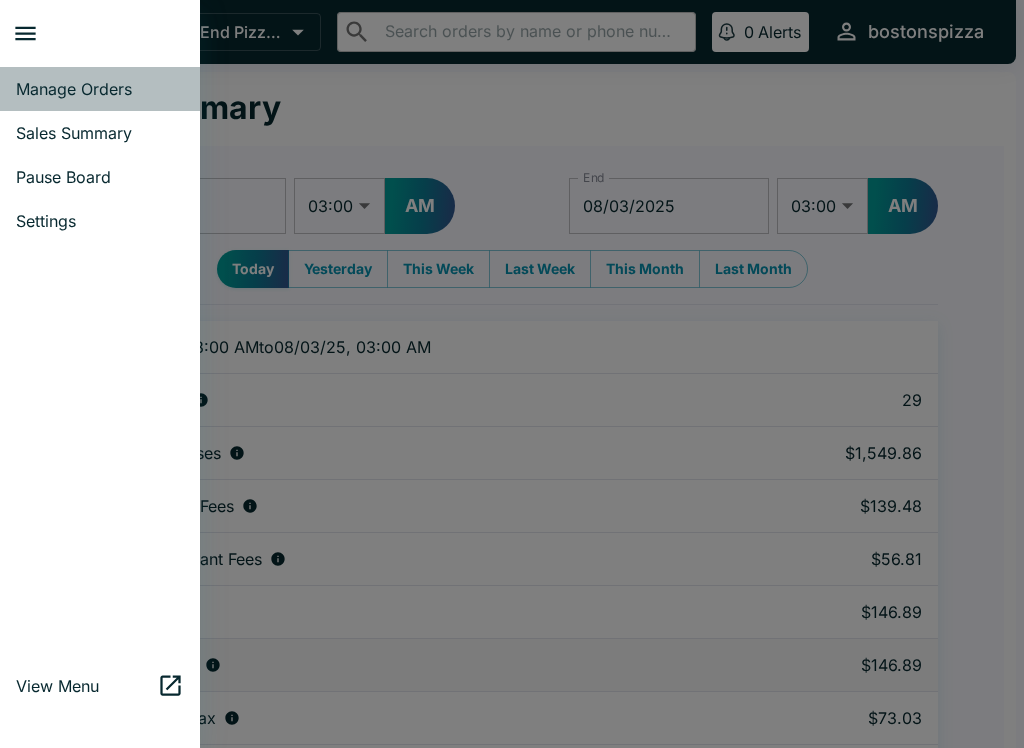 click on "Manage Orders" at bounding box center (100, 89) 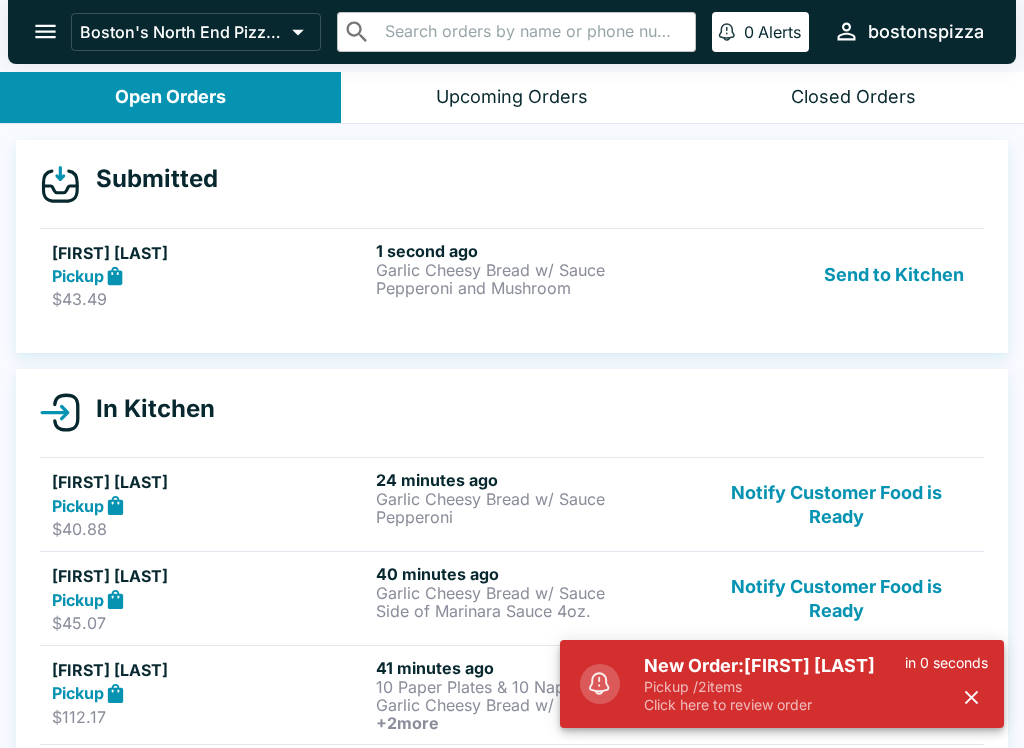 click on "New Order:  [FIRST] [LAST]" at bounding box center (774, 666) 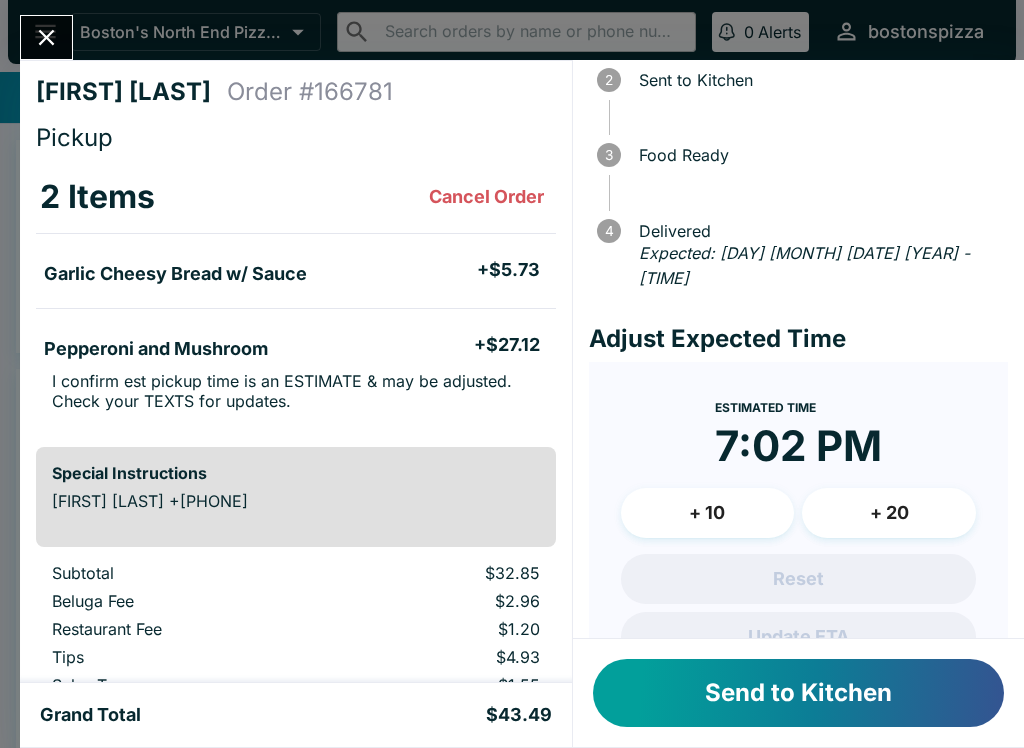 scroll, scrollTop: 146, scrollLeft: 0, axis: vertical 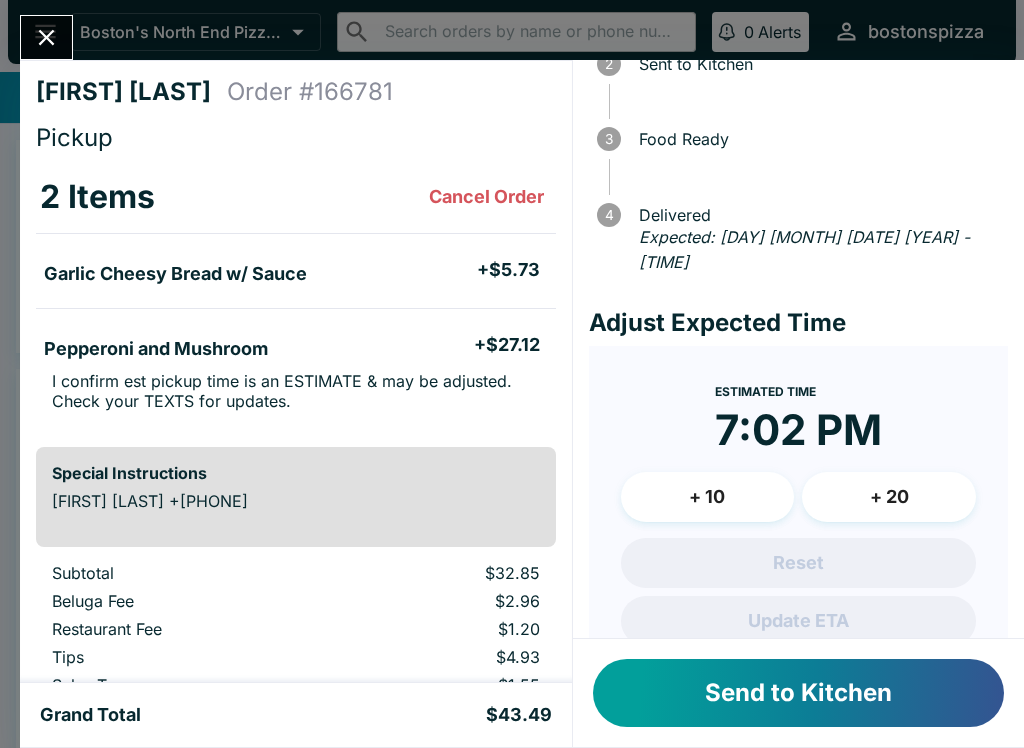 click on "+ 20" at bounding box center [889, 497] 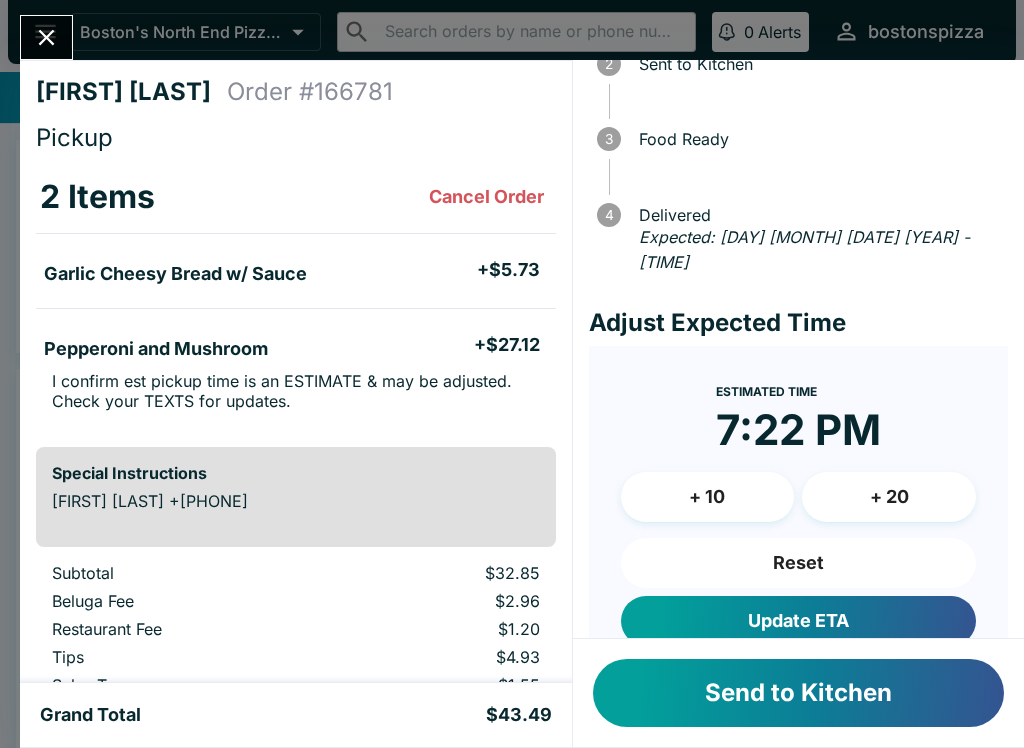click on "Update ETA" at bounding box center (798, 621) 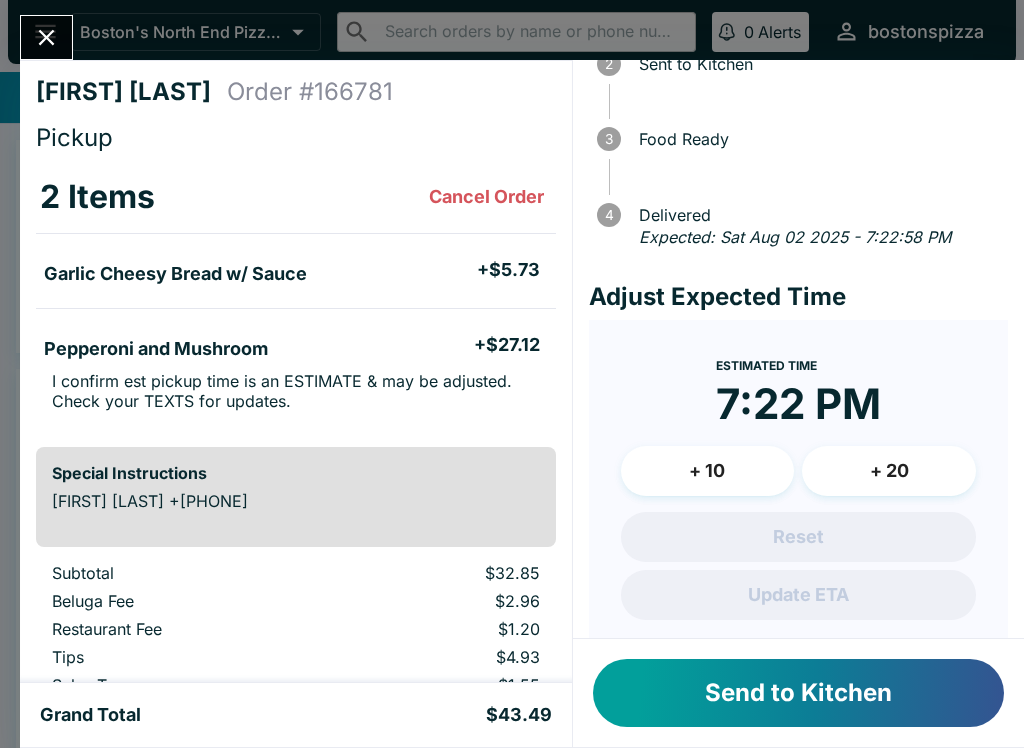 click on "Send to Kitchen" at bounding box center (798, 693) 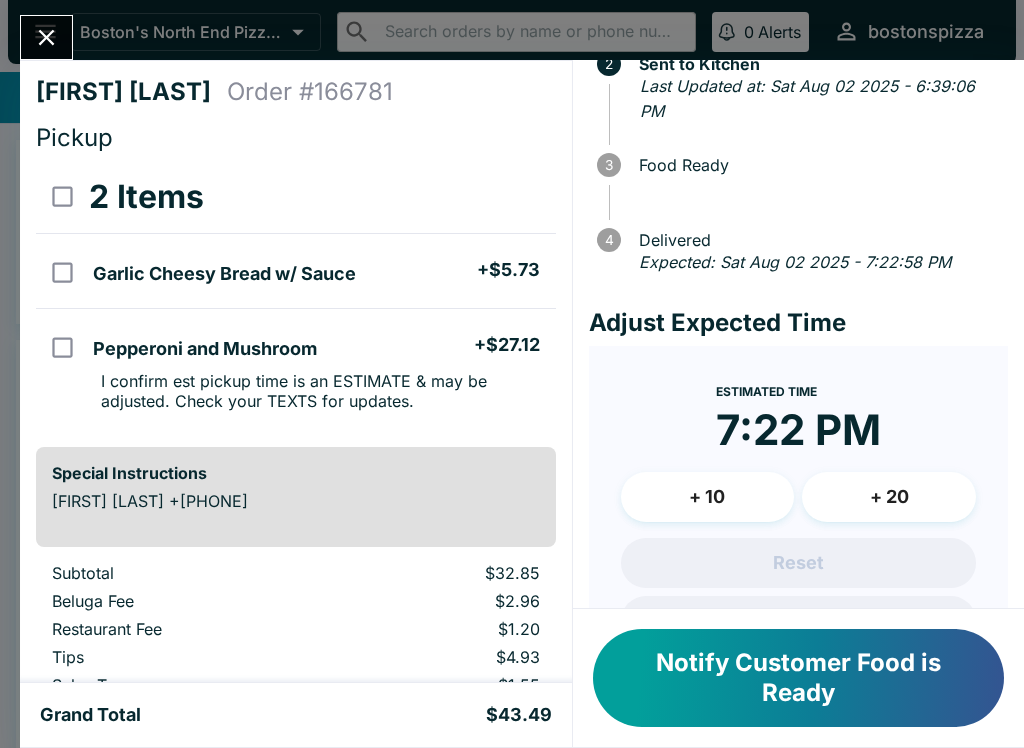 scroll, scrollTop: 0, scrollLeft: 0, axis: both 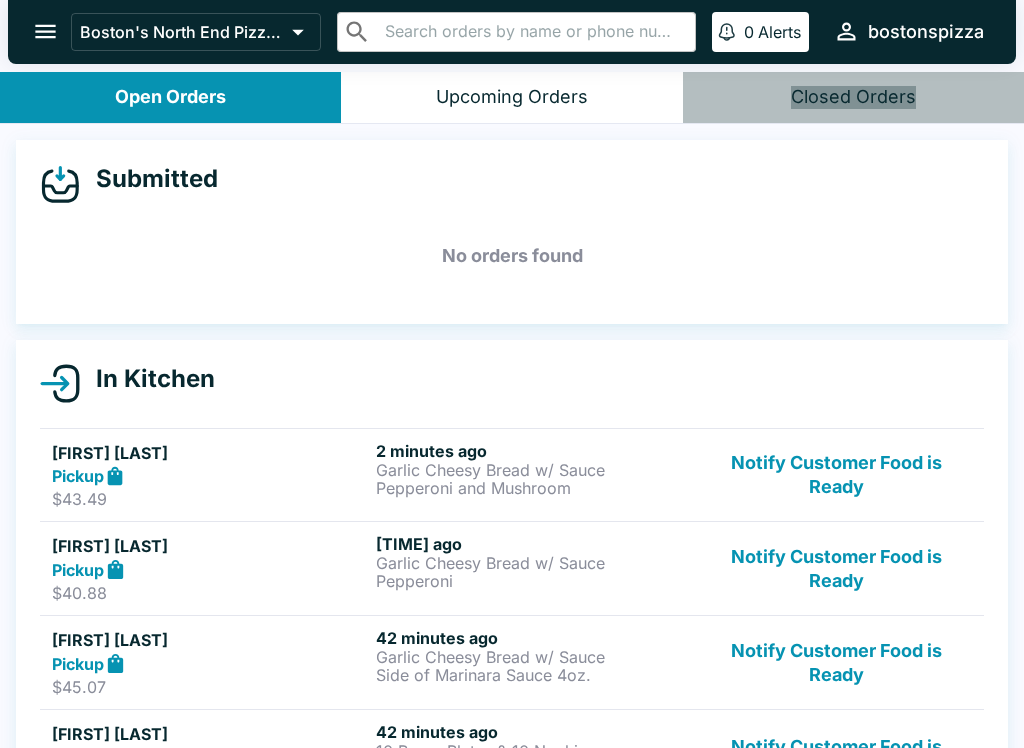 click on "Closed Orders" at bounding box center [853, 97] 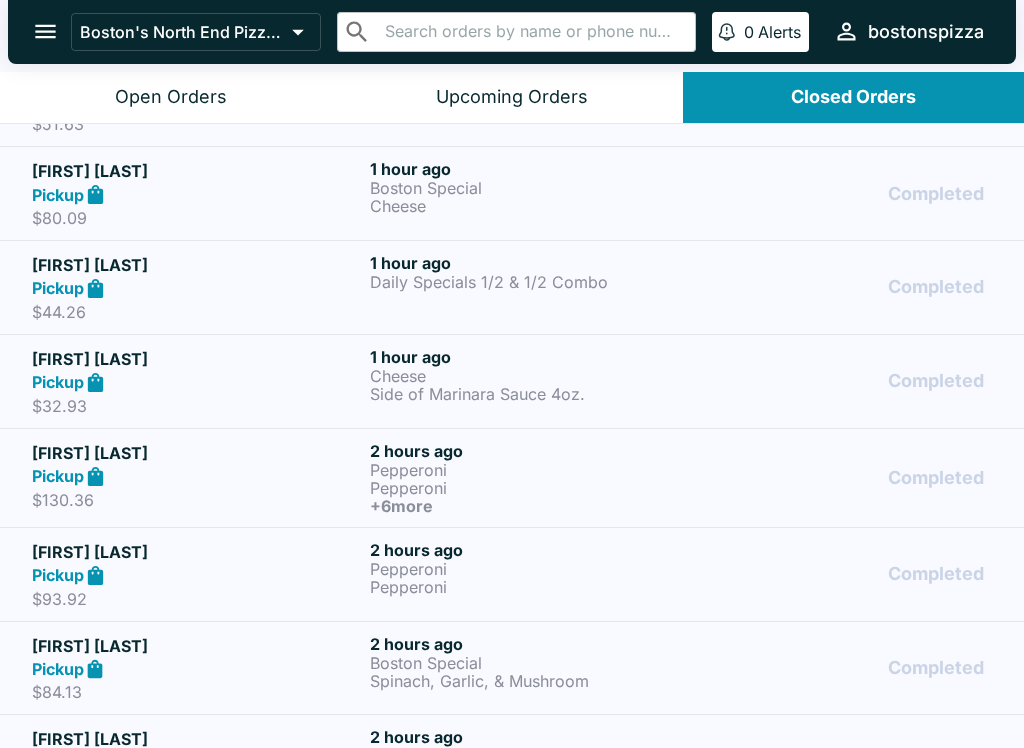 scroll, scrollTop: 165, scrollLeft: 0, axis: vertical 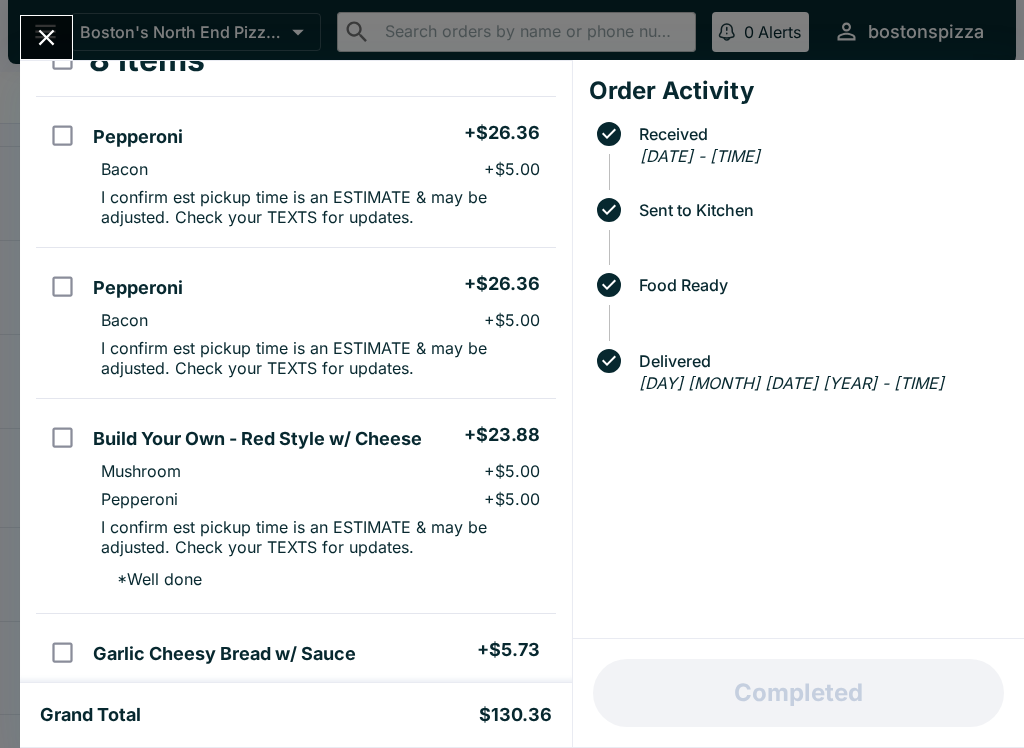 click at bounding box center (62, 286) 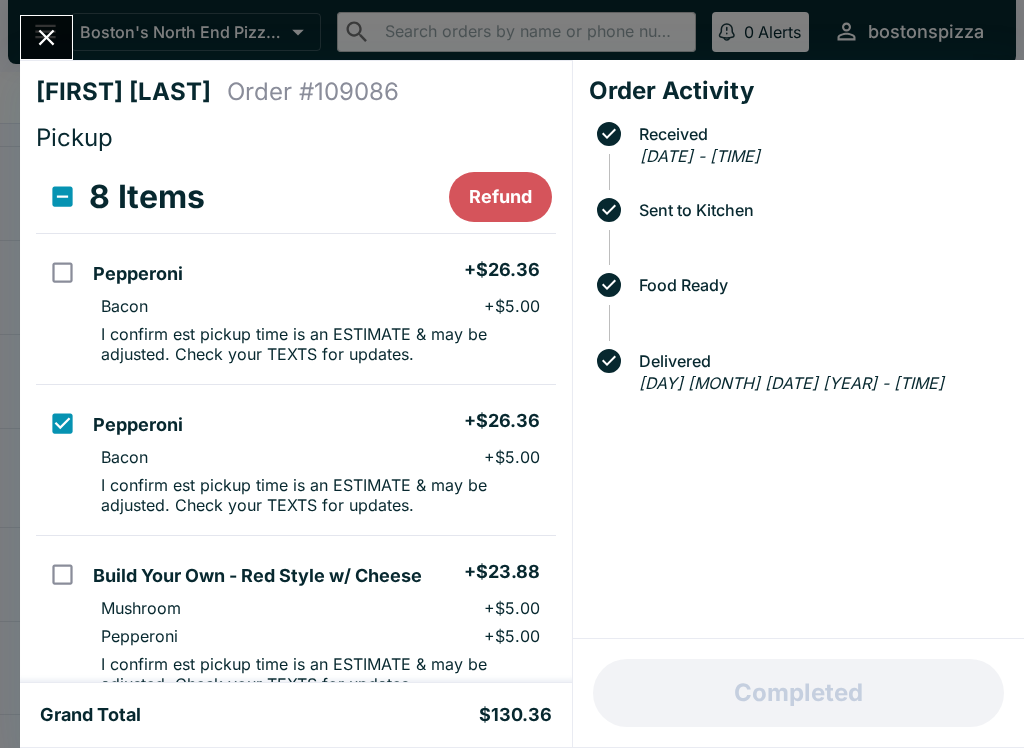 scroll, scrollTop: 0, scrollLeft: 0, axis: both 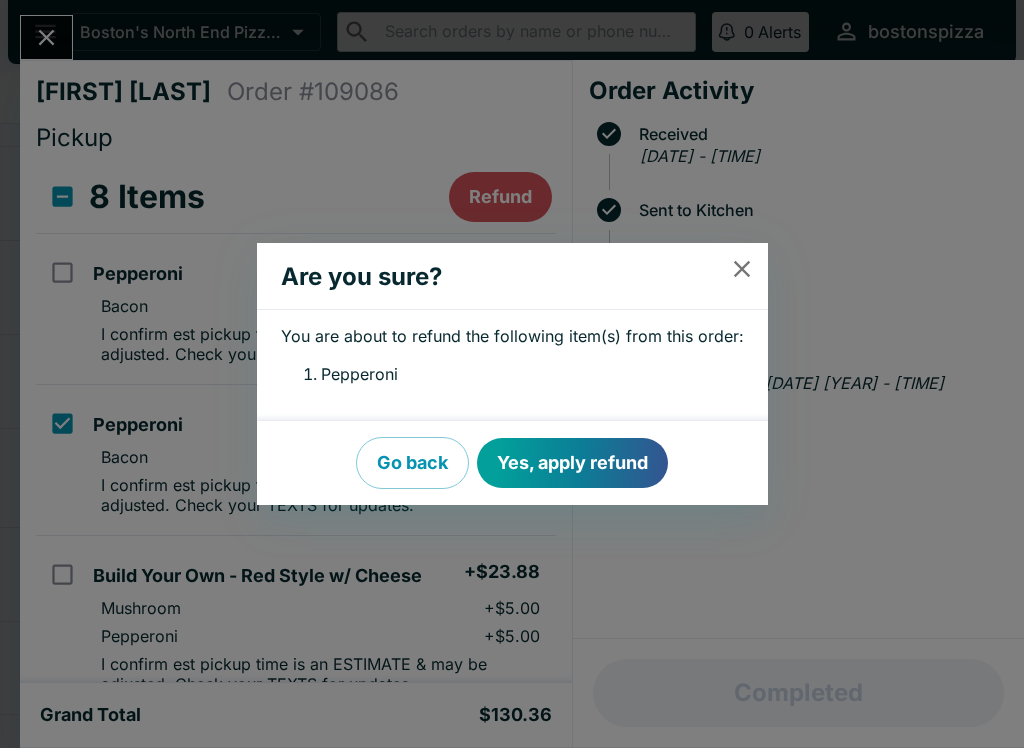 click on "Are you sure? You are about to refund the following item(s) from this order: Pepperoni Go back Yes, apply refund" at bounding box center [512, 374] 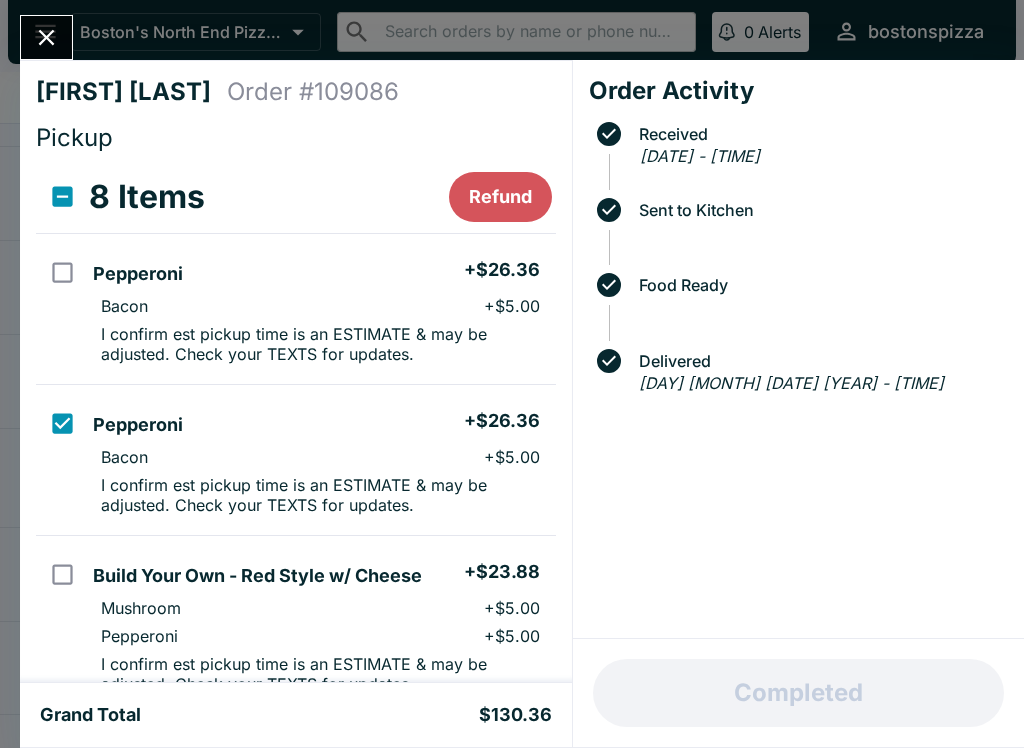 click on "Refund" at bounding box center (500, 197) 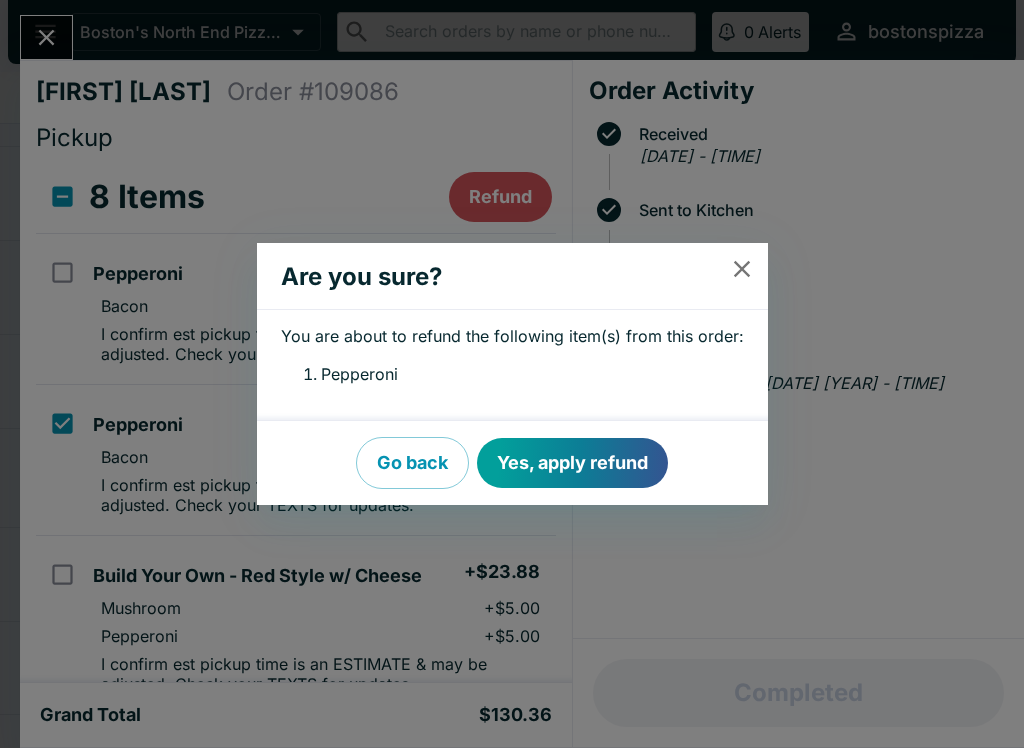click on "Yes, apply refund" at bounding box center [572, 463] 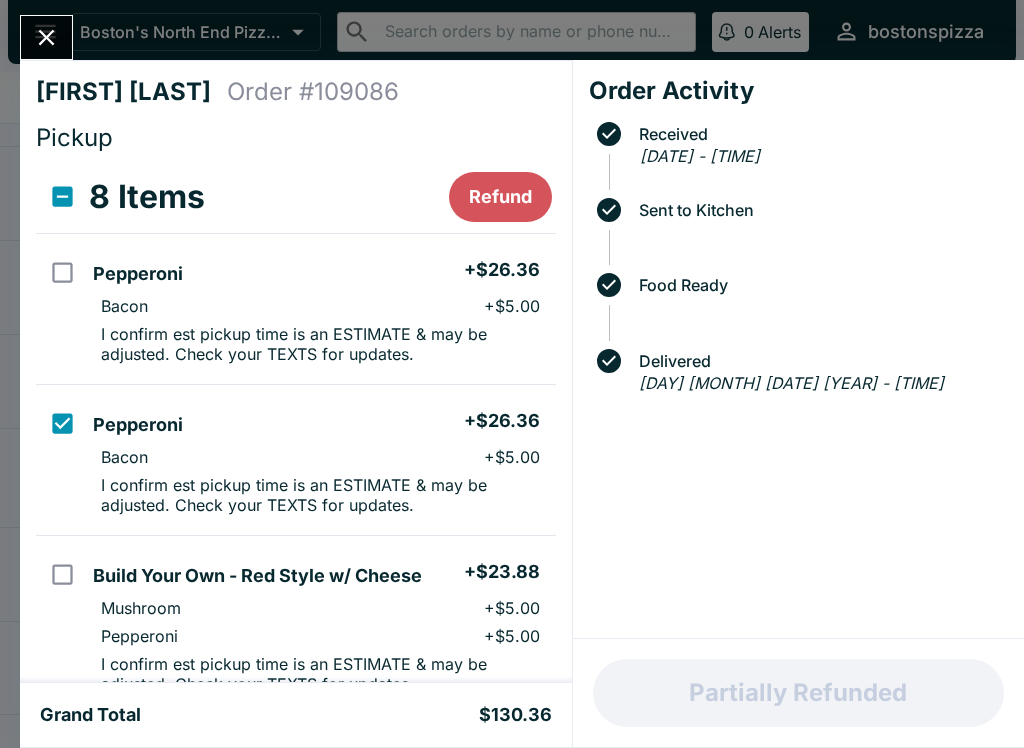 click on "Refund" at bounding box center [500, 197] 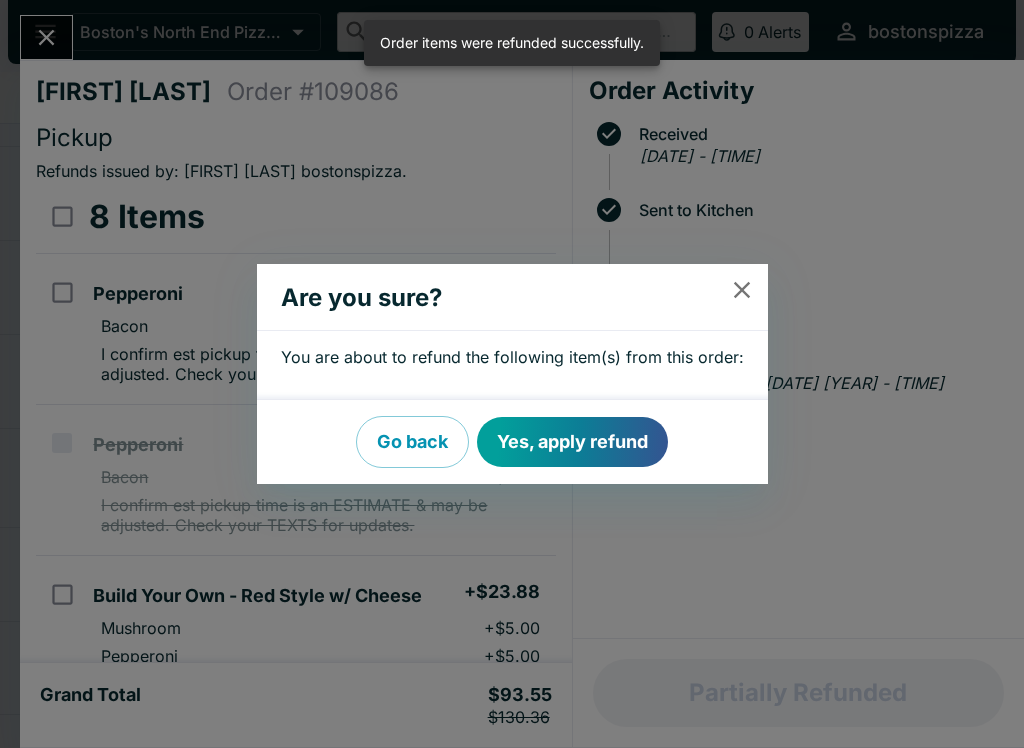 click on "Yes, apply refund" at bounding box center [572, 442] 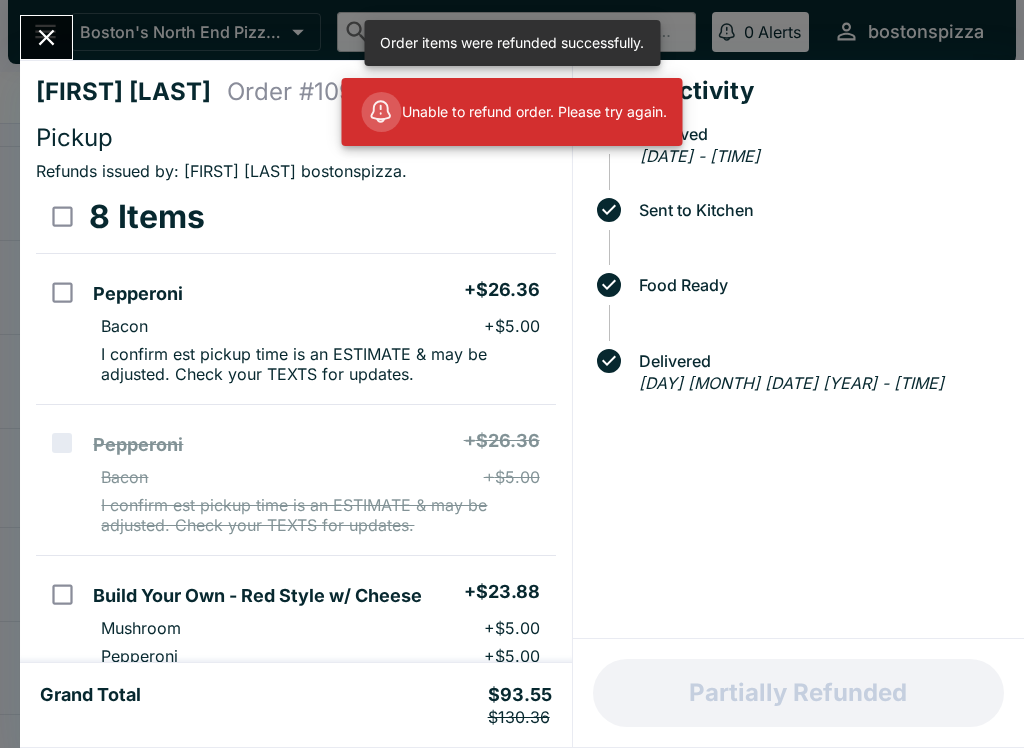 click 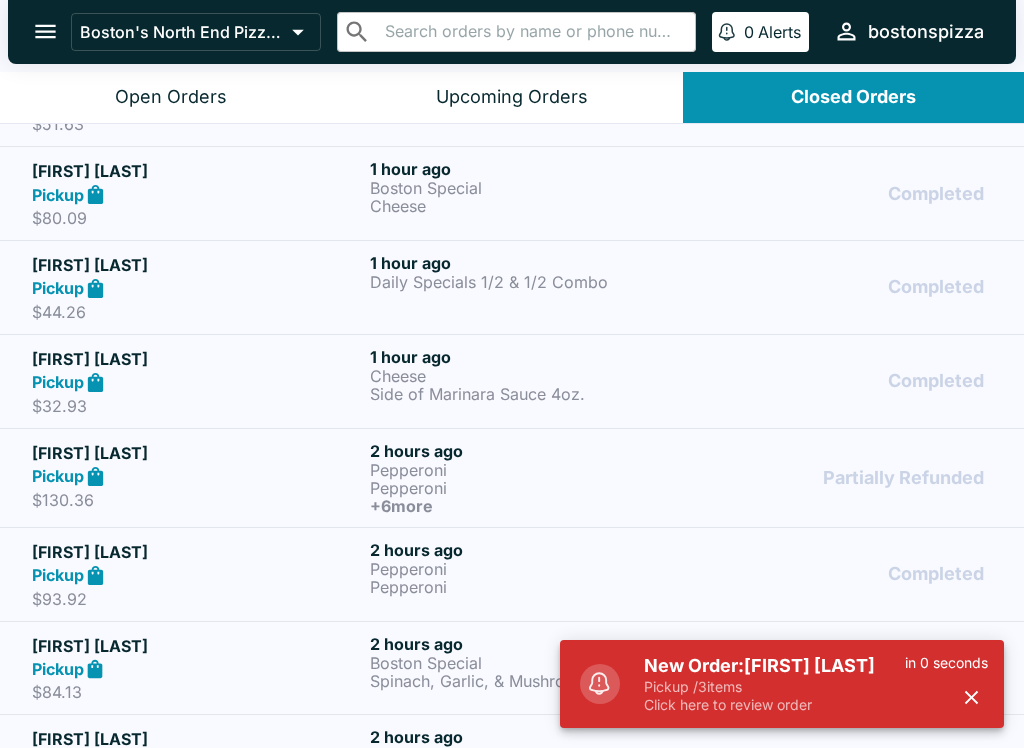 click on "New Order:  [FIRST] [LAST]" at bounding box center (774, 666) 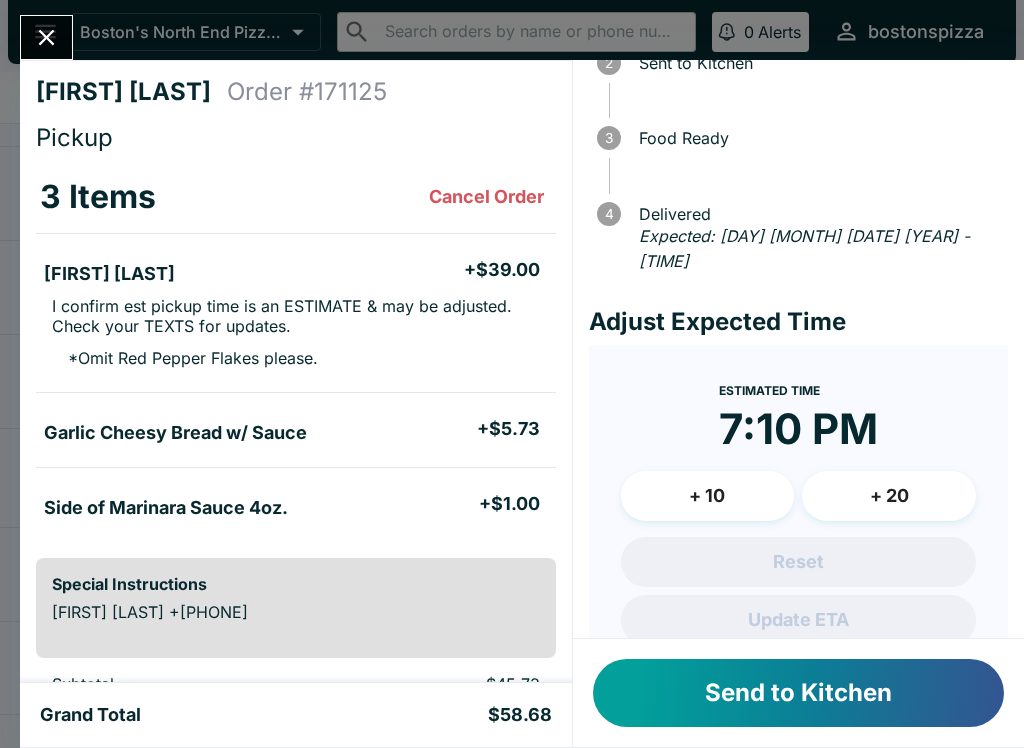 scroll, scrollTop: 162, scrollLeft: 0, axis: vertical 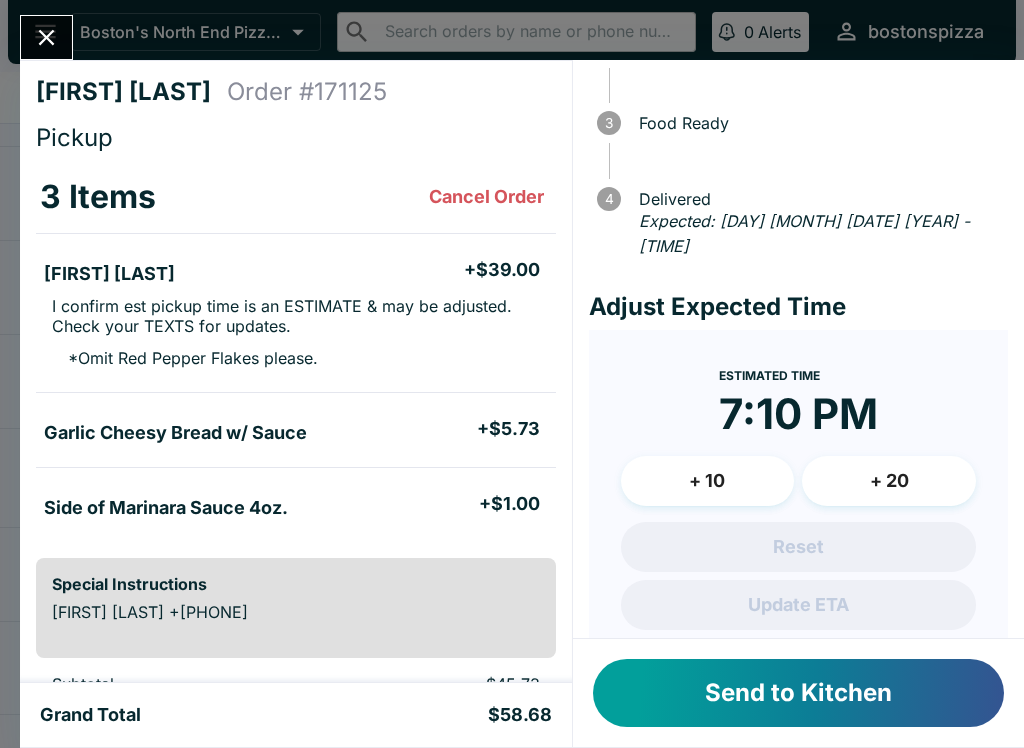 click on "+ 20" at bounding box center [889, 481] 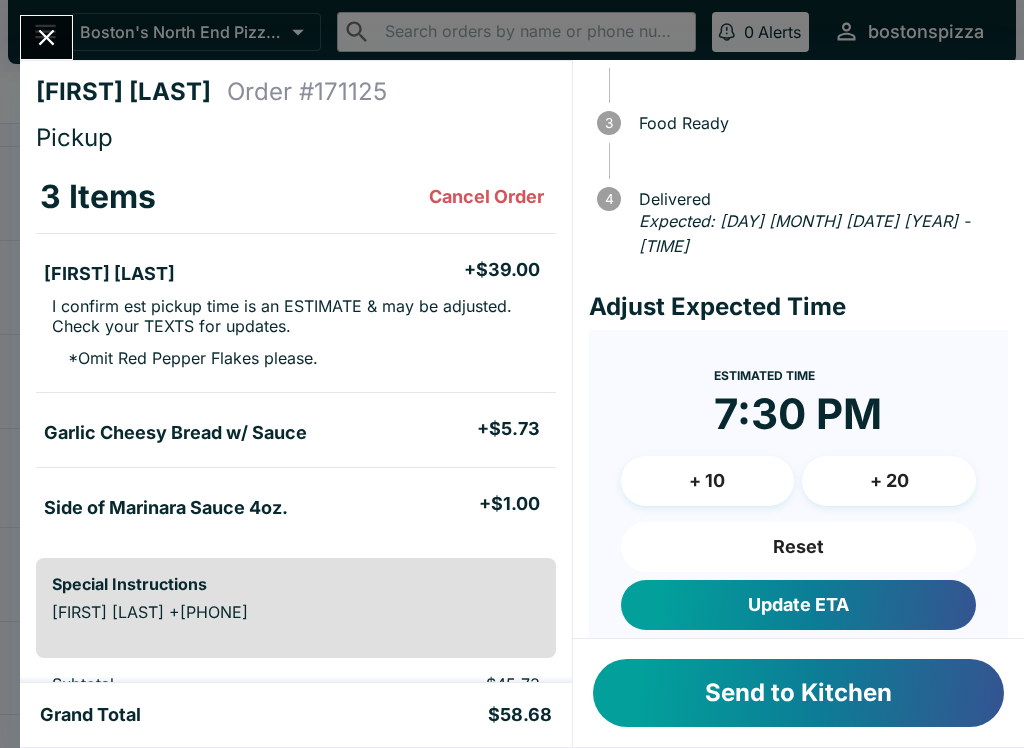 click on "Update ETA" at bounding box center [798, 605] 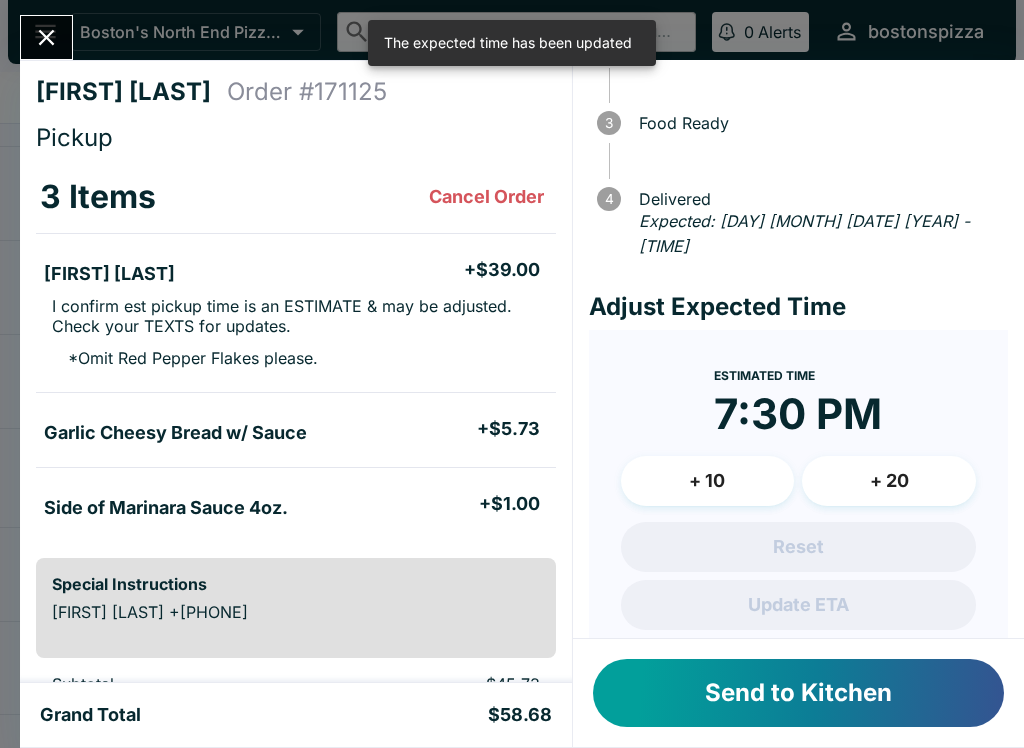 click on "Send to Kitchen" at bounding box center (798, 693) 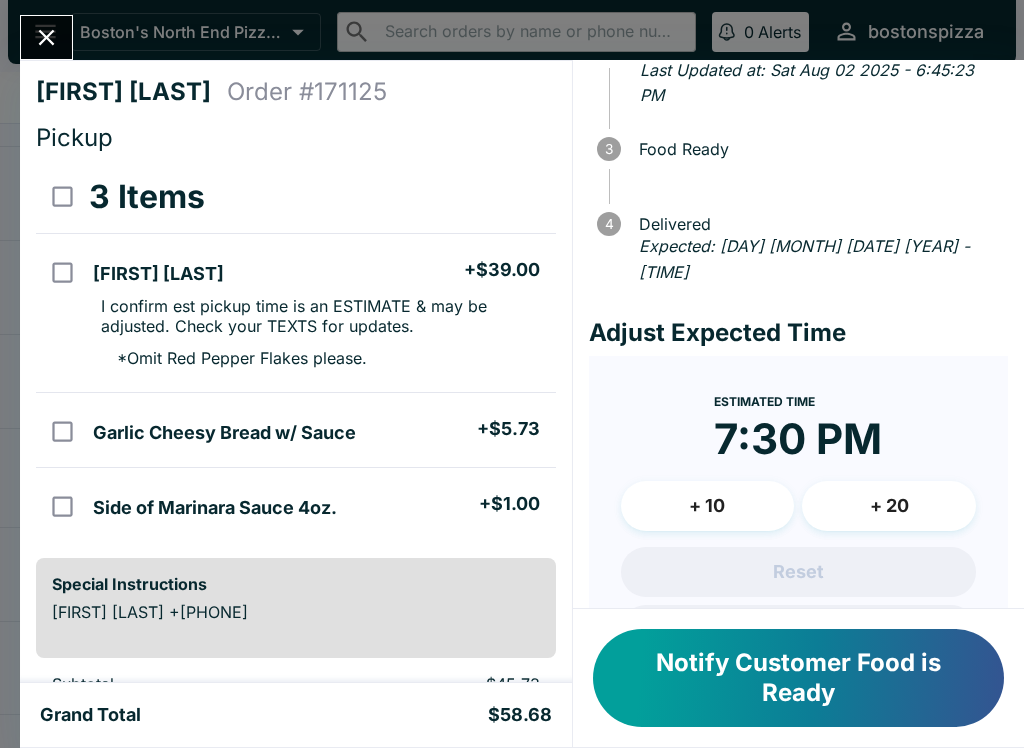click 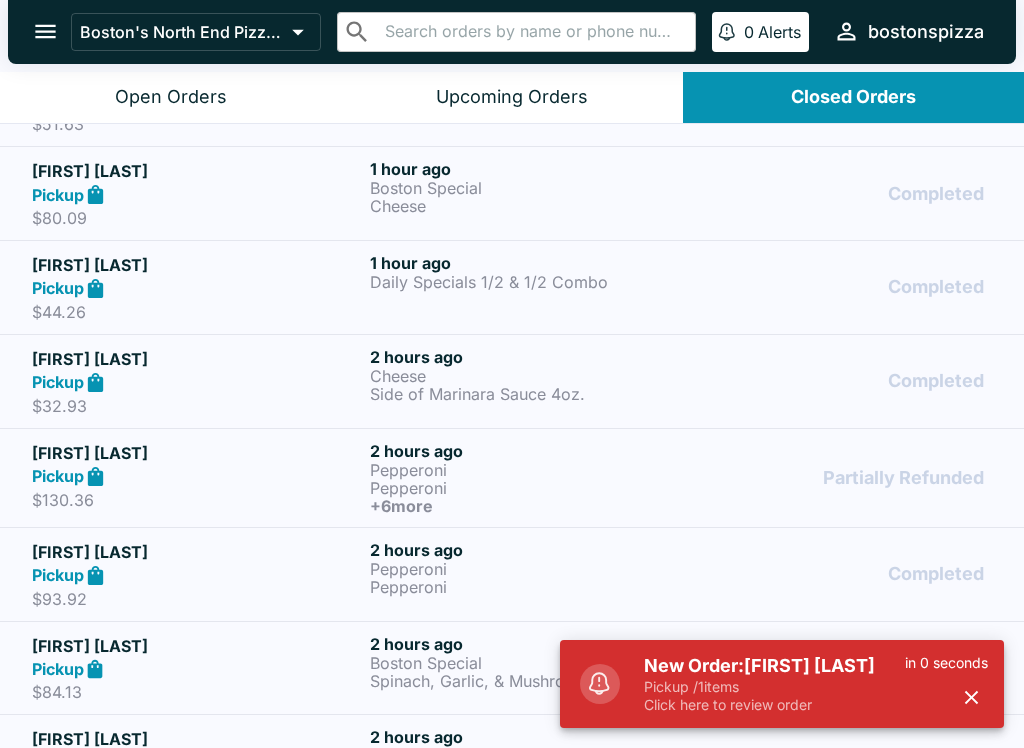 click on "New Order:  [FIRST] [LAST] Pickup   /  1  items Click here to review order in 0 seconds" at bounding box center (782, 684) 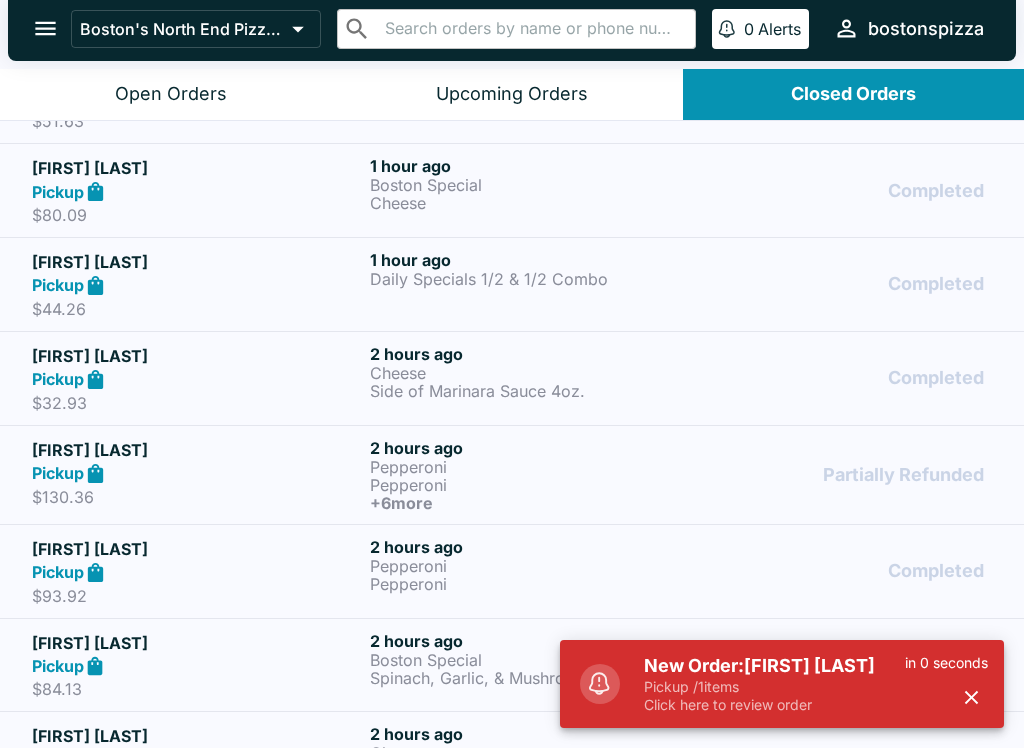 click on "New Order:  [FIRST] [LAST]" at bounding box center (774, 666) 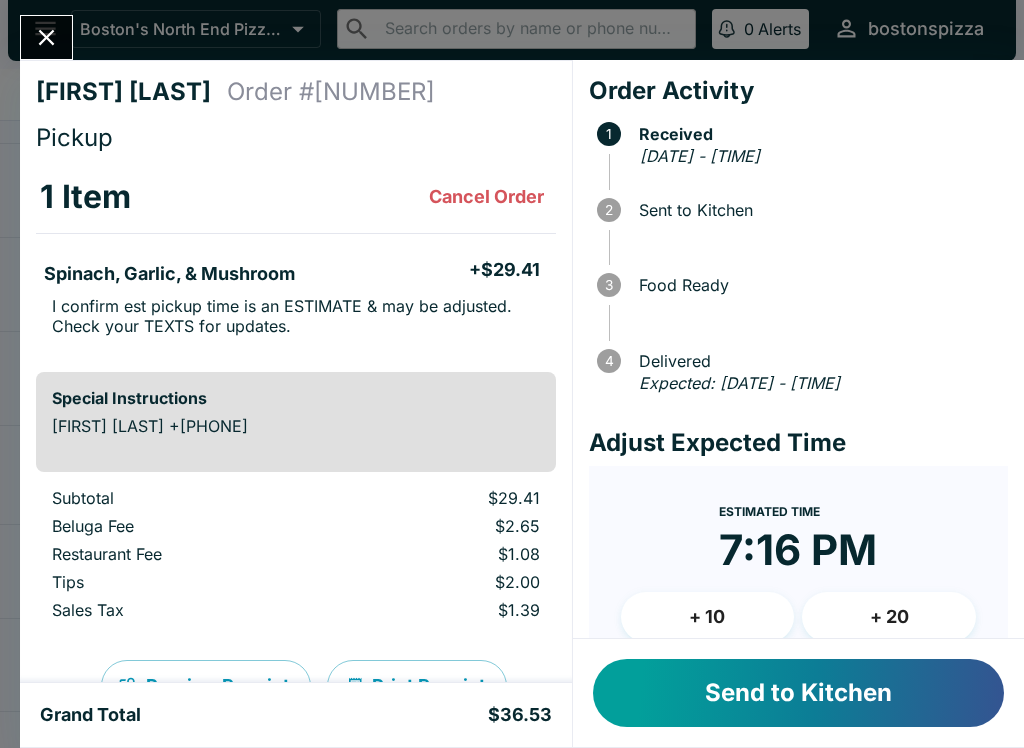 click on "+ 10" at bounding box center (708, 617) 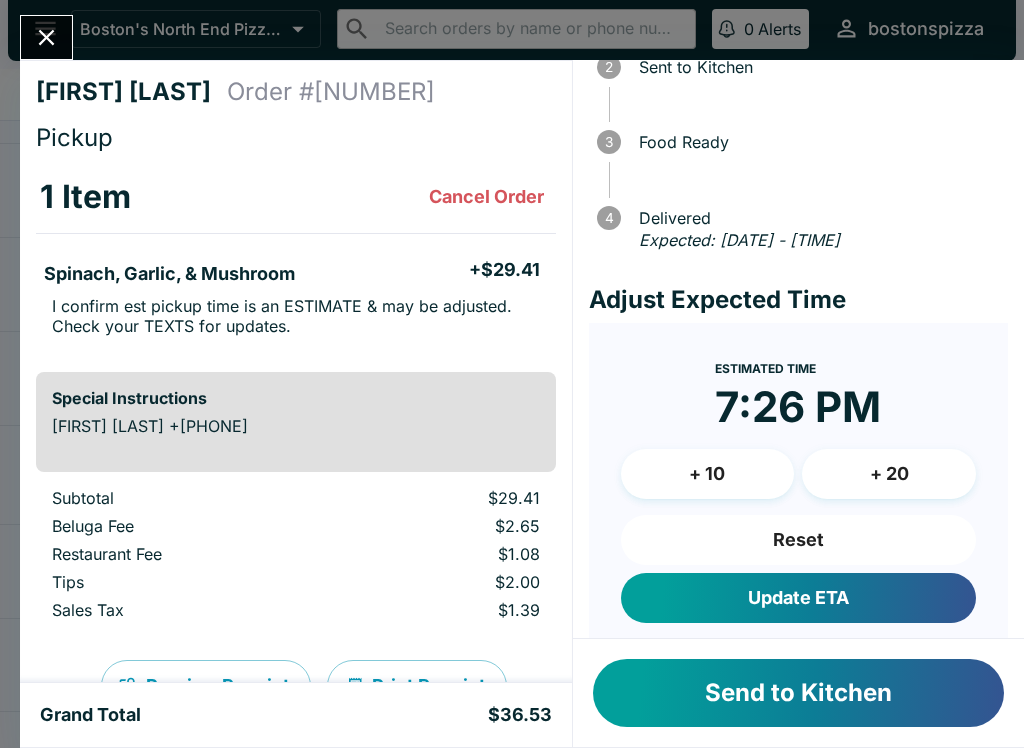 scroll, scrollTop: 146, scrollLeft: 0, axis: vertical 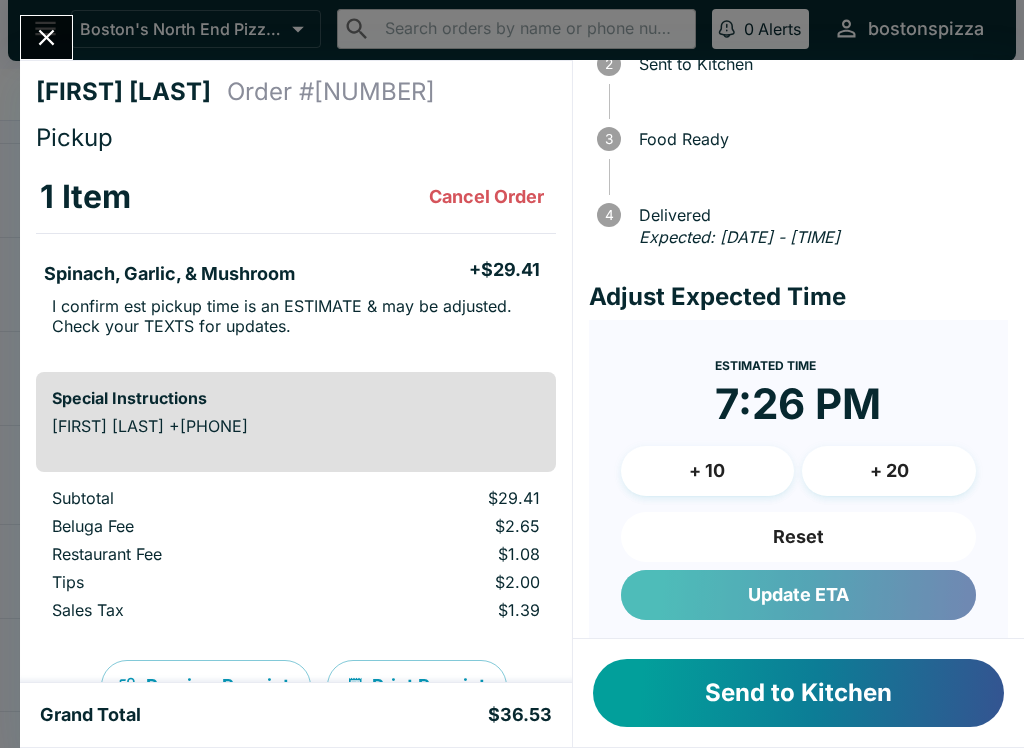 click on "Update ETA" at bounding box center [798, 595] 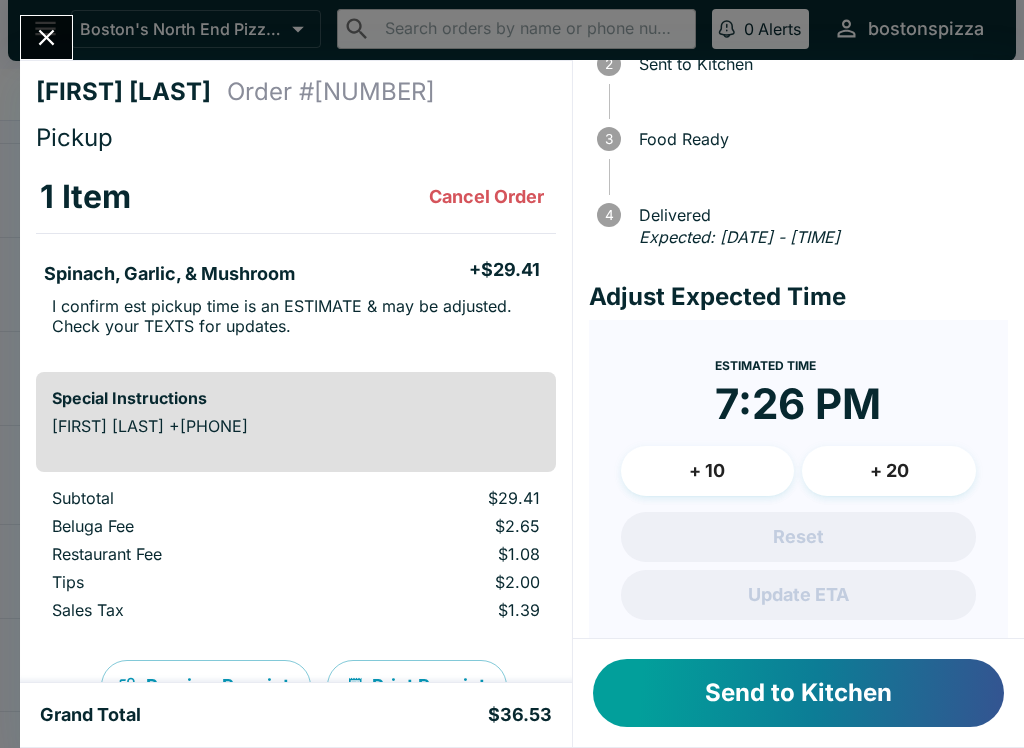 click on "Send to Kitchen" at bounding box center [798, 693] 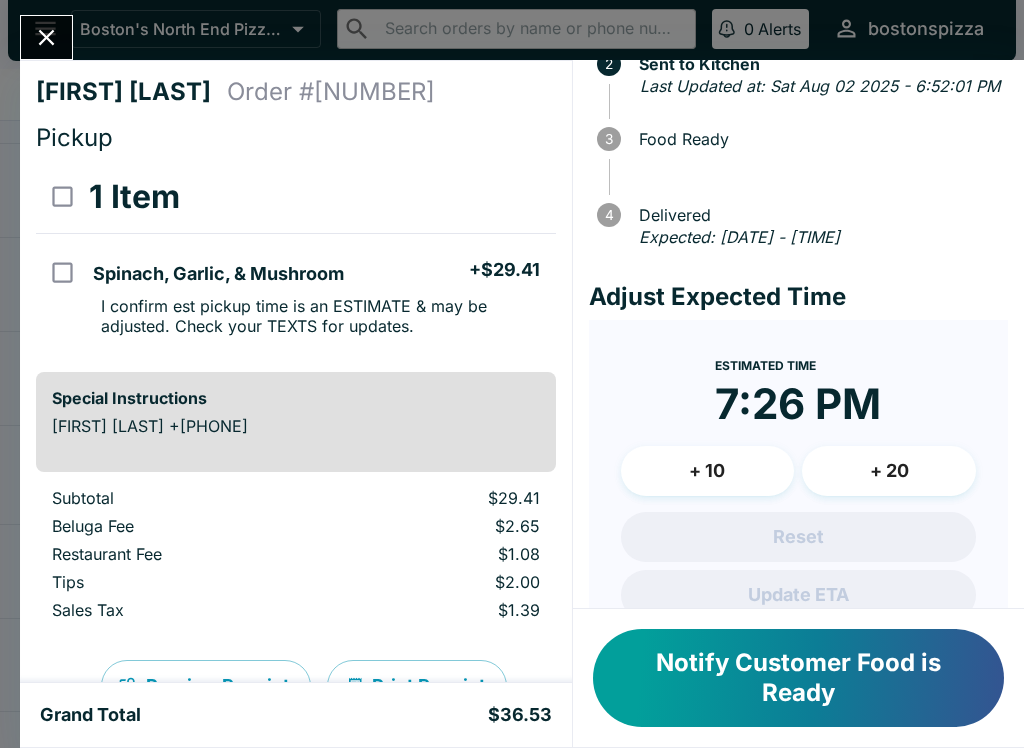 click at bounding box center [46, 37] 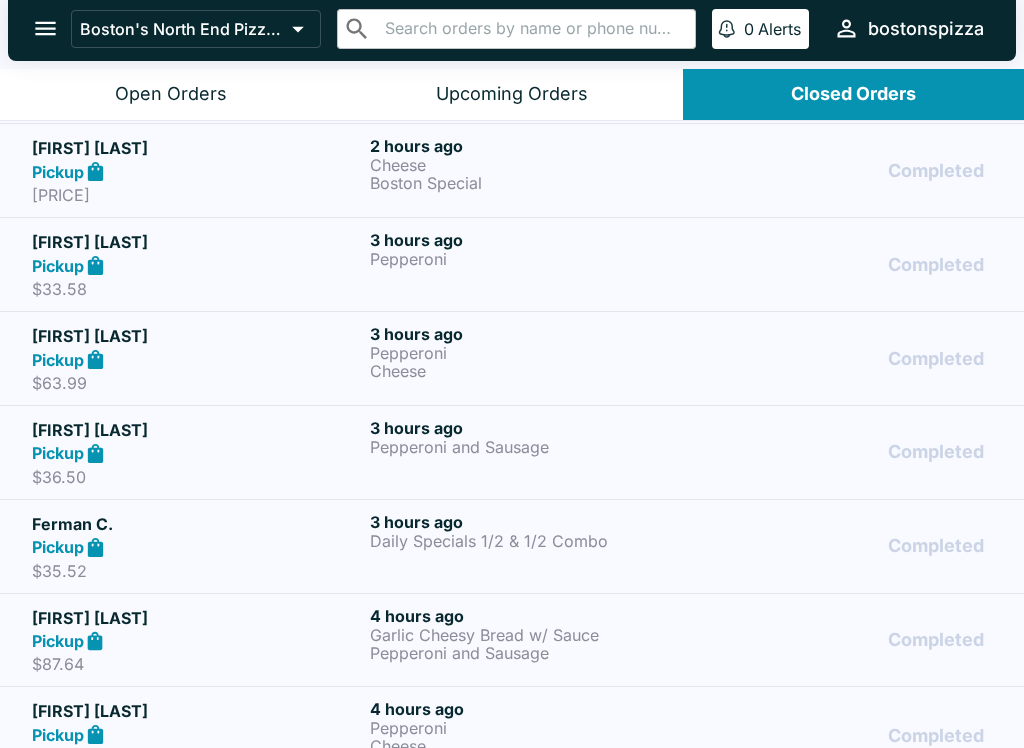 scroll, scrollTop: 689, scrollLeft: 0, axis: vertical 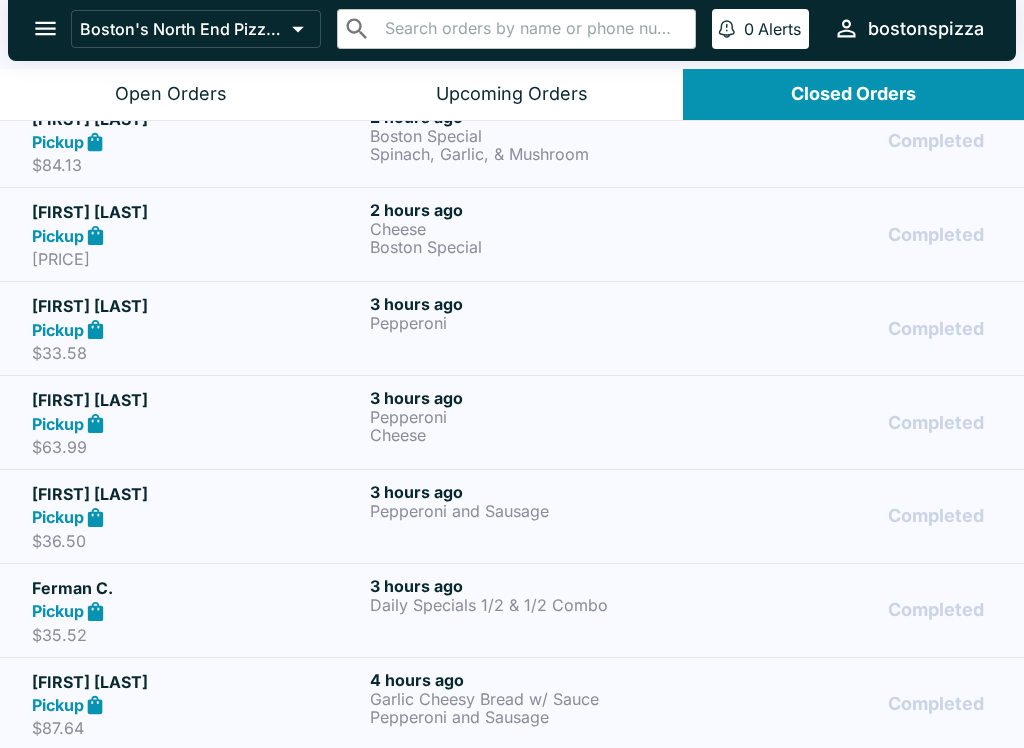 click on "Open Orders" at bounding box center [170, 94] 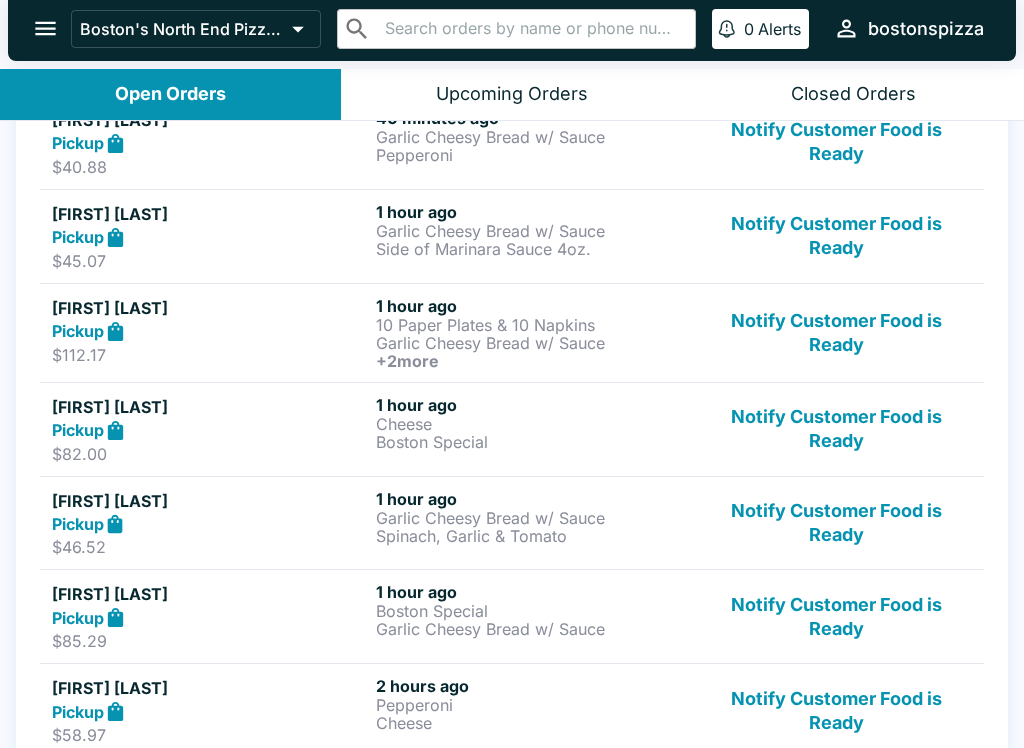 scroll, scrollTop: 608, scrollLeft: 0, axis: vertical 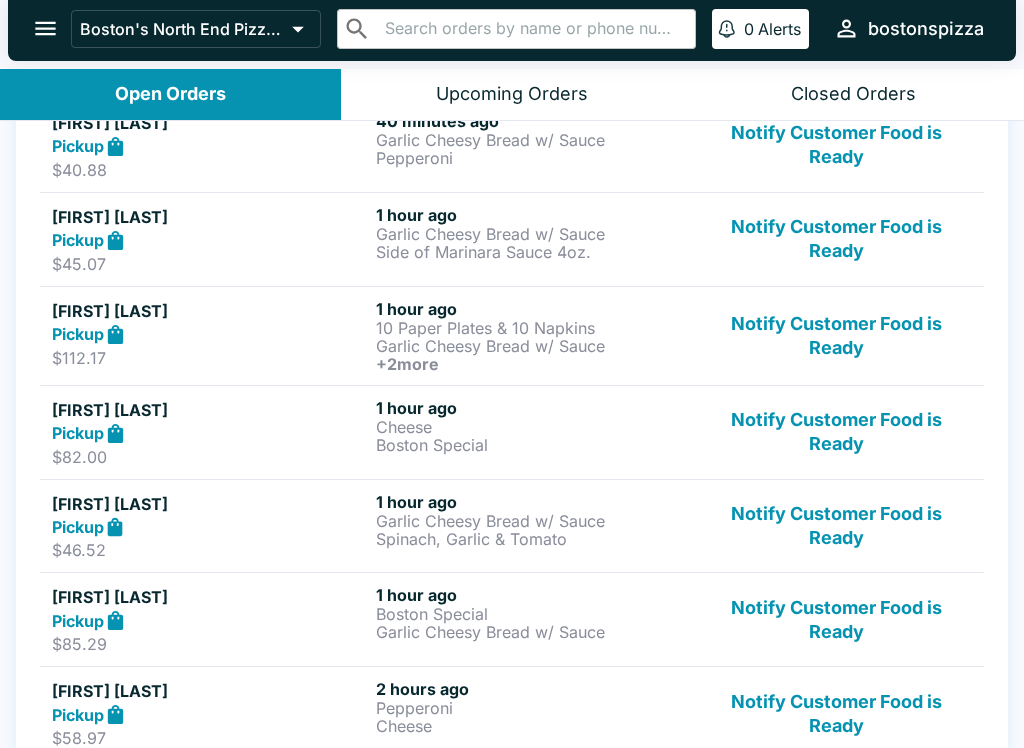 click on "Notify Customer Food is Ready" at bounding box center [836, 526] 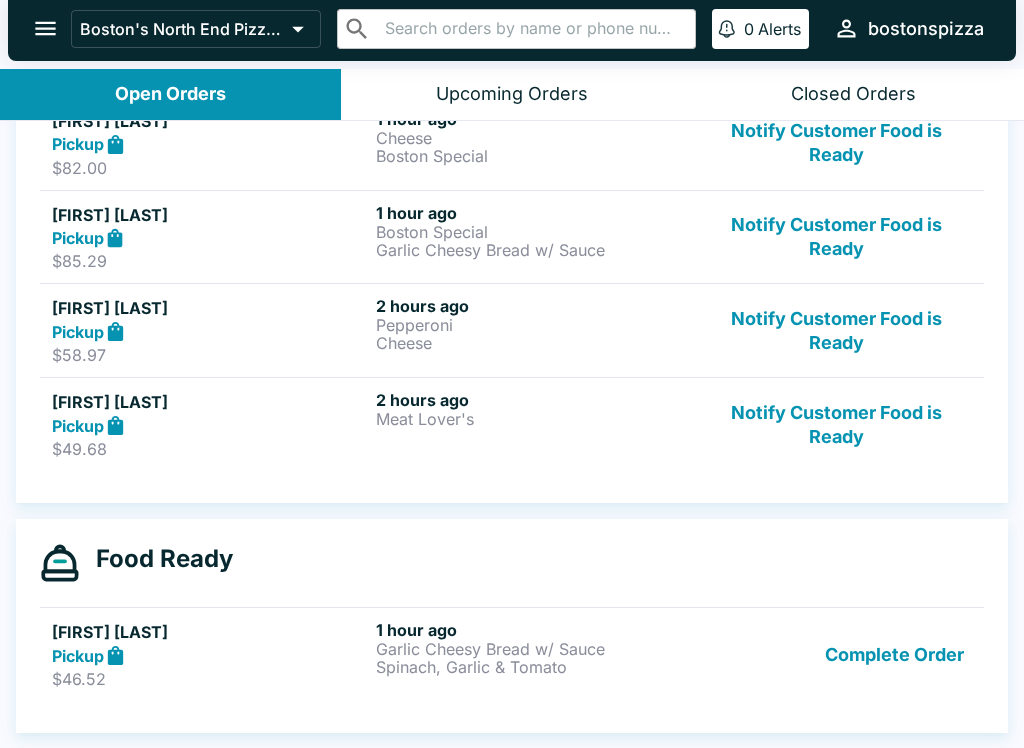 scroll, scrollTop: 897, scrollLeft: 0, axis: vertical 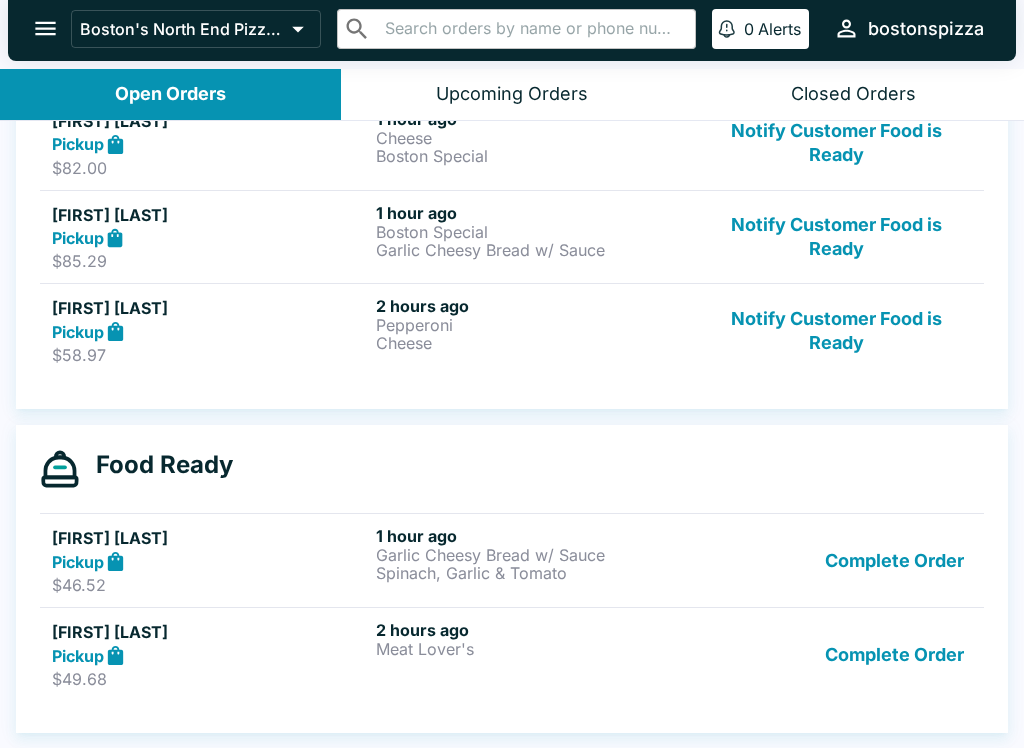 click on "Notify Customer Food is Ready" at bounding box center (836, 330) 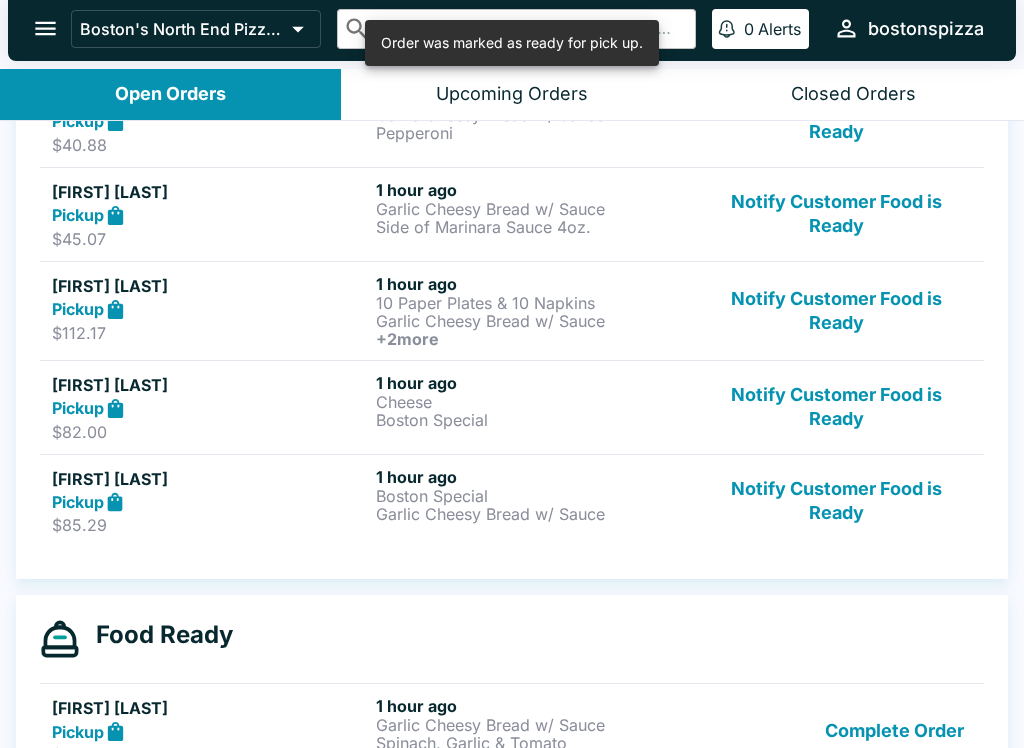 scroll, scrollTop: 562, scrollLeft: 0, axis: vertical 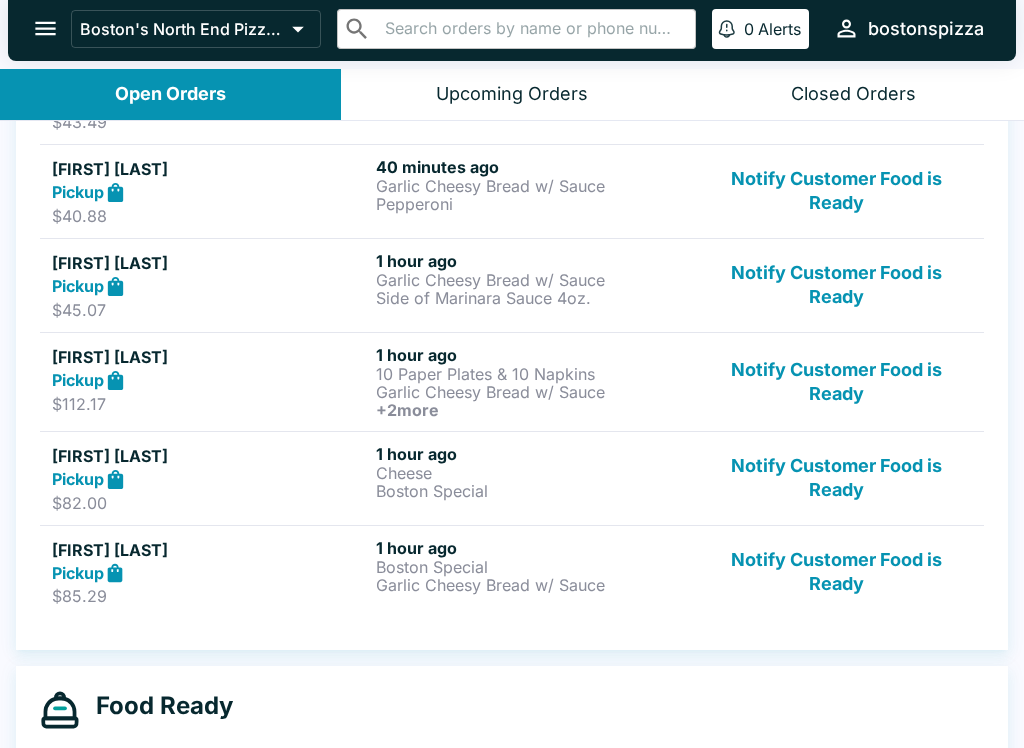 click on "Notify Customer Food is Ready" at bounding box center [836, 572] 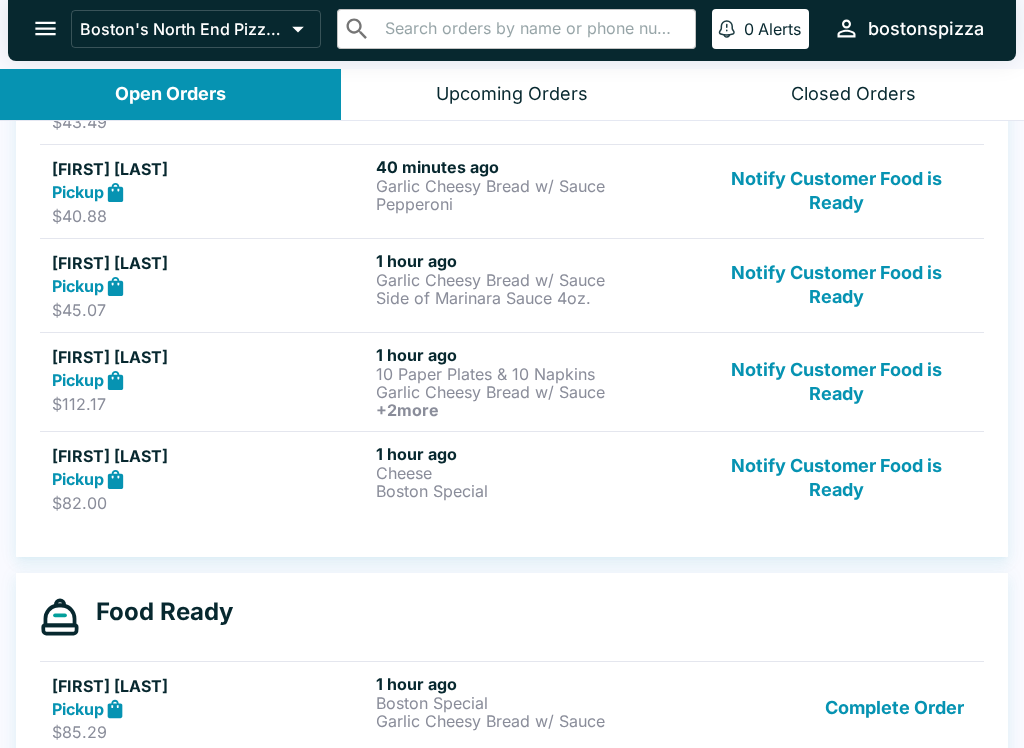 click on "Notify Customer Food is Ready" at bounding box center (836, 478) 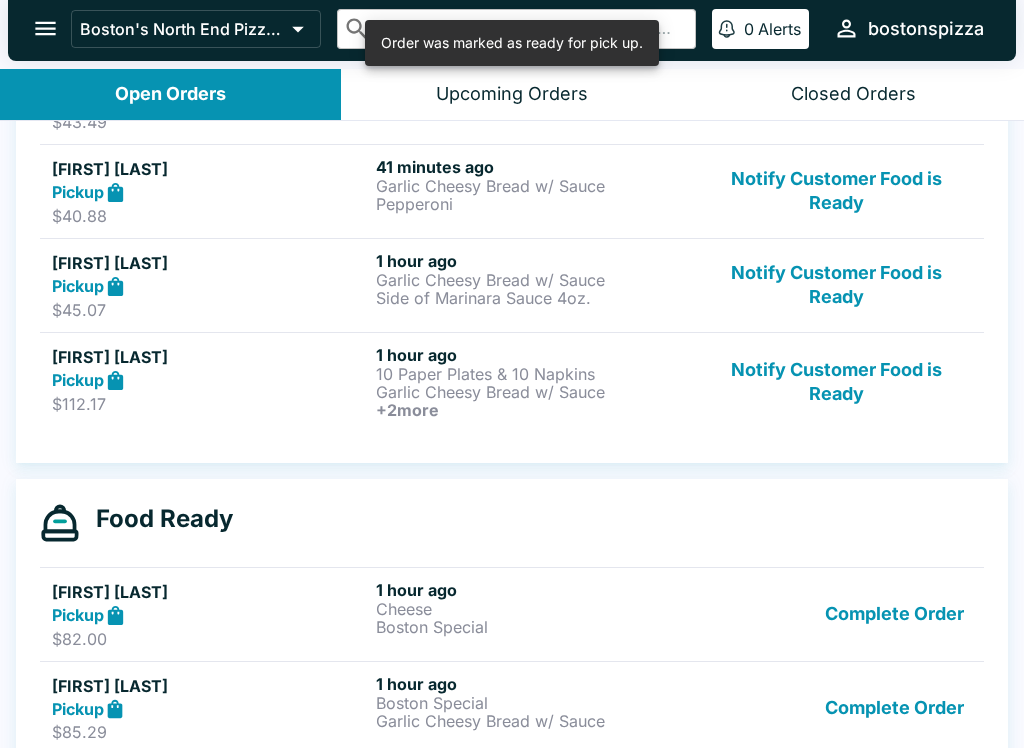 click on "Notify Customer Food is Ready" at bounding box center (836, 382) 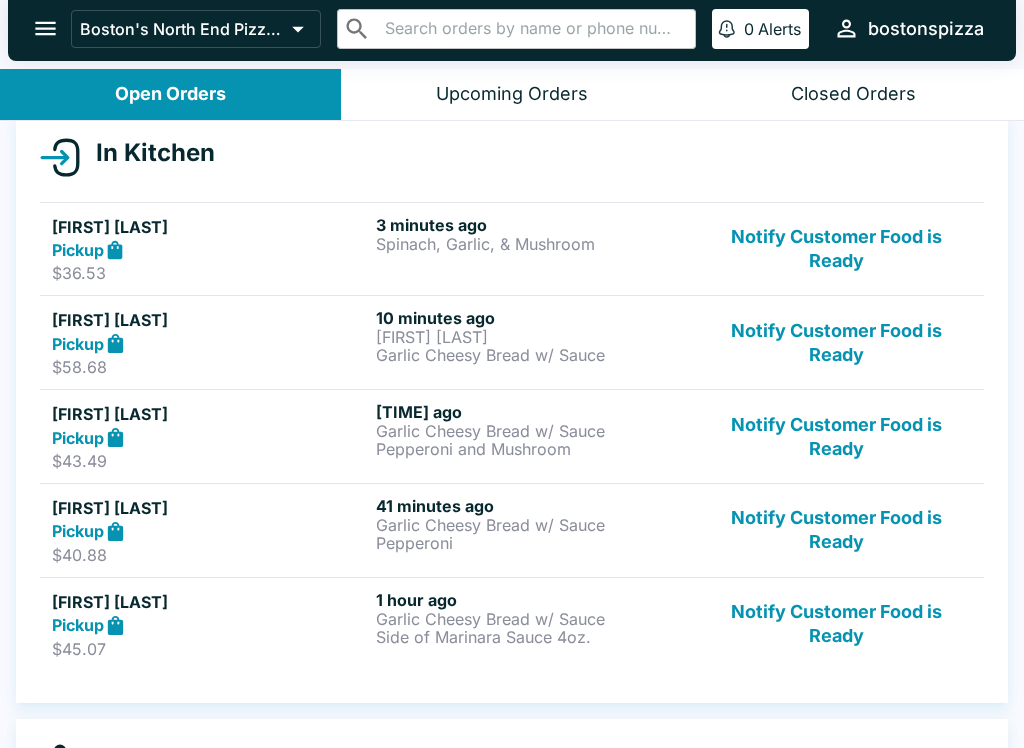 scroll, scrollTop: 229, scrollLeft: 0, axis: vertical 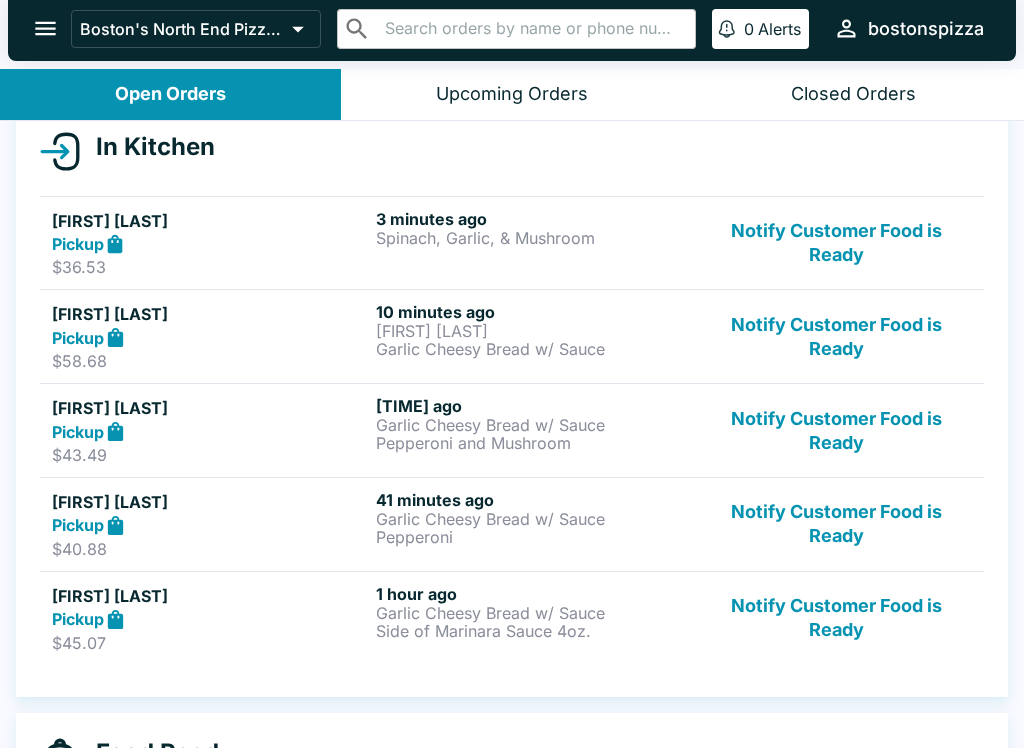 click on "Notify Customer Food is Ready" at bounding box center (836, 524) 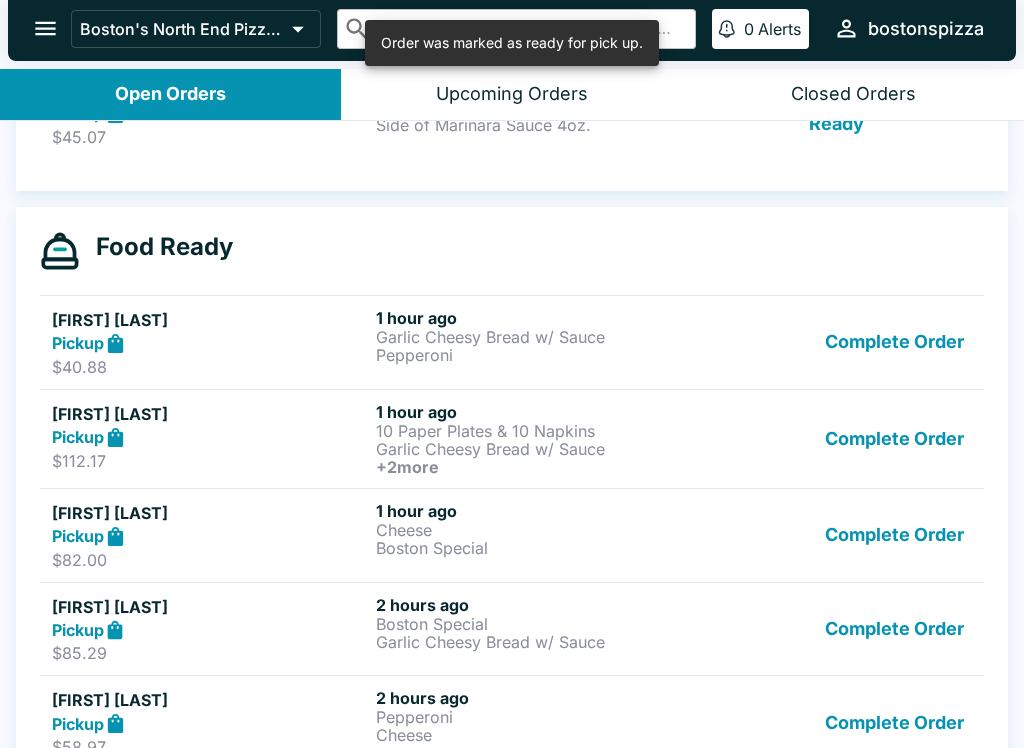 scroll, scrollTop: 651, scrollLeft: 0, axis: vertical 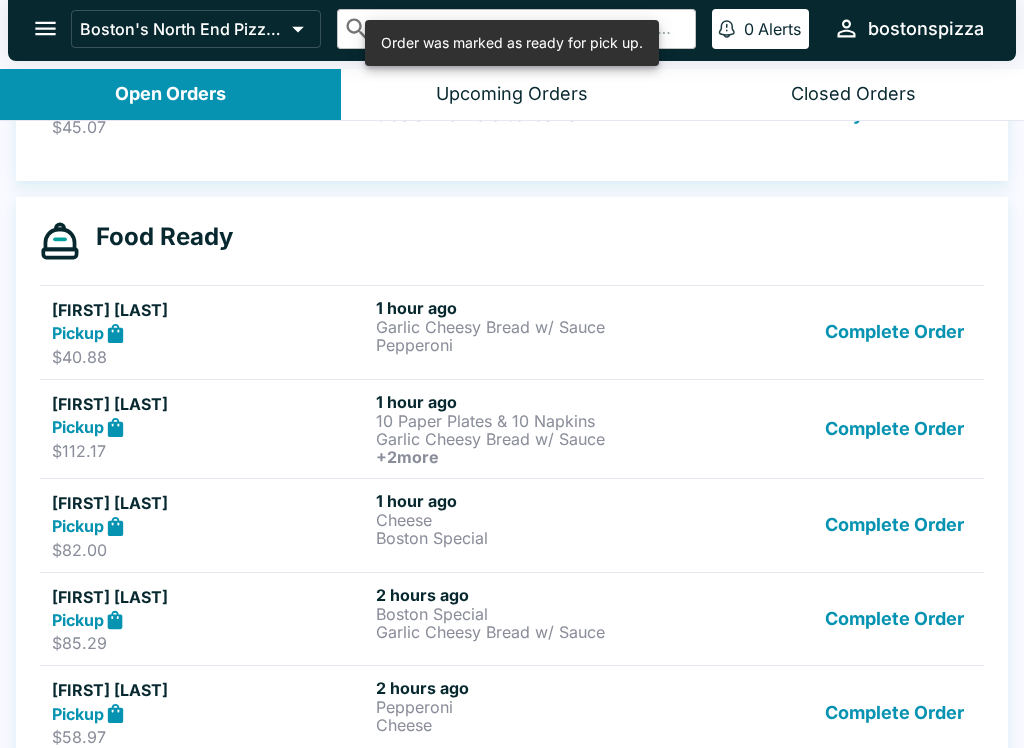 click on "Complete Order" at bounding box center [894, 332] 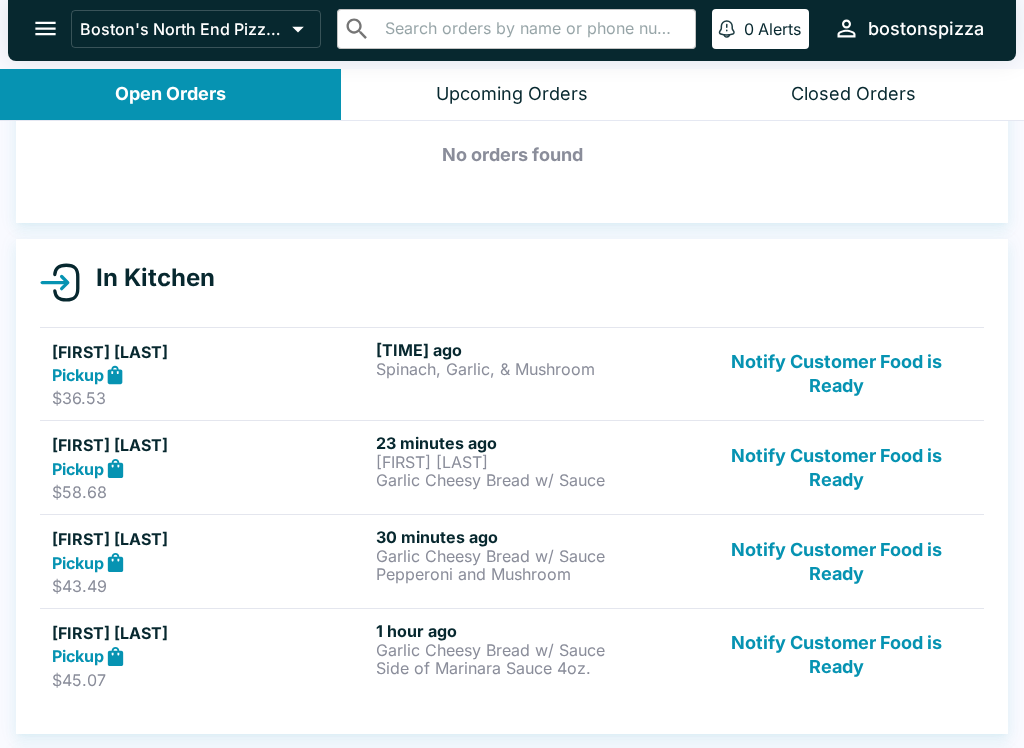 scroll, scrollTop: 100, scrollLeft: 0, axis: vertical 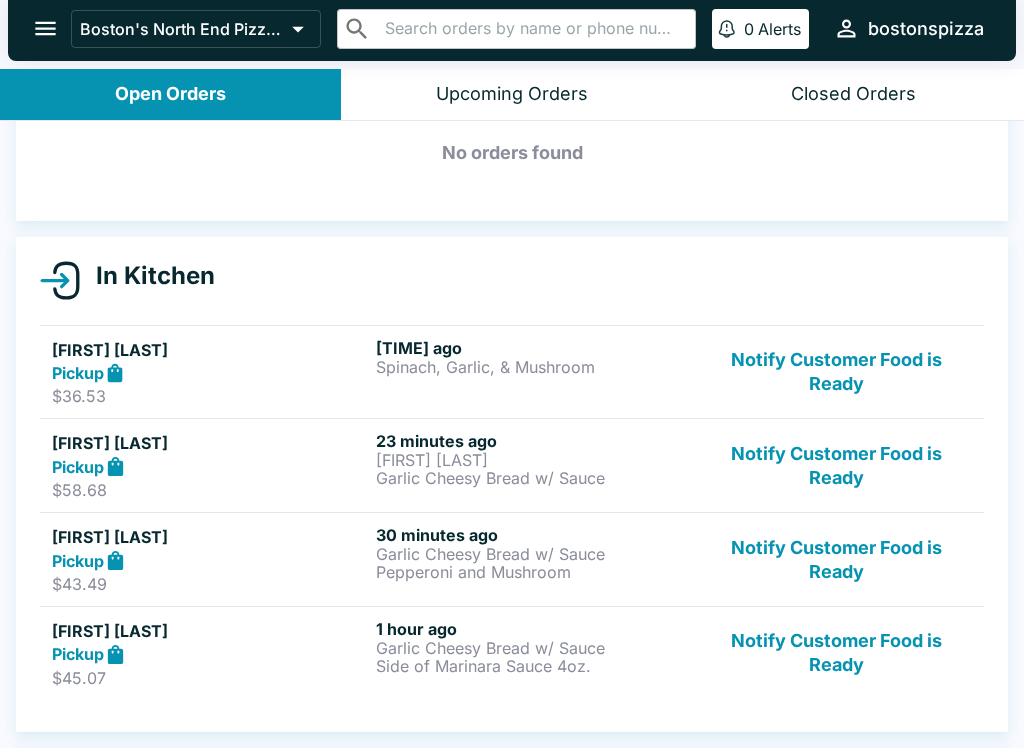 click on "Notify Customer Food is Ready" at bounding box center [836, 465] 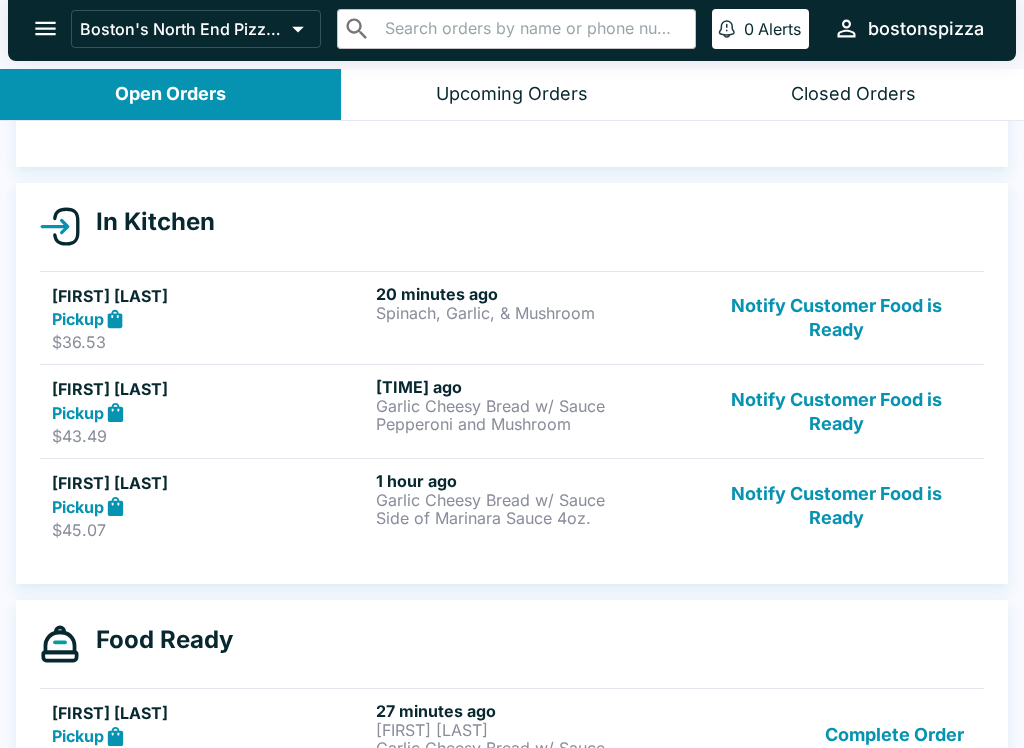 scroll, scrollTop: 155, scrollLeft: 0, axis: vertical 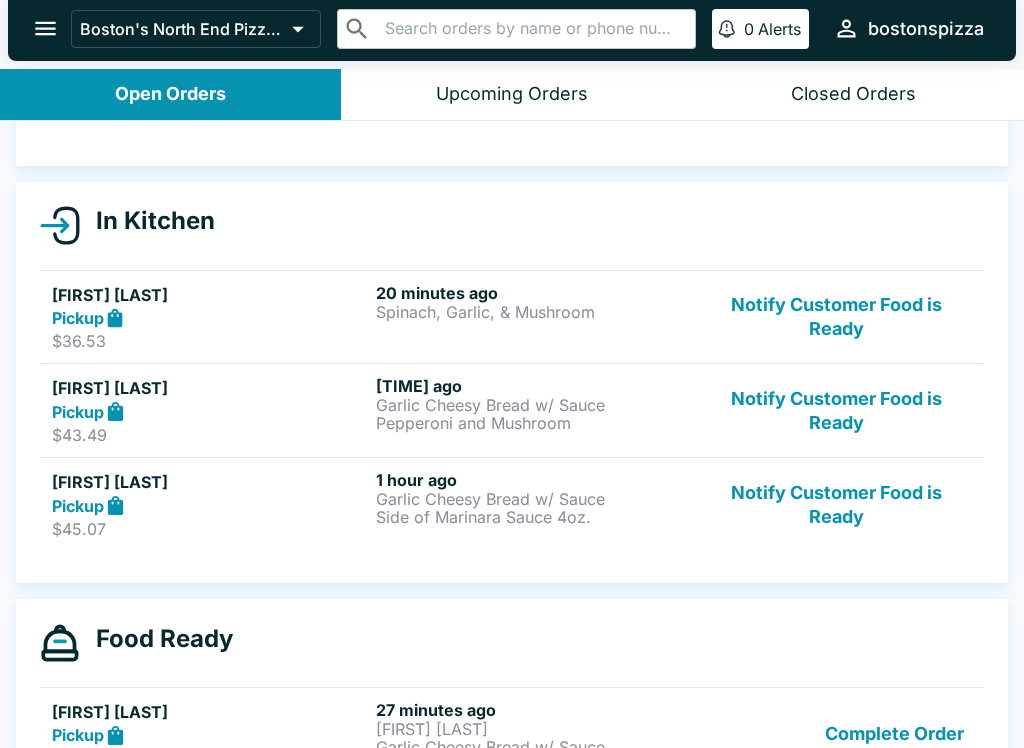 click on "Notify Customer Food is Ready" at bounding box center (836, 317) 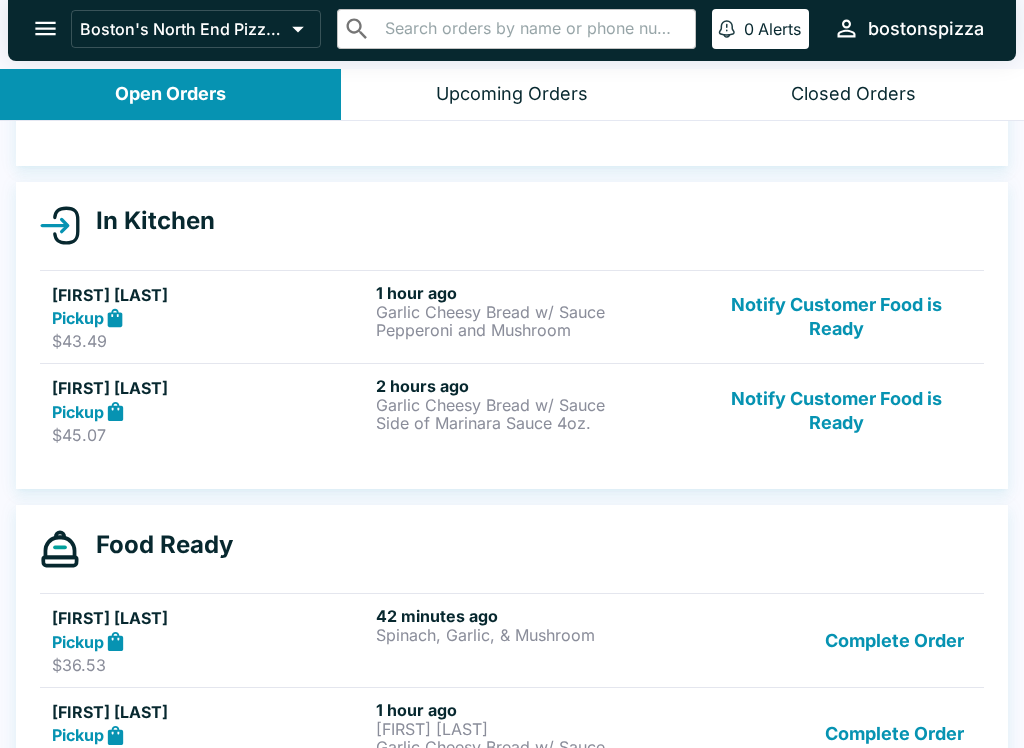 click on "Notify Customer Food is Ready" at bounding box center [836, 317] 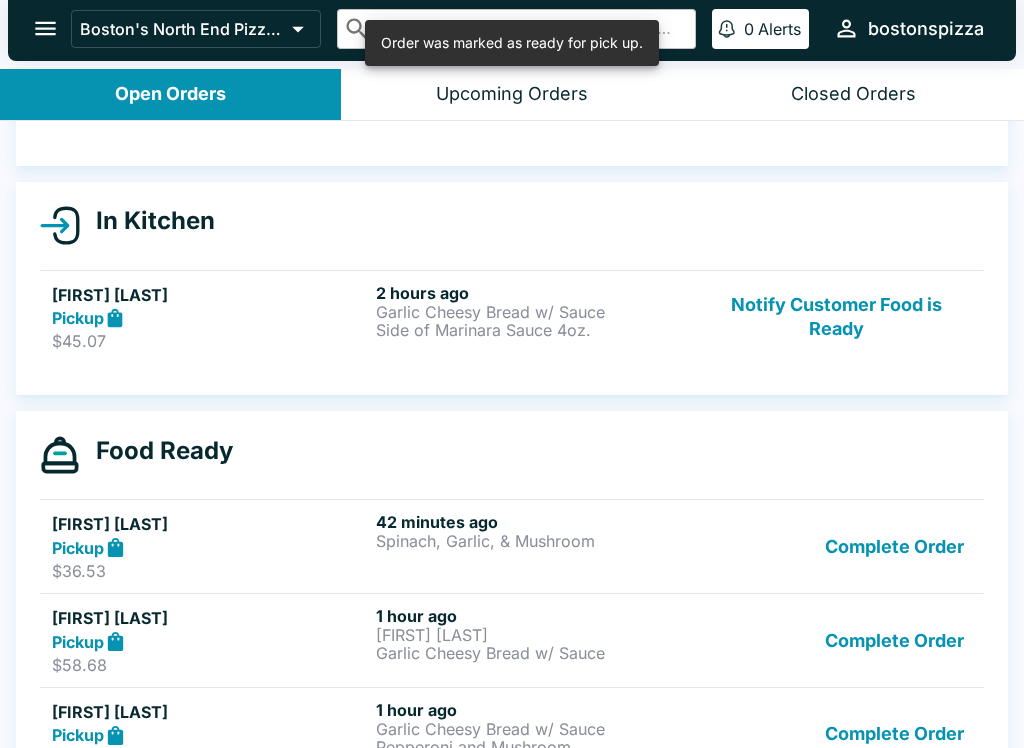 click on "Notify Customer Food is Ready" at bounding box center [836, 317] 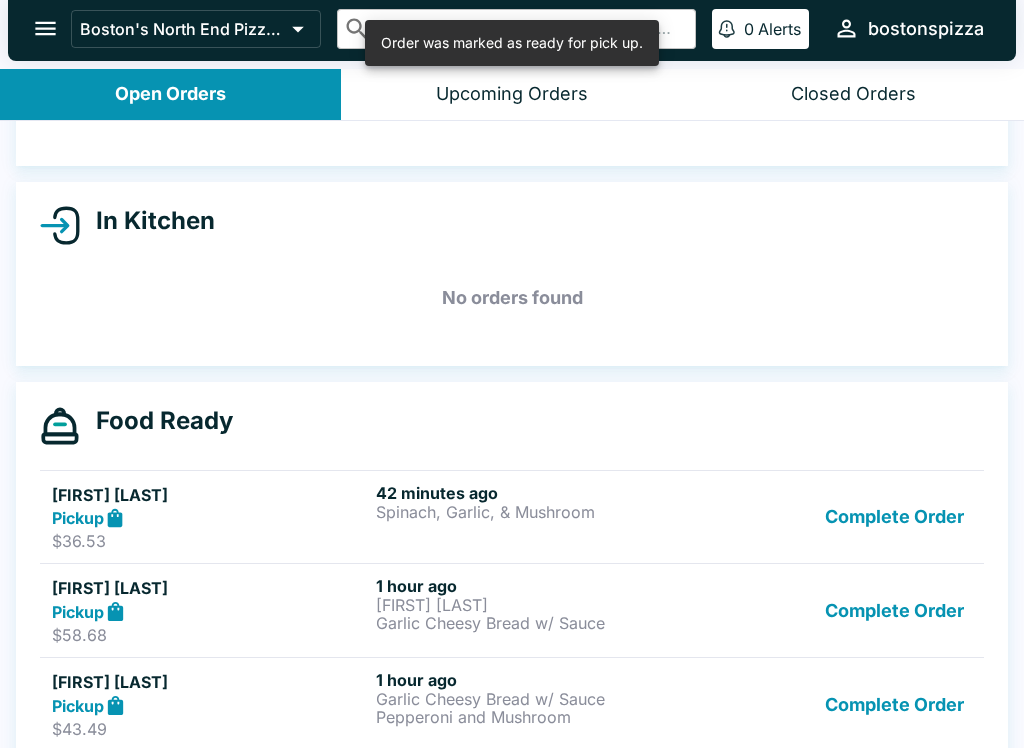 click on "Complete Order" at bounding box center [894, 517] 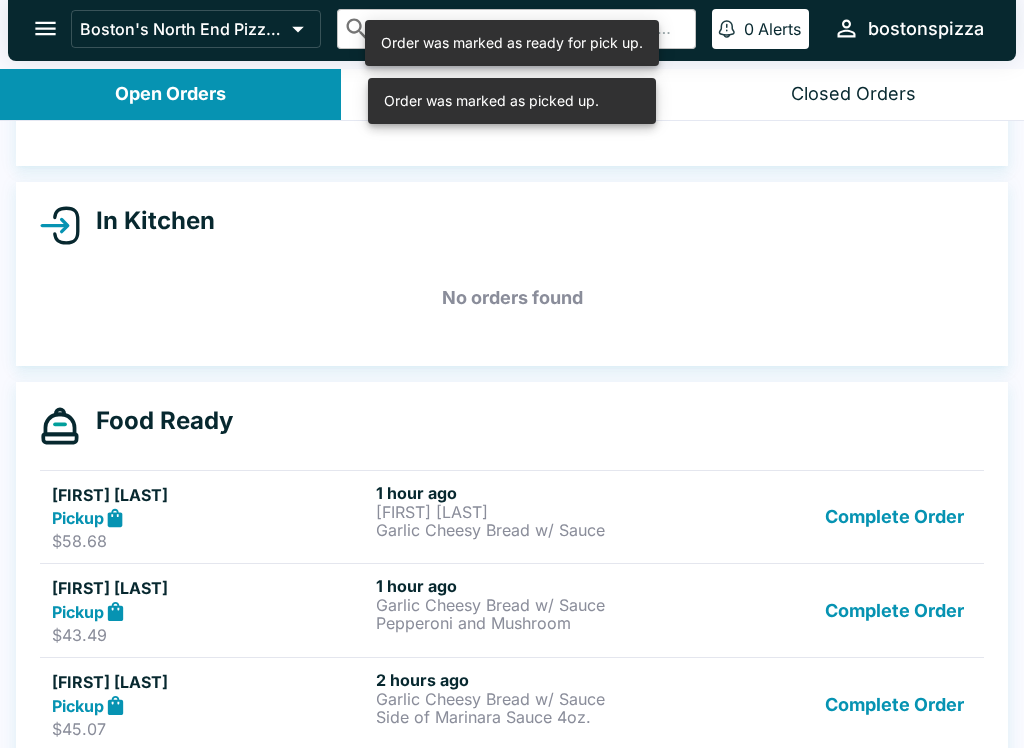 click on "Complete Order" at bounding box center (894, 517) 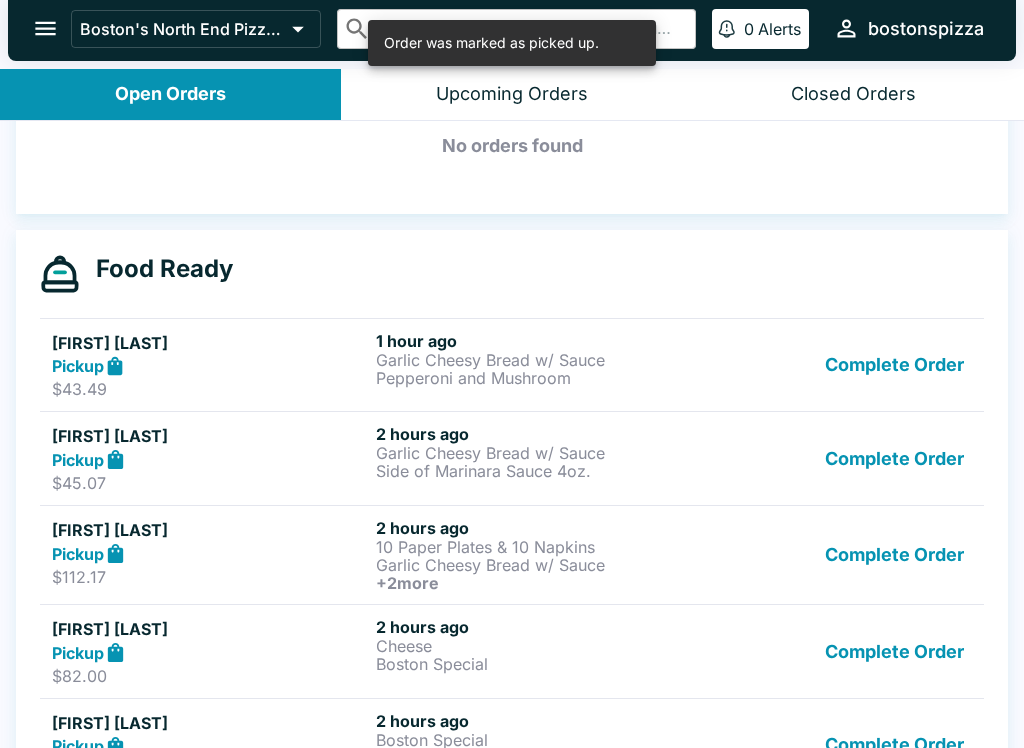 scroll, scrollTop: 305, scrollLeft: 0, axis: vertical 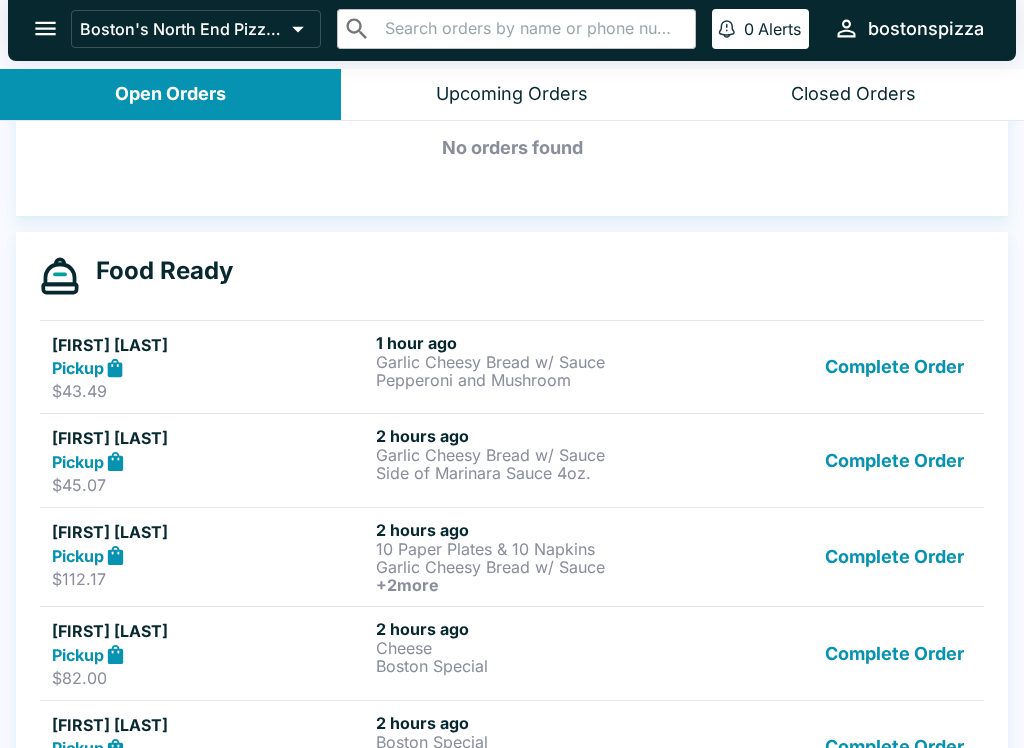 click on "Complete Order" at bounding box center [894, 367] 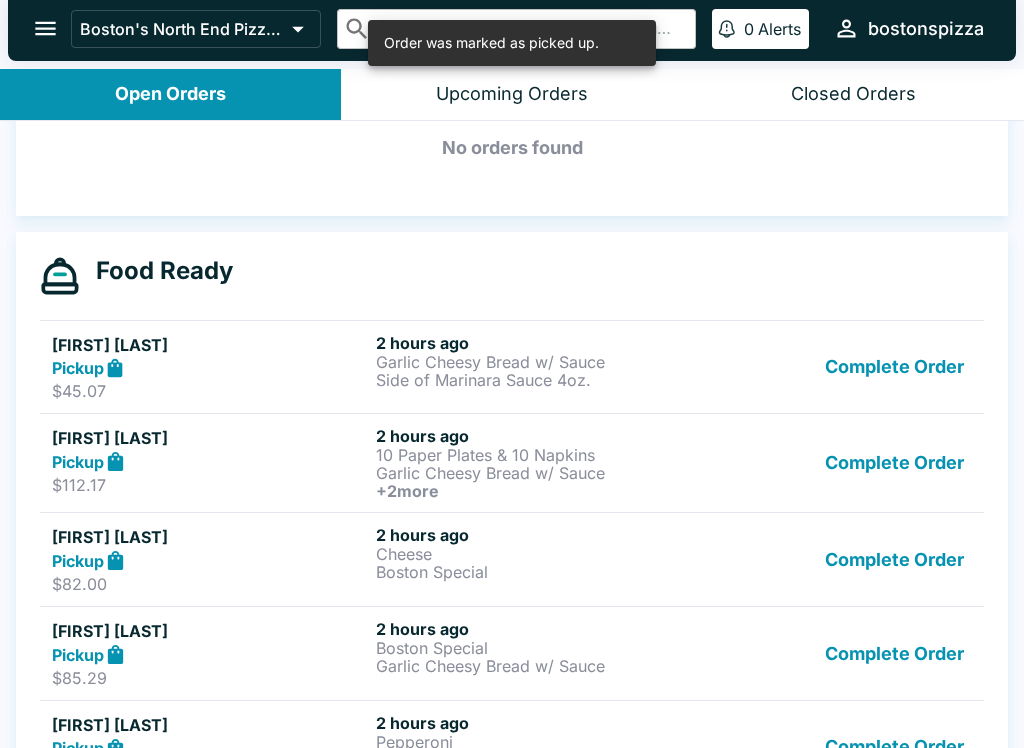 scroll, scrollTop: 308, scrollLeft: 0, axis: vertical 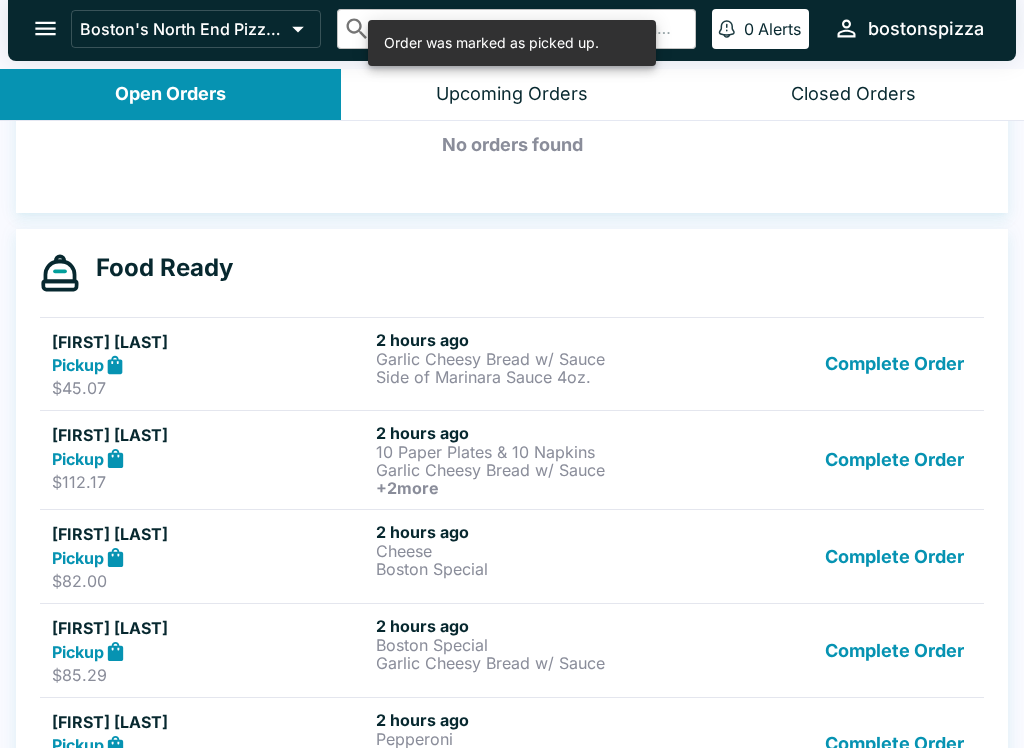 click on "Complete Order" at bounding box center [894, 364] 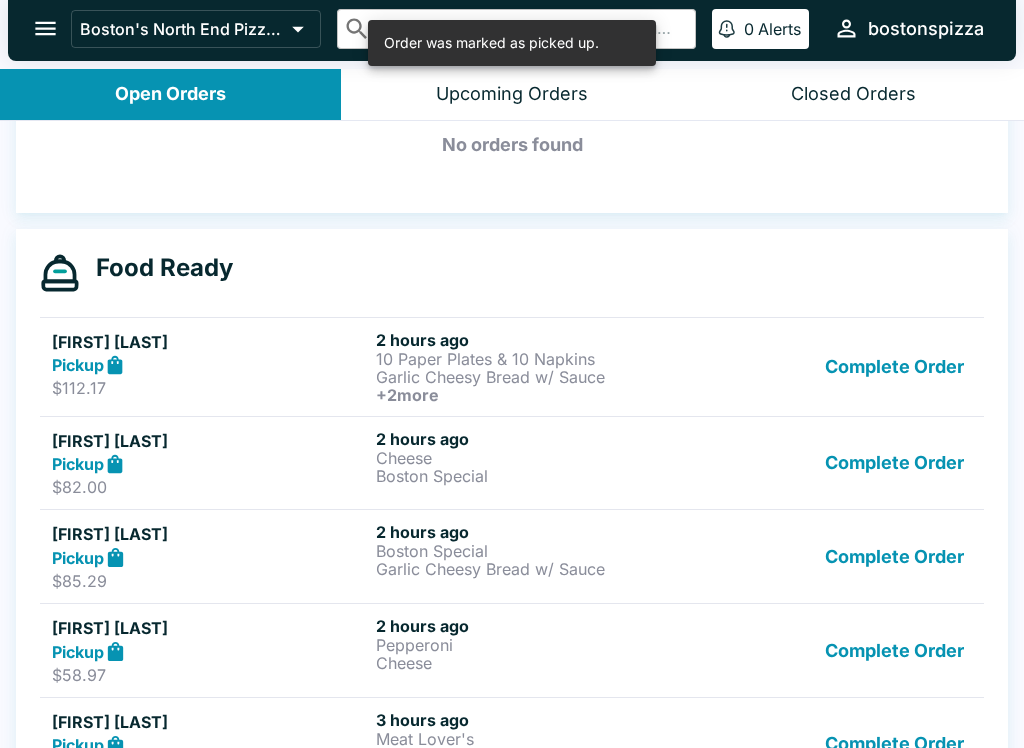 click on "Complete Order" at bounding box center [894, 367] 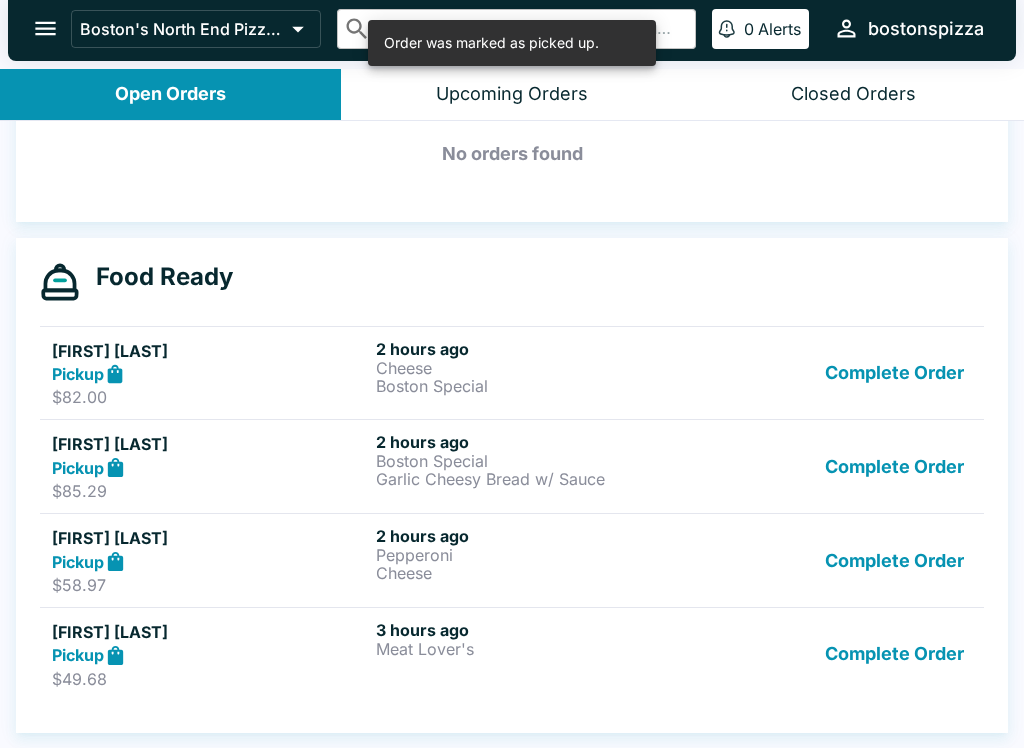 click on "Complete Order" at bounding box center [894, 373] 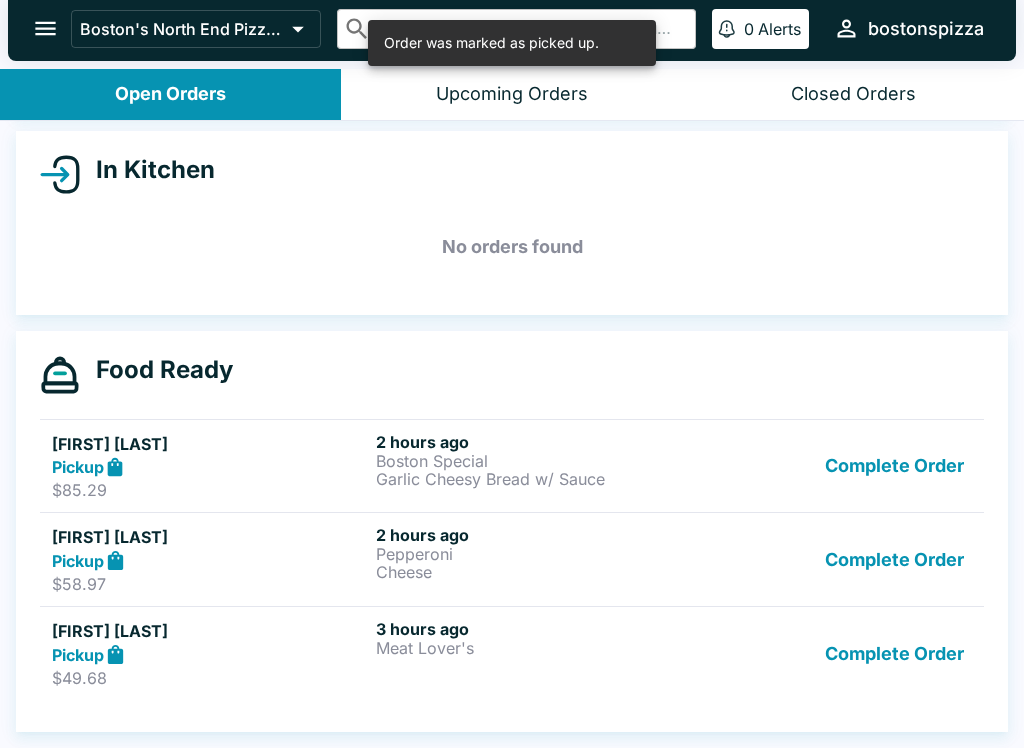 click on "Complete Order" at bounding box center [894, 466] 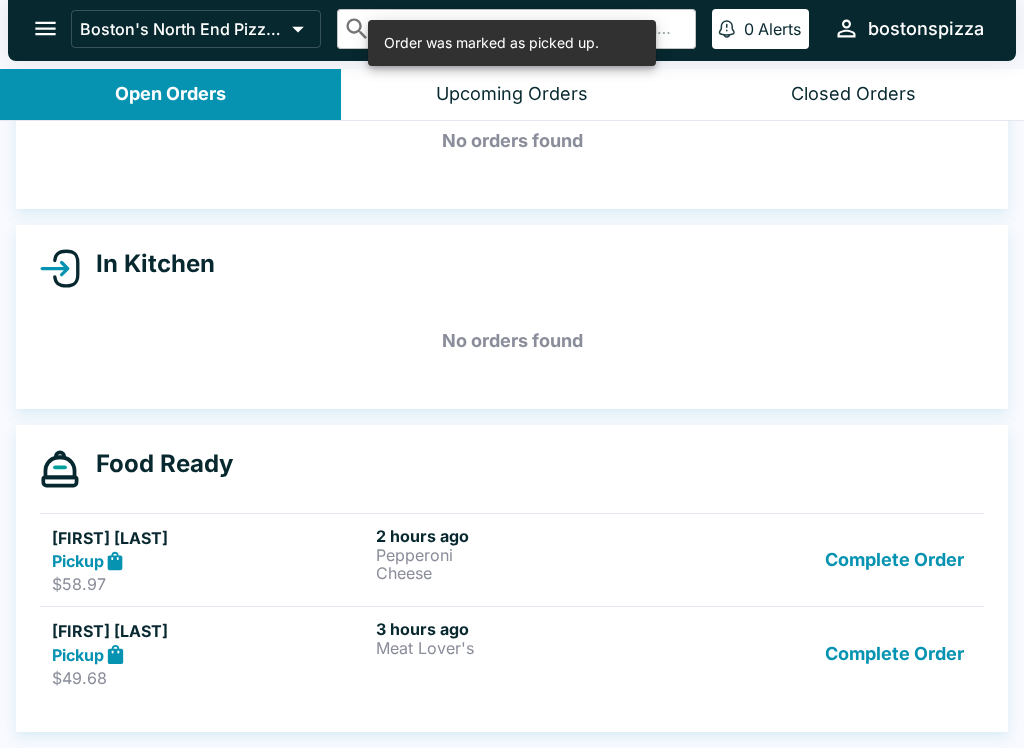 click on "Complete Order" at bounding box center (894, 560) 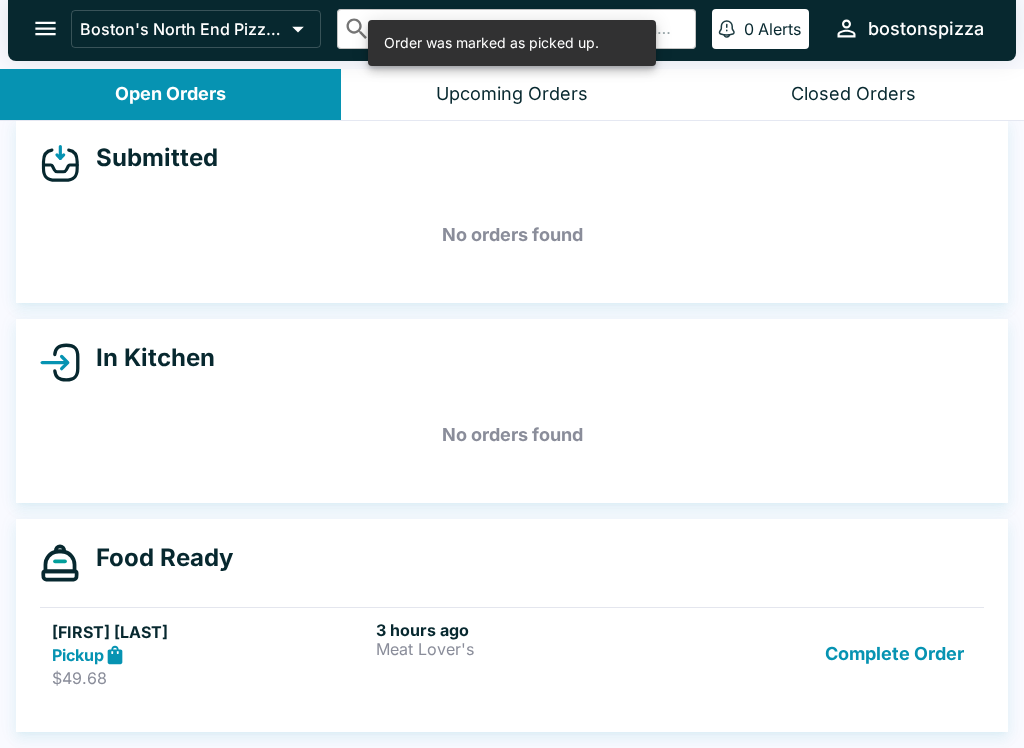 scroll, scrollTop: 18, scrollLeft: 0, axis: vertical 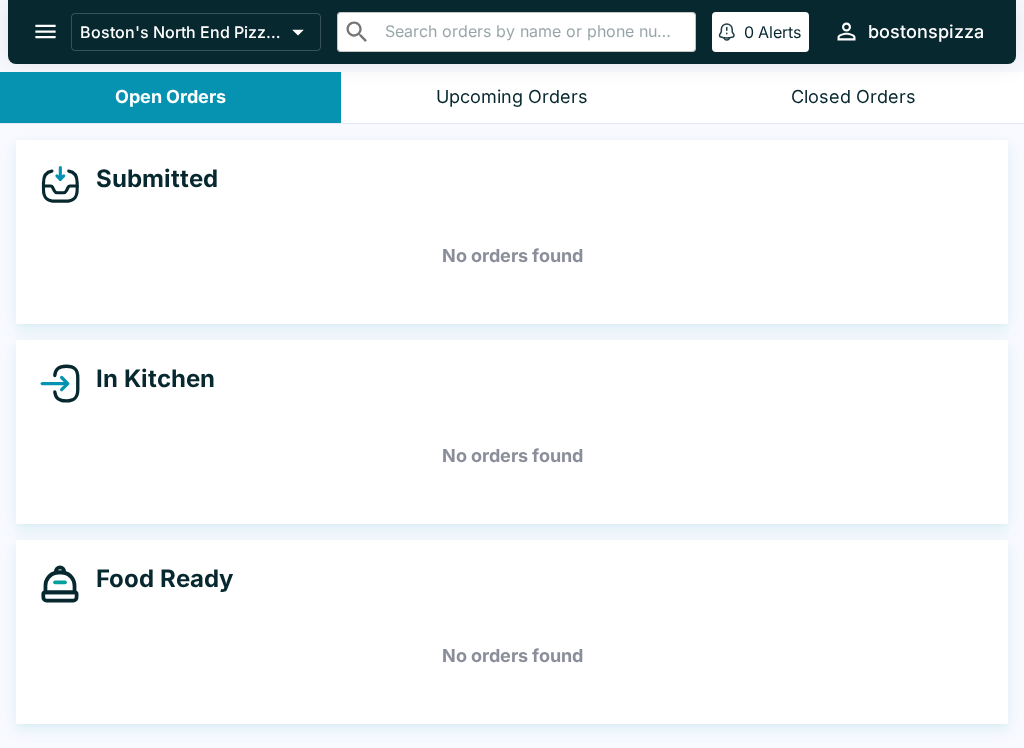 click 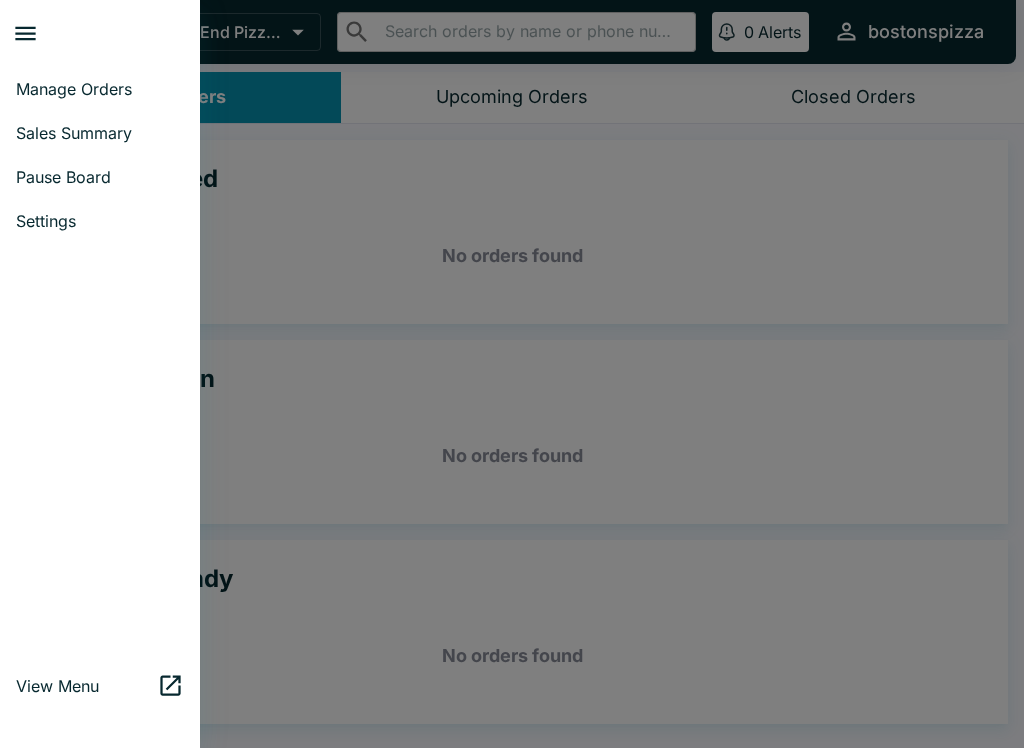 click on "Sales Summary" at bounding box center [100, 133] 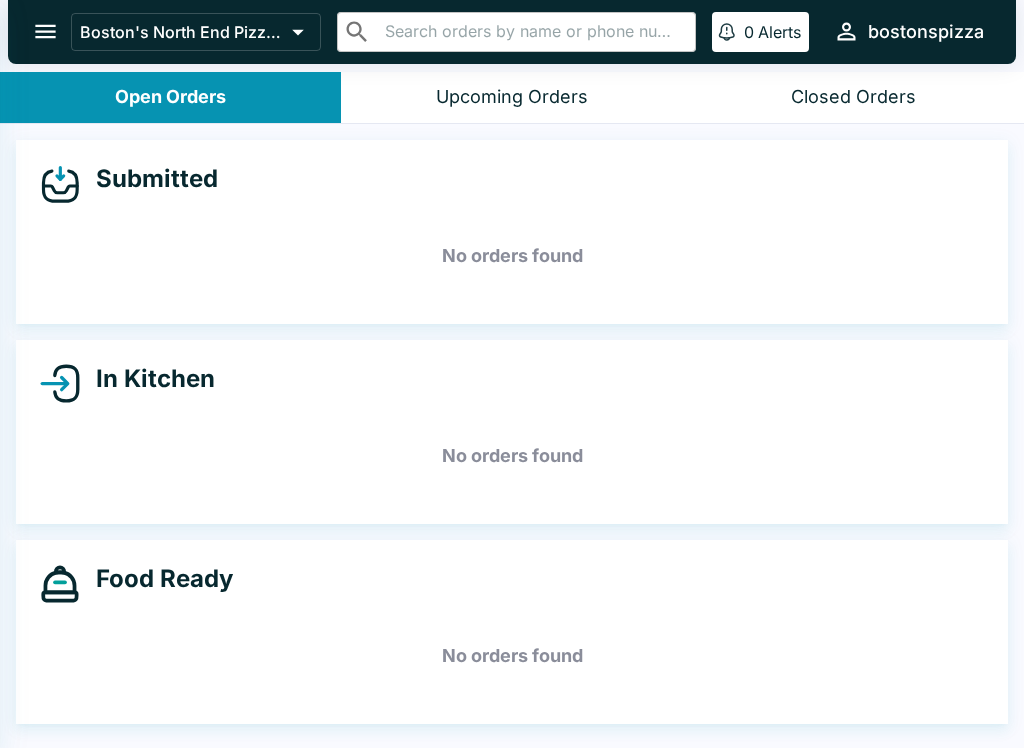 select on "03:00" 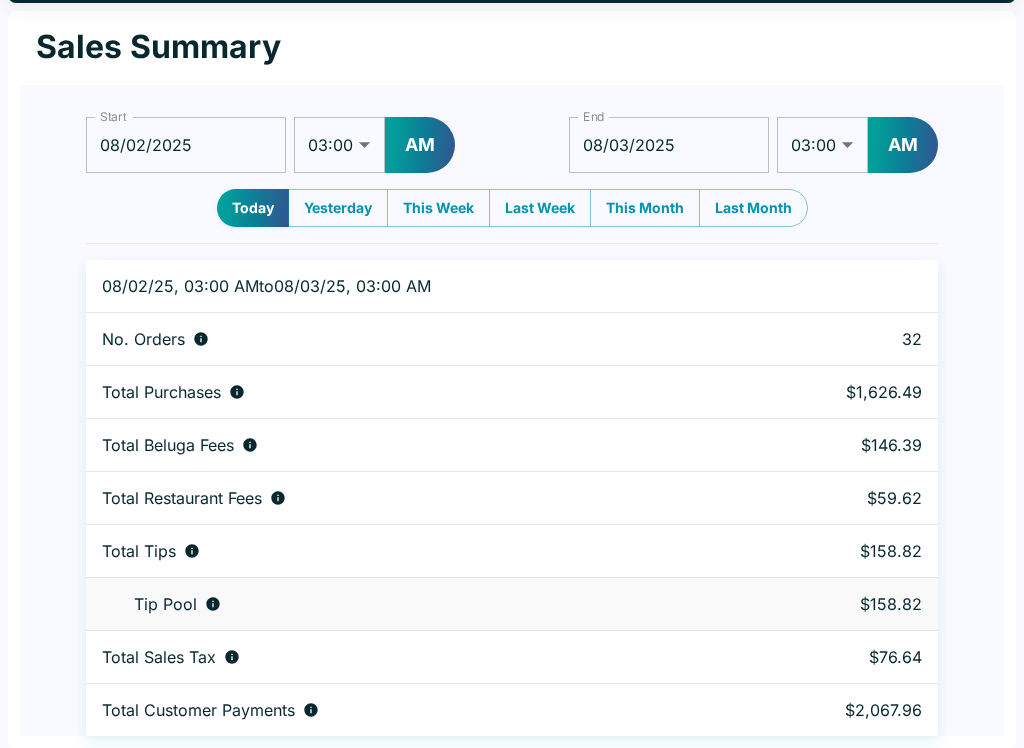 scroll, scrollTop: 0, scrollLeft: 0, axis: both 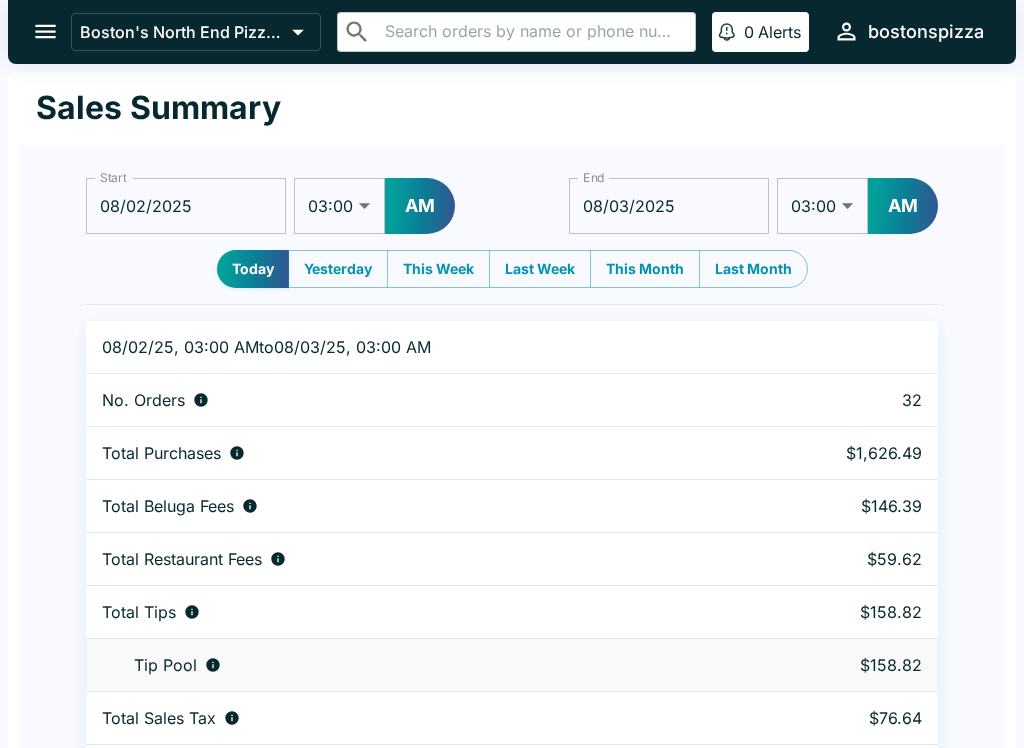 click 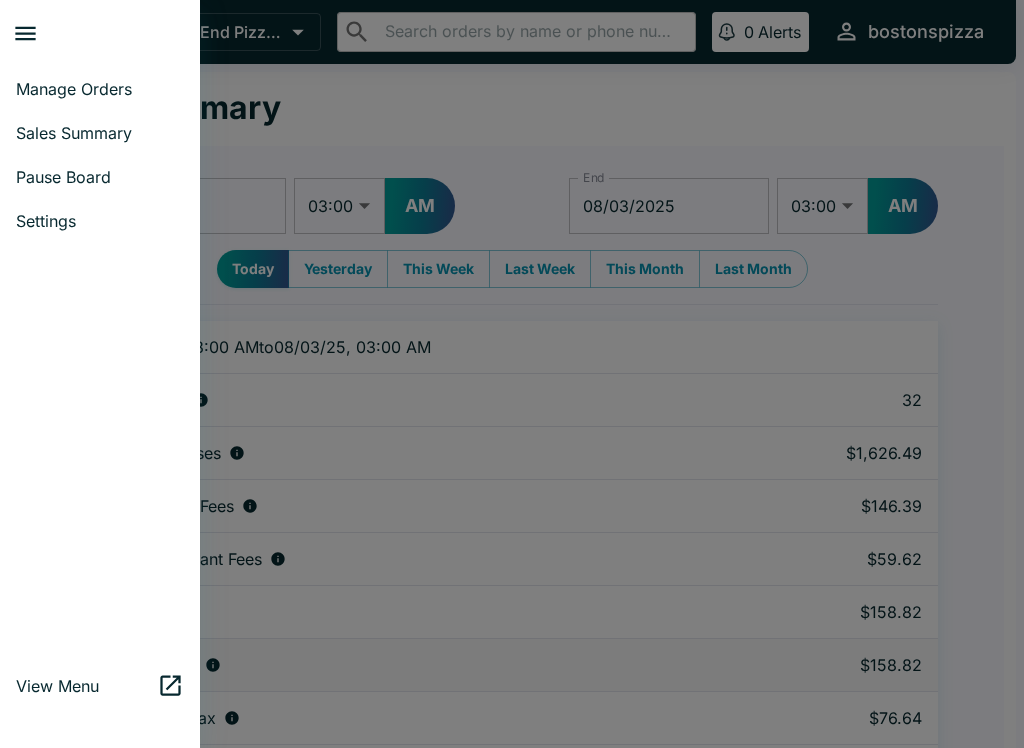 click on "Manage Orders" at bounding box center (100, 89) 